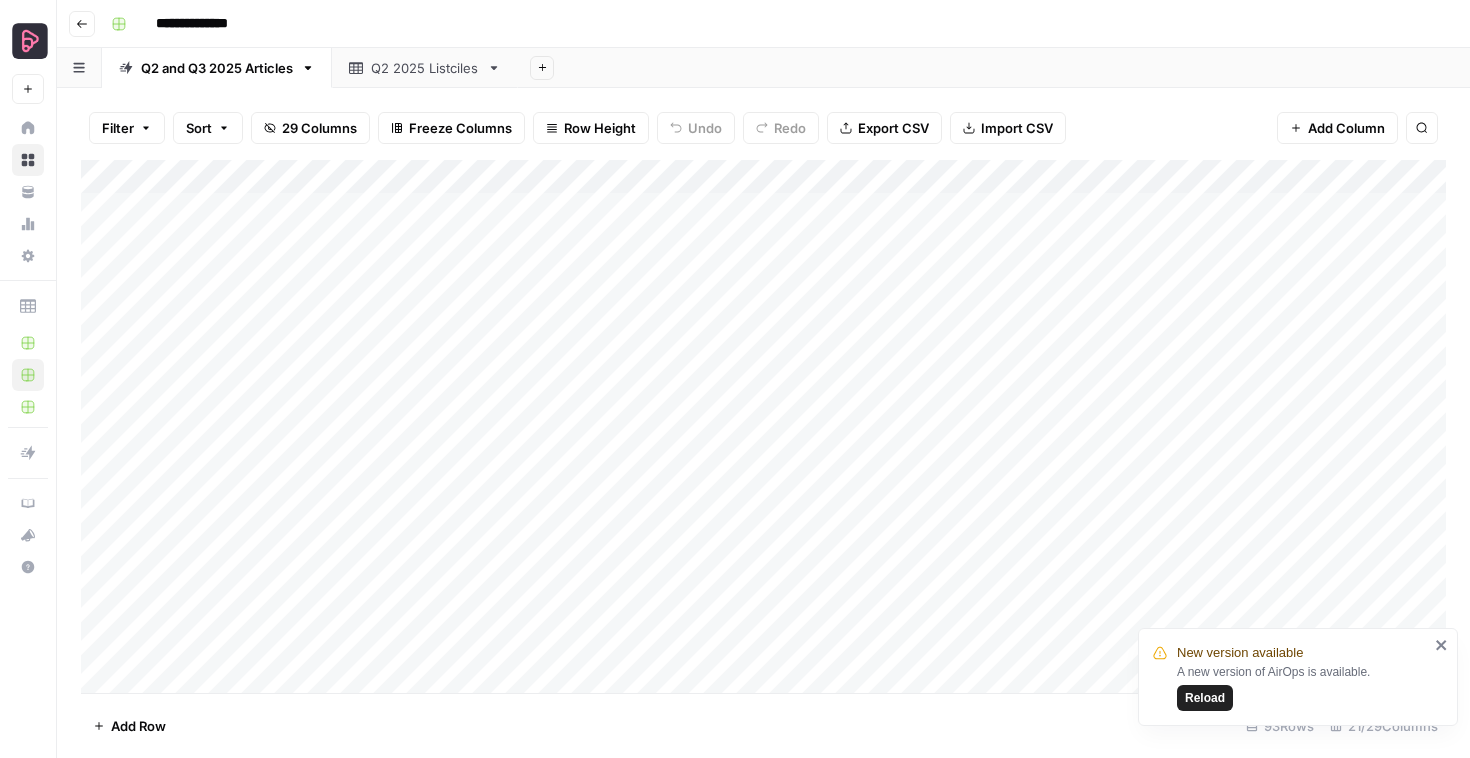 scroll, scrollTop: 0, scrollLeft: 0, axis: both 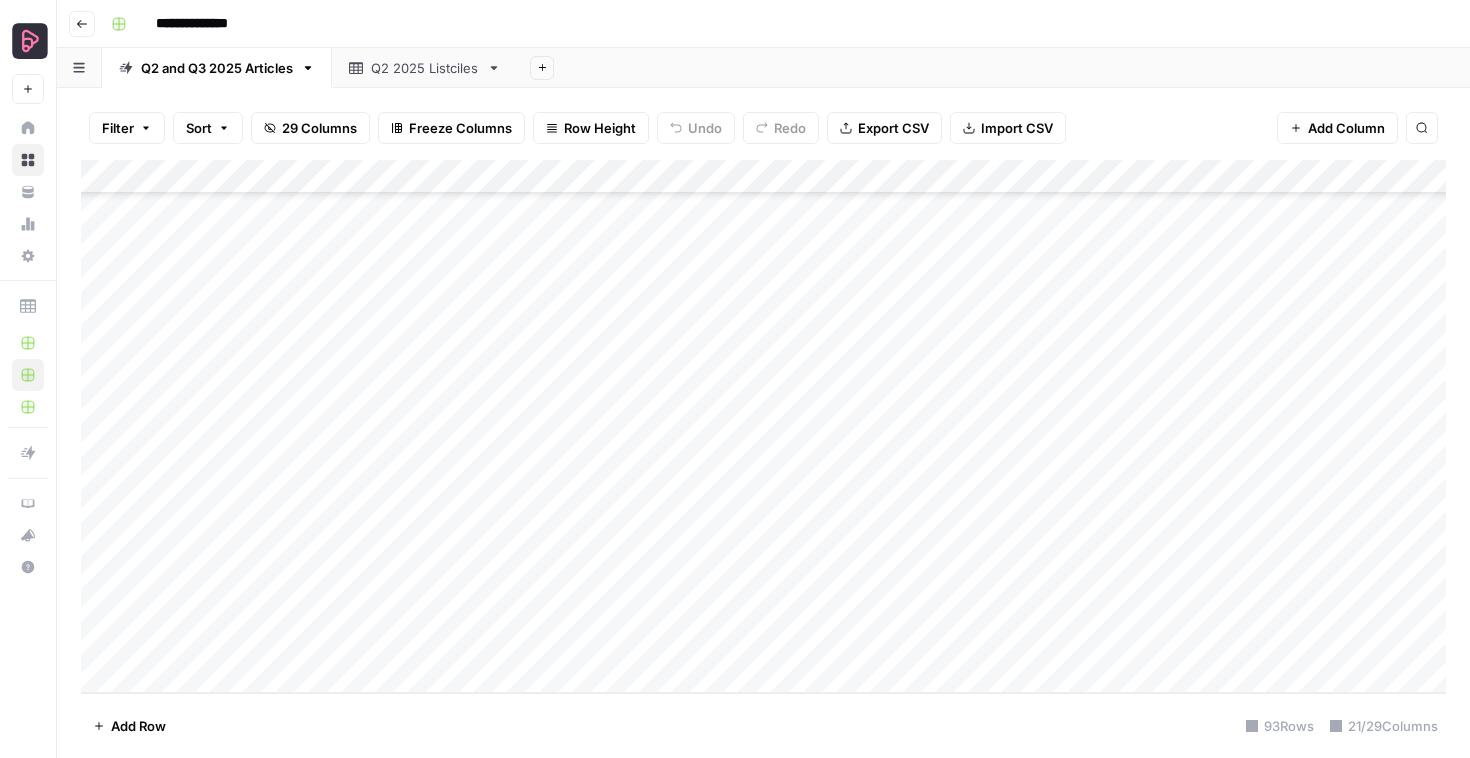 click on "**********" at bounding box center [776, 24] 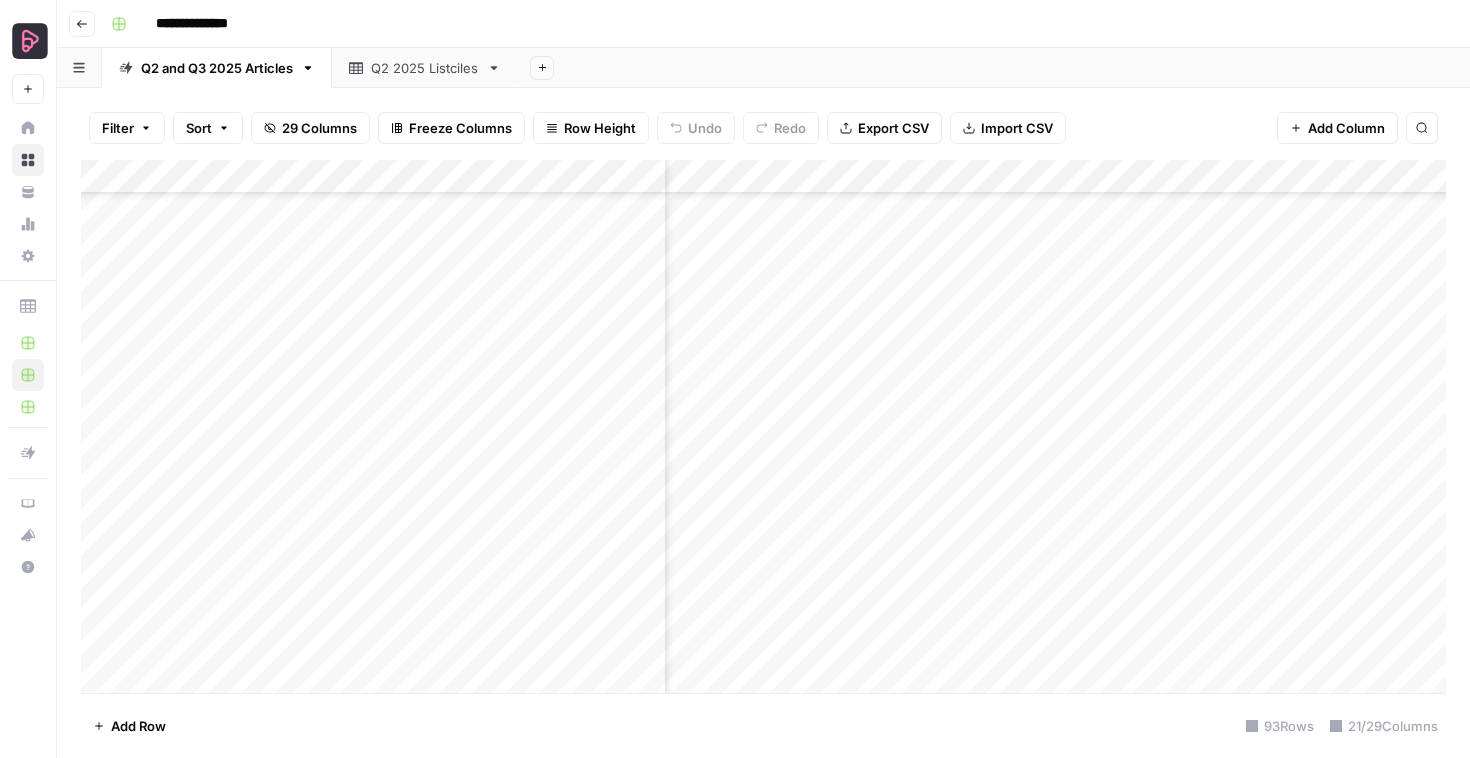 scroll, scrollTop: 1794, scrollLeft: 2428, axis: both 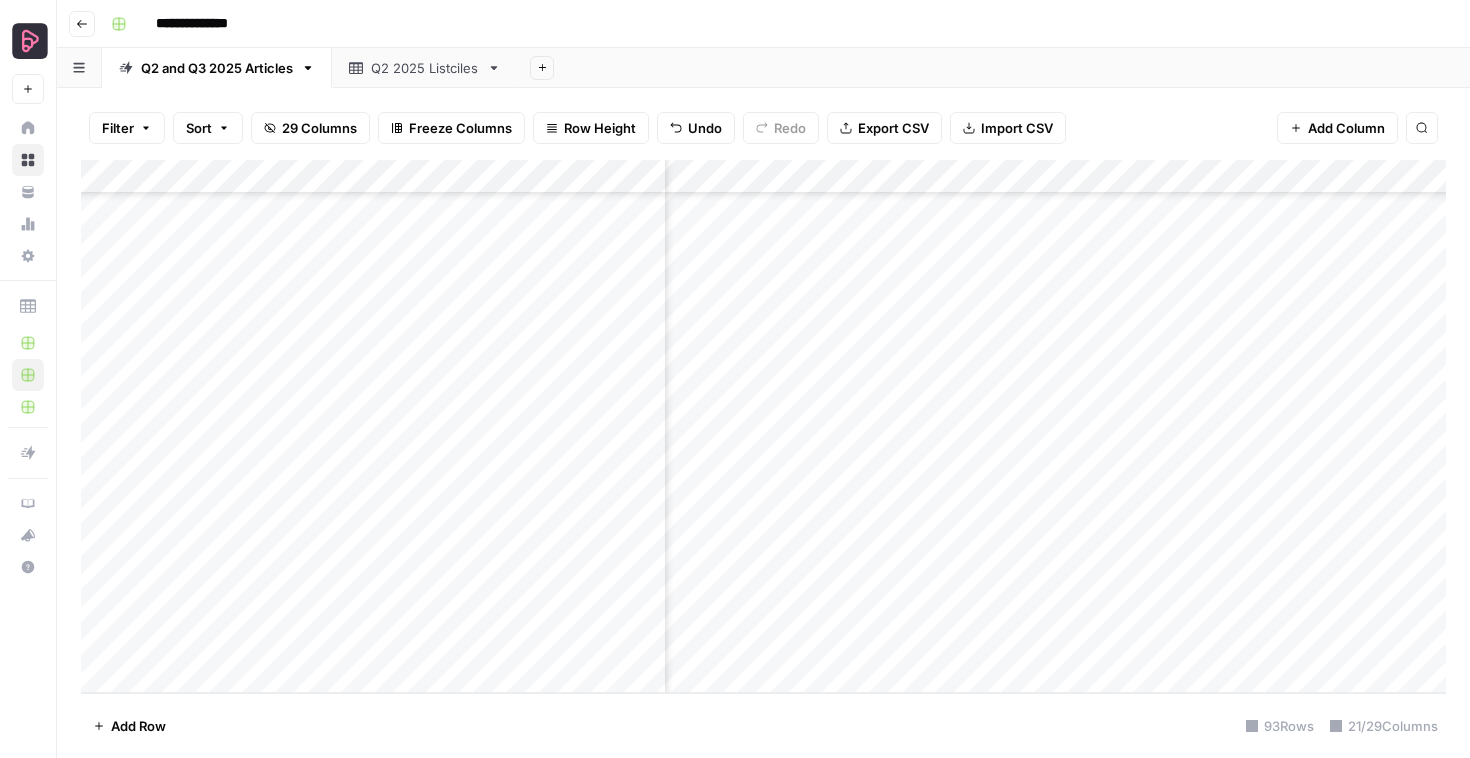 drag, startPoint x: 1078, startPoint y: 319, endPoint x: 1068, endPoint y: 623, distance: 304.16443 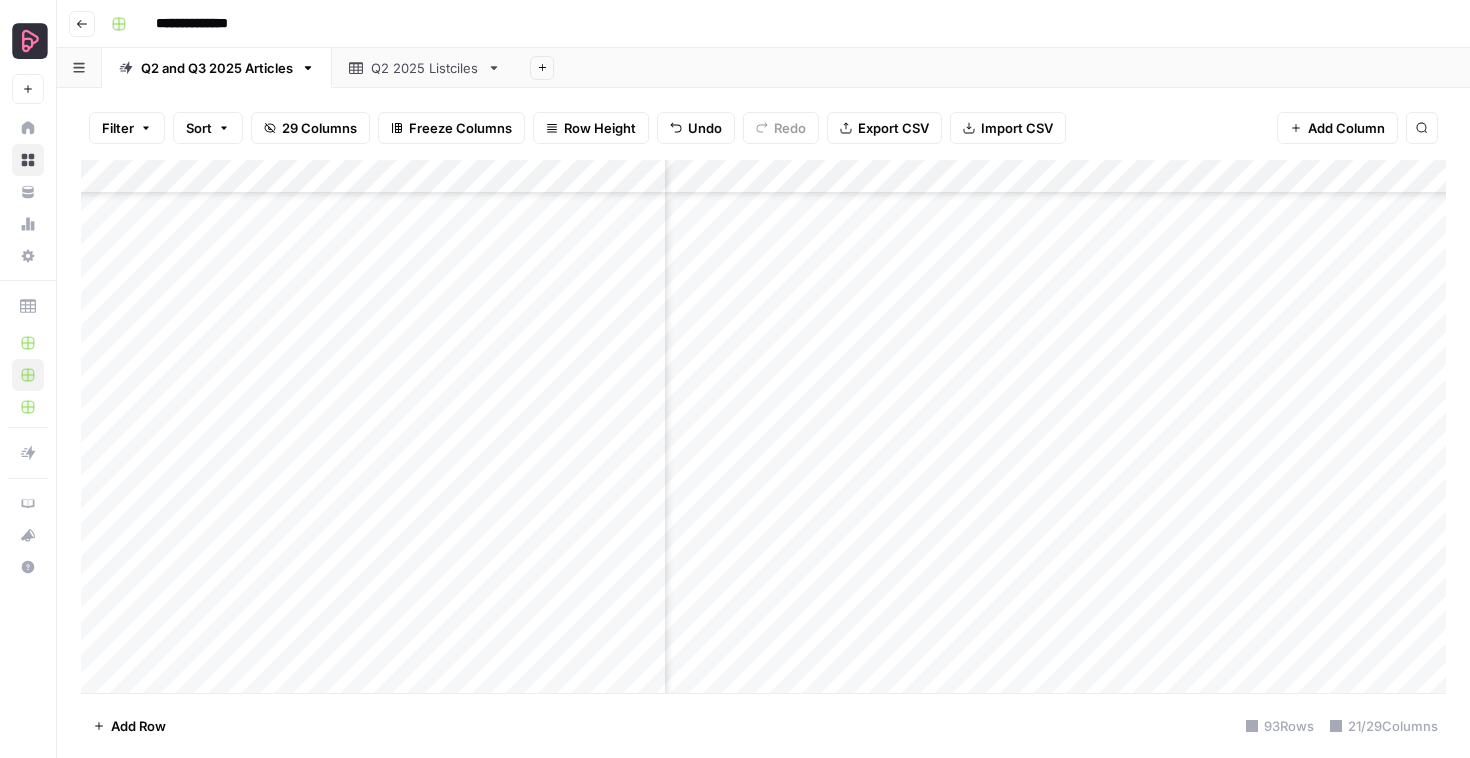 scroll, scrollTop: 2277, scrollLeft: 2553, axis: both 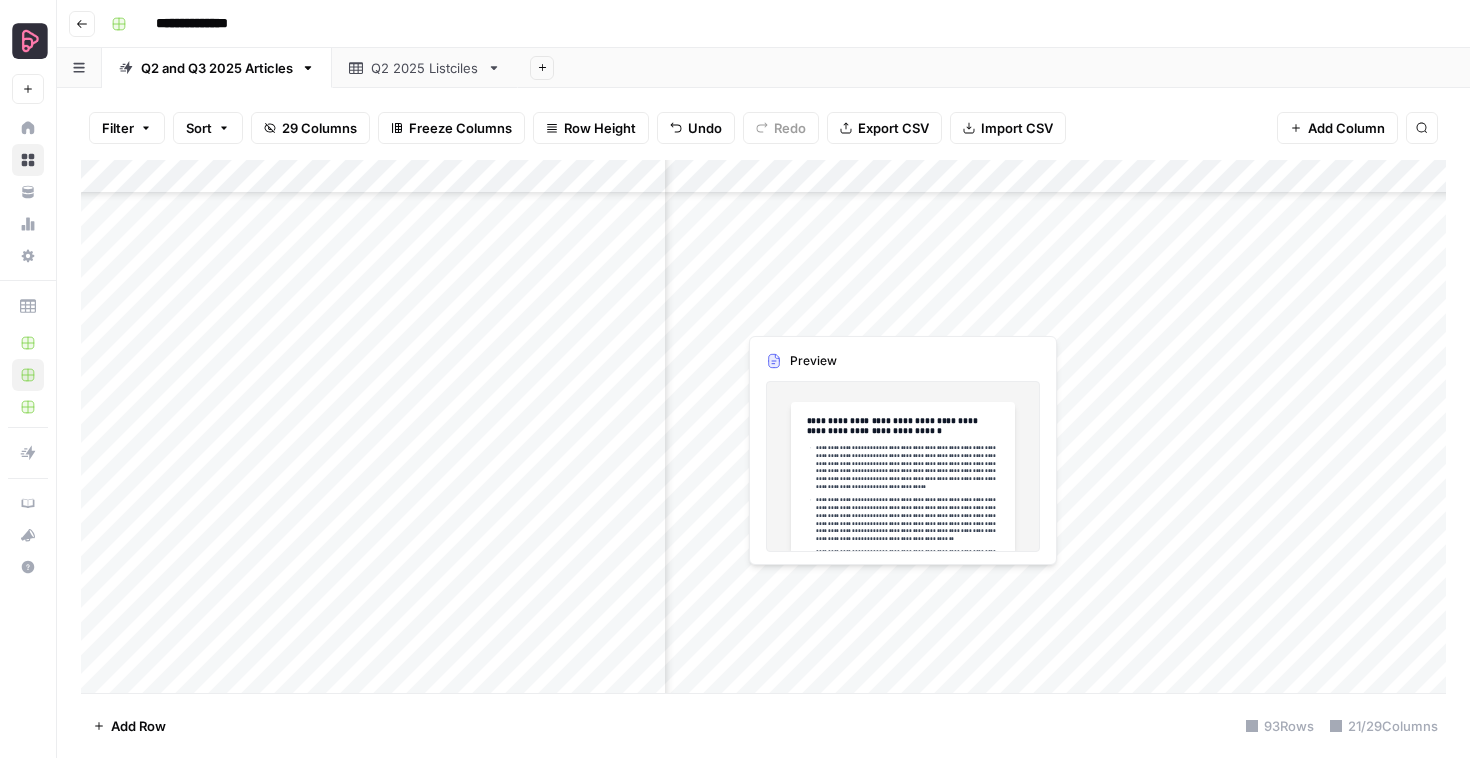 click on "Add Column" at bounding box center [763, 426] 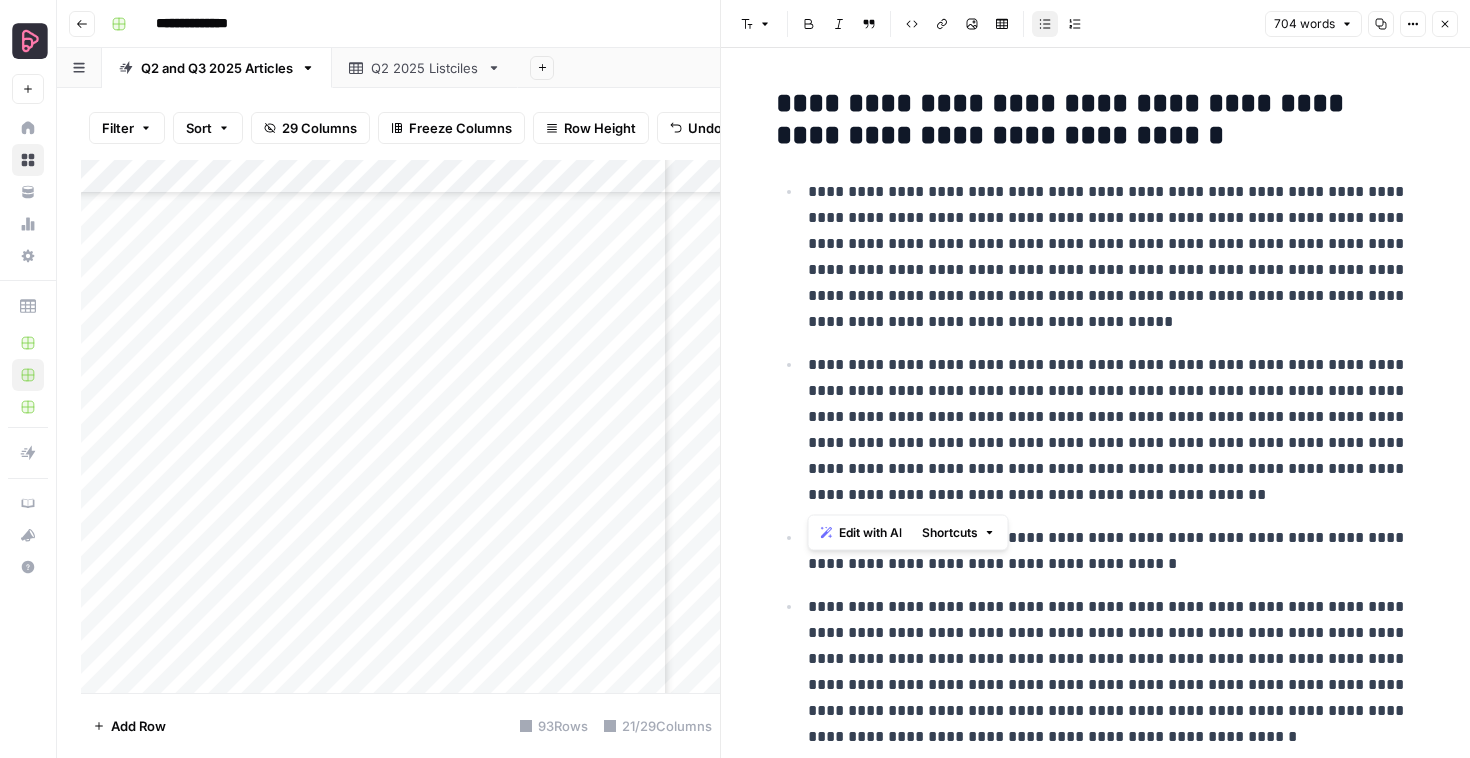 drag, startPoint x: 808, startPoint y: 190, endPoint x: 874, endPoint y: 485, distance: 302.2929 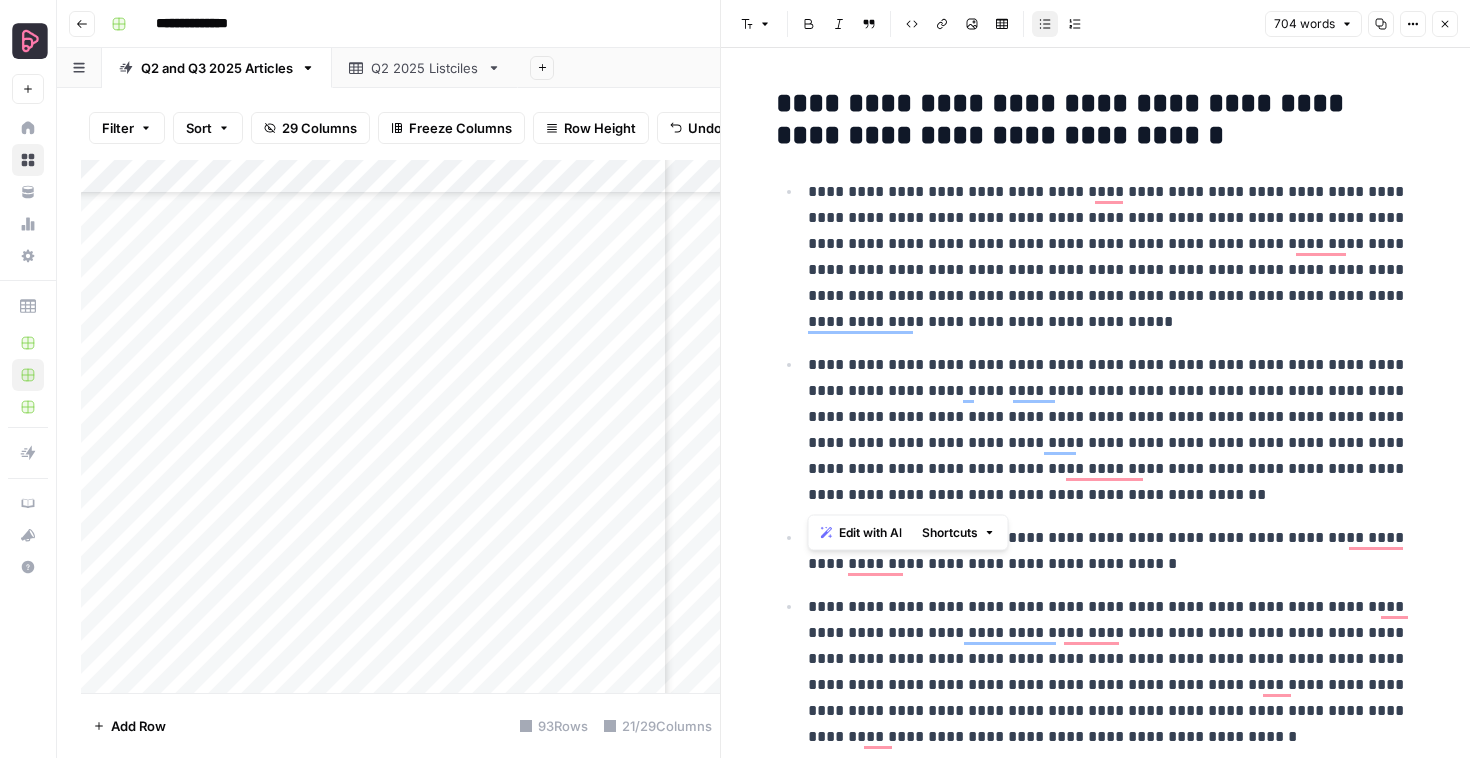 click 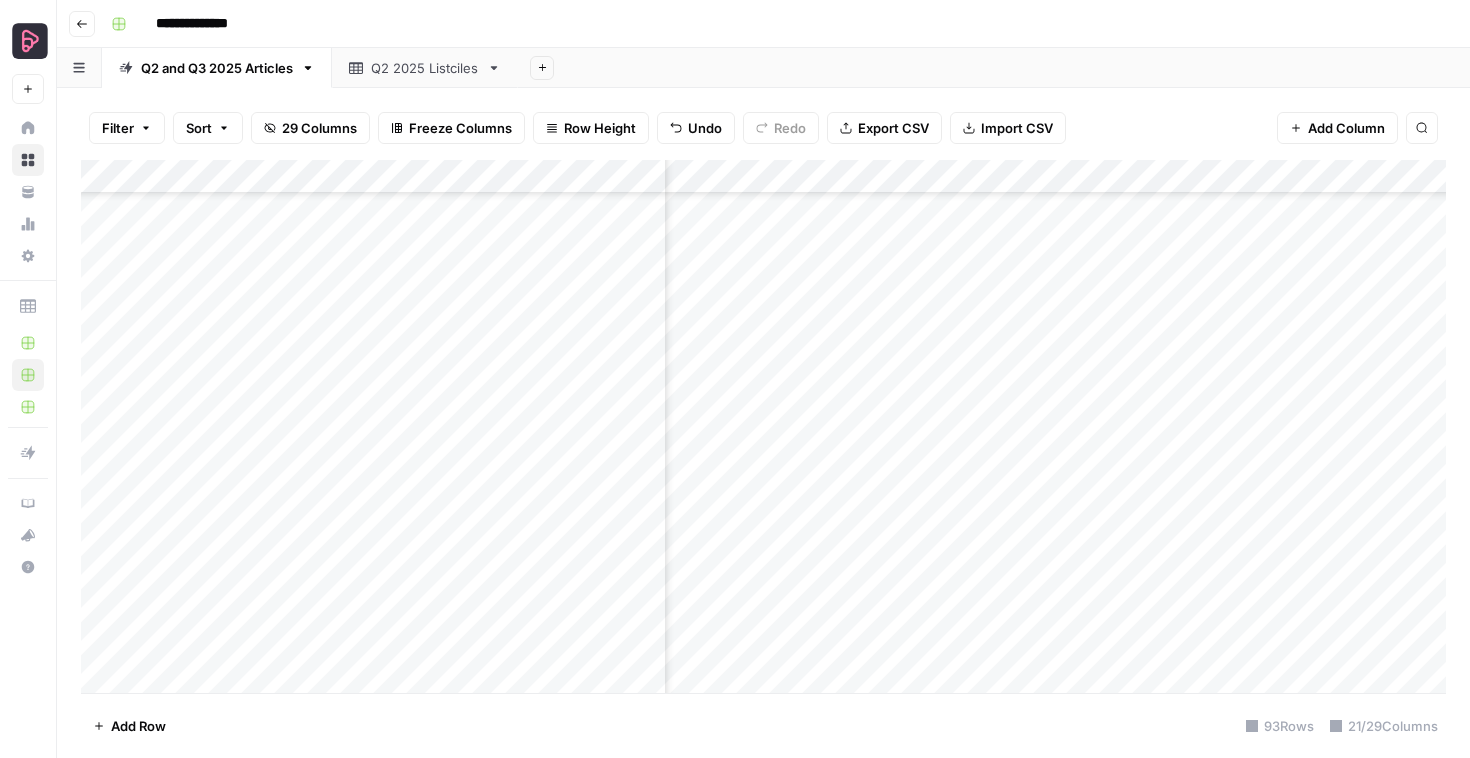 scroll, scrollTop: 2277, scrollLeft: 884, axis: both 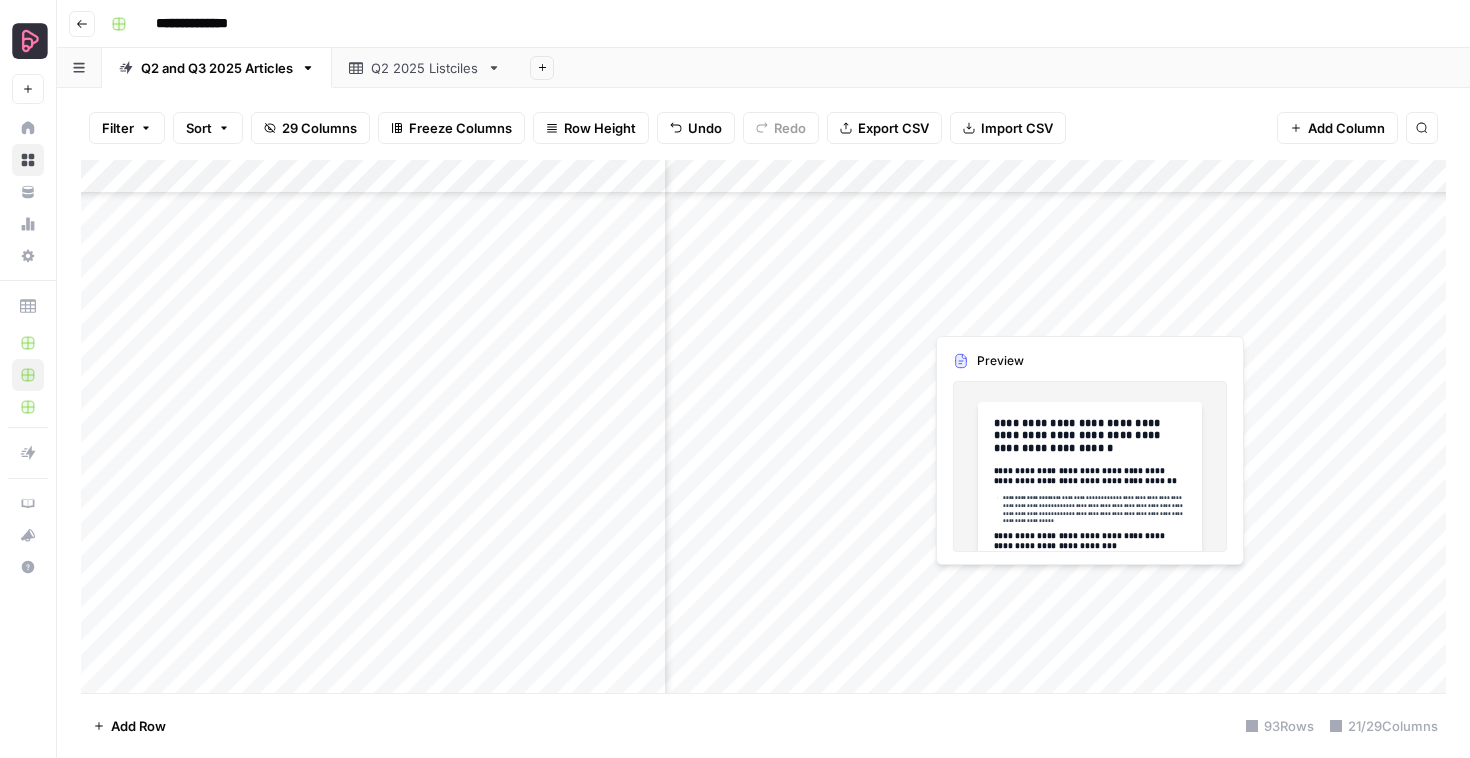 click on "Add Column" at bounding box center [763, 426] 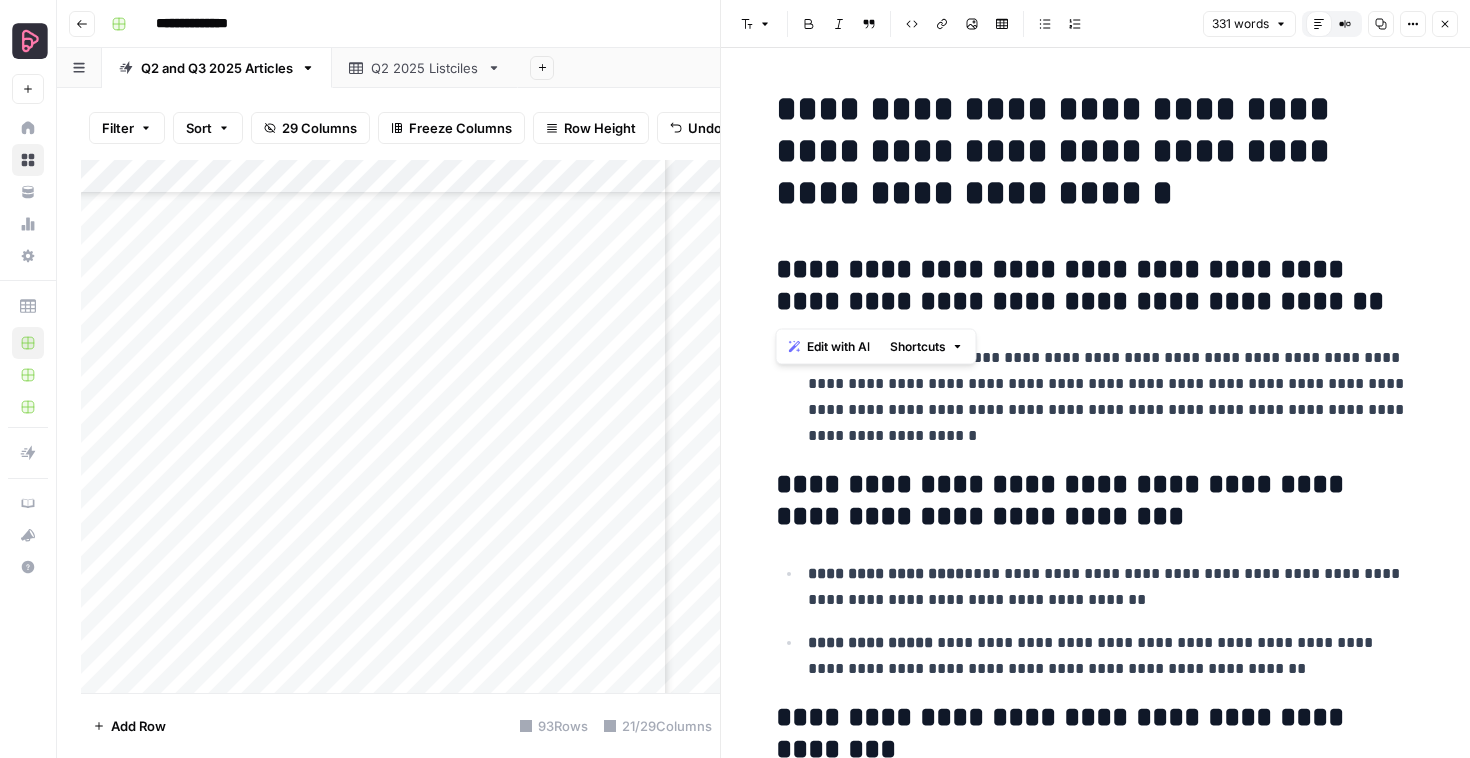 drag, startPoint x: 1245, startPoint y: 305, endPoint x: 773, endPoint y: 258, distance: 474.33426 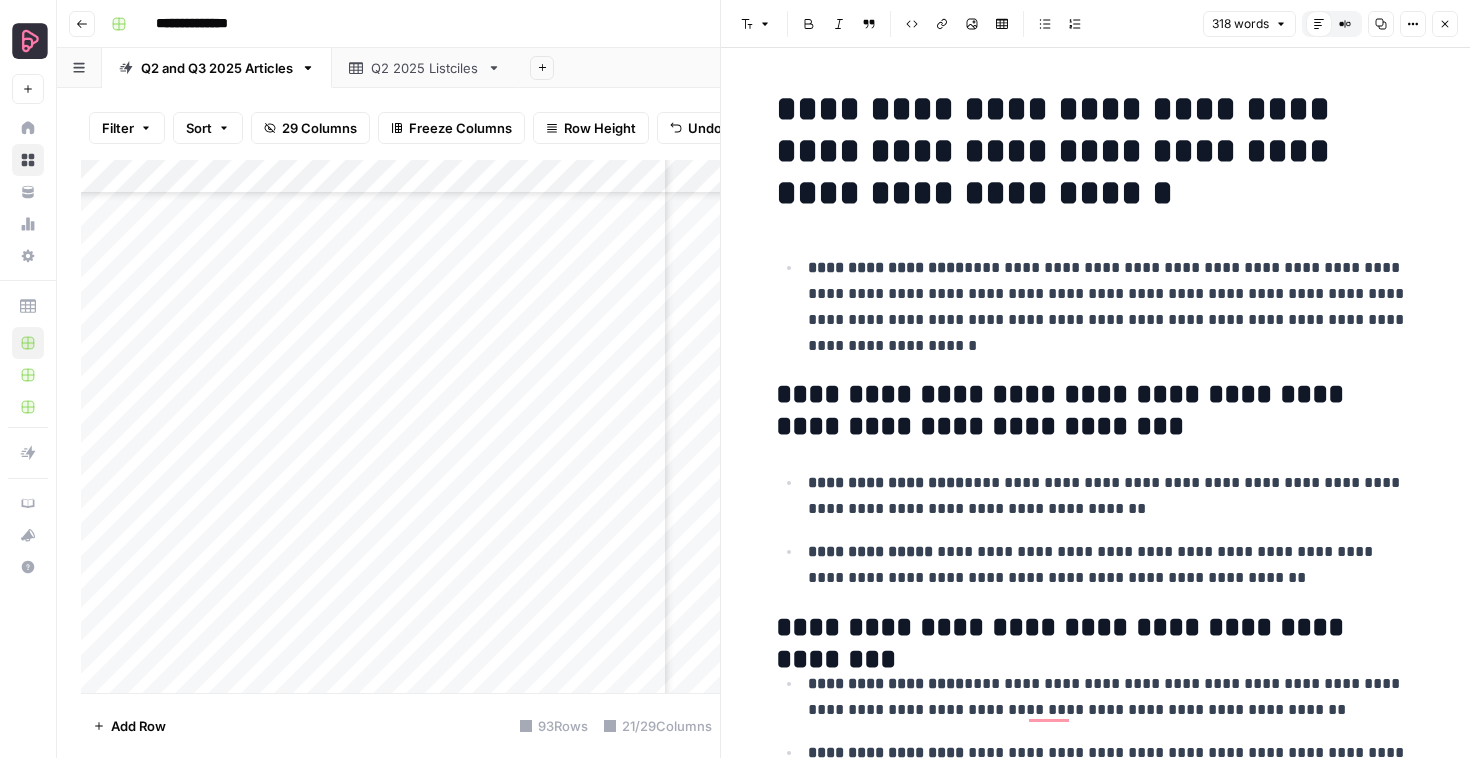click on "**********" at bounding box center (1096, 151) 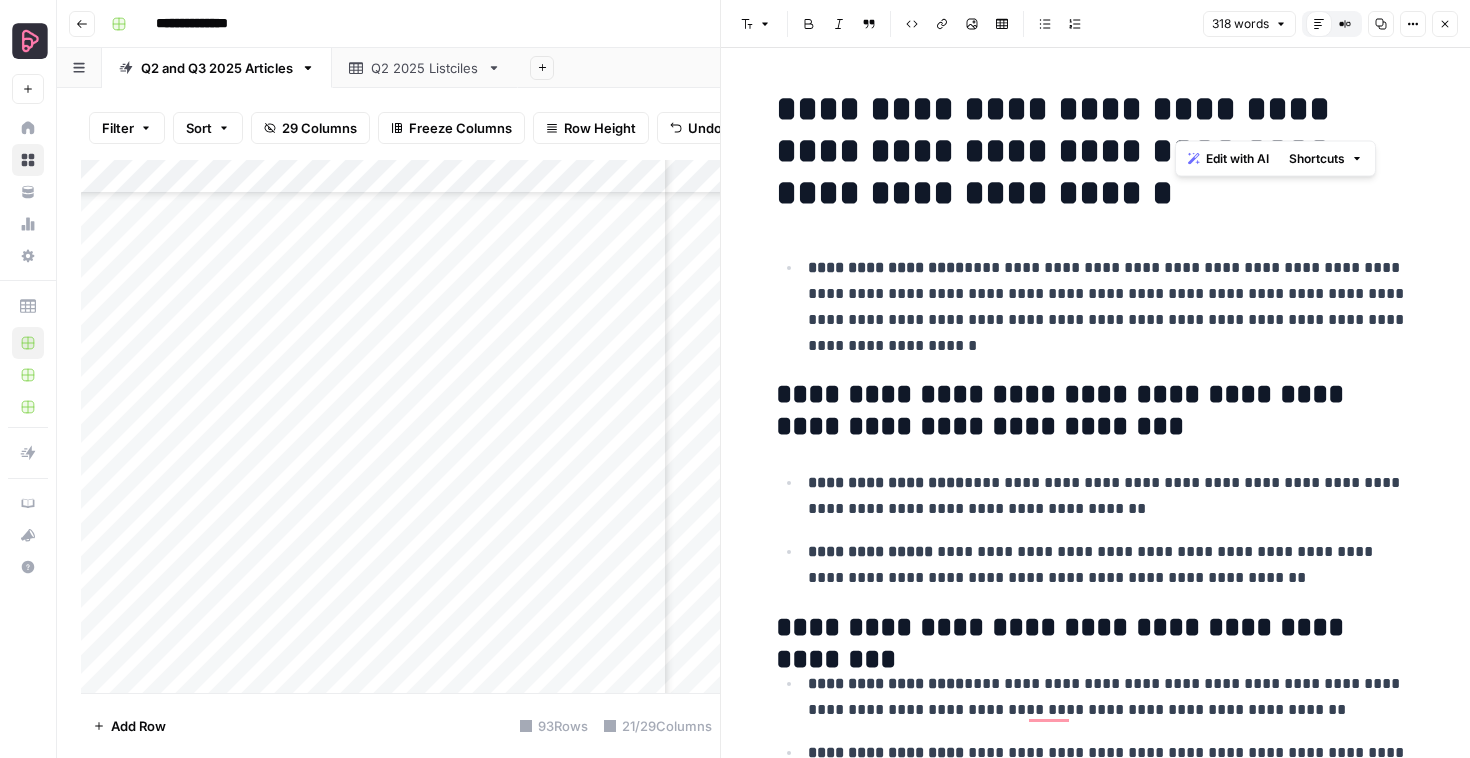 type 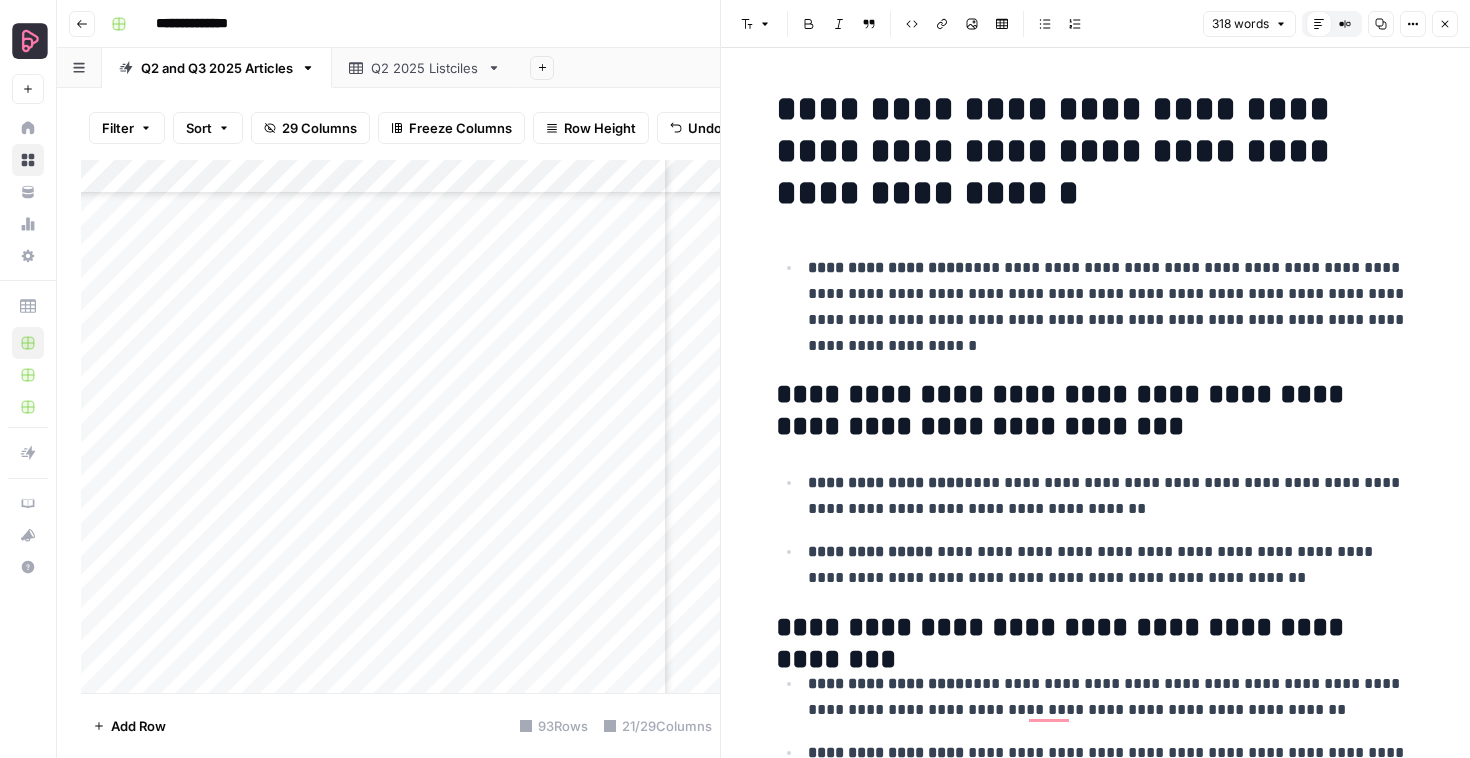 click on "**********" at bounding box center [1096, 151] 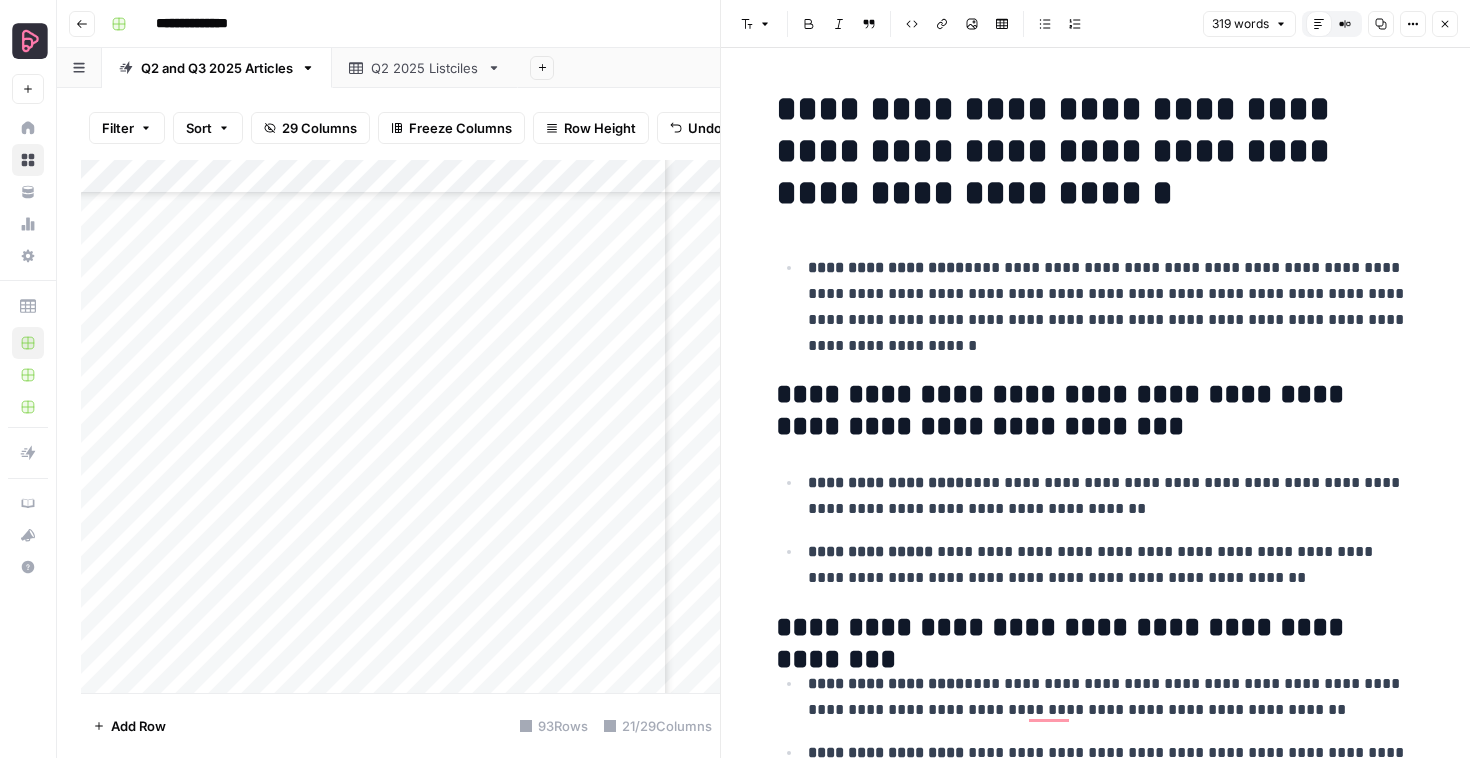 click on "**********" at bounding box center (1096, 151) 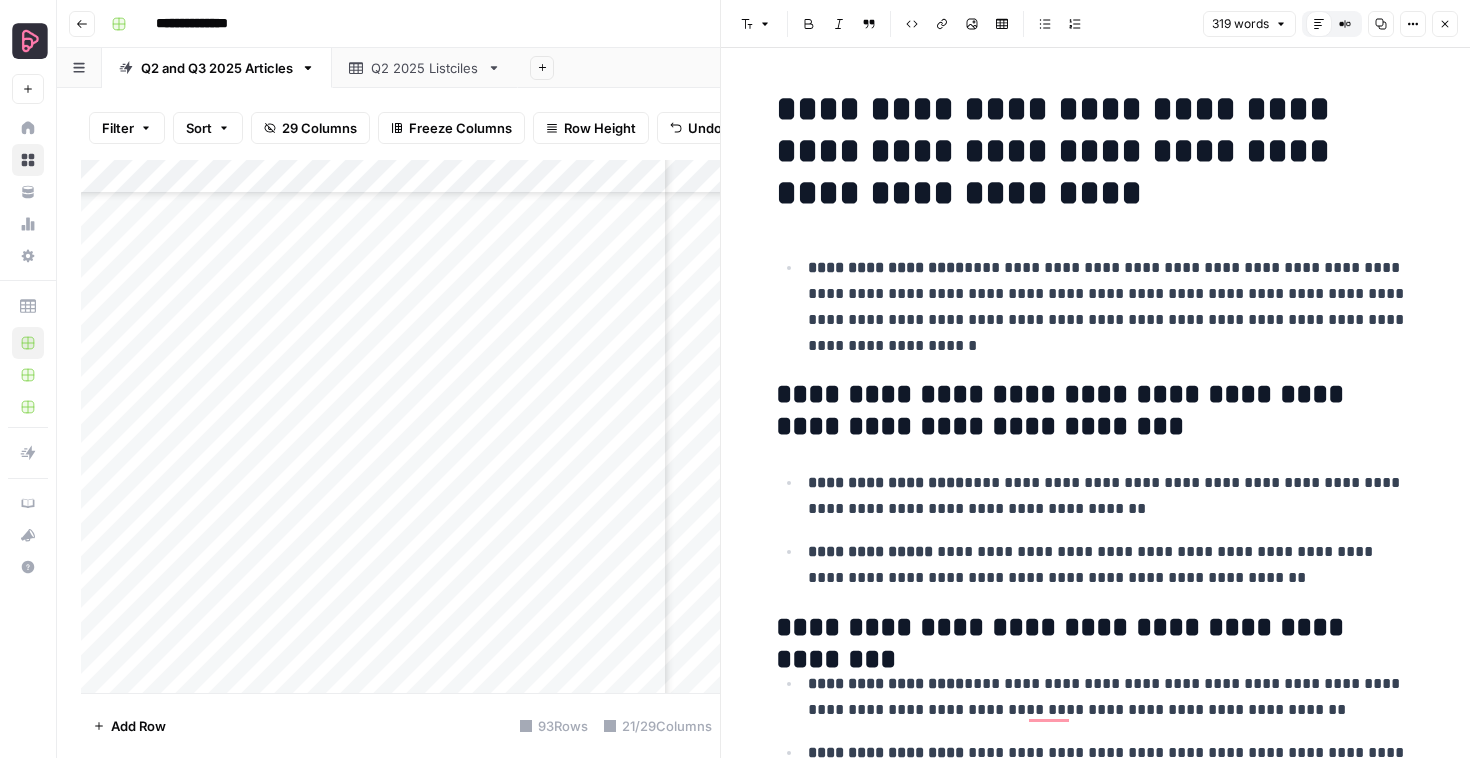 click on "**********" at bounding box center [1112, 307] 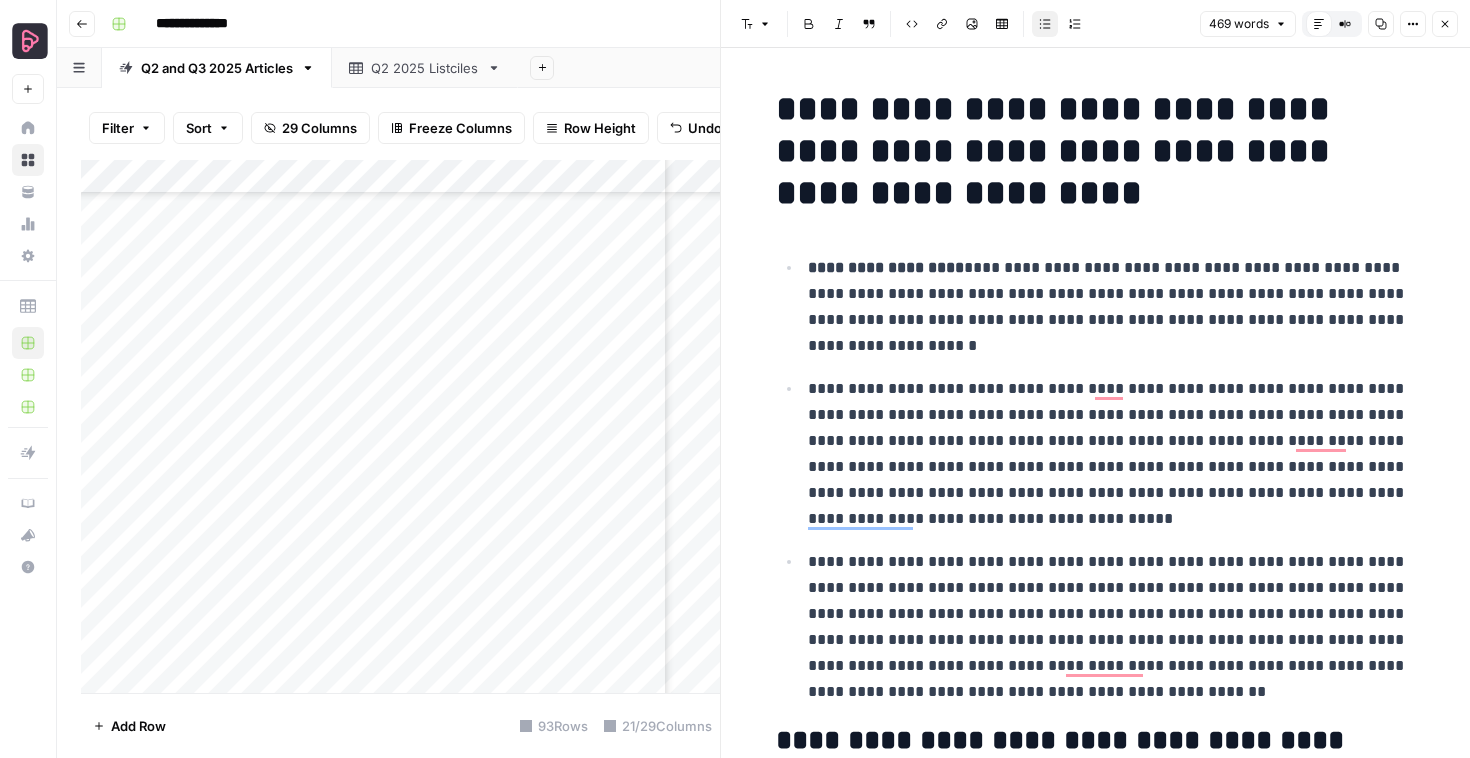 scroll, scrollTop: 77, scrollLeft: 0, axis: vertical 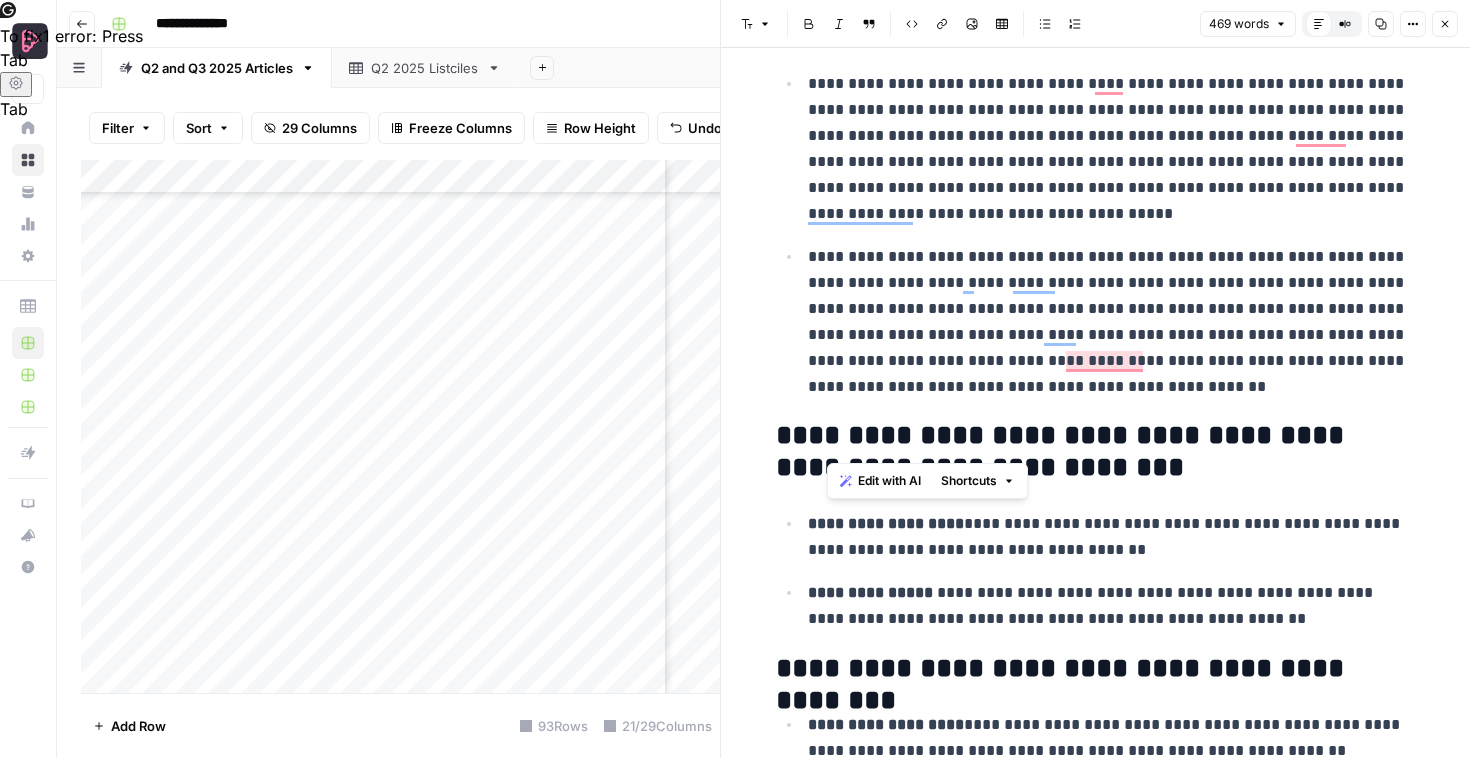 drag, startPoint x: 1076, startPoint y: 437, endPoint x: 827, endPoint y: 439, distance: 249.00803 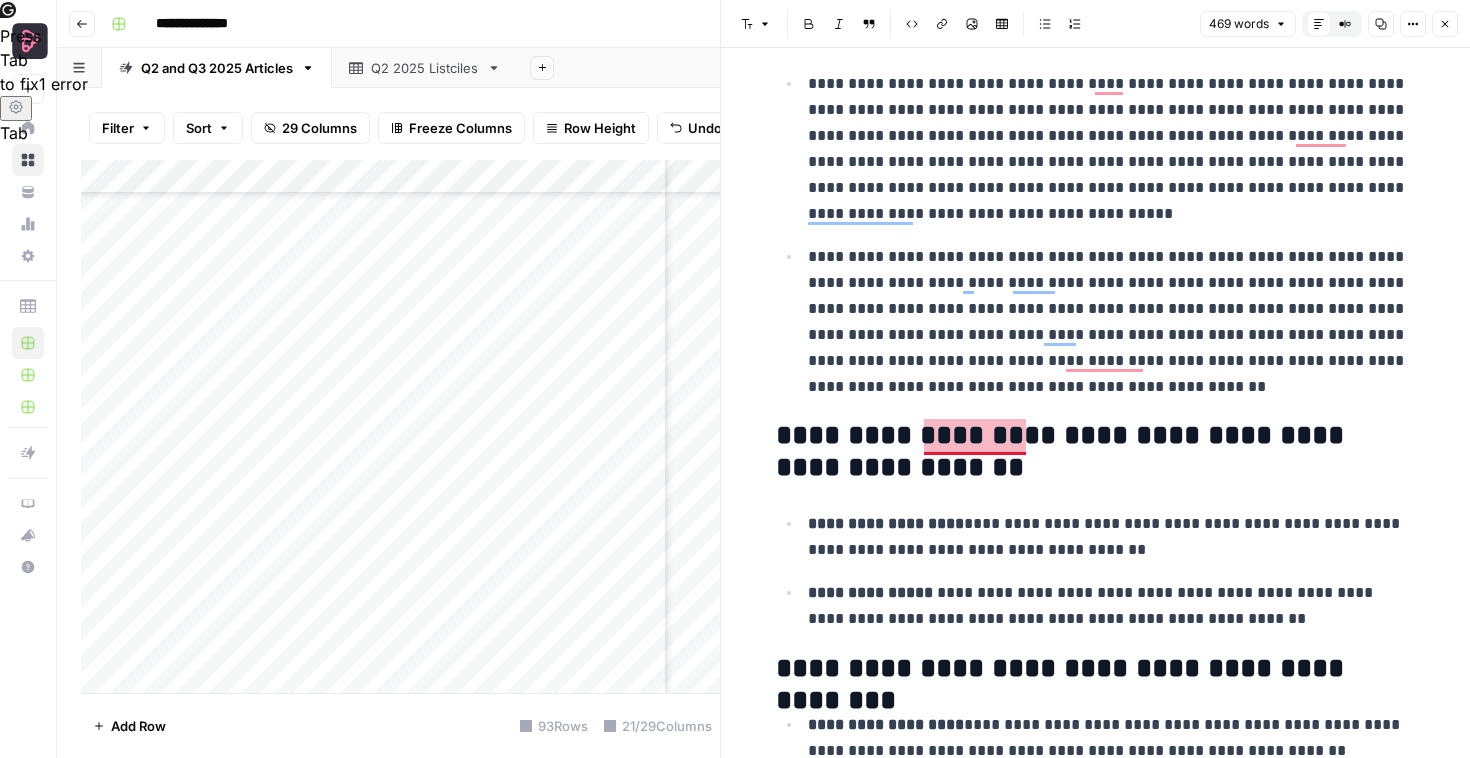 click on "**********" at bounding box center [1096, 452] 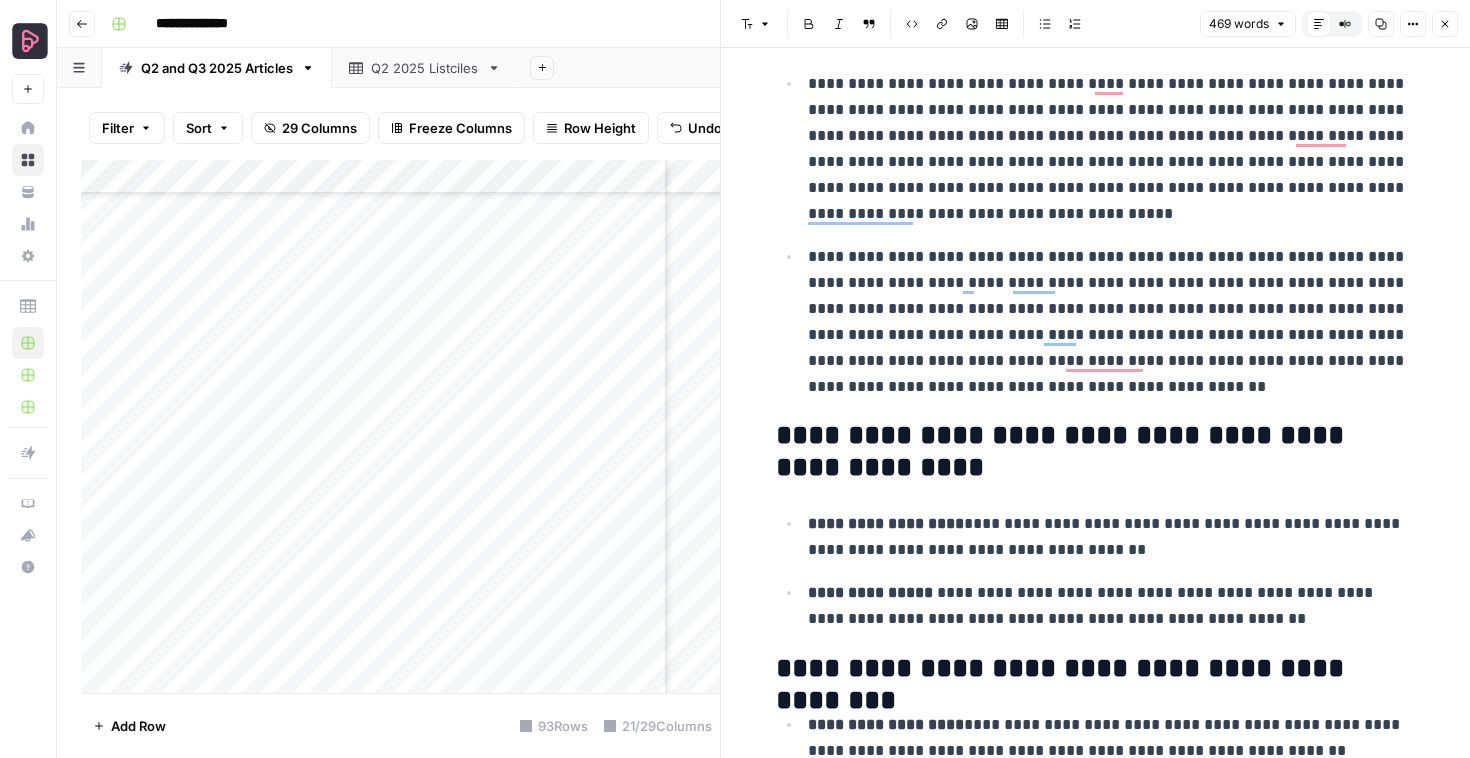 click on "**********" at bounding box center (1096, 452) 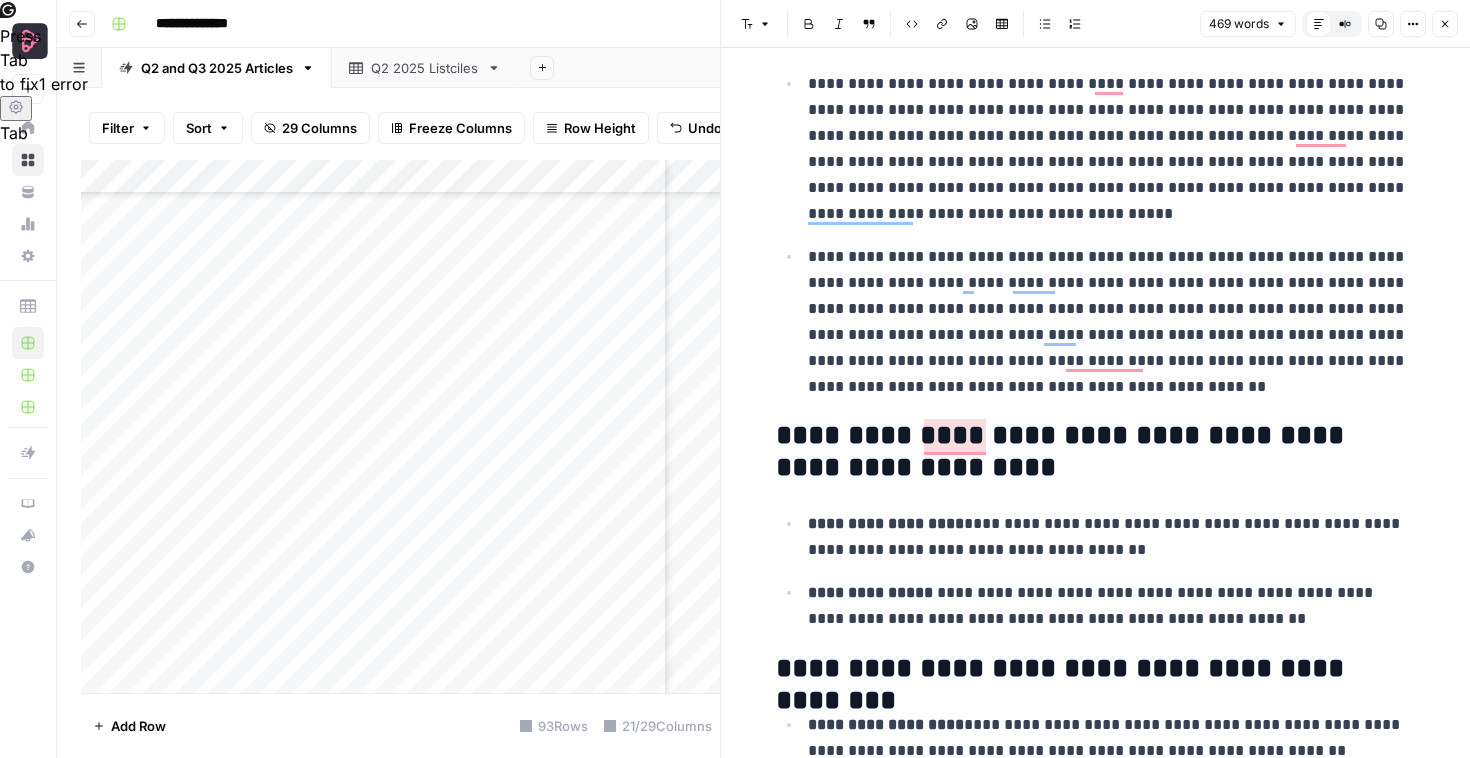 scroll, scrollTop: 373, scrollLeft: 0, axis: vertical 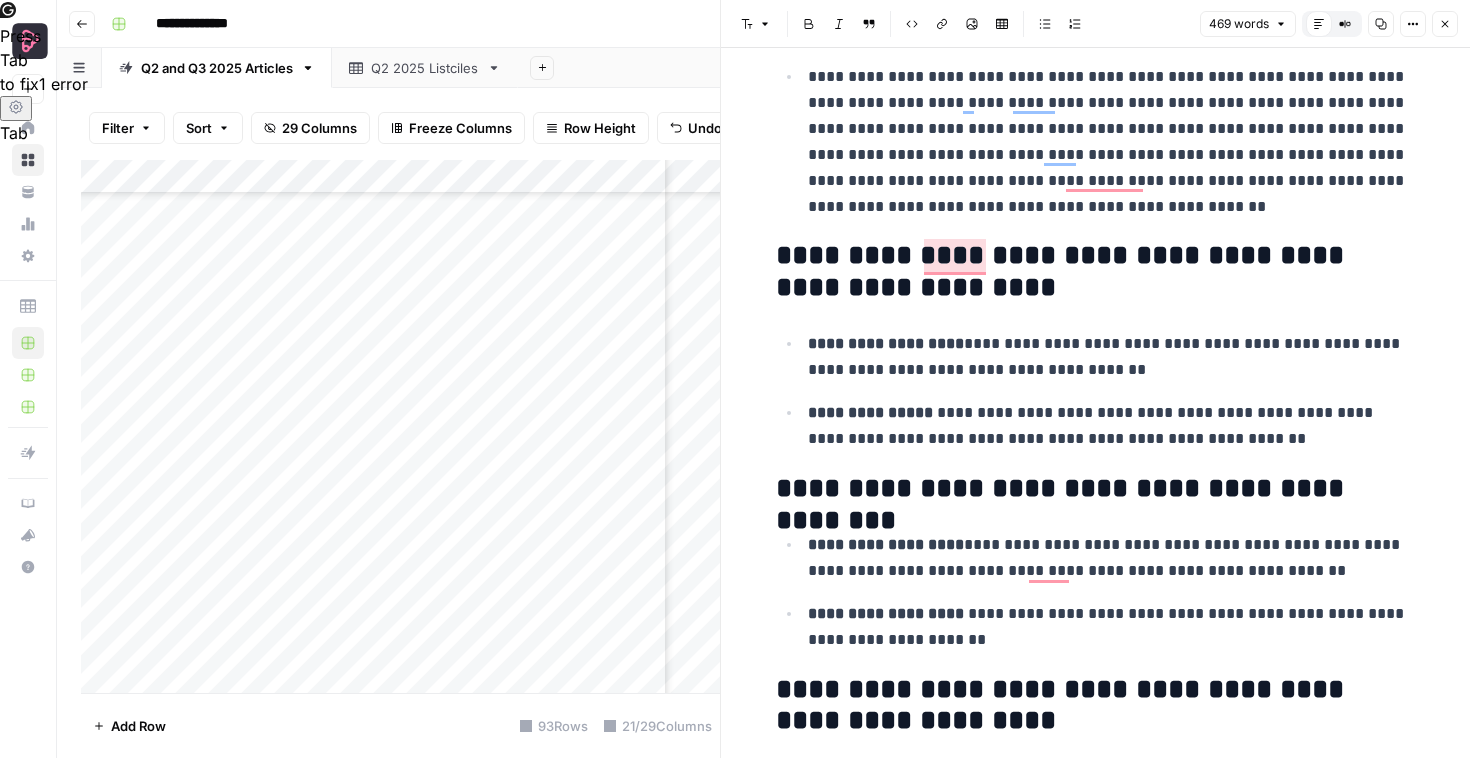 click on "**********" at bounding box center [1112, 426] 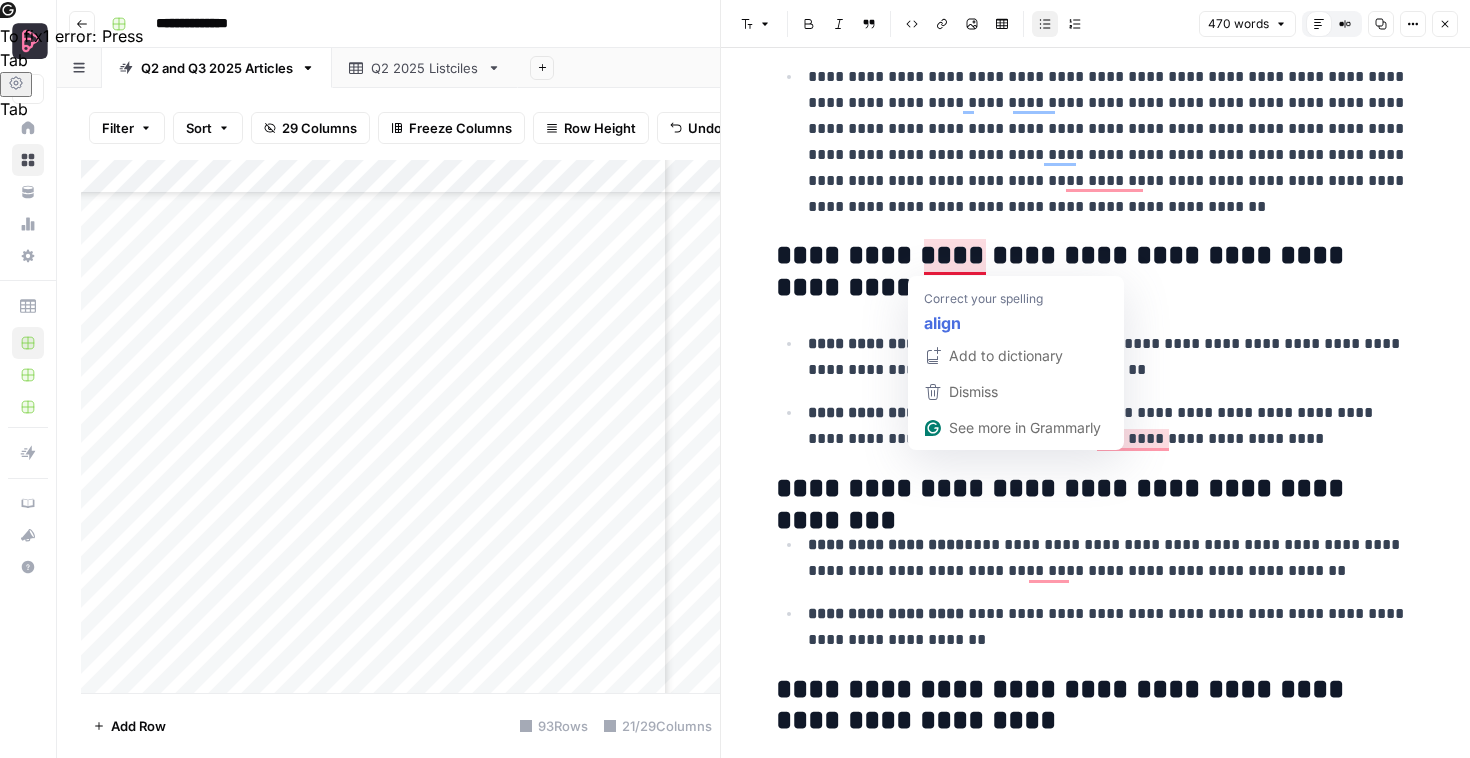 click on "**********" at bounding box center (1096, 272) 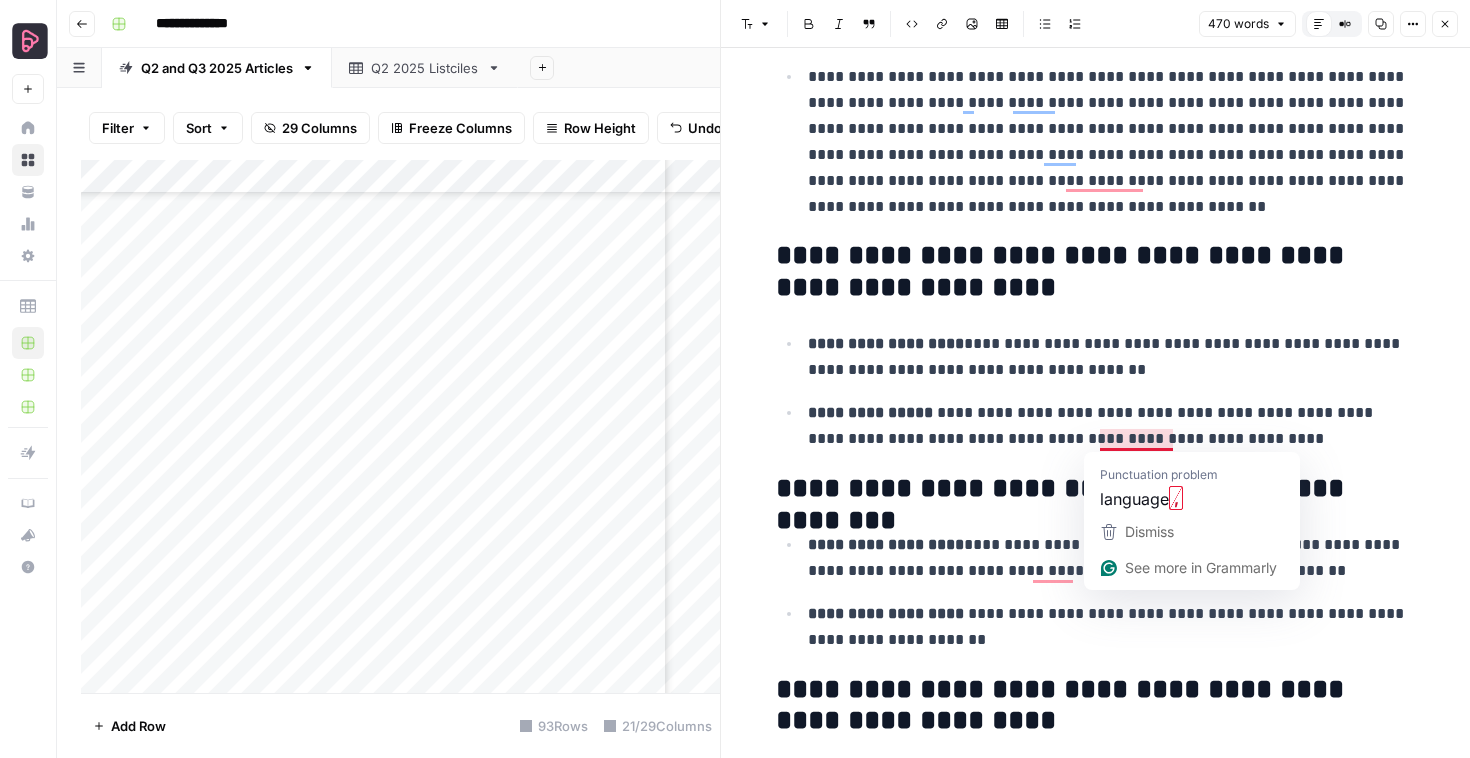 click on "**********" at bounding box center [1112, 426] 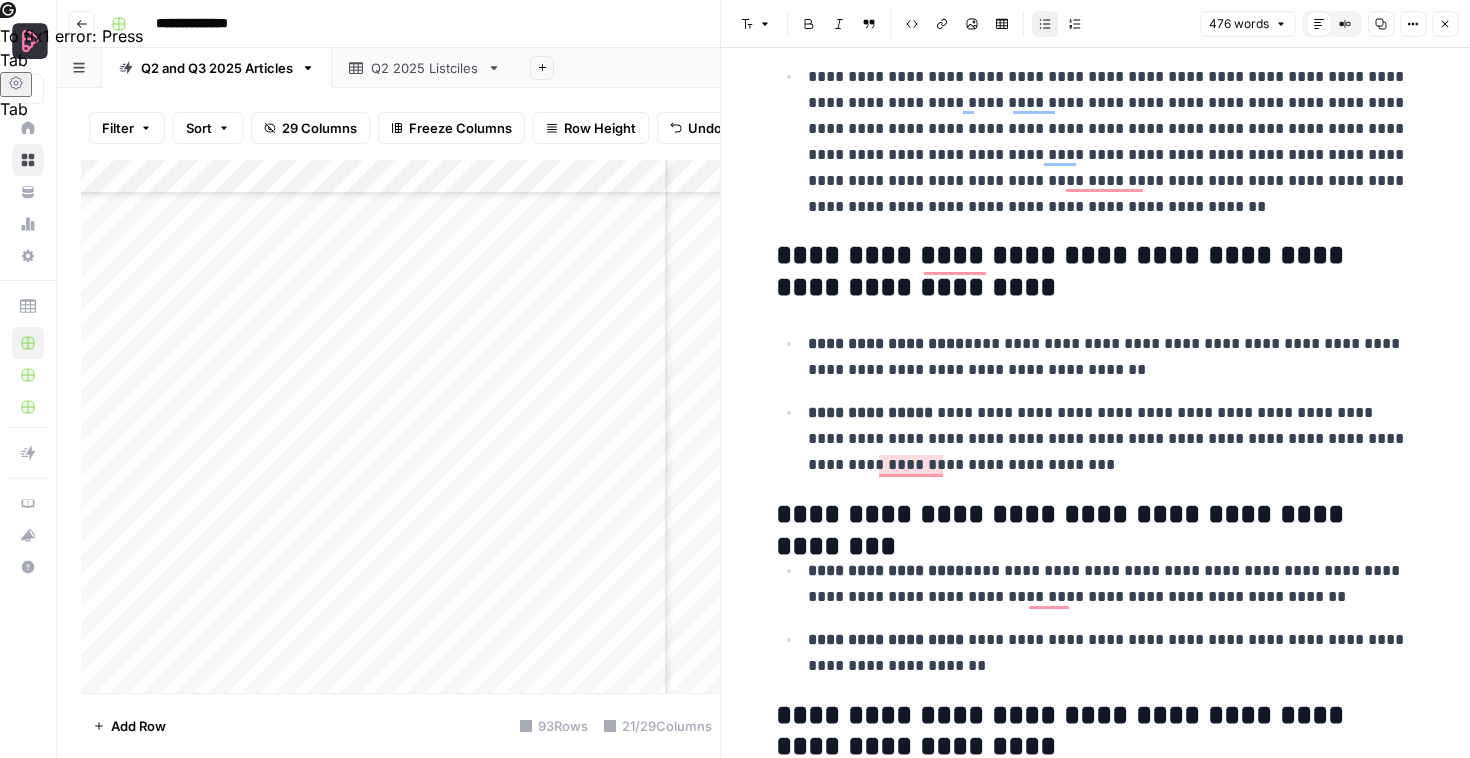 click on "**********" at bounding box center [1112, 439] 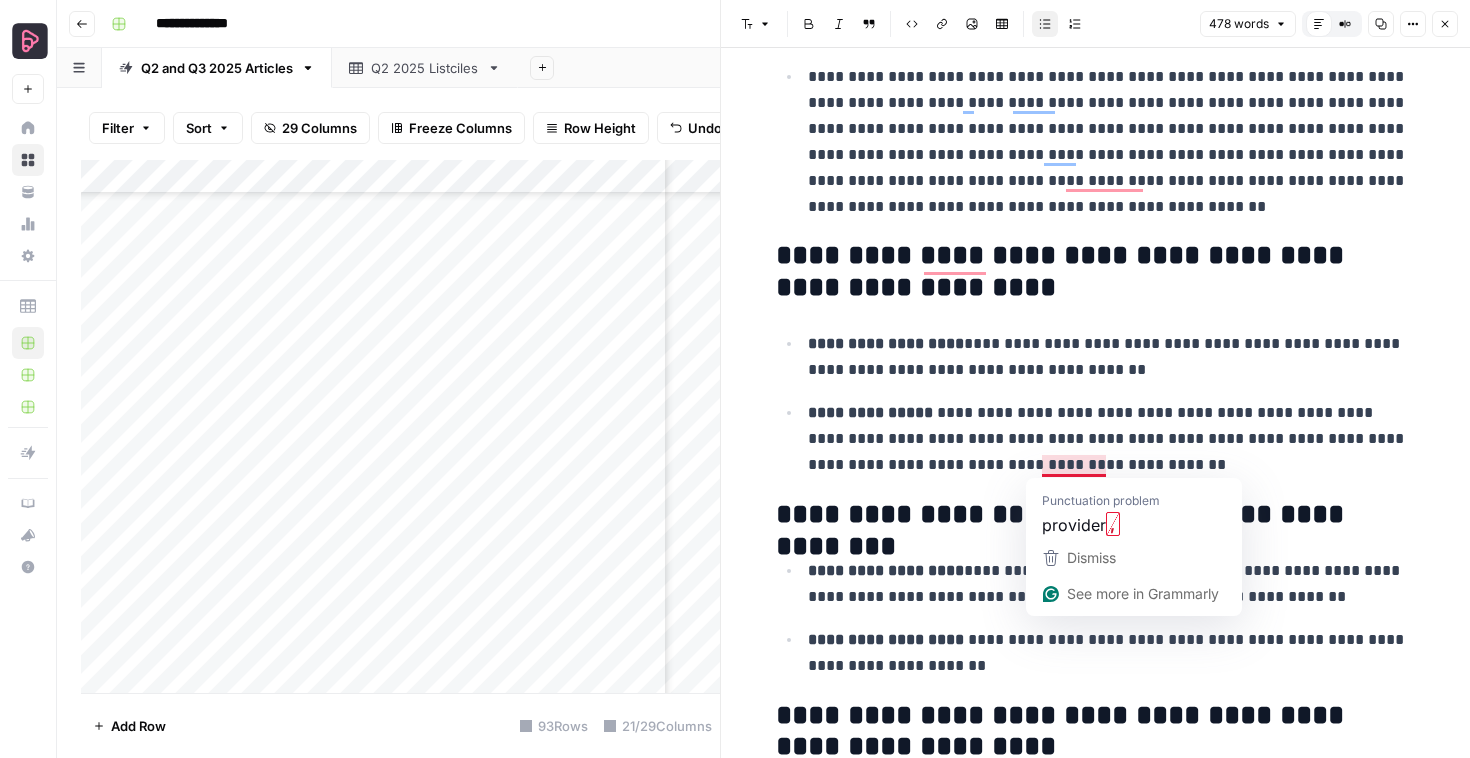 click on "**********" at bounding box center (1112, 439) 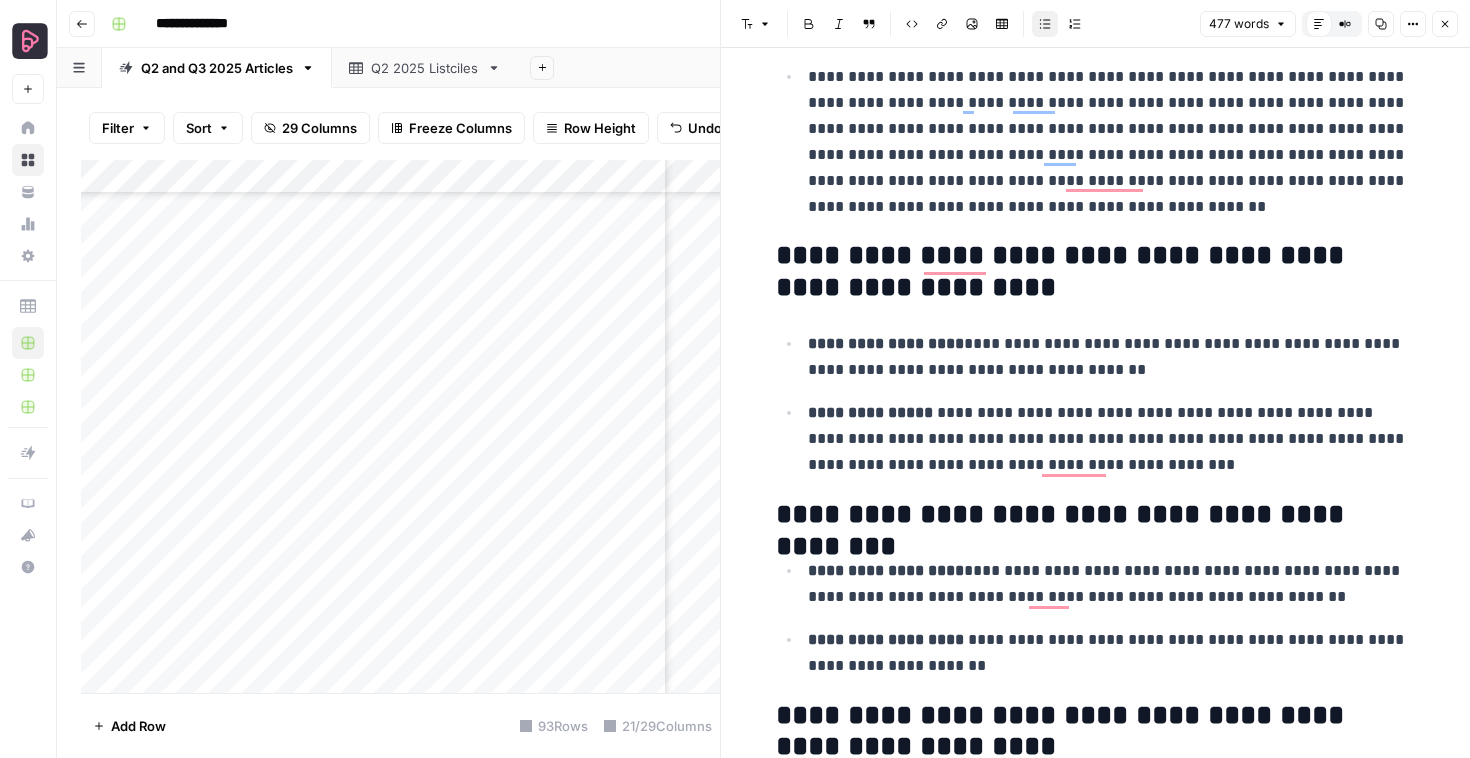 scroll, scrollTop: 535, scrollLeft: 0, axis: vertical 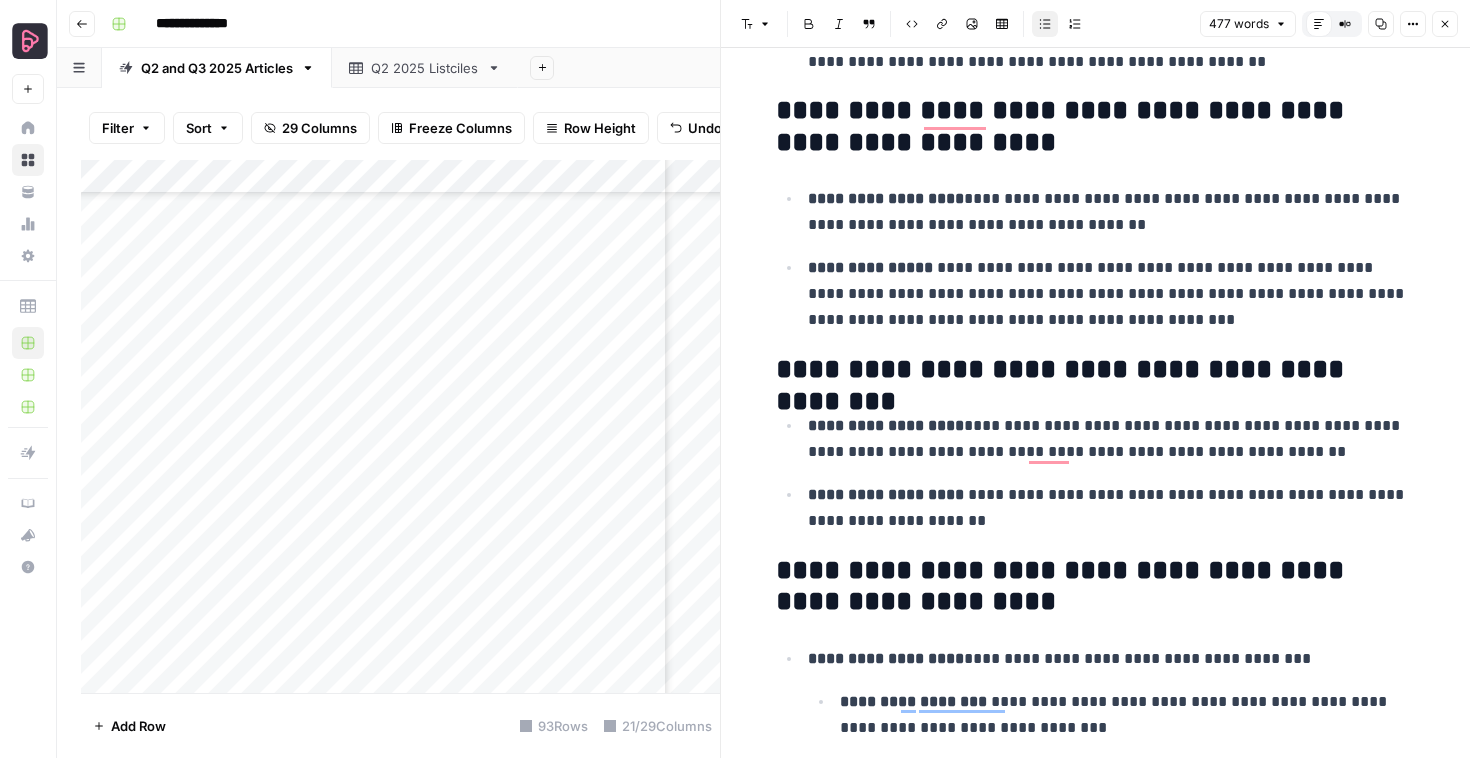 click on "**********" at bounding box center (1096, 370) 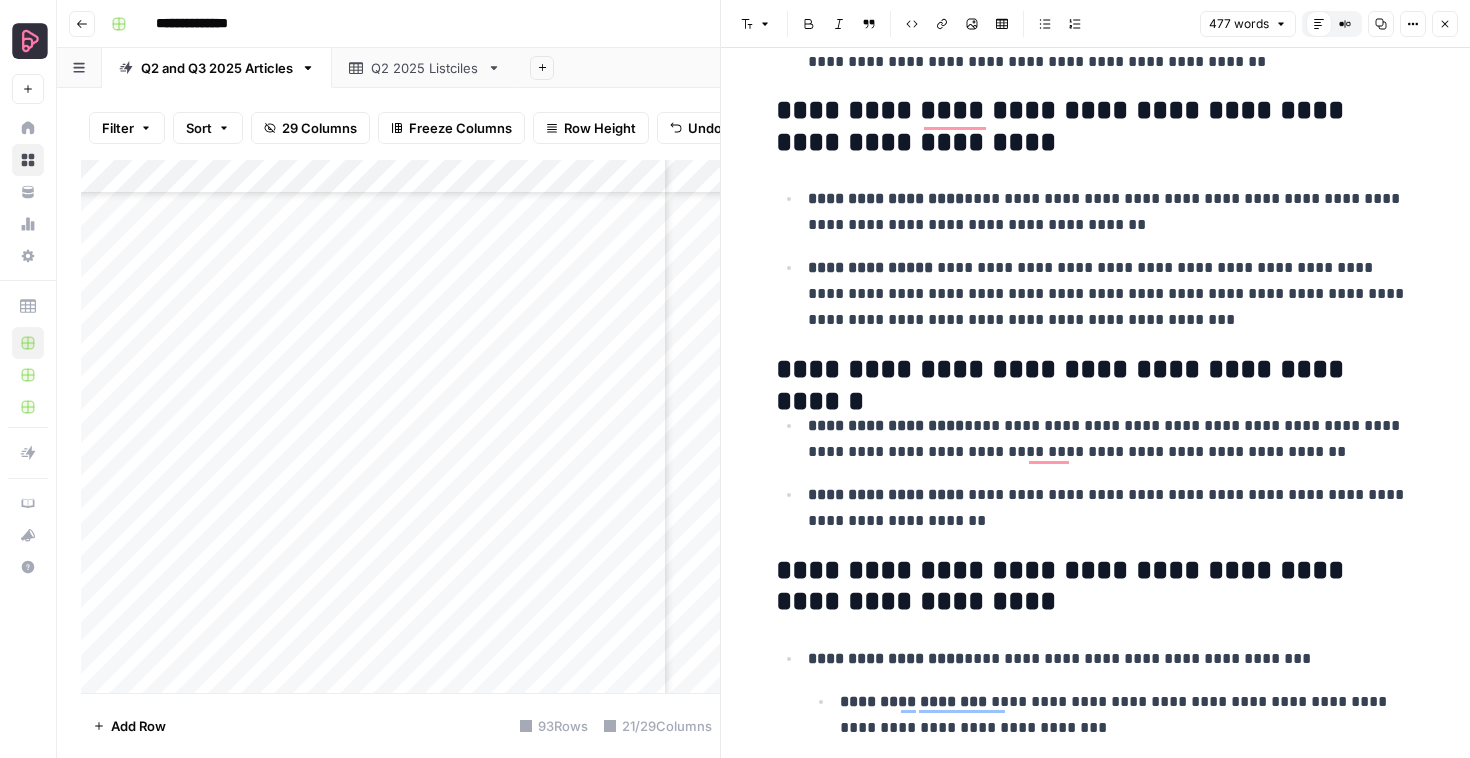 click on "**********" at bounding box center (1096, 370) 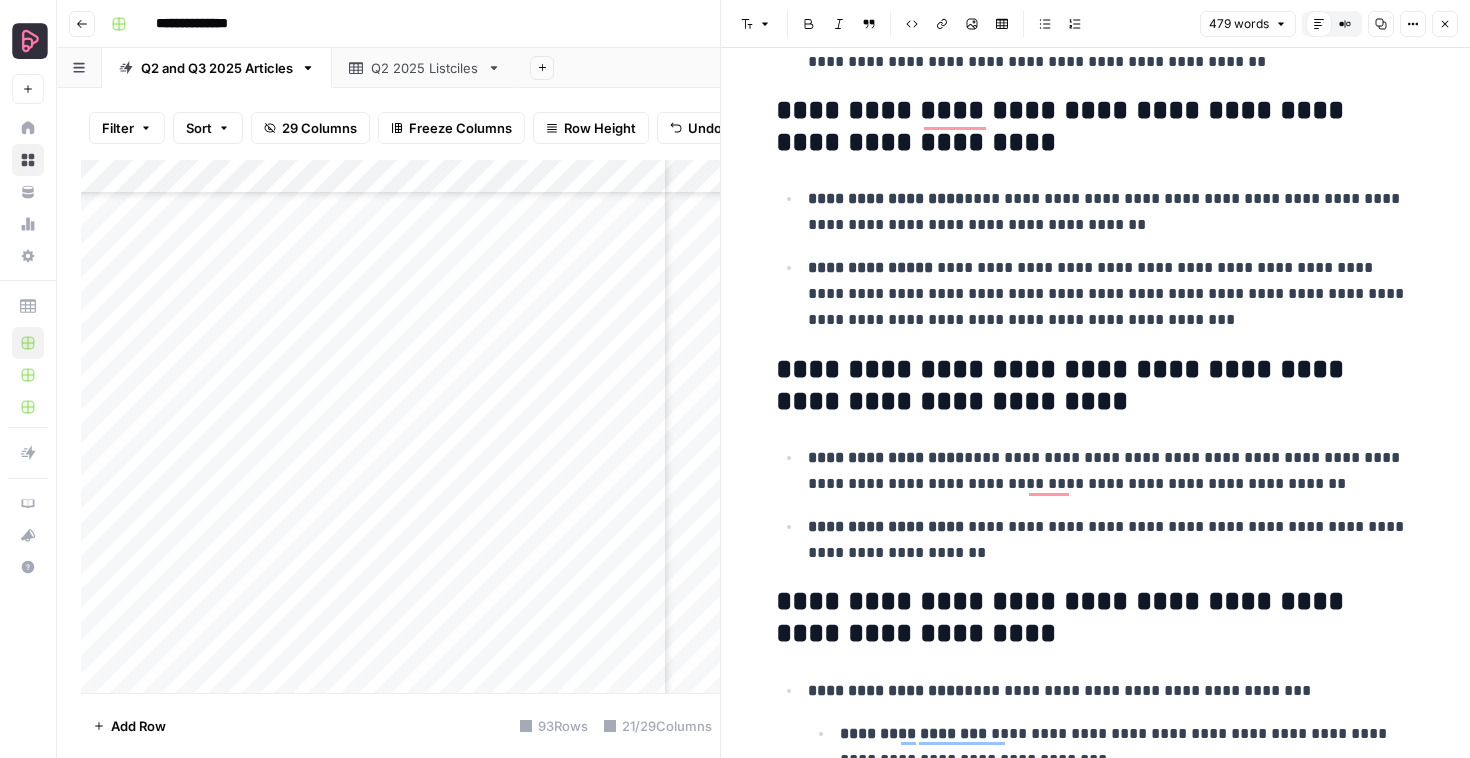 click on "**********" at bounding box center (1096, 386) 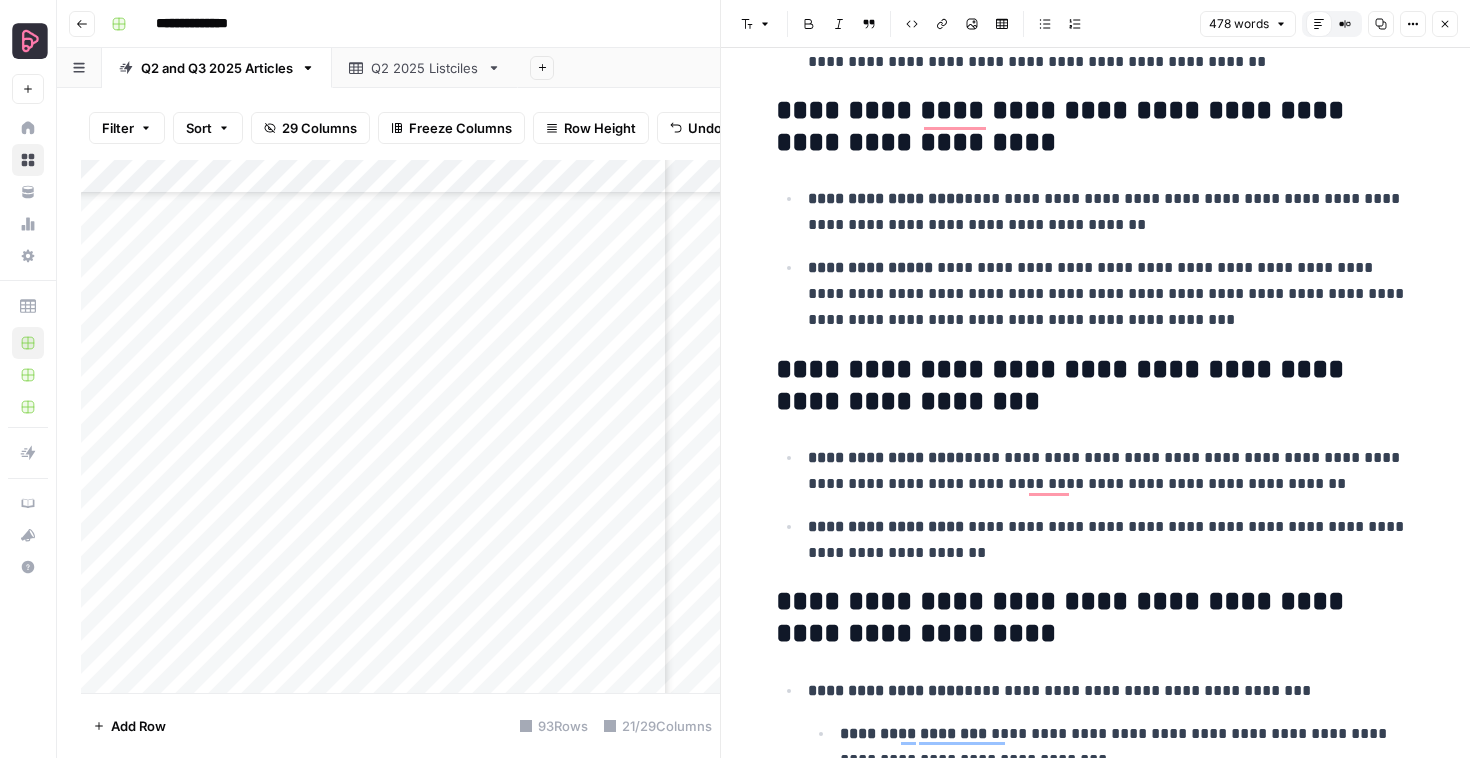 click on "**********" at bounding box center [1096, 386] 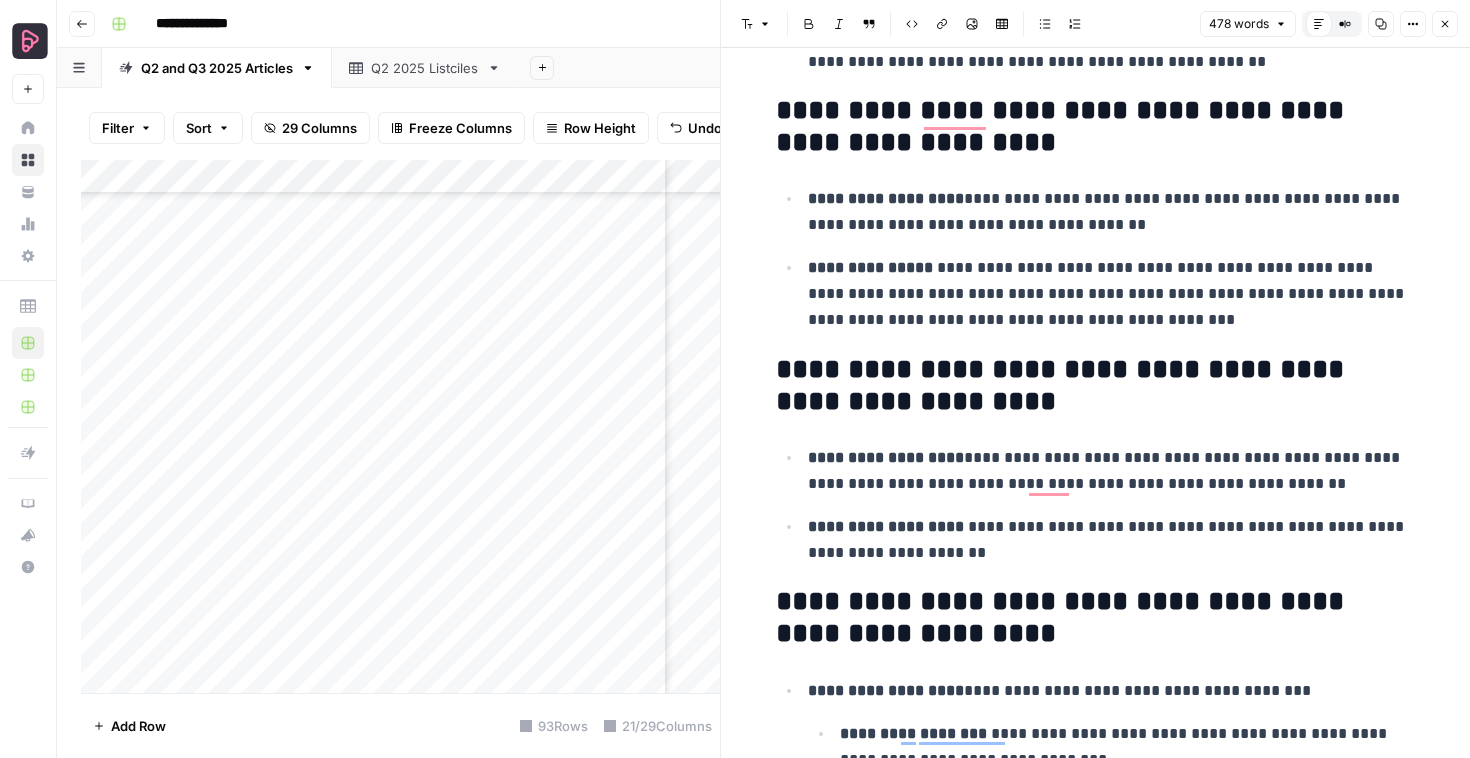 scroll, scrollTop: 689, scrollLeft: 0, axis: vertical 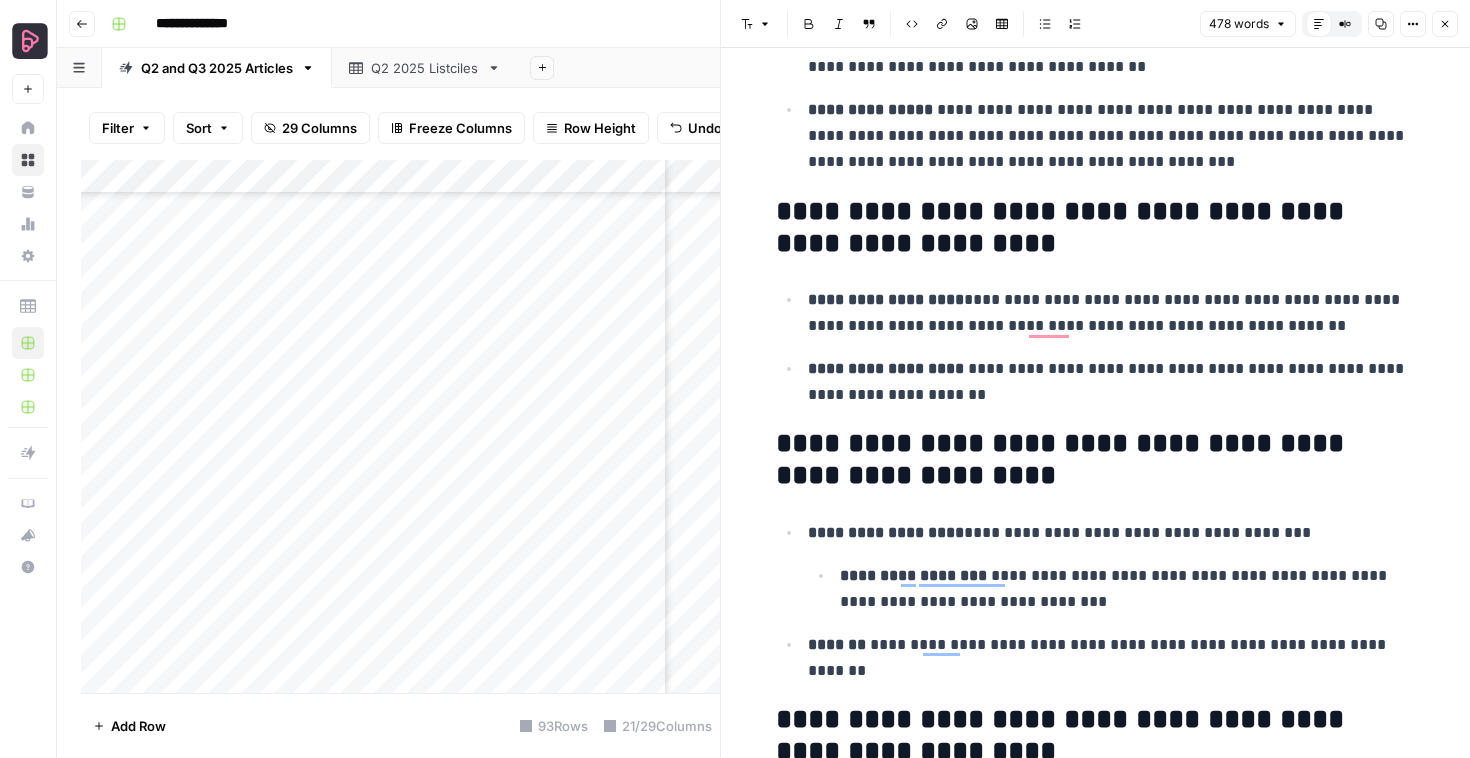 click on "**********" at bounding box center [1096, 460] 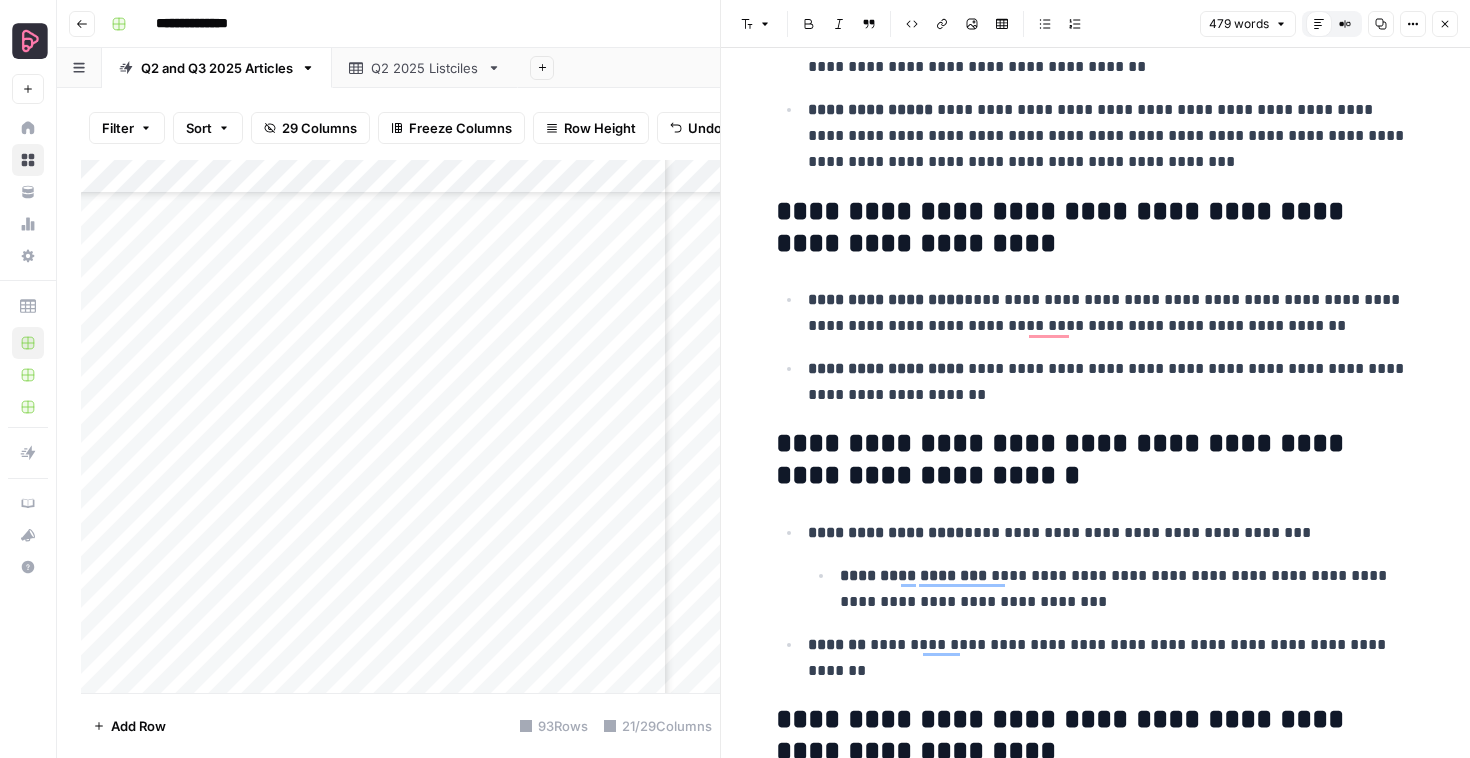 scroll, scrollTop: 864, scrollLeft: 0, axis: vertical 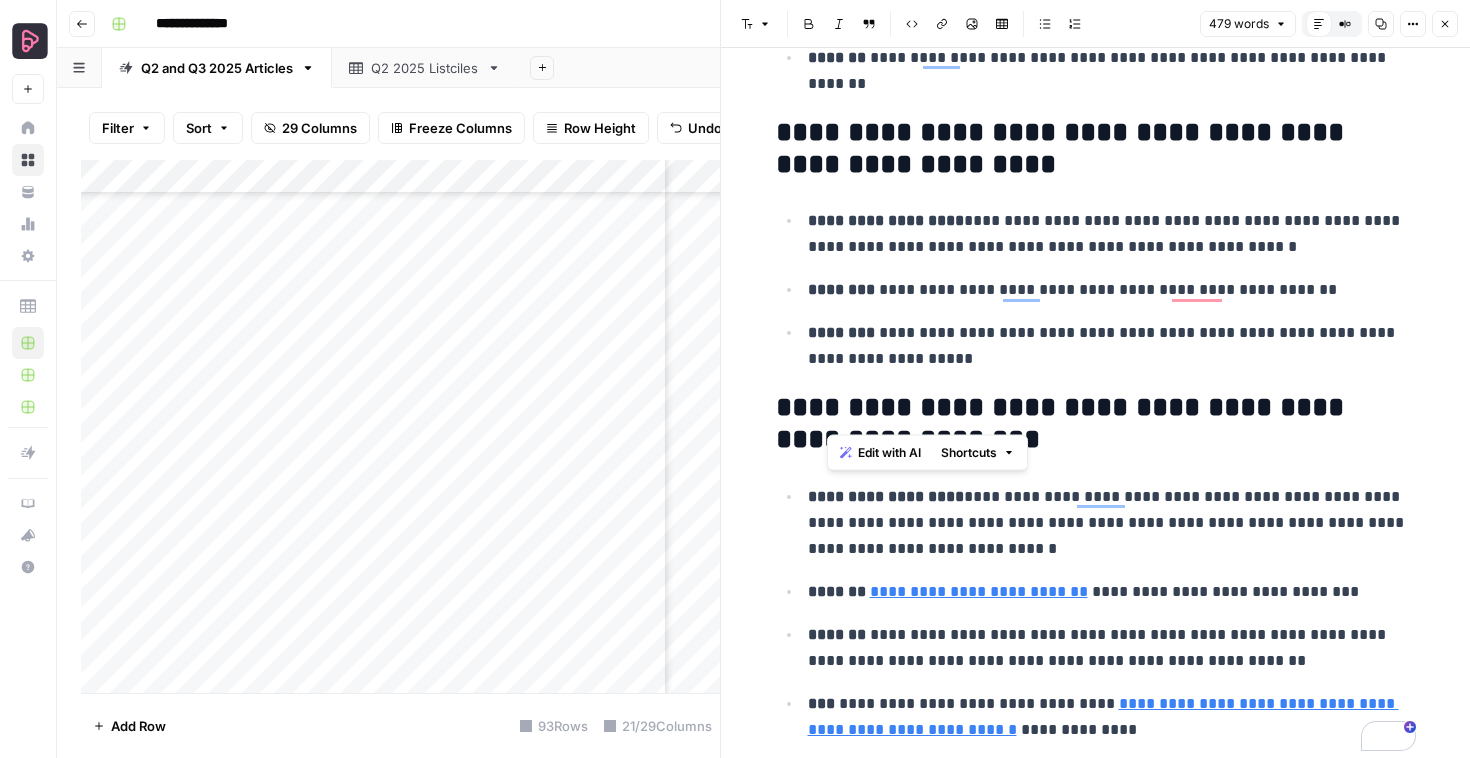 drag, startPoint x: 1005, startPoint y: 408, endPoint x: 829, endPoint y: 412, distance: 176.04546 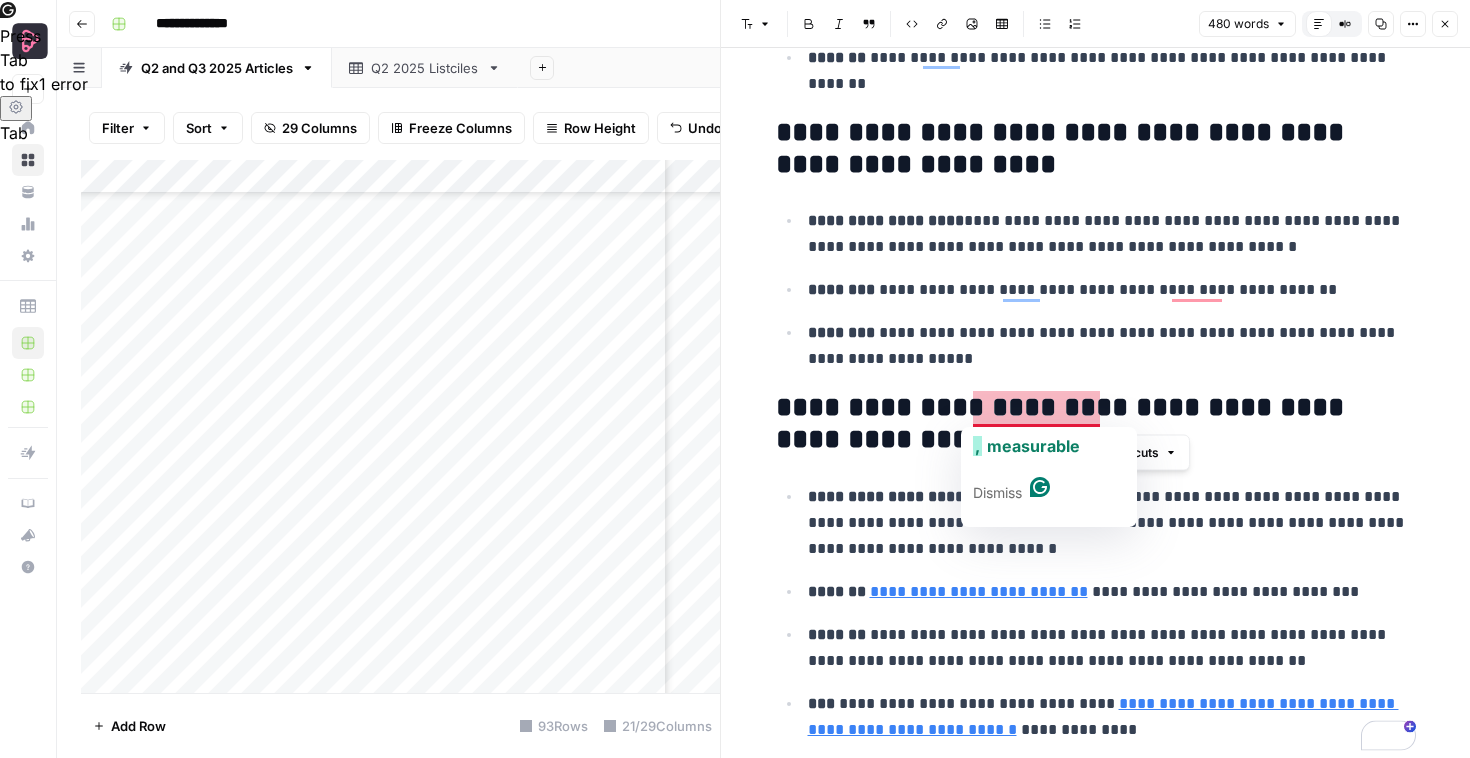 drag, startPoint x: 1240, startPoint y: 406, endPoint x: 984, endPoint y: 407, distance: 256.00195 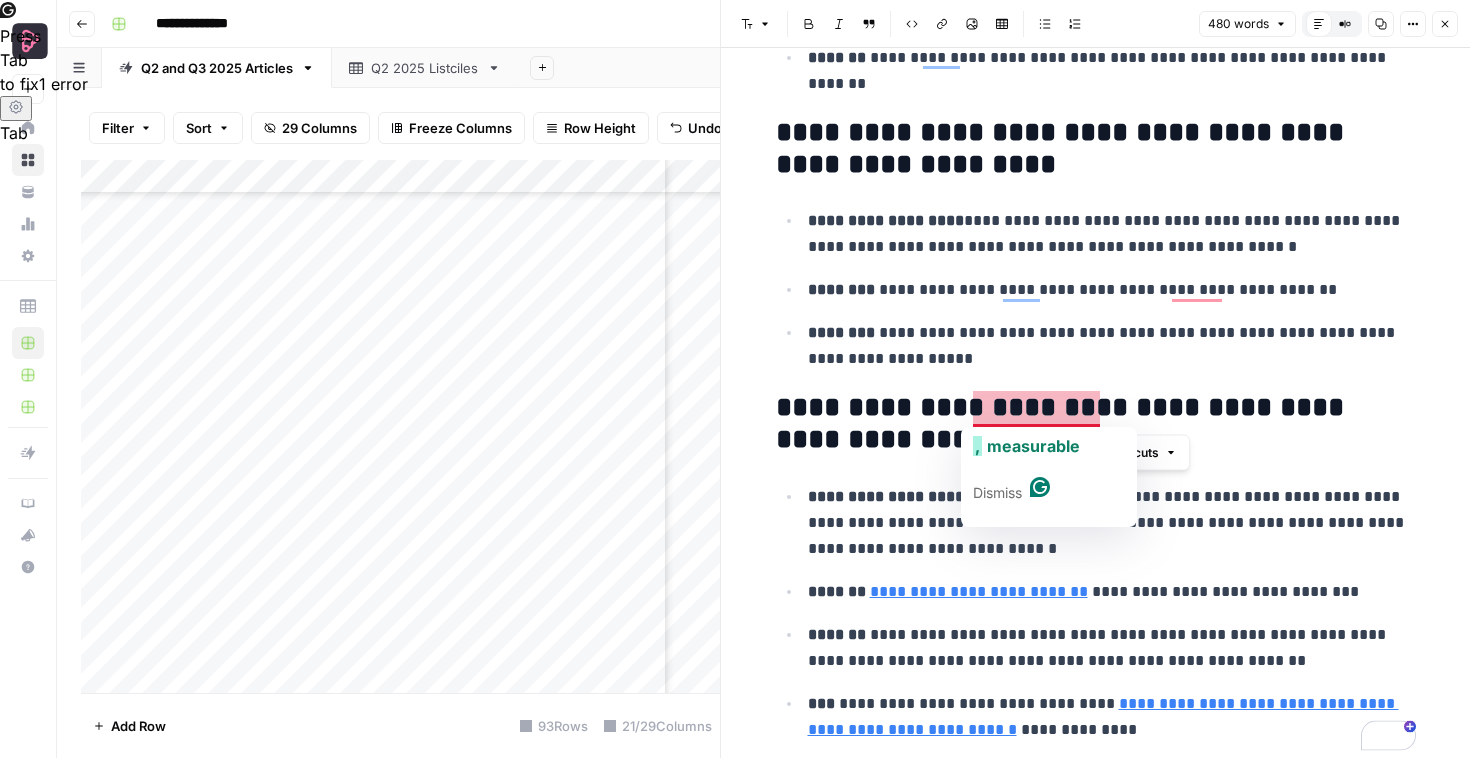 click on "**********" at bounding box center [1096, 424] 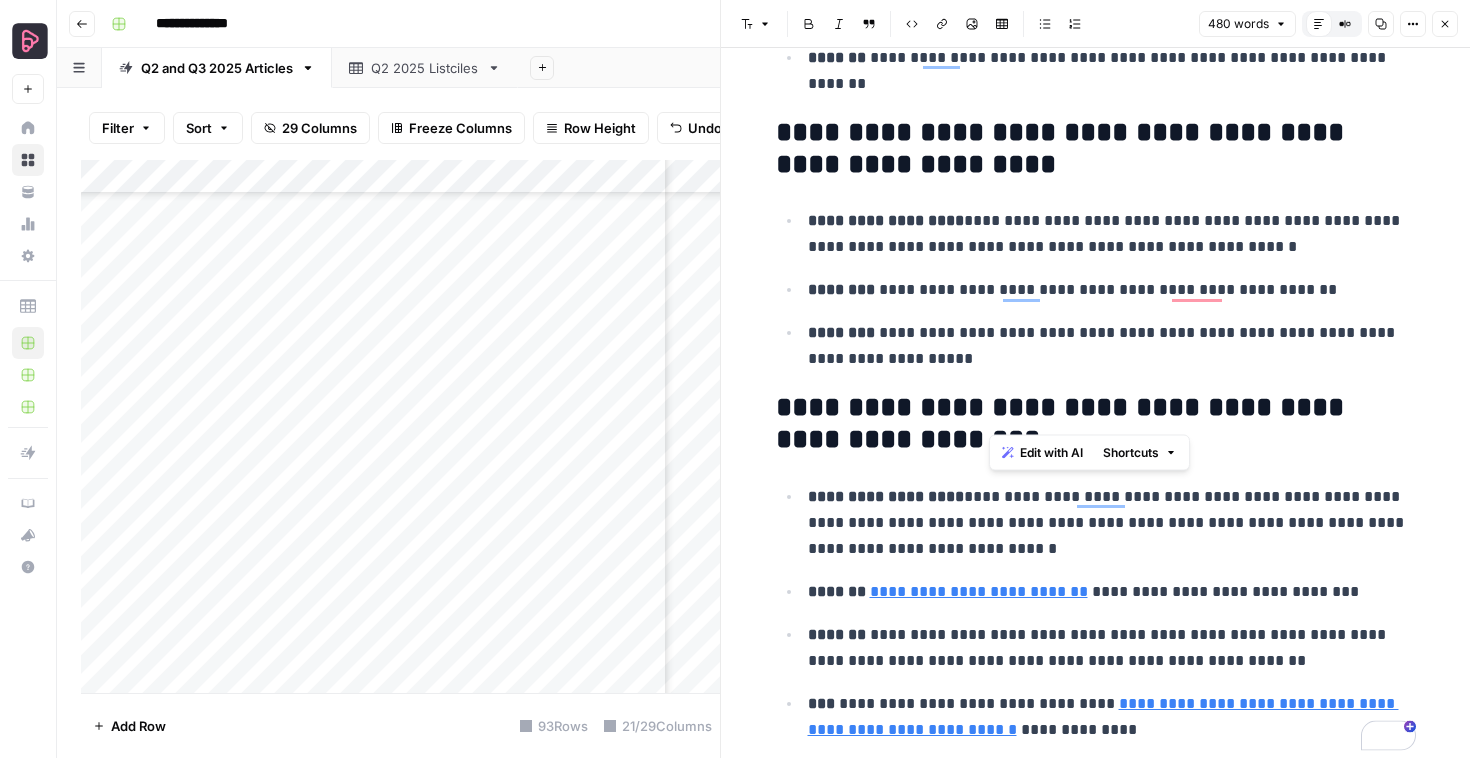 scroll, scrollTop: 1343, scrollLeft: 0, axis: vertical 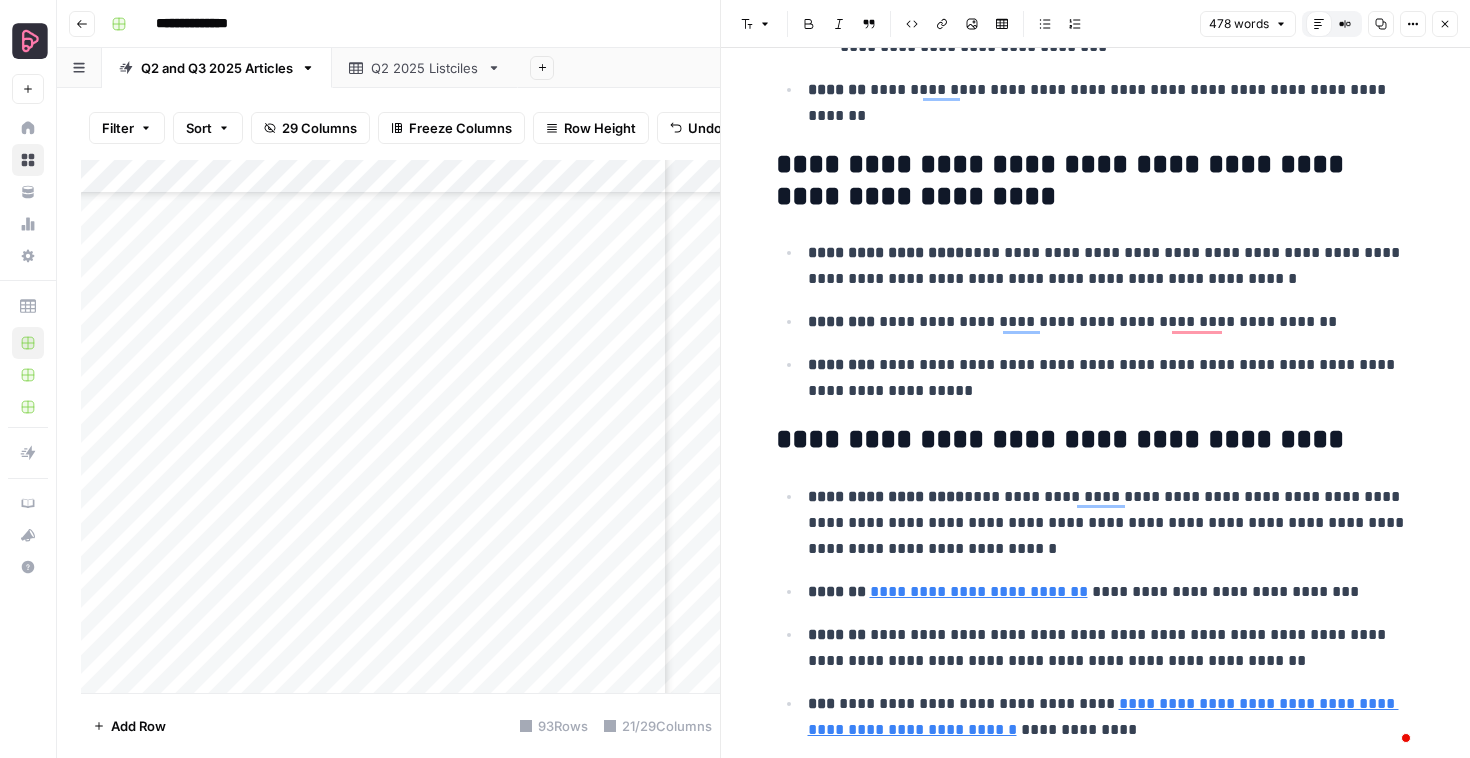 click on "**********" at bounding box center (1096, 440) 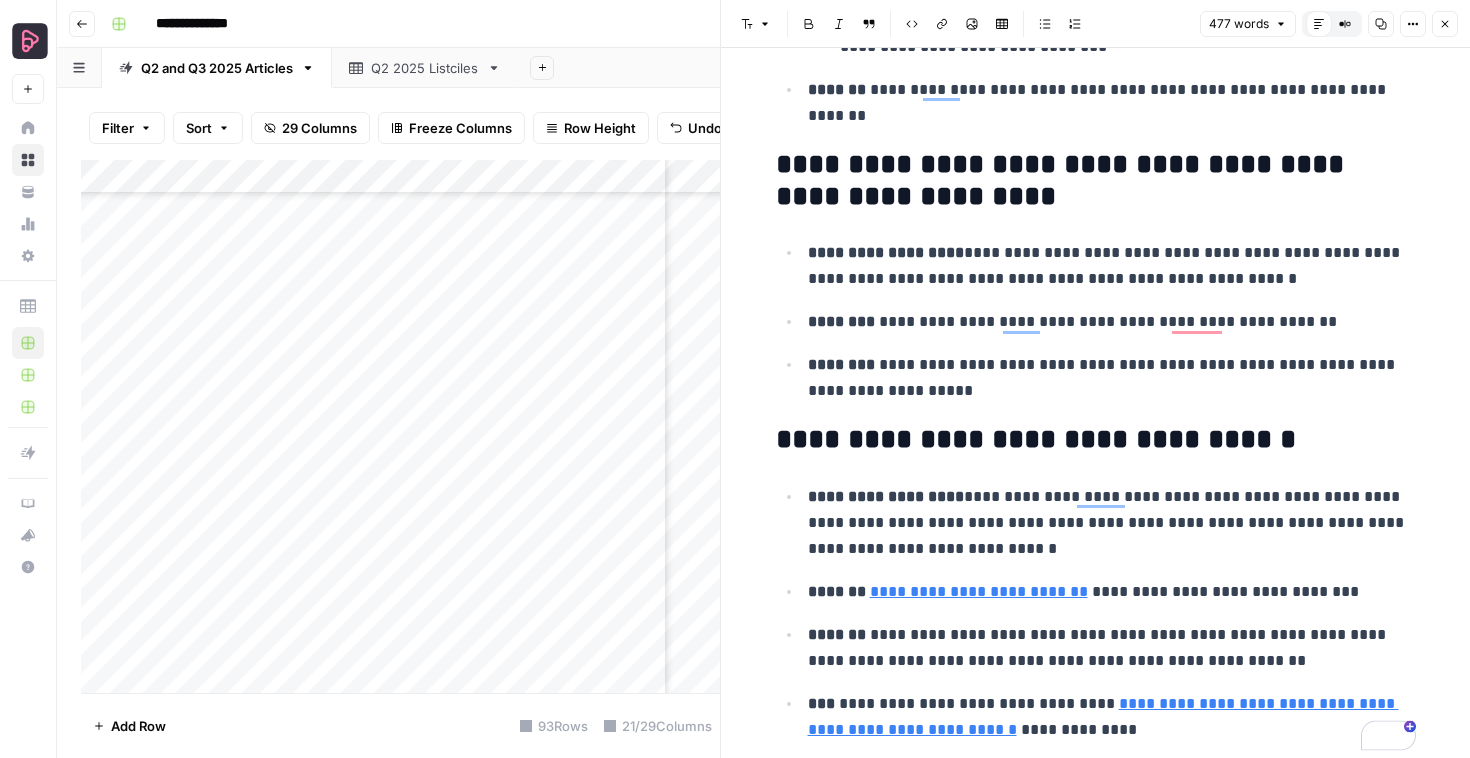 click on "**********" at bounding box center (1112, 523) 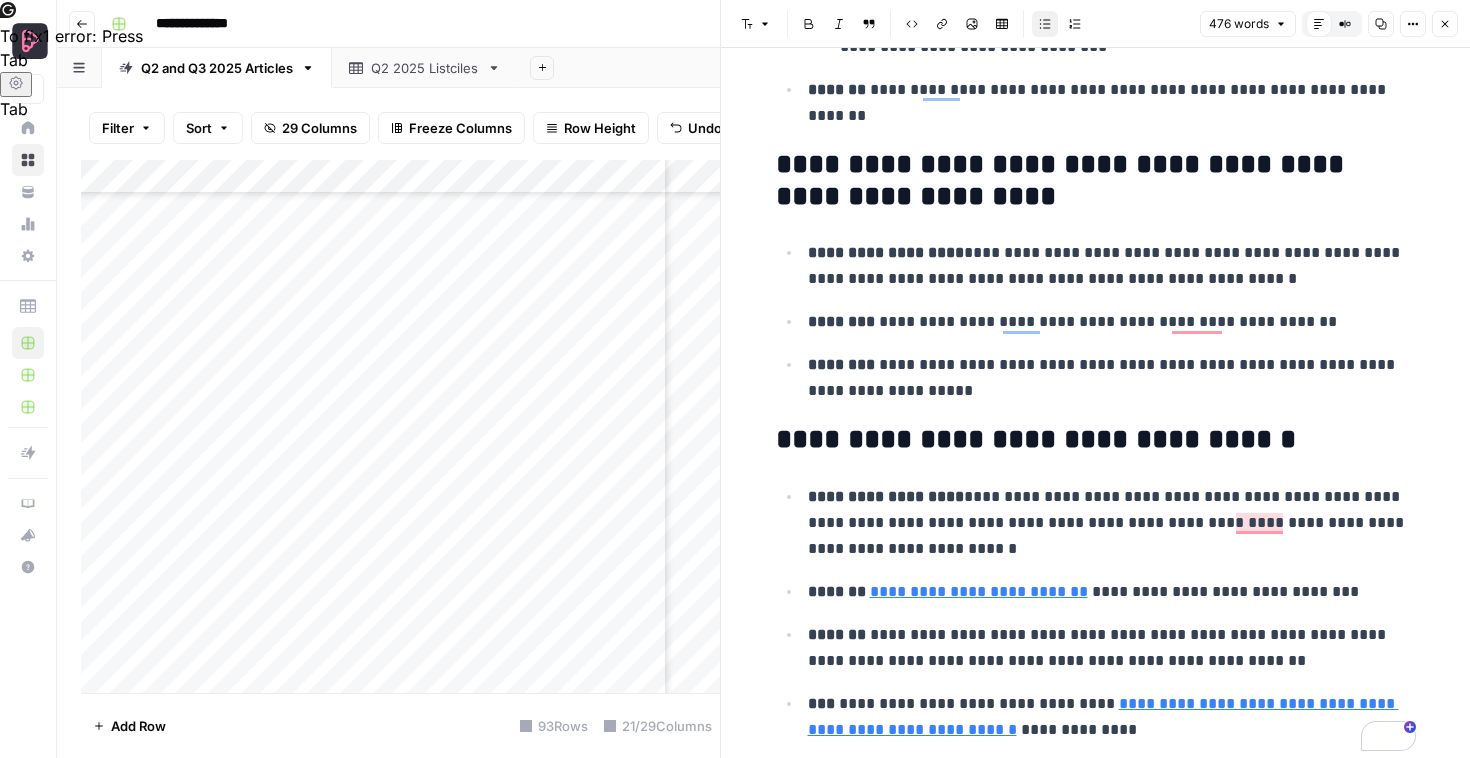click on "**********" at bounding box center [1112, 523] 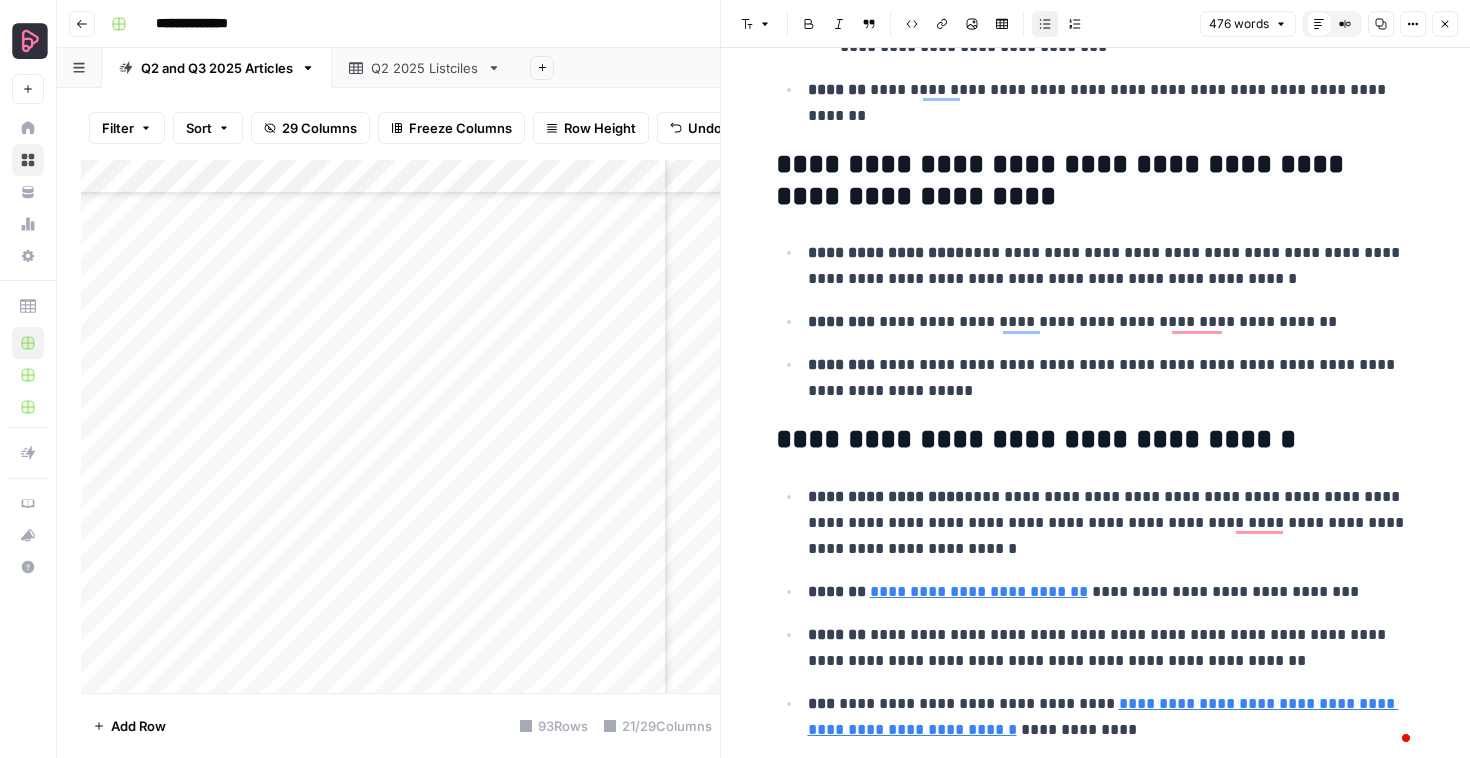 scroll, scrollTop: 1303, scrollLeft: 0, axis: vertical 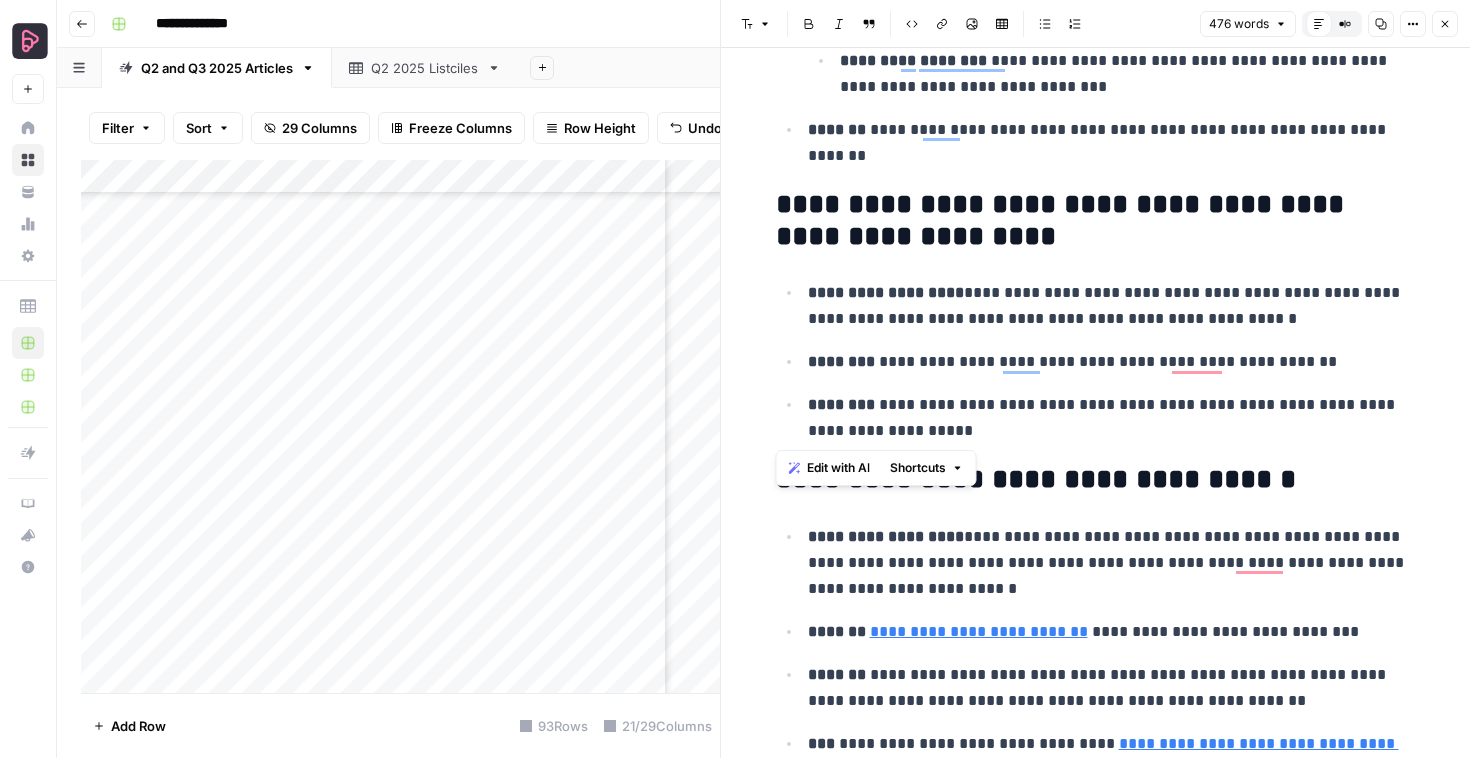 drag, startPoint x: 780, startPoint y: 201, endPoint x: 944, endPoint y: 423, distance: 276.00723 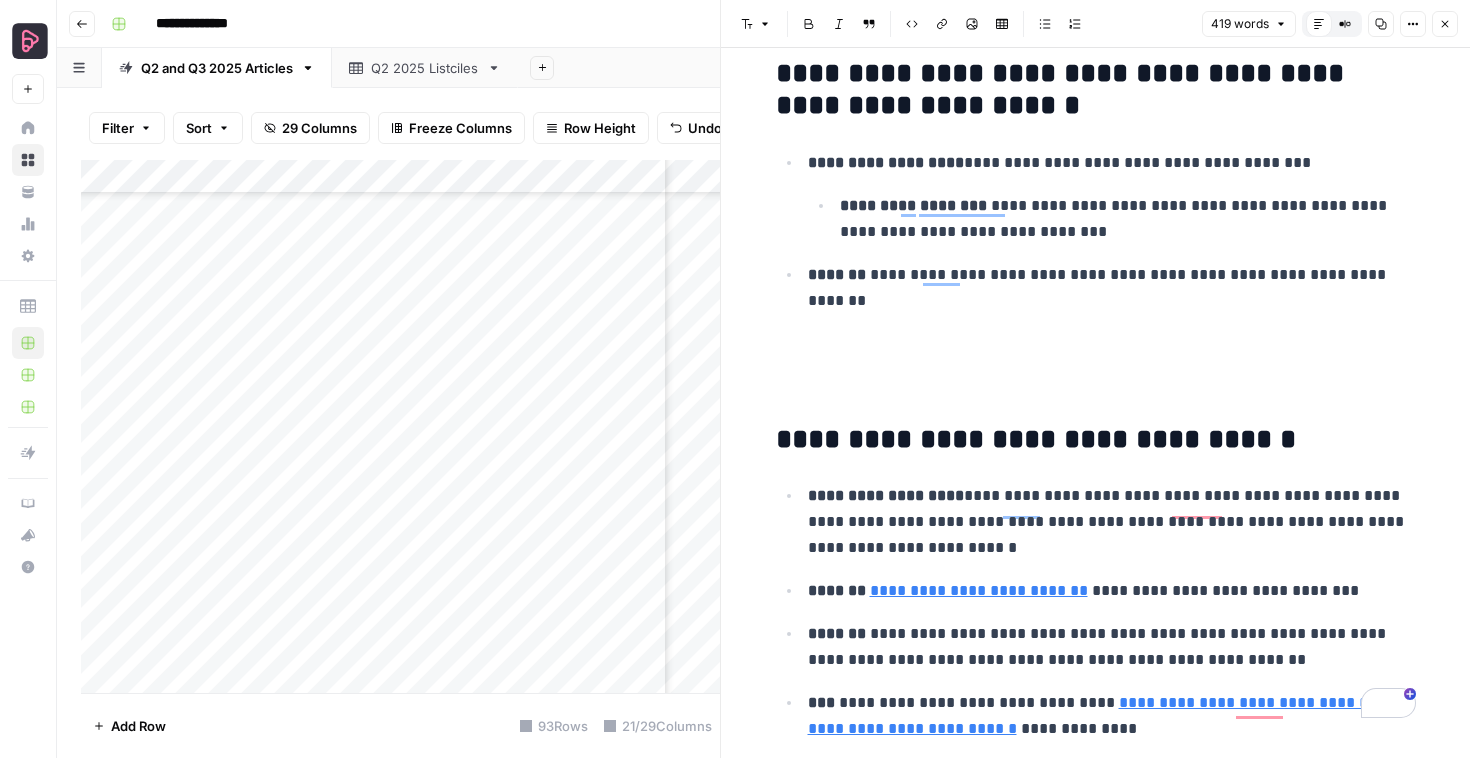 scroll 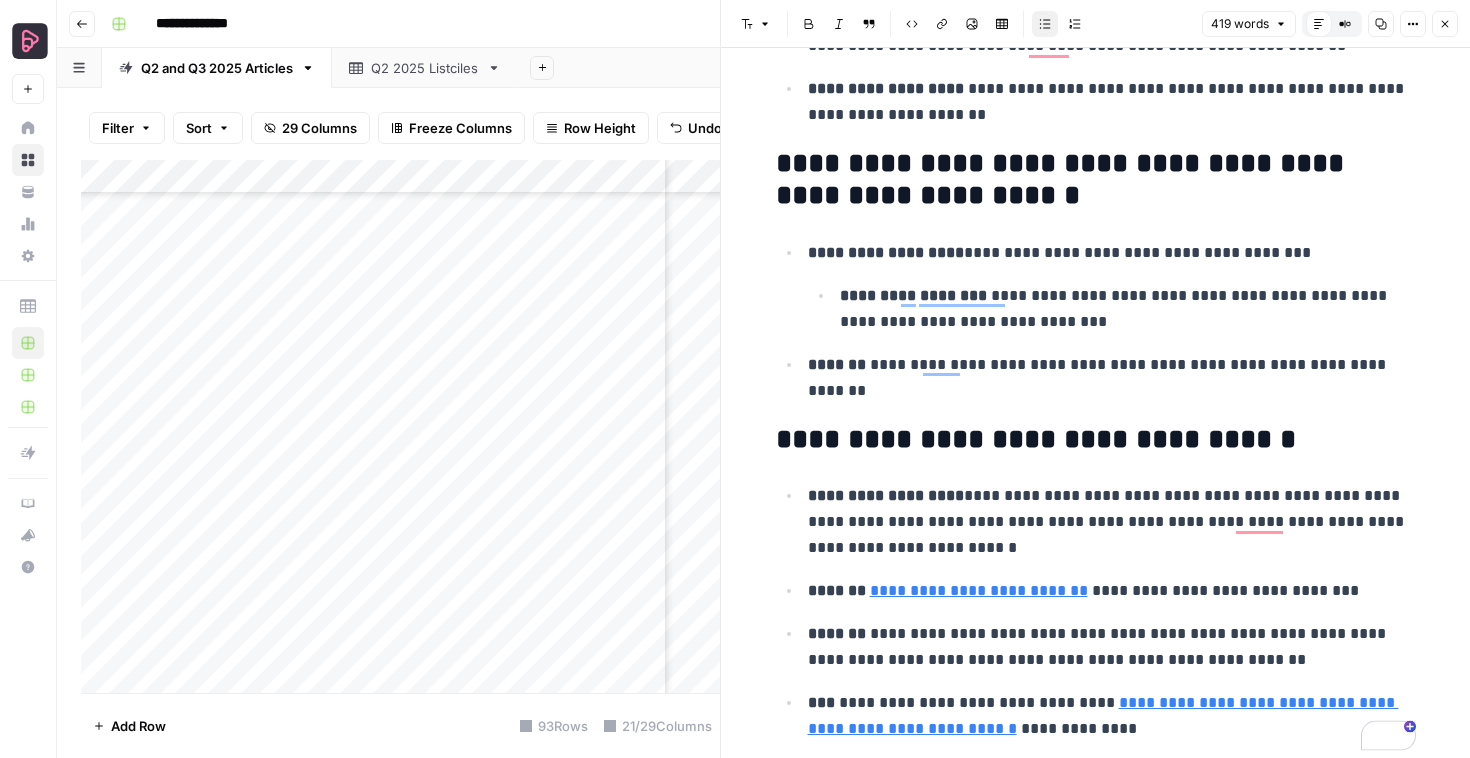 click on "**********" at bounding box center (1112, 716) 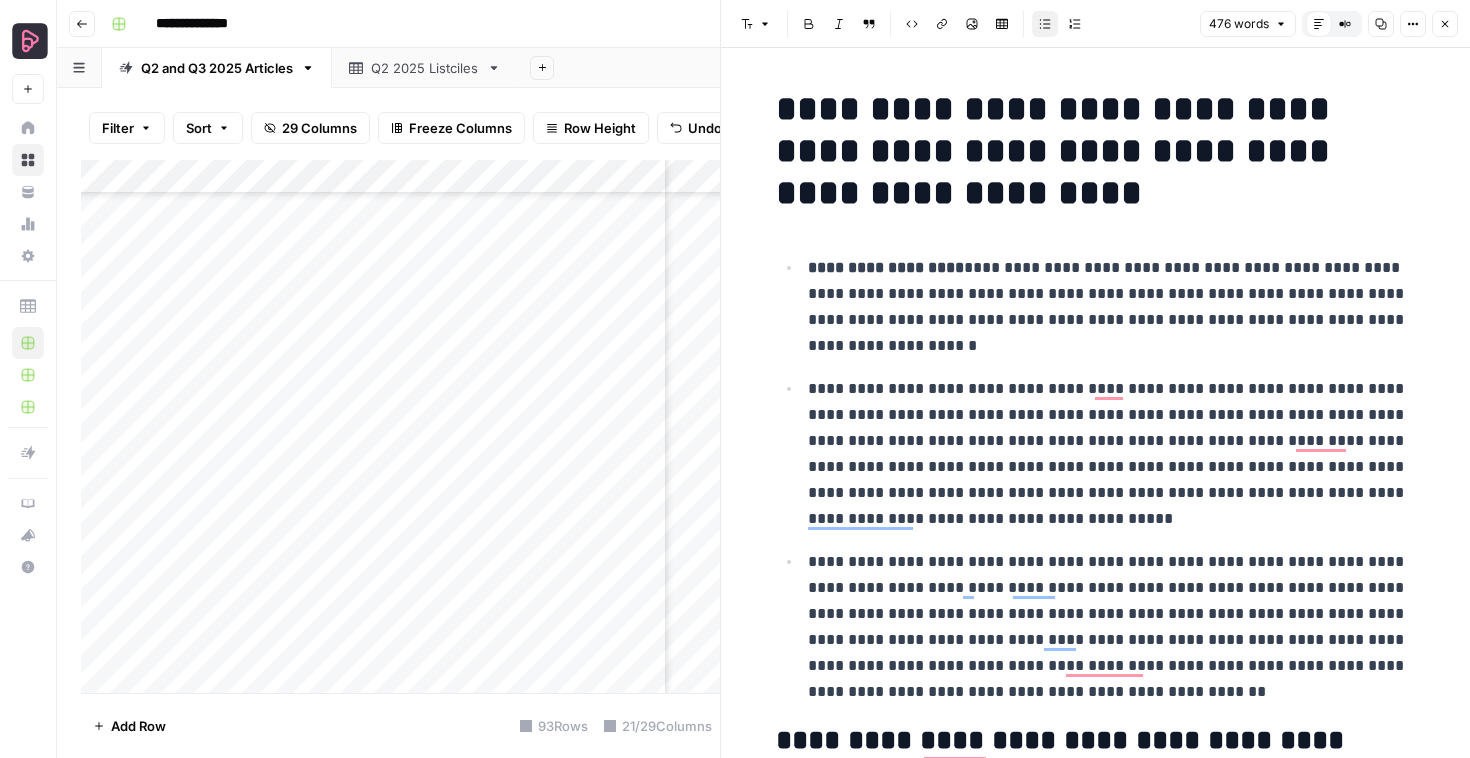 click on "**********" at bounding box center (1112, 307) 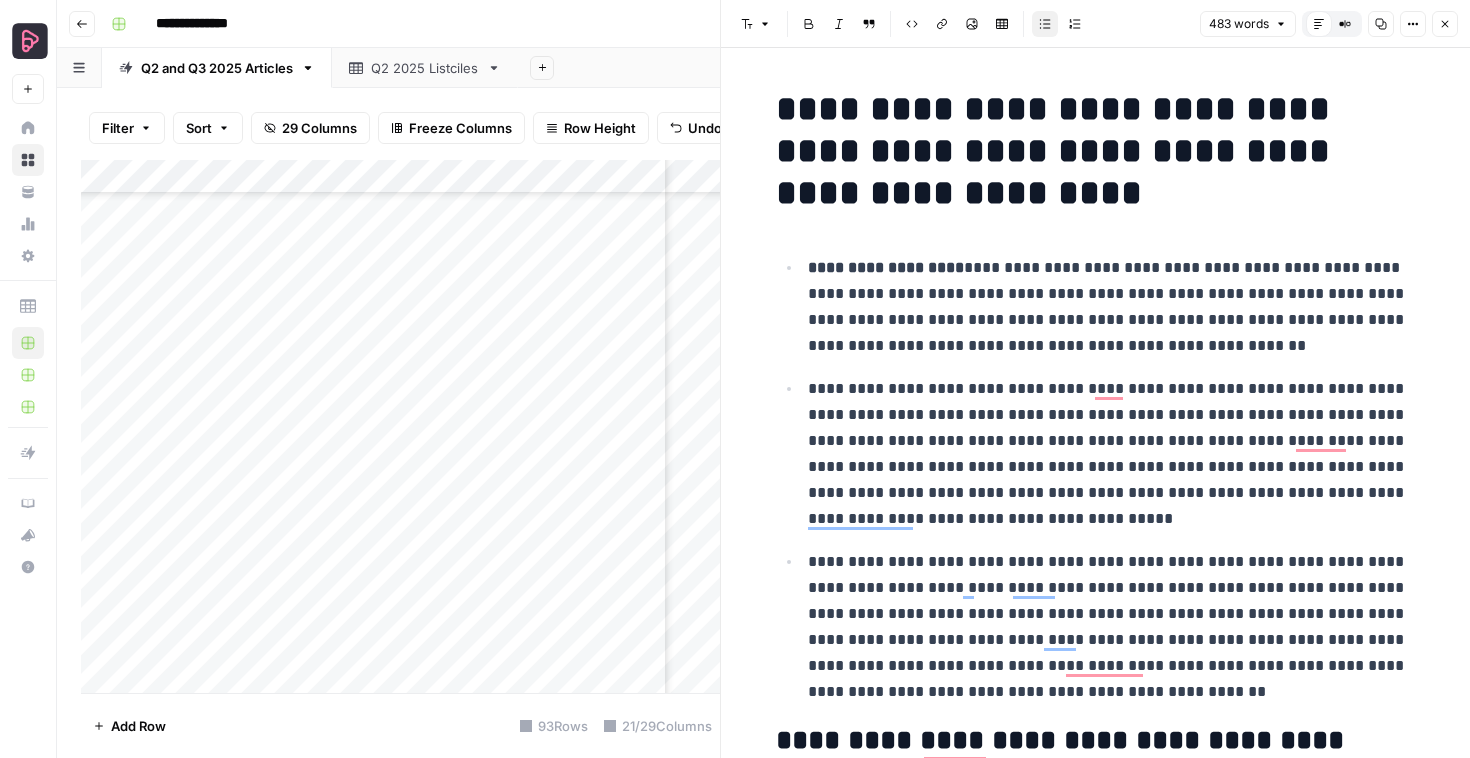 click on "Close" at bounding box center [1445, 24] 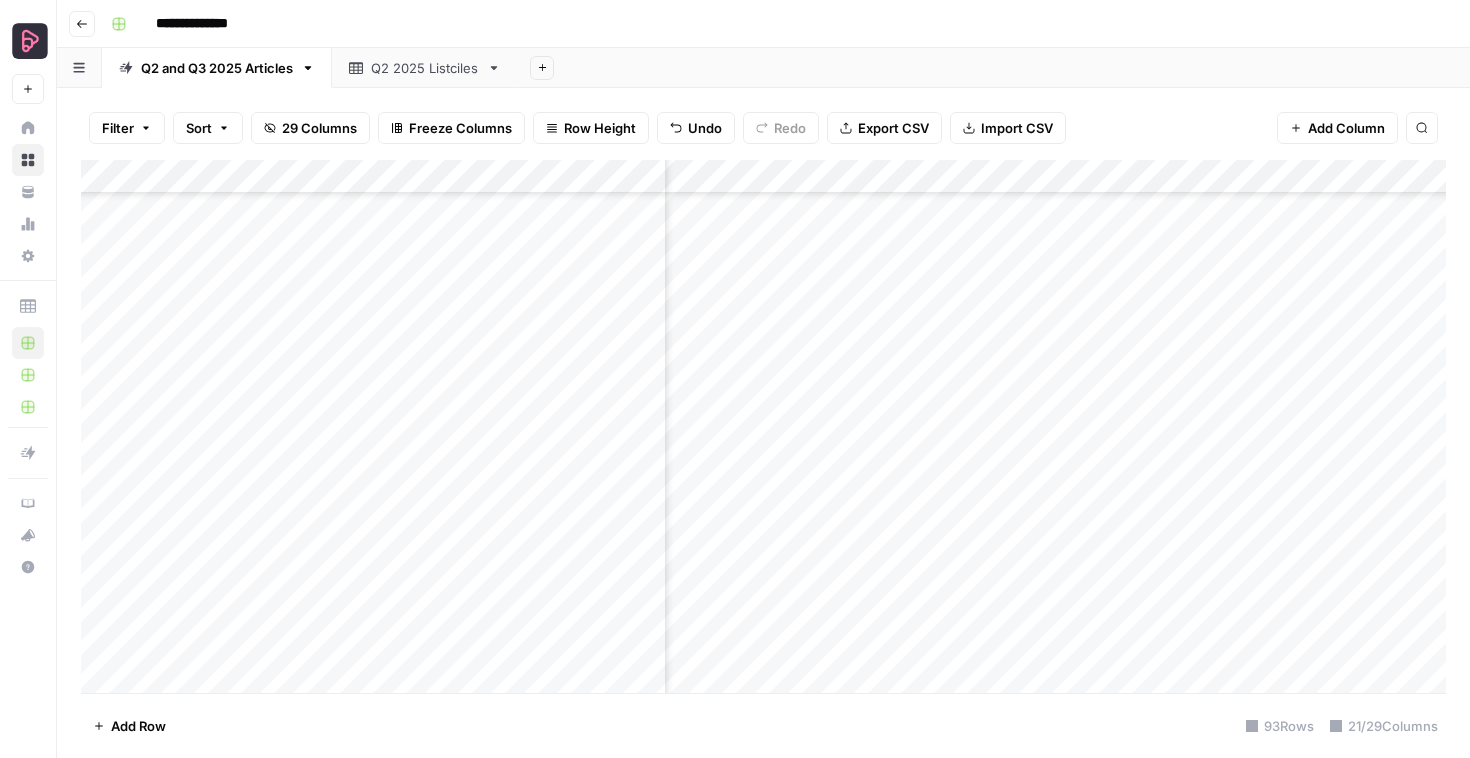 click on "Add Column" at bounding box center (763, 426) 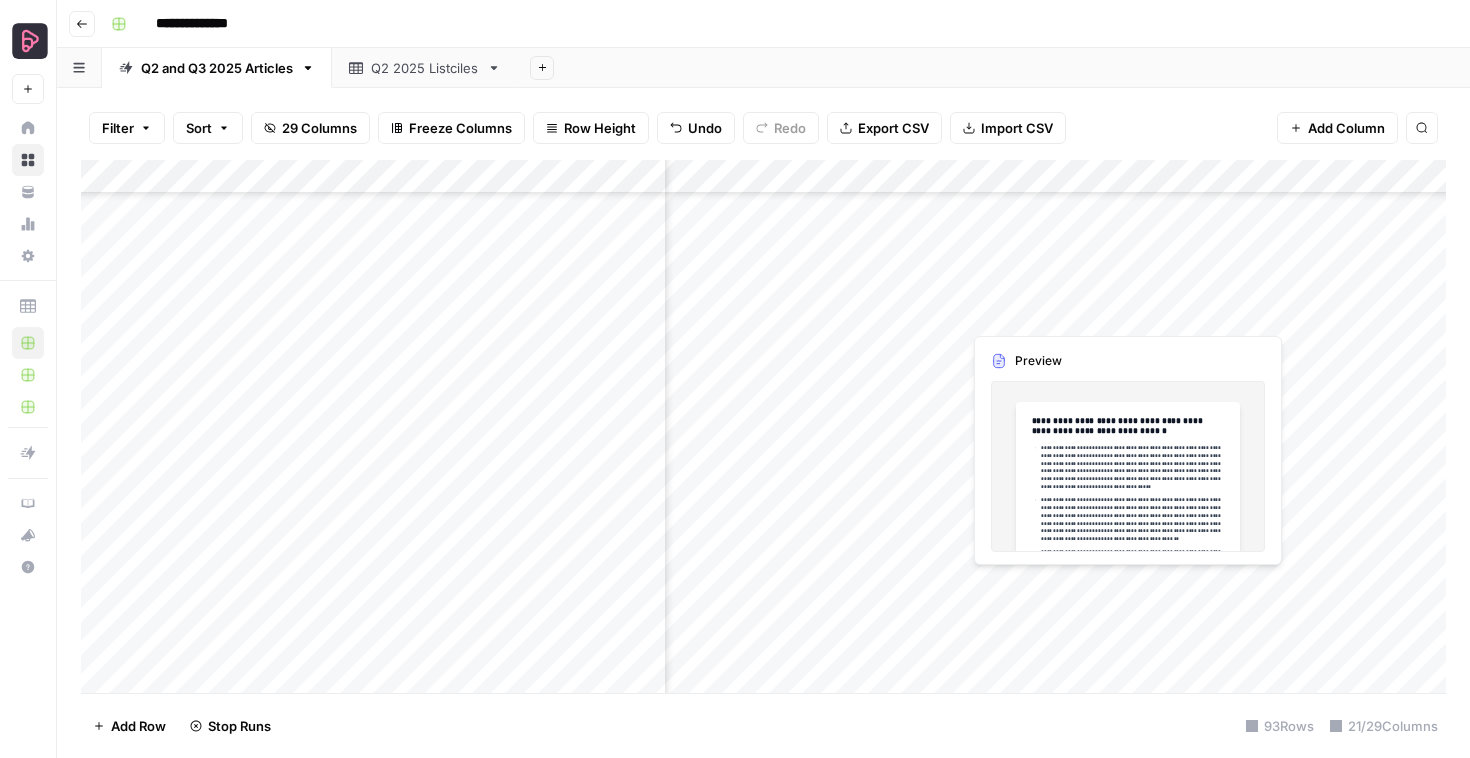 click on "Add Column" at bounding box center (763, 426) 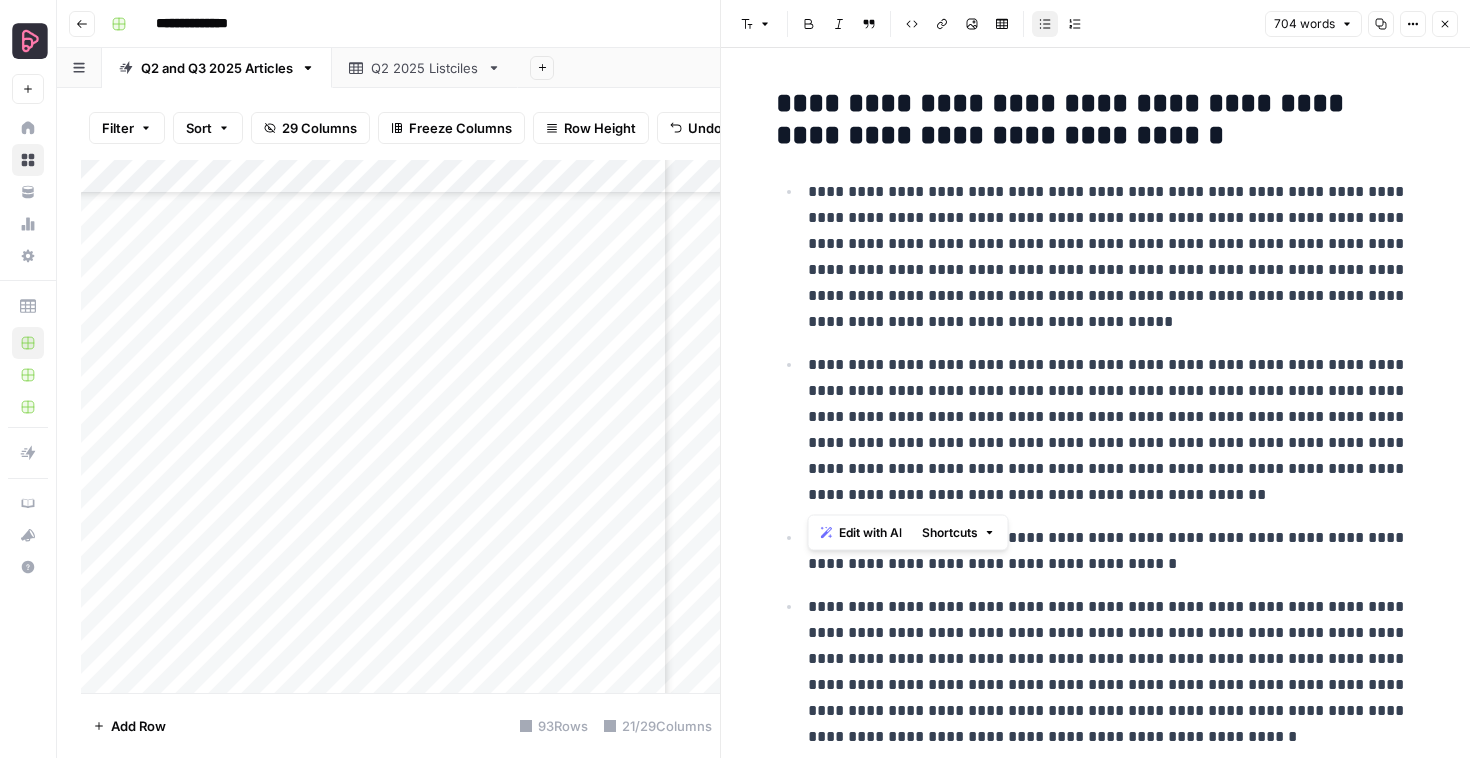 drag, startPoint x: 810, startPoint y: 190, endPoint x: 1001, endPoint y: 499, distance: 363.26575 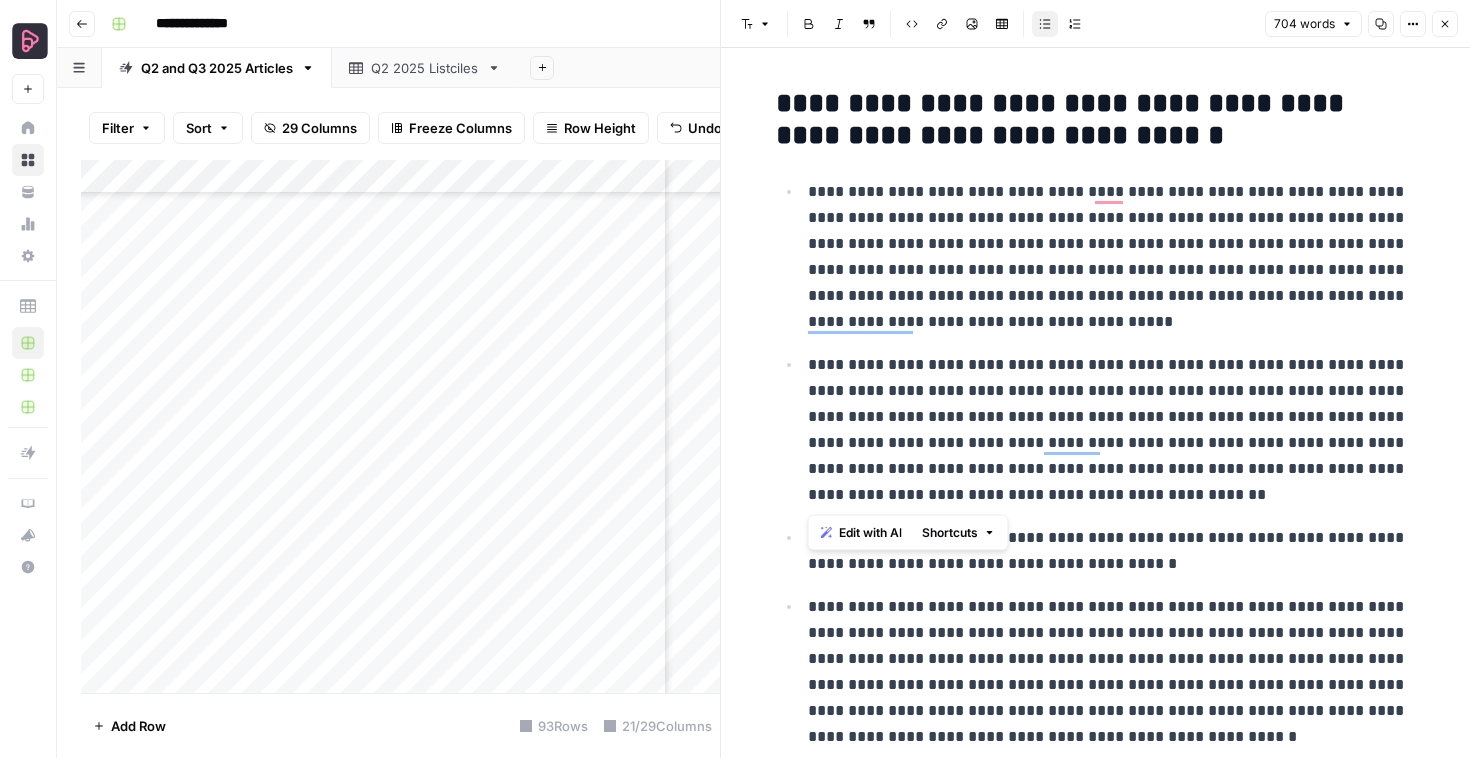 click 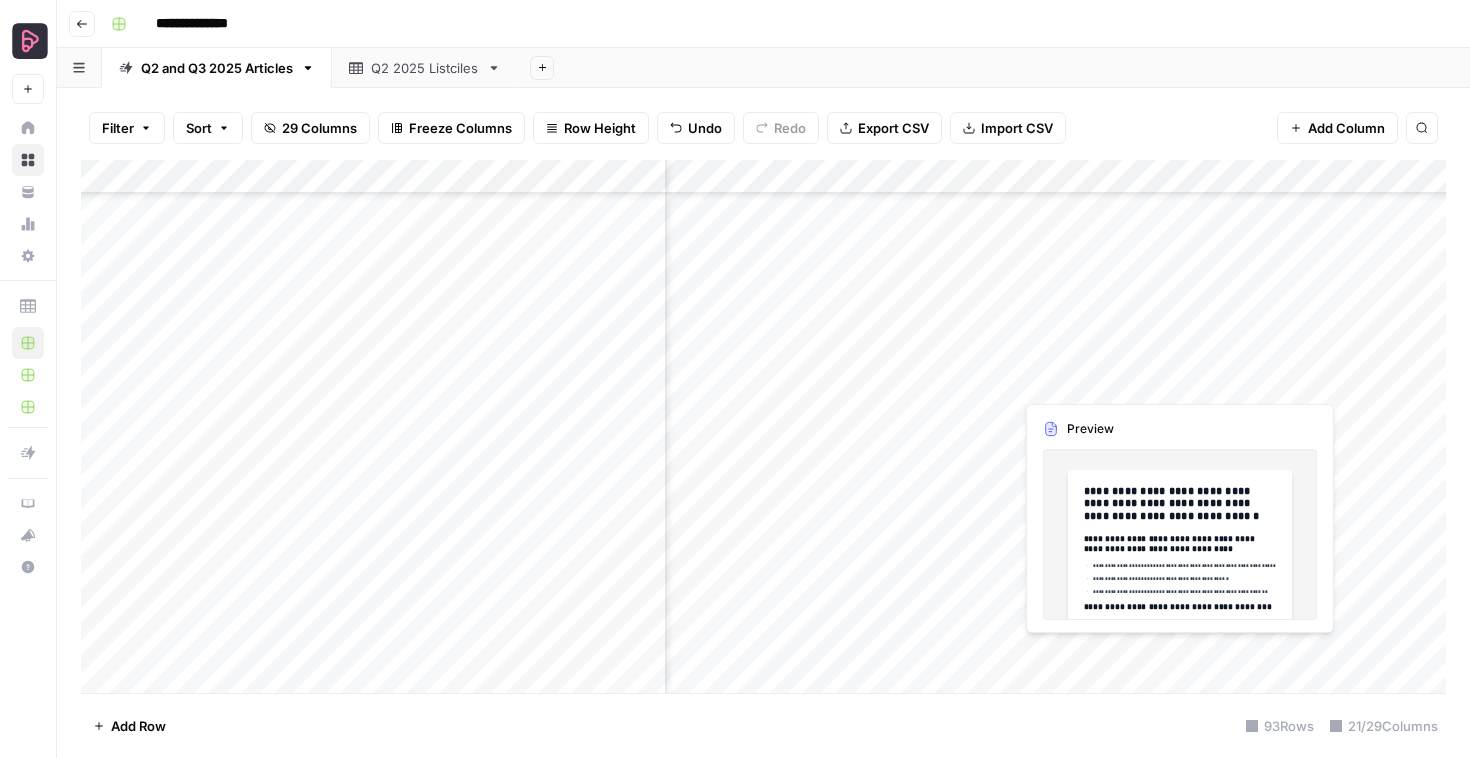click on "Add Column" at bounding box center [763, 426] 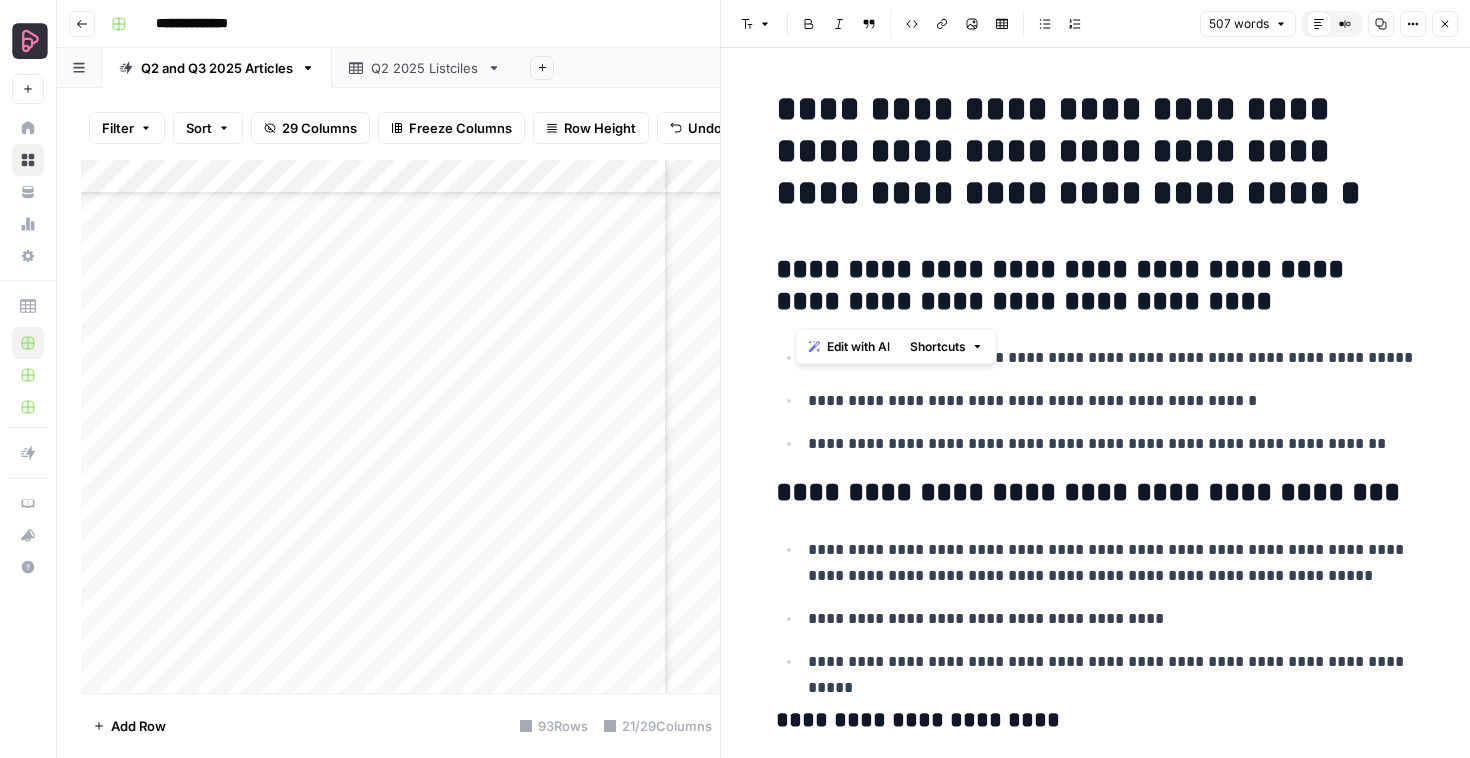 drag, startPoint x: 1163, startPoint y: 307, endPoint x: 767, endPoint y: 251, distance: 399.94 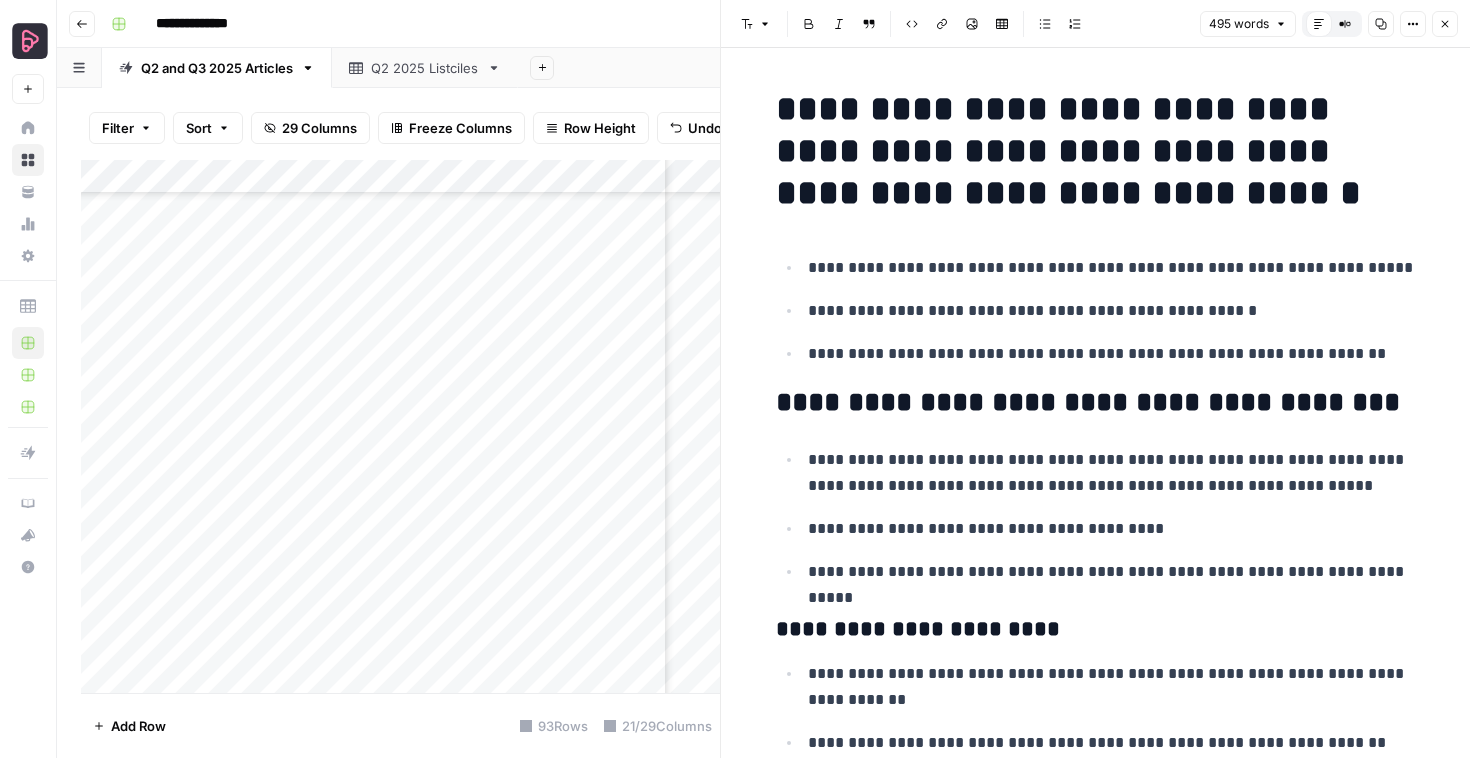 click on "**********" at bounding box center [1112, 354] 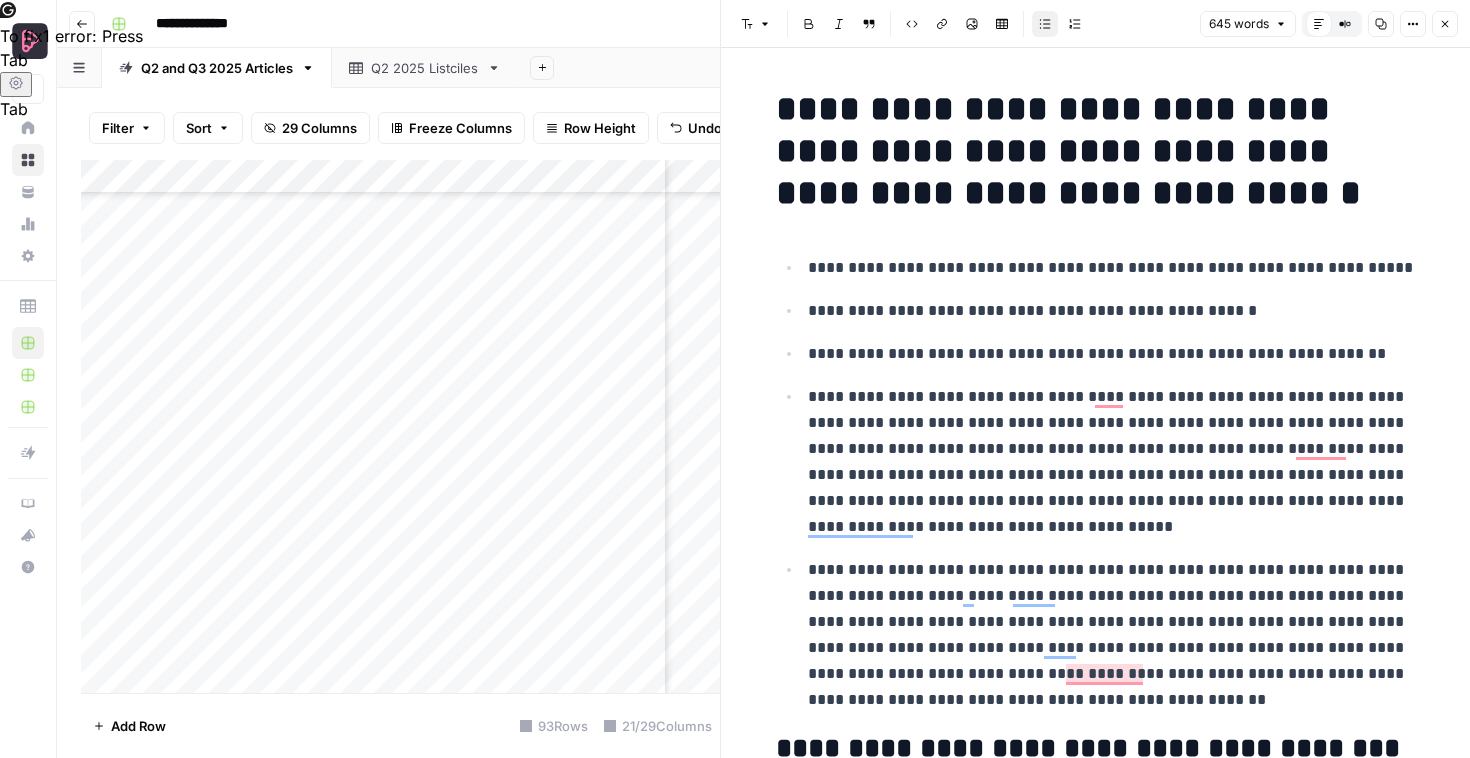 click on "**********" at bounding box center [1096, 151] 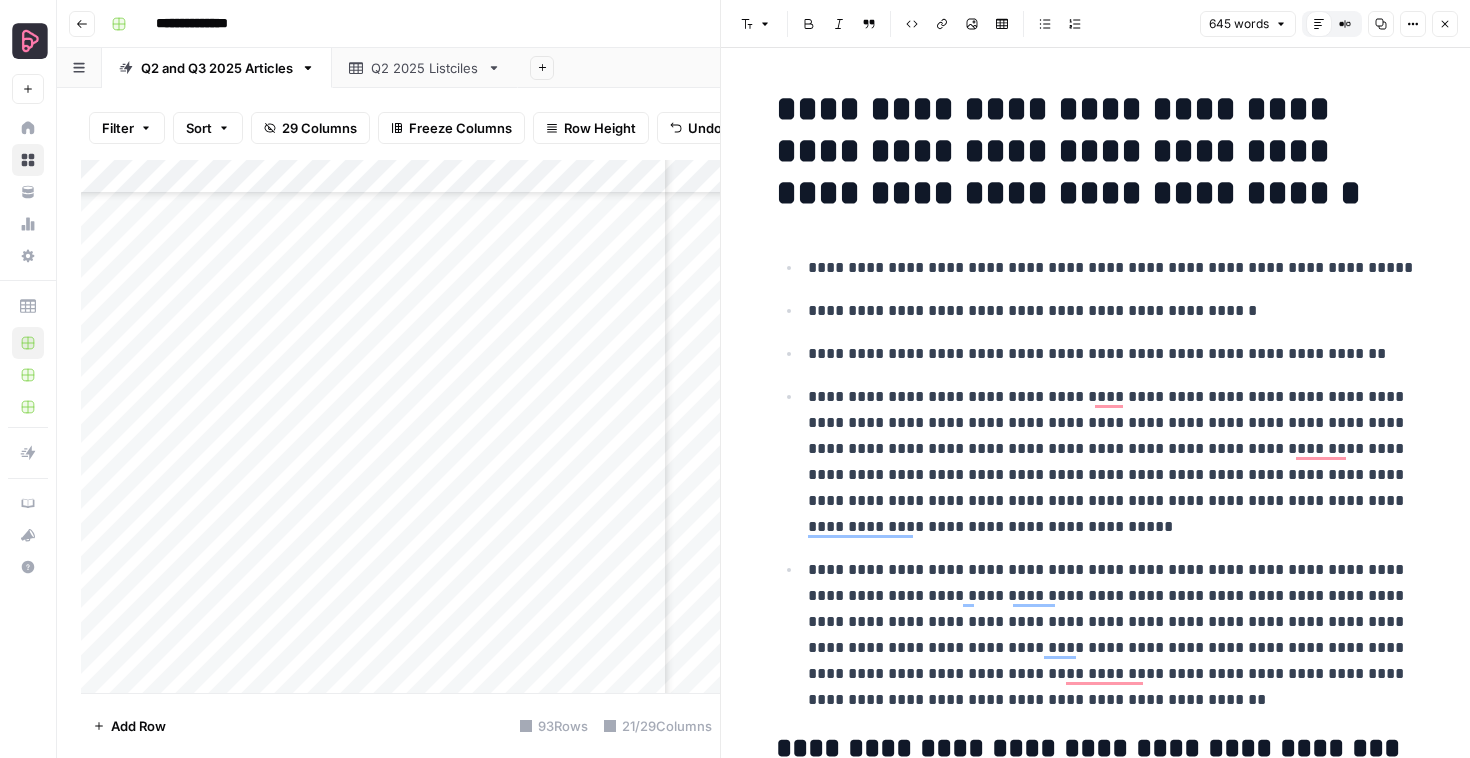 click on "**********" at bounding box center [1096, 151] 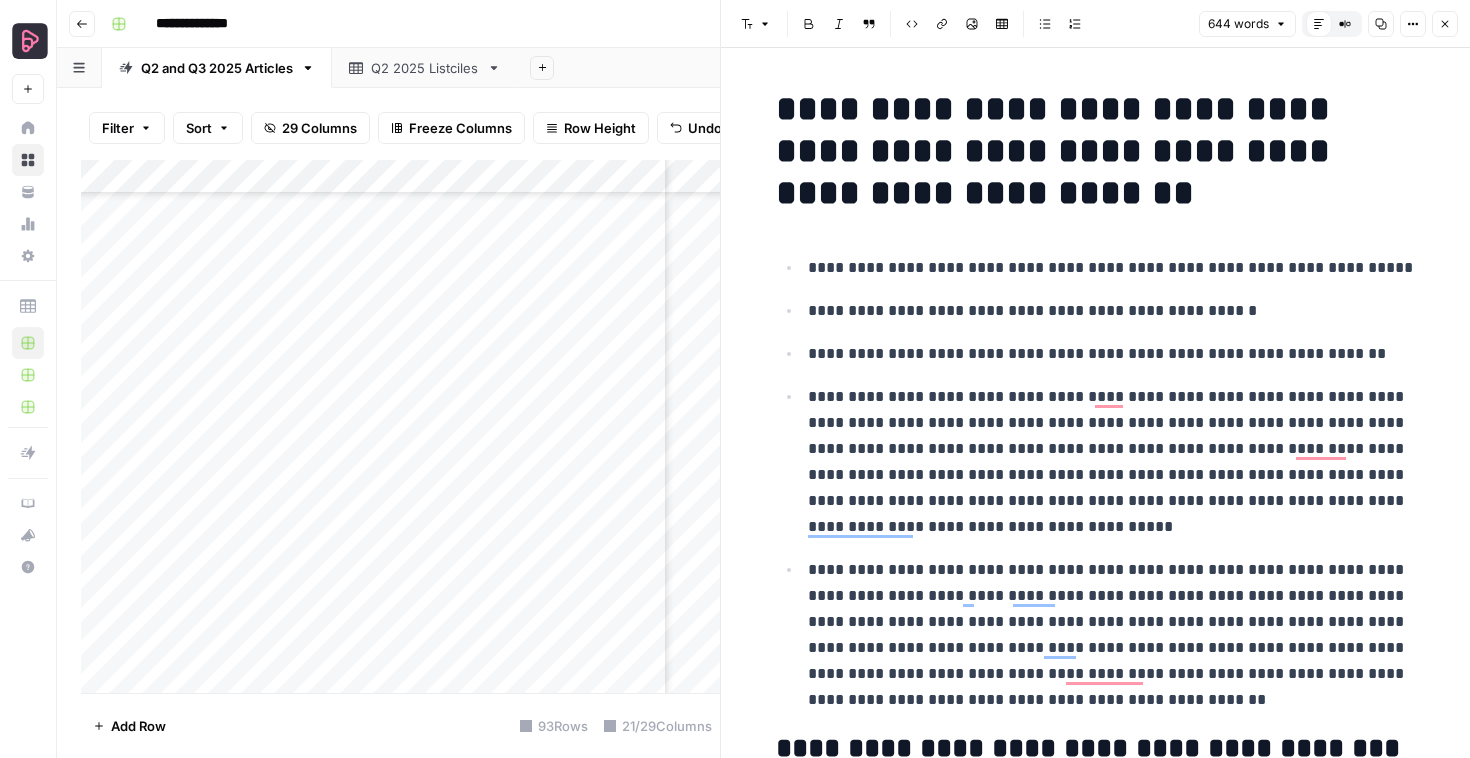 type 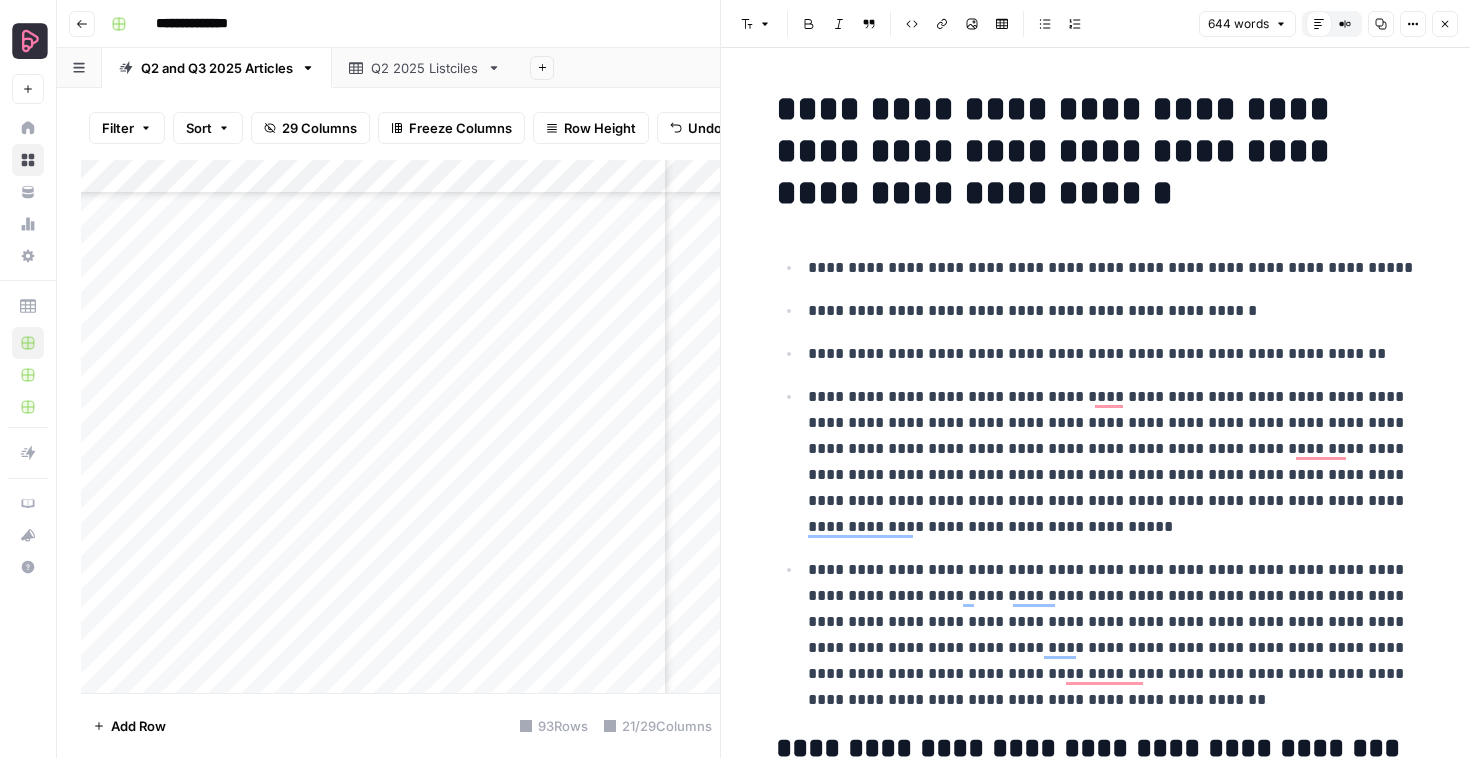 click on "**********" at bounding box center (1096, 151) 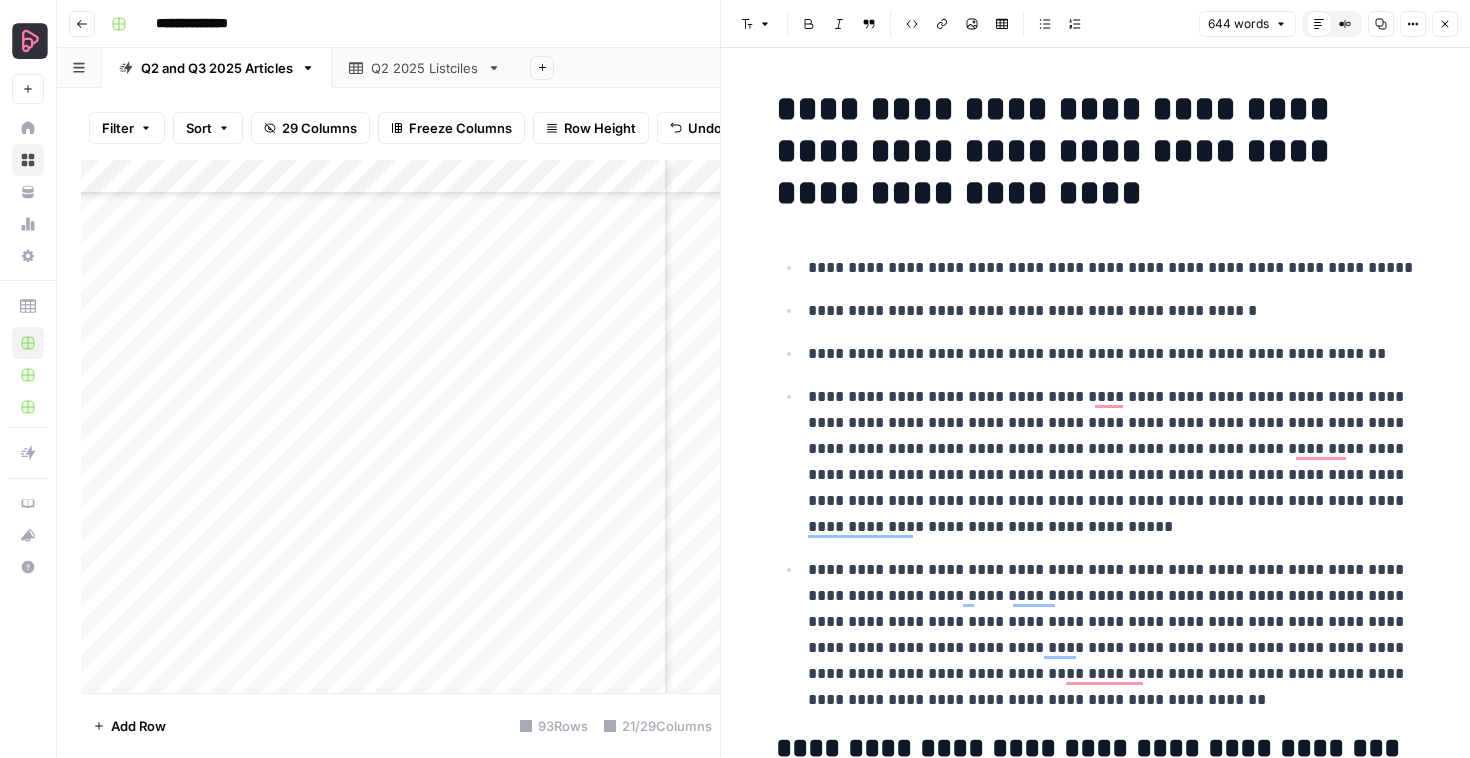 click on "Add Column" at bounding box center [400, 426] 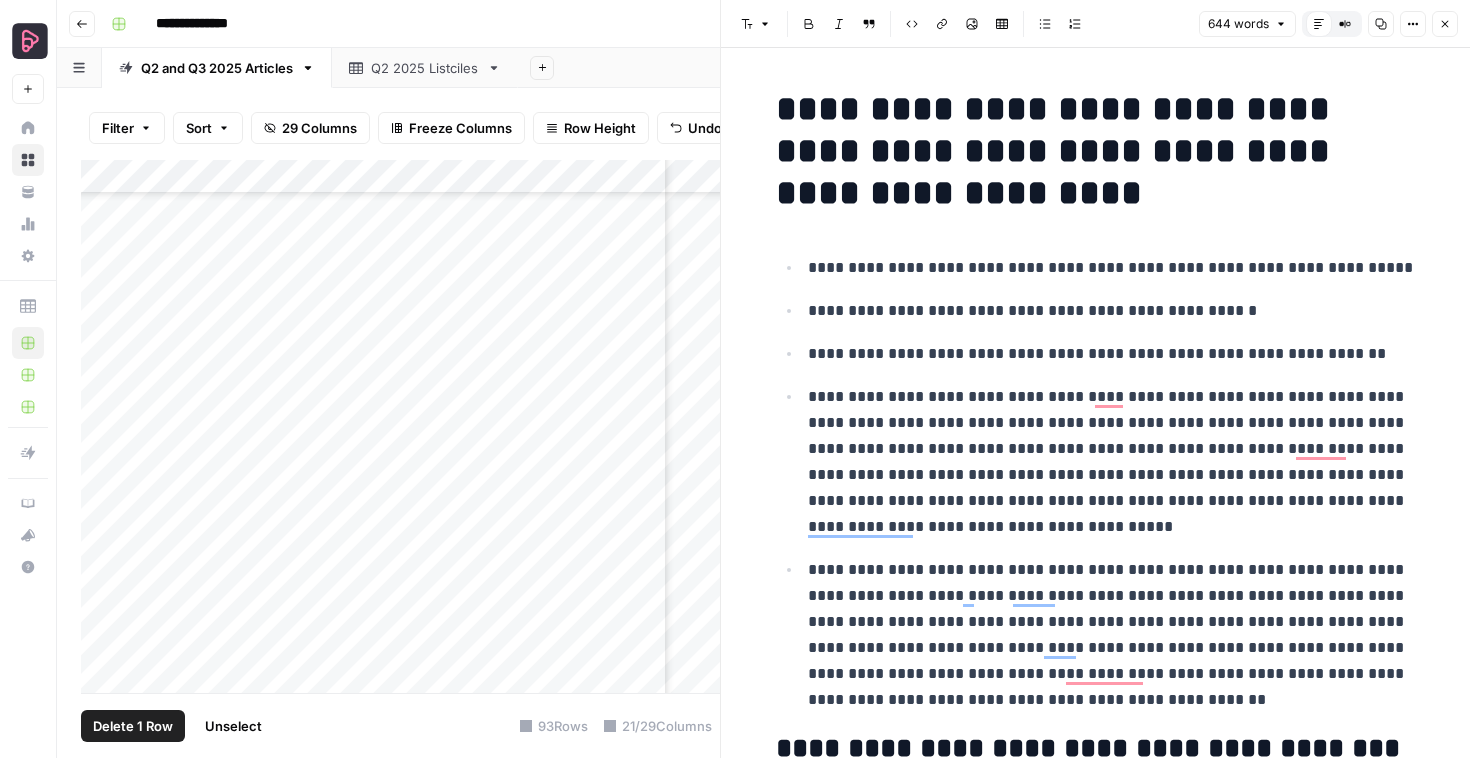 click on "Delete 1 Row" at bounding box center (133, 726) 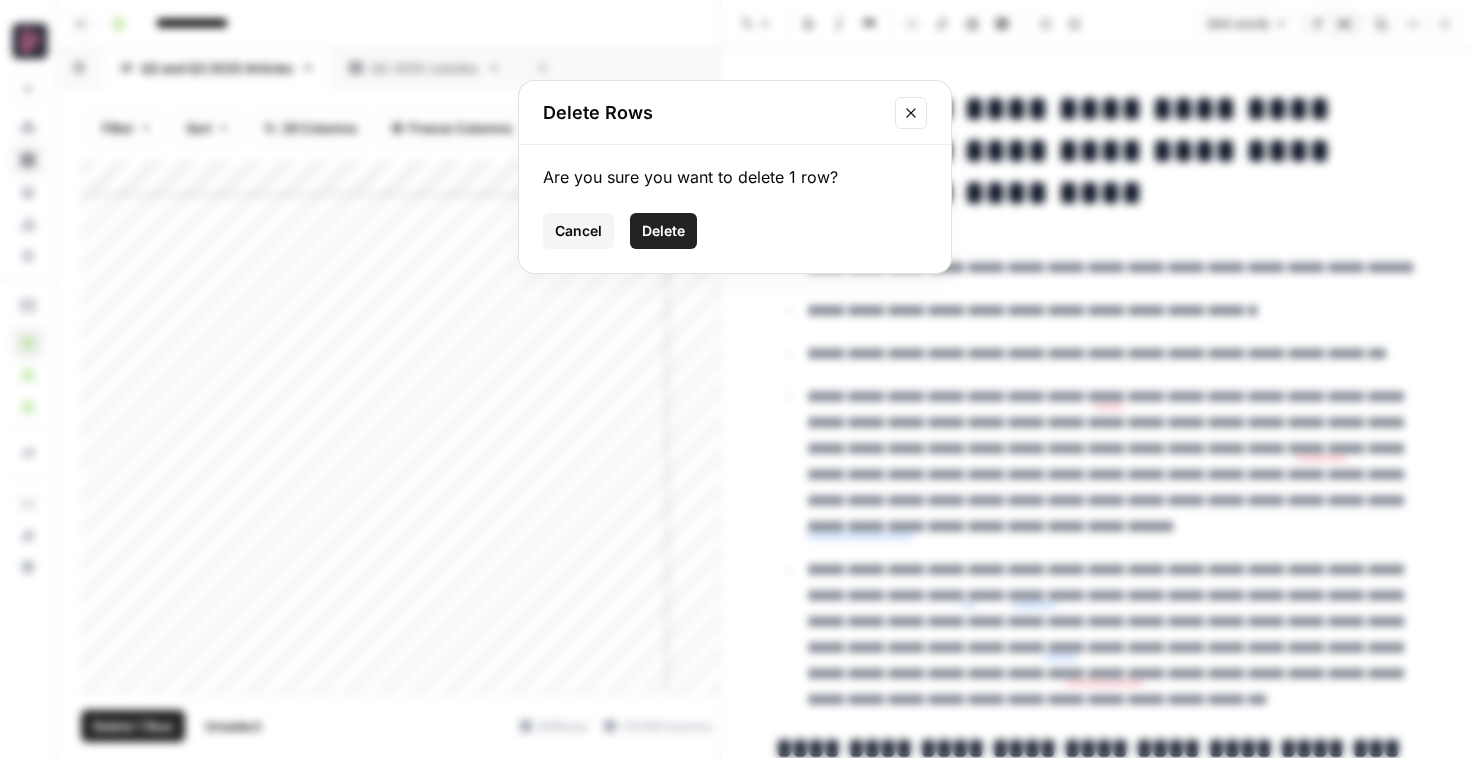 click on "Delete" at bounding box center (663, 231) 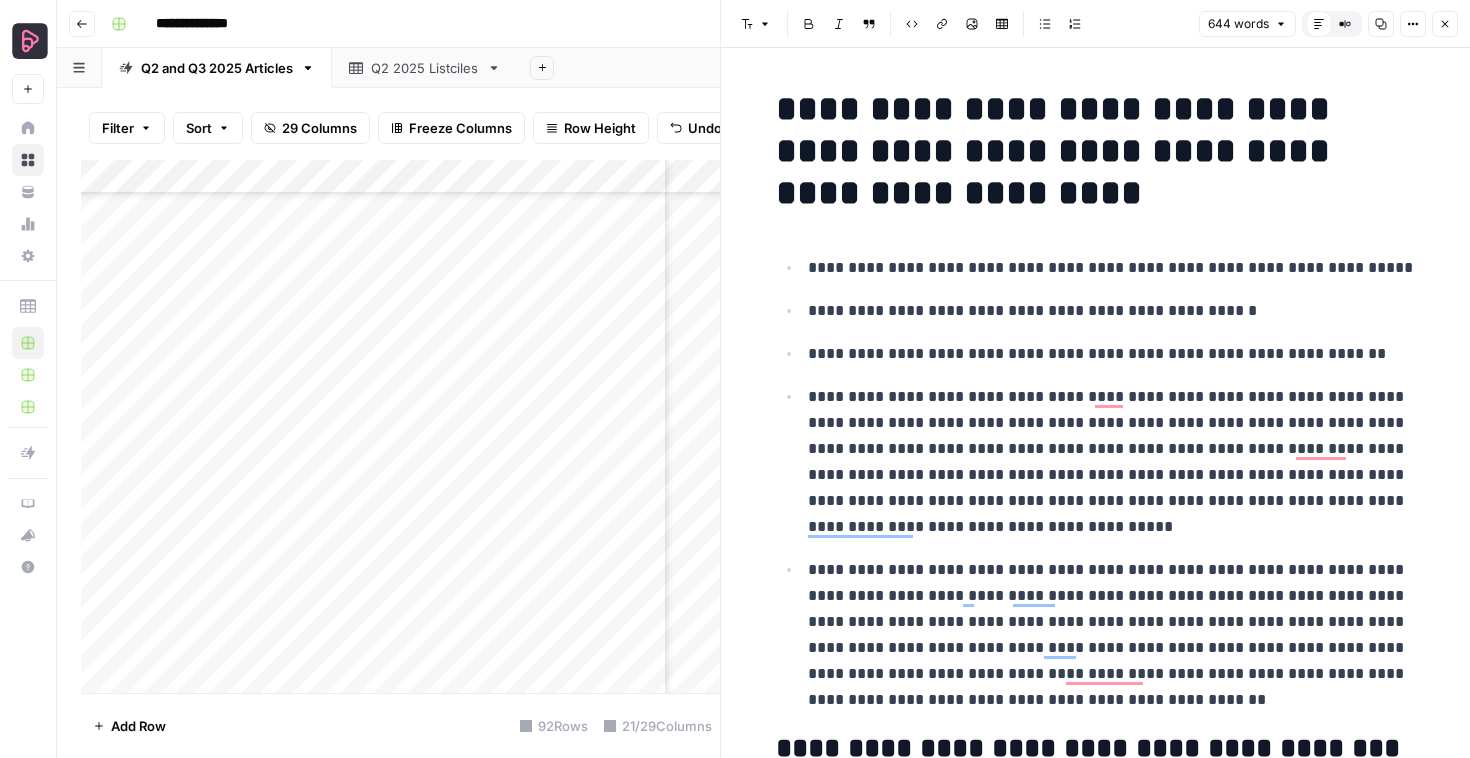 click 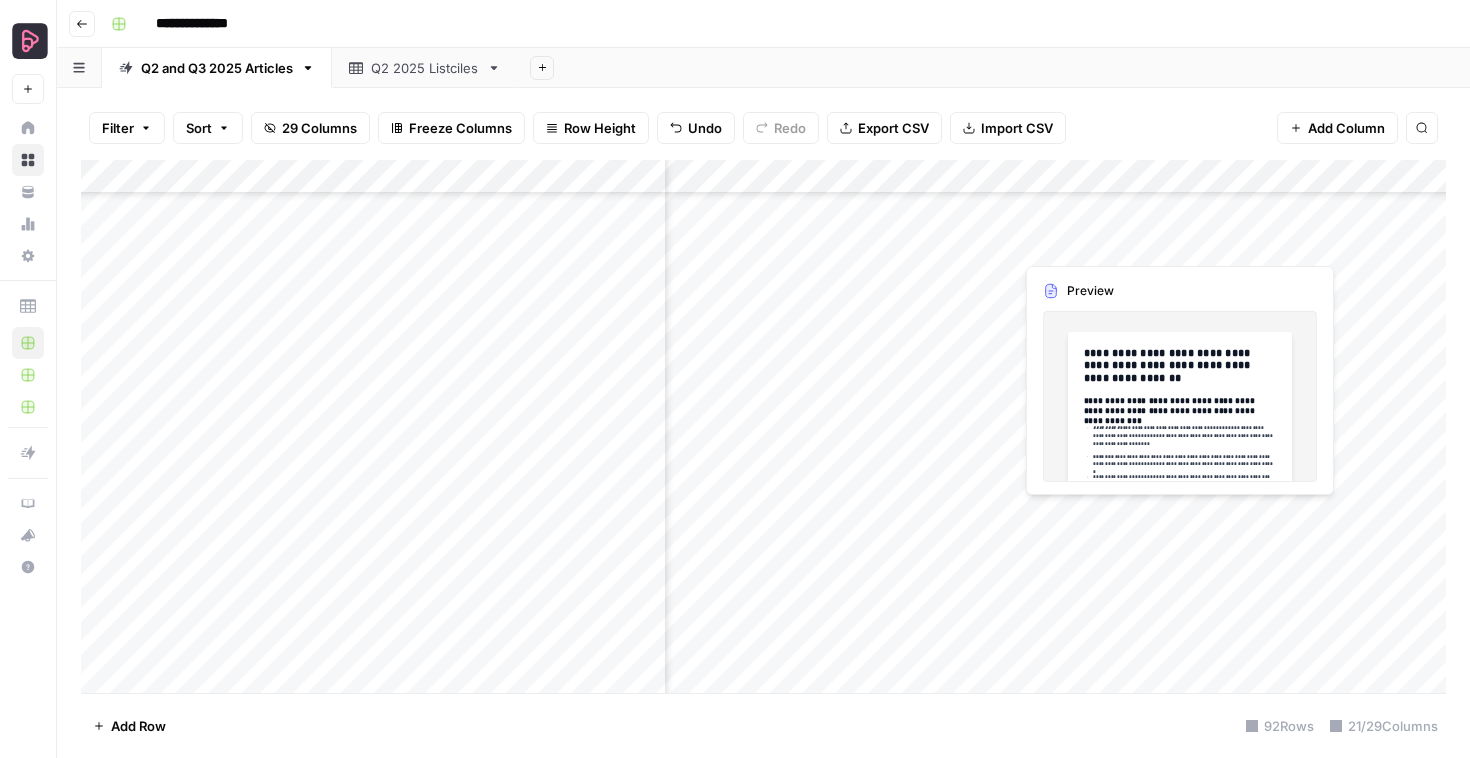 click on "Add Column" at bounding box center [763, 426] 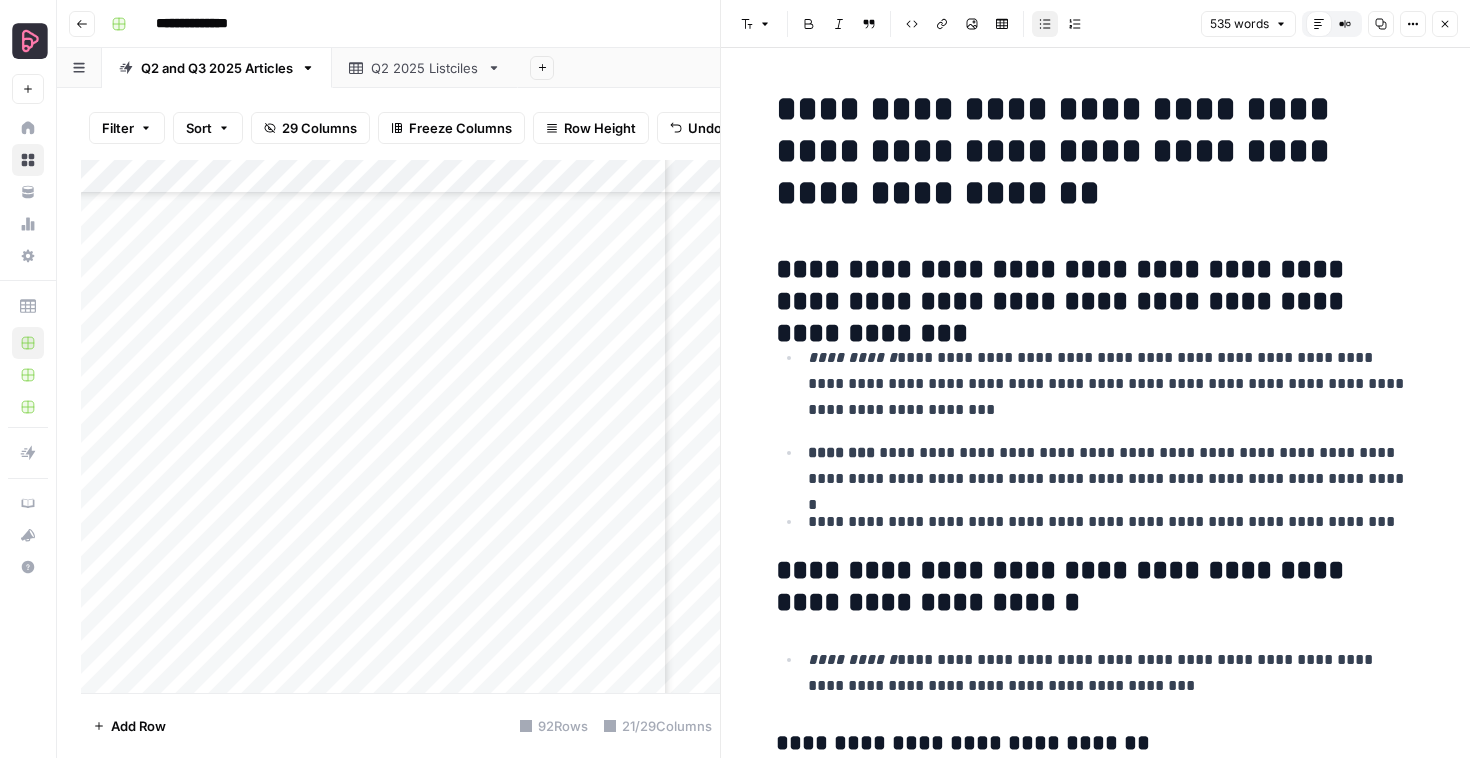 click on "**********" at bounding box center (1096, 286) 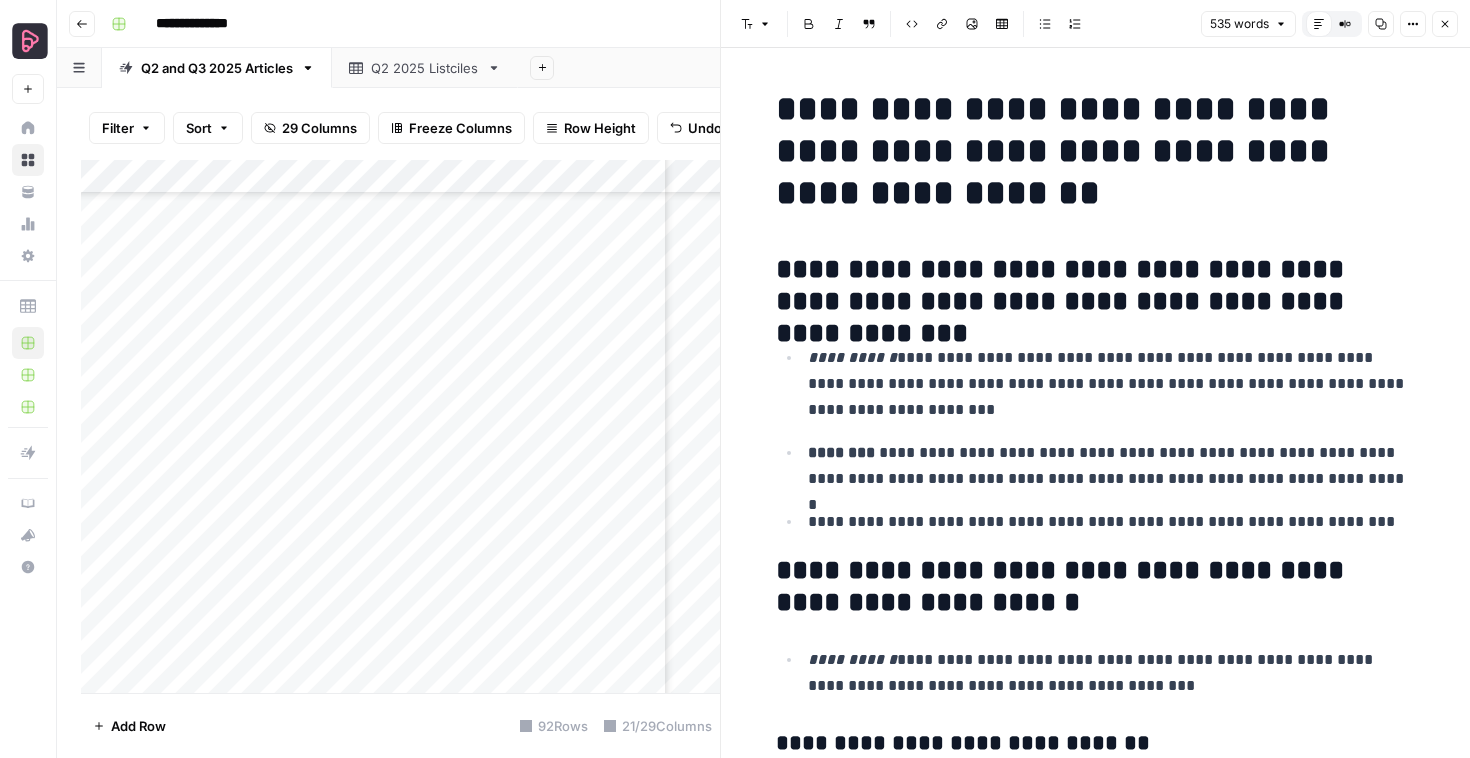click on "**********" at bounding box center (1096, 286) 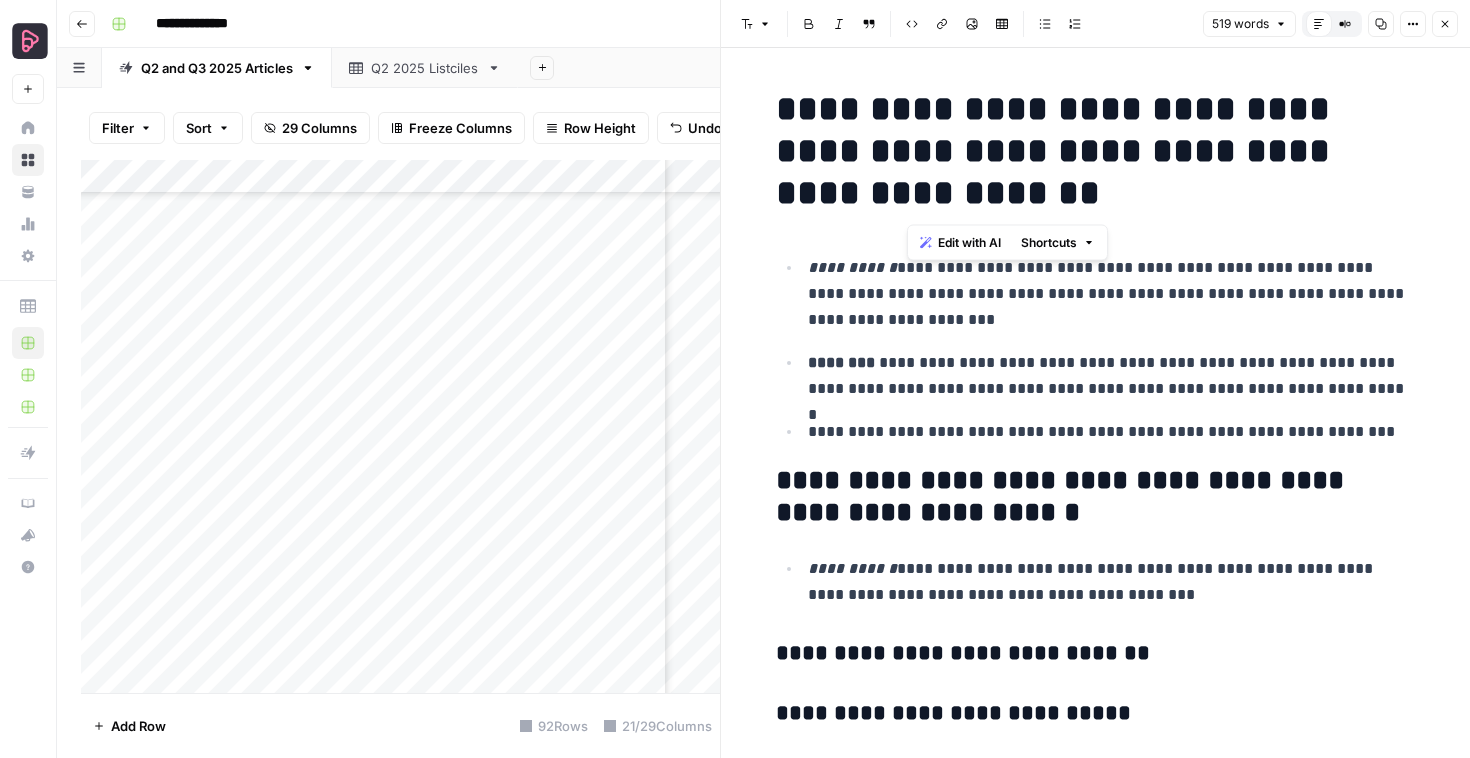 drag, startPoint x: 1240, startPoint y: 147, endPoint x: 1238, endPoint y: 185, distance: 38.052597 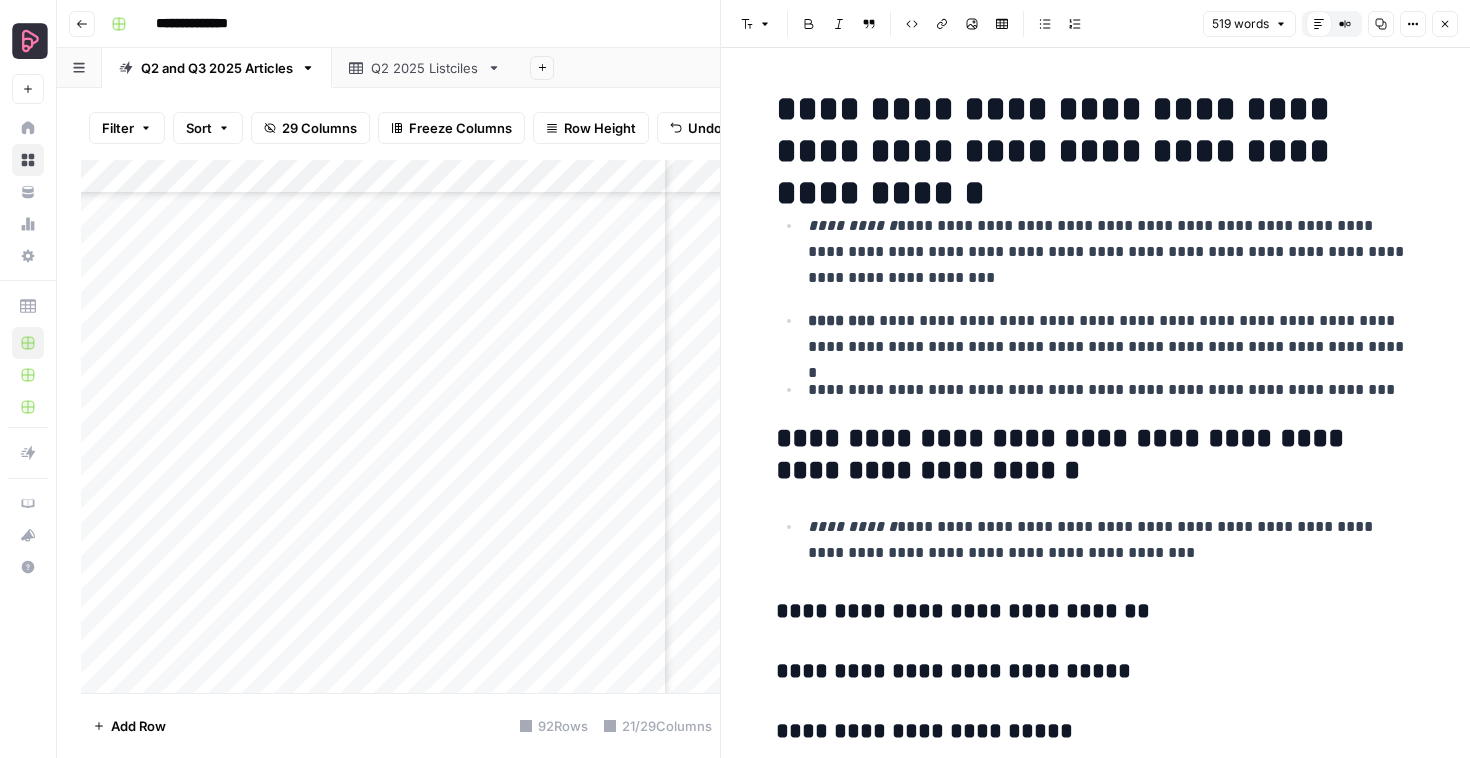 click on "**********" at bounding box center [1112, 334] 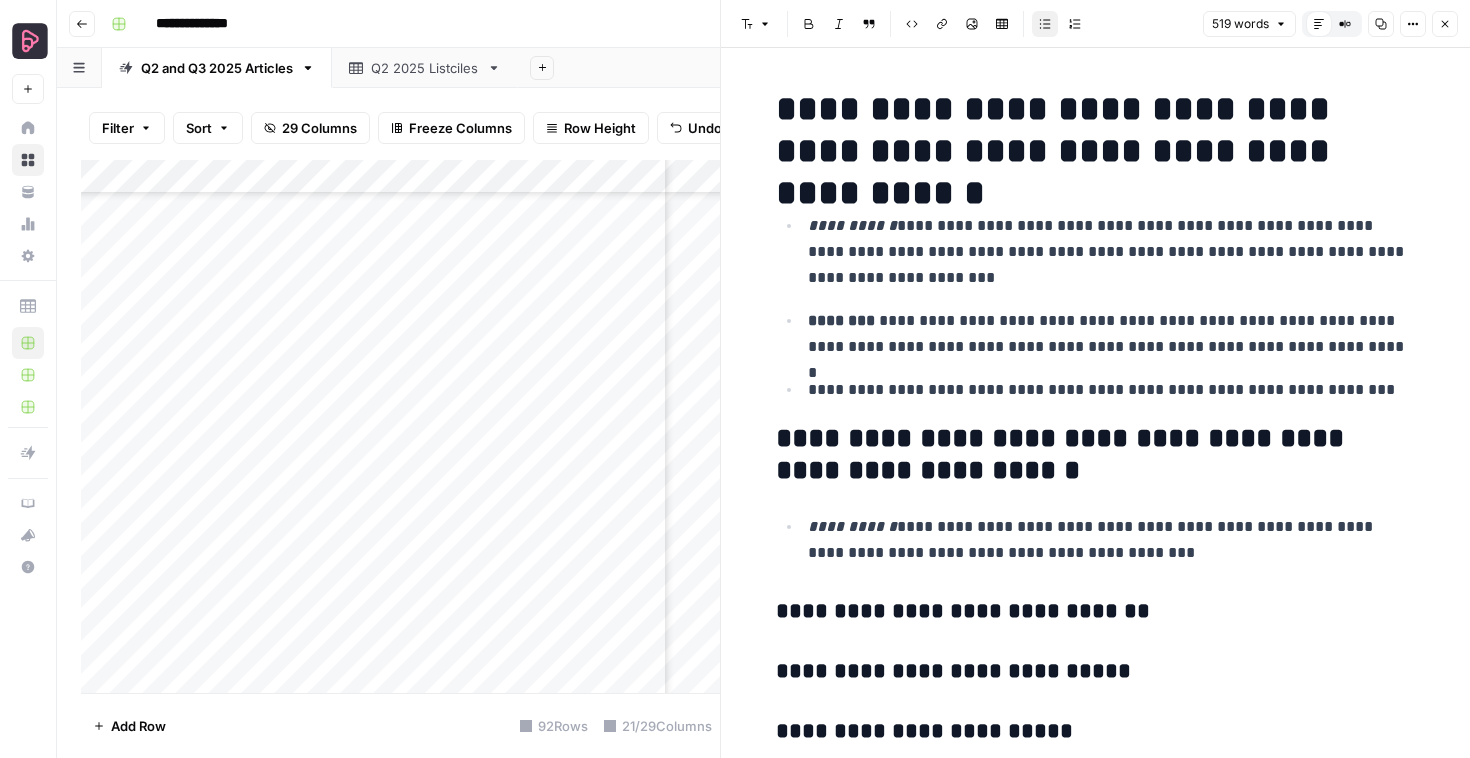 scroll, scrollTop: 21, scrollLeft: 0, axis: vertical 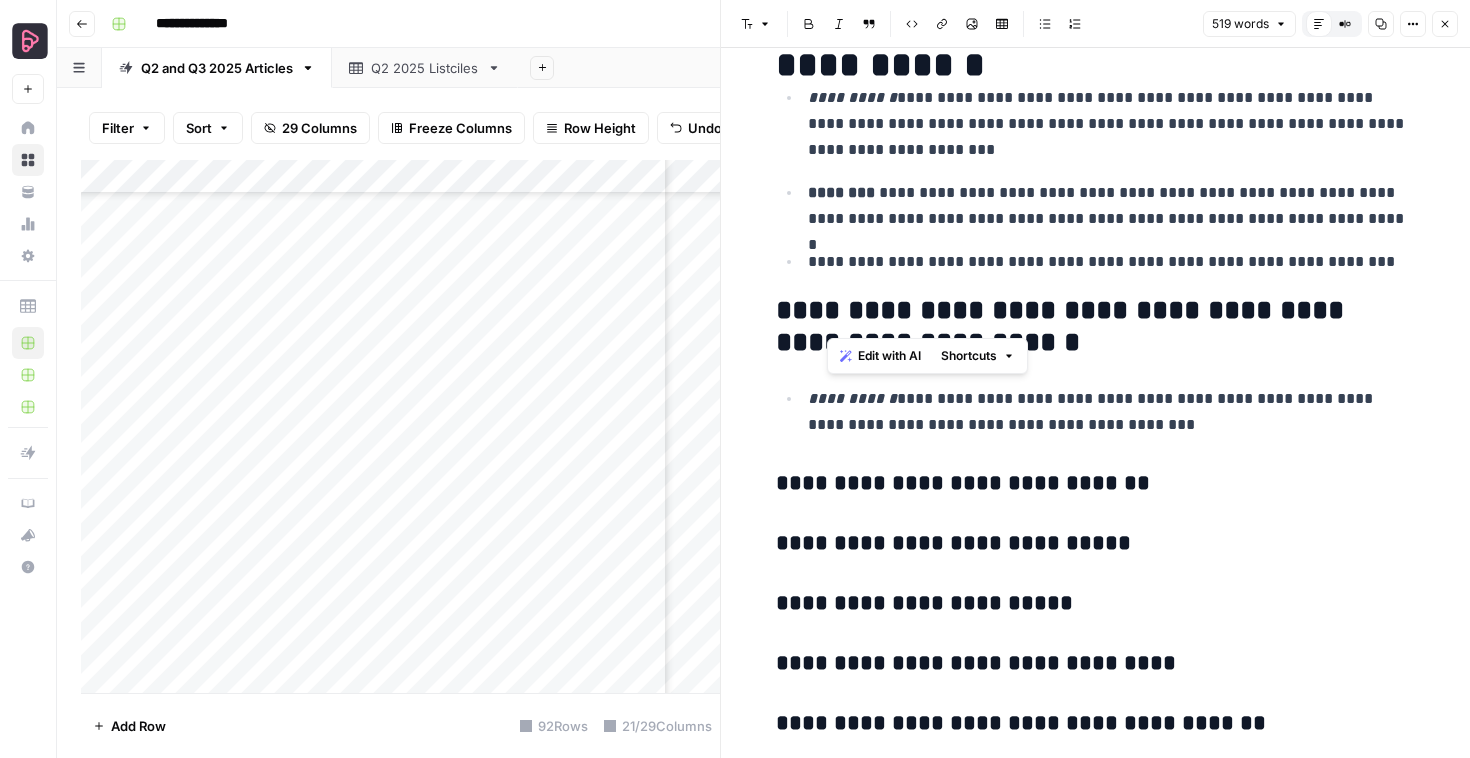drag, startPoint x: 892, startPoint y: 310, endPoint x: 833, endPoint y: 309, distance: 59.008472 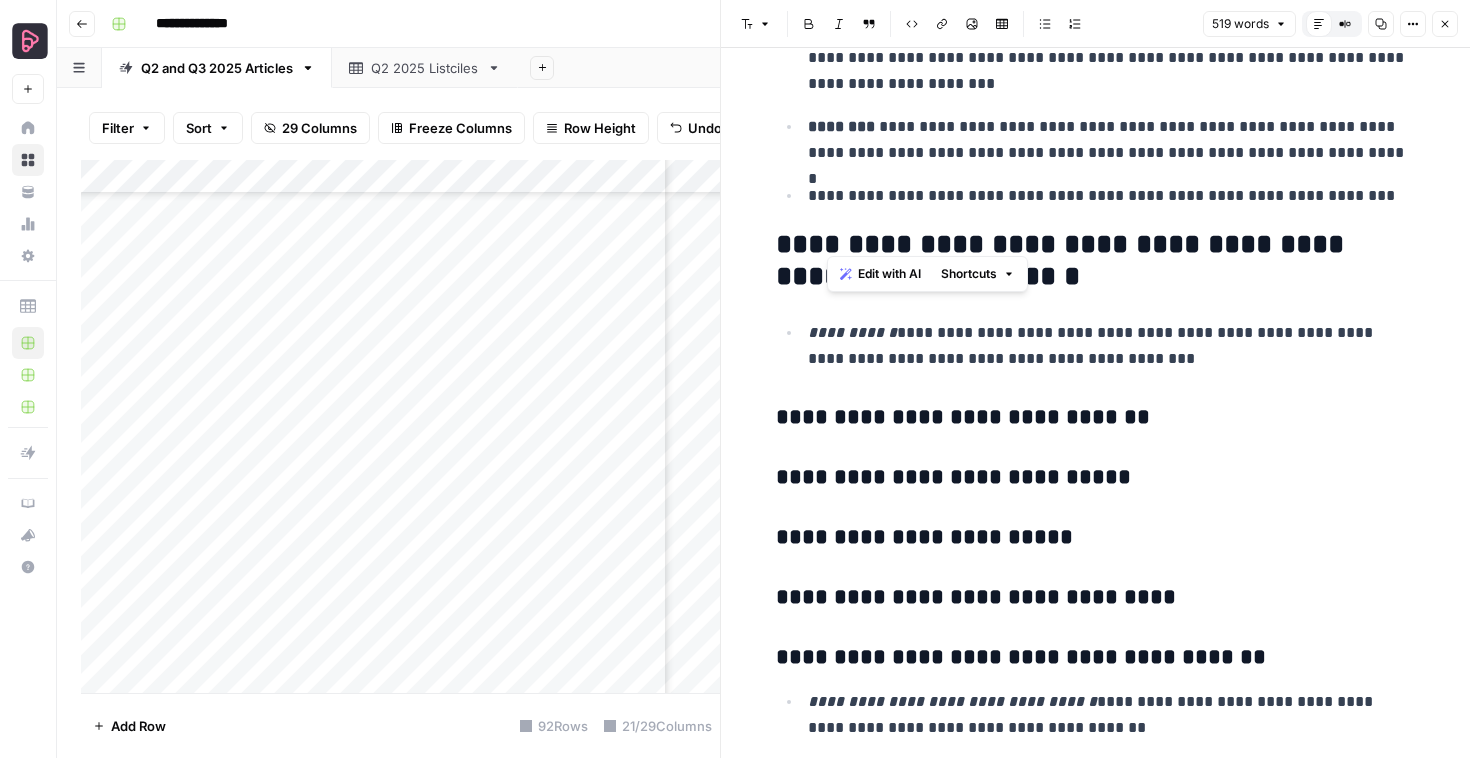 scroll, scrollTop: 212, scrollLeft: 0, axis: vertical 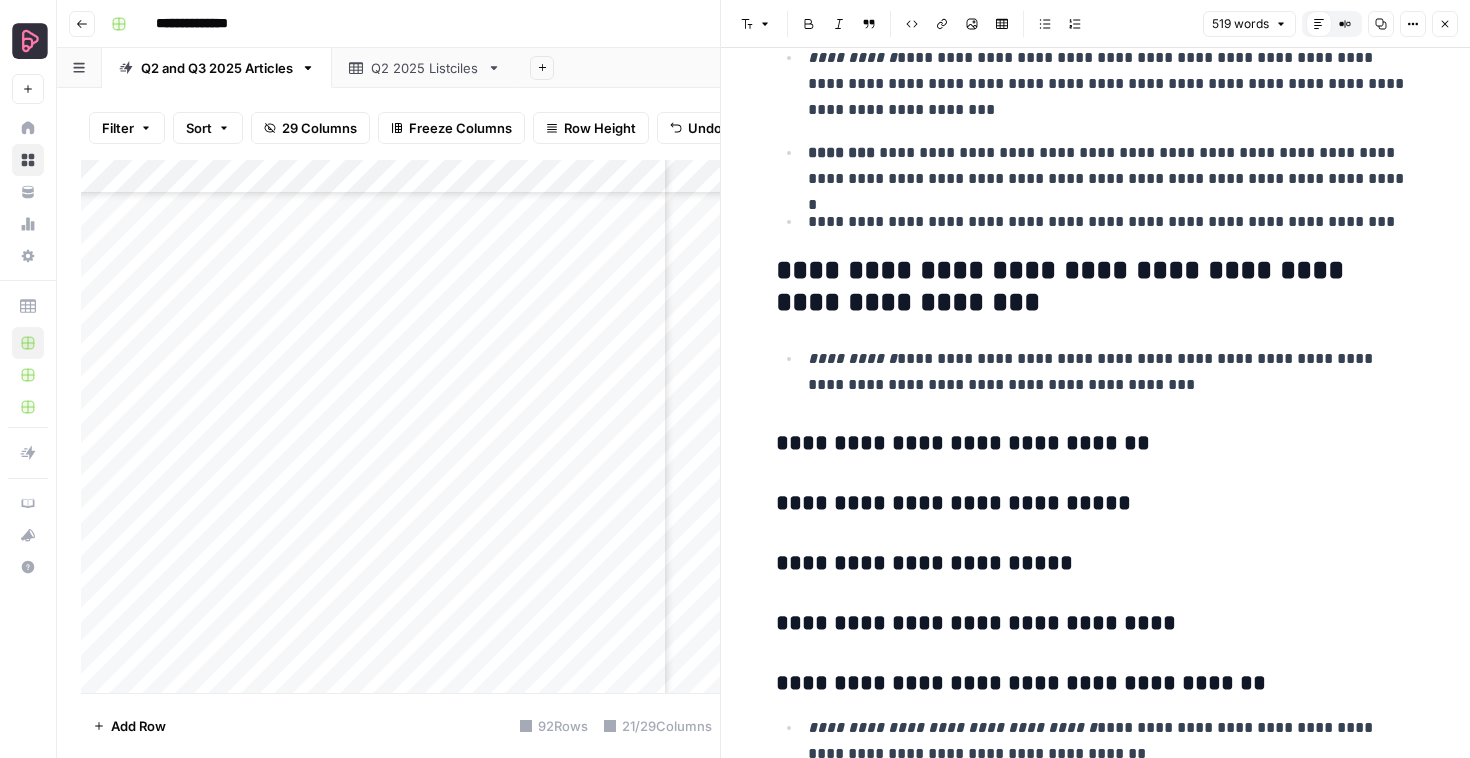 click on "**********" at bounding box center [1096, 287] 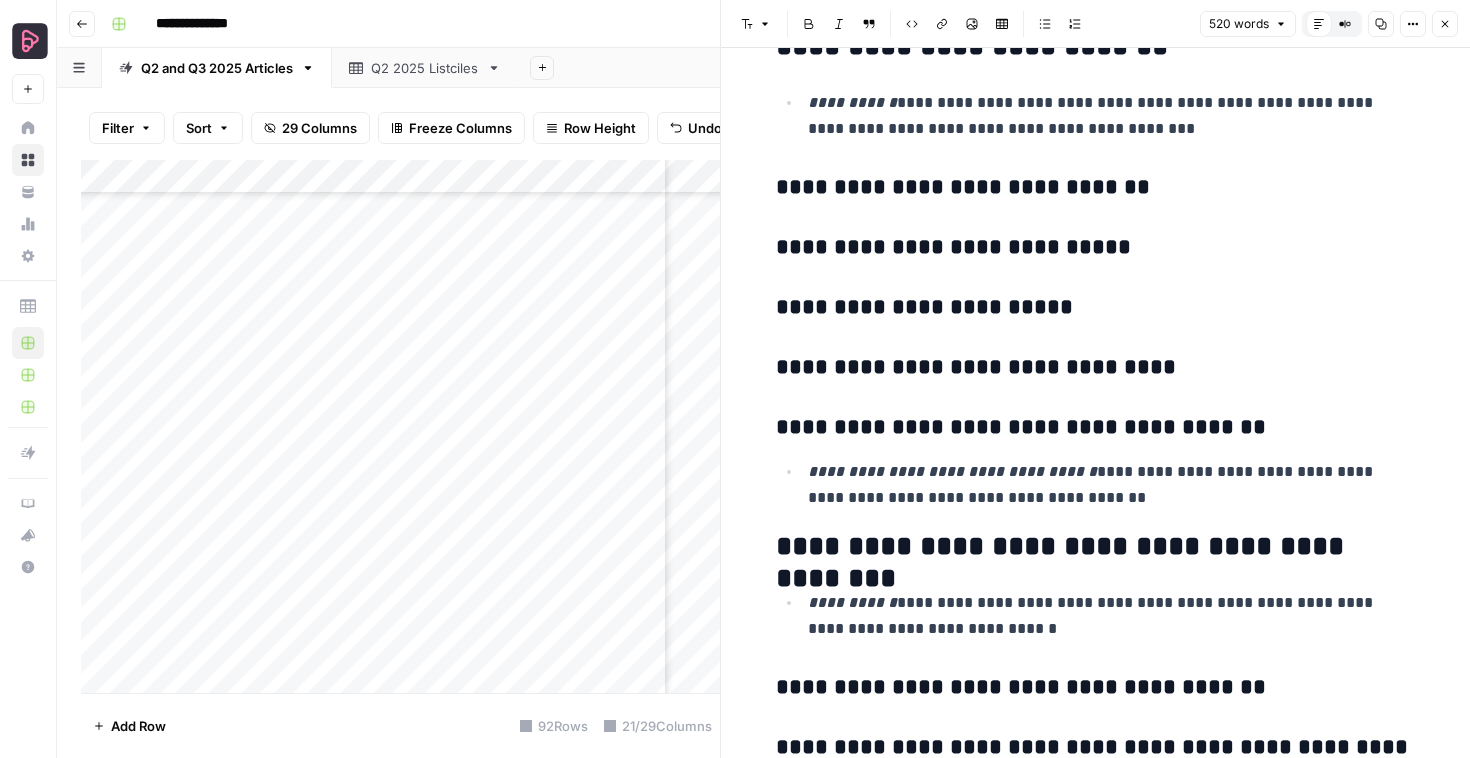 click on "**********" at bounding box center [952, 471] 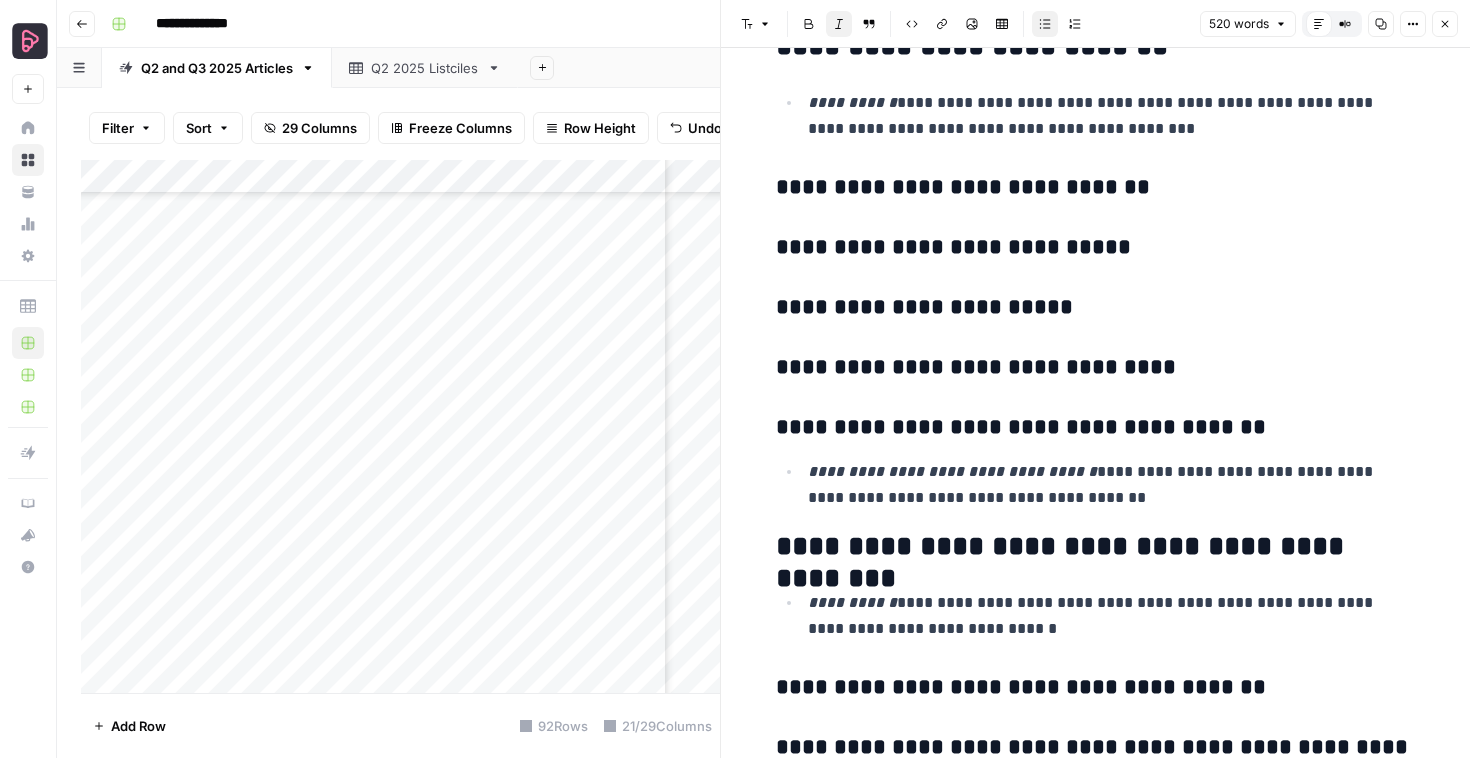 click on "**********" at bounding box center [952, 471] 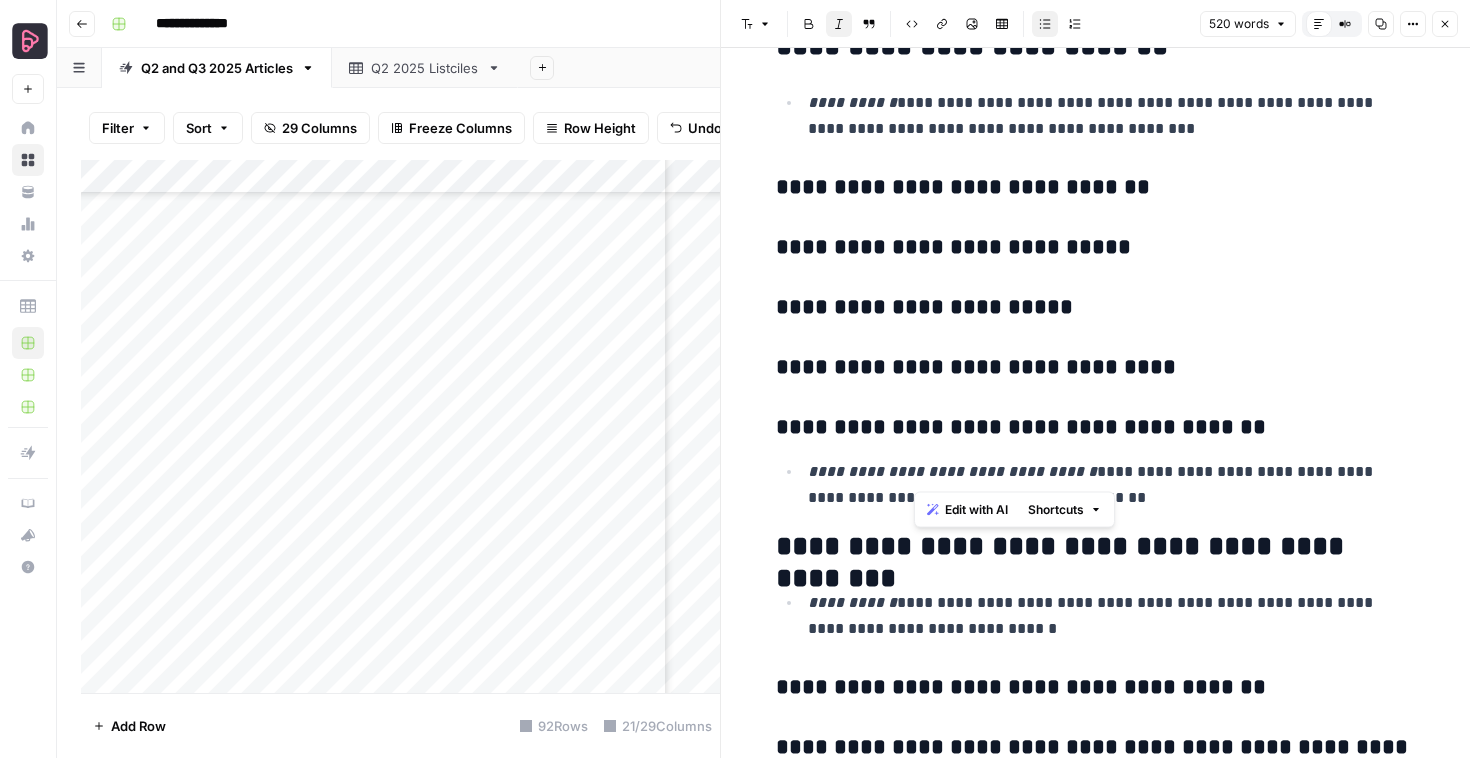 click on "**********" at bounding box center (952, 471) 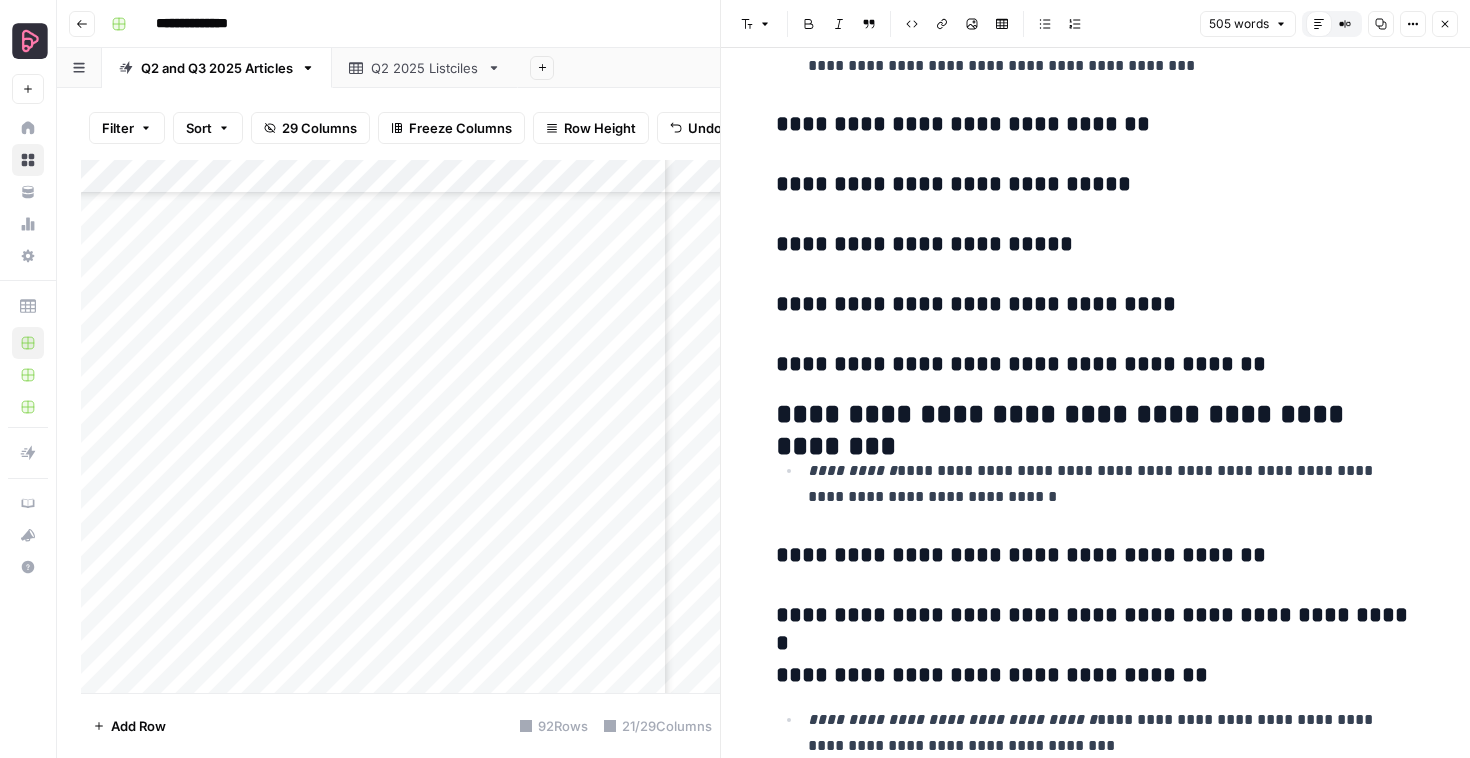 click on "**********" at bounding box center (1096, 415) 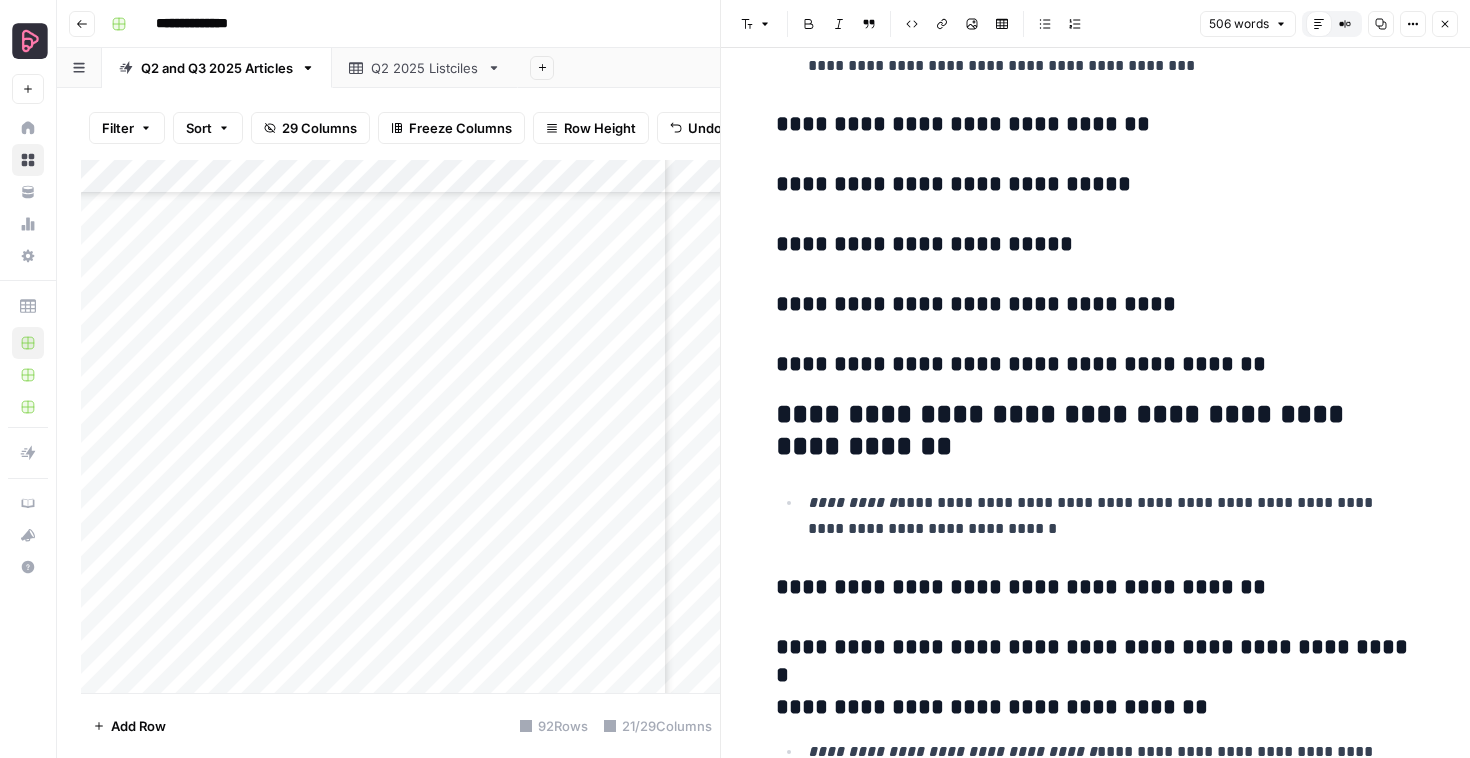 click on "**********" at bounding box center [1096, 431] 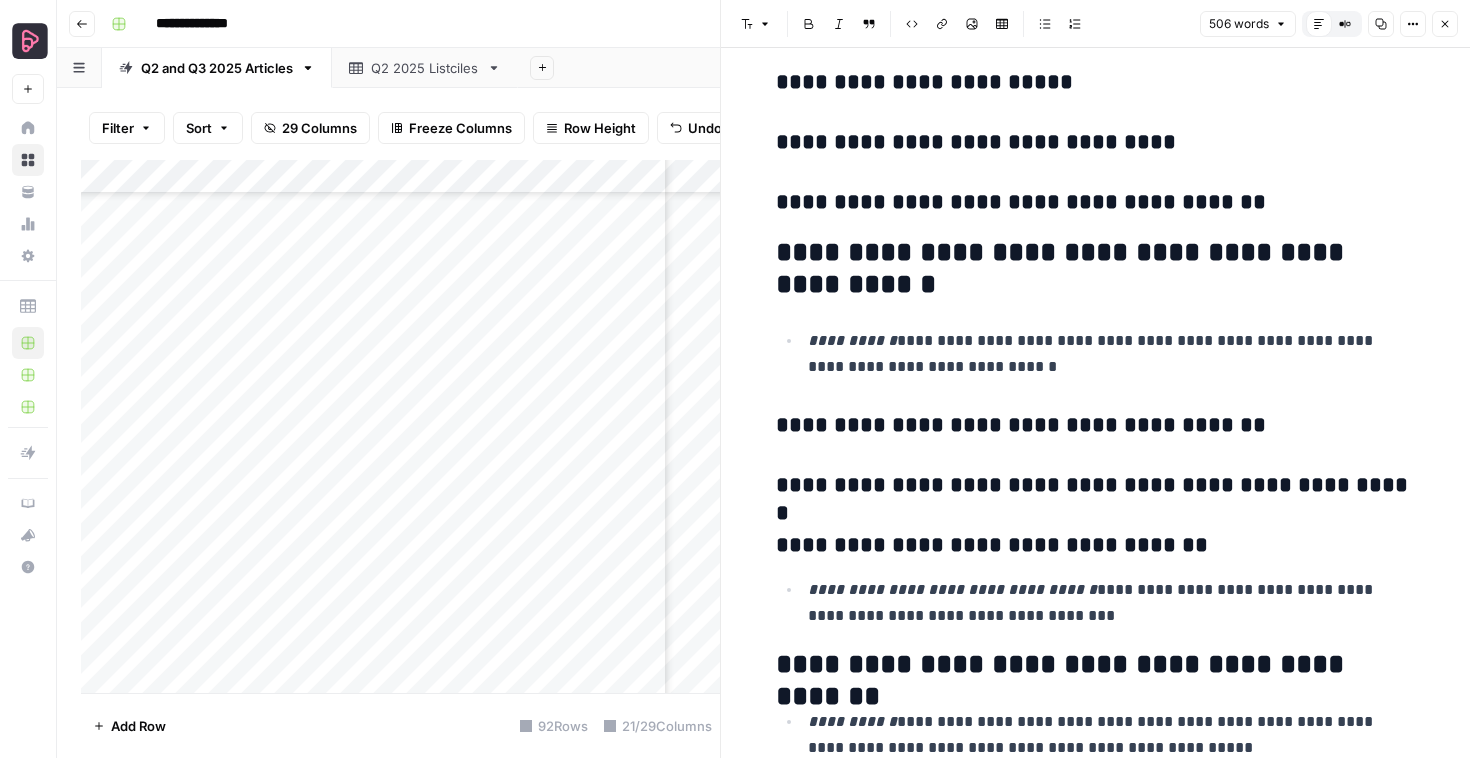 click on "**********" at bounding box center [1112, 603] 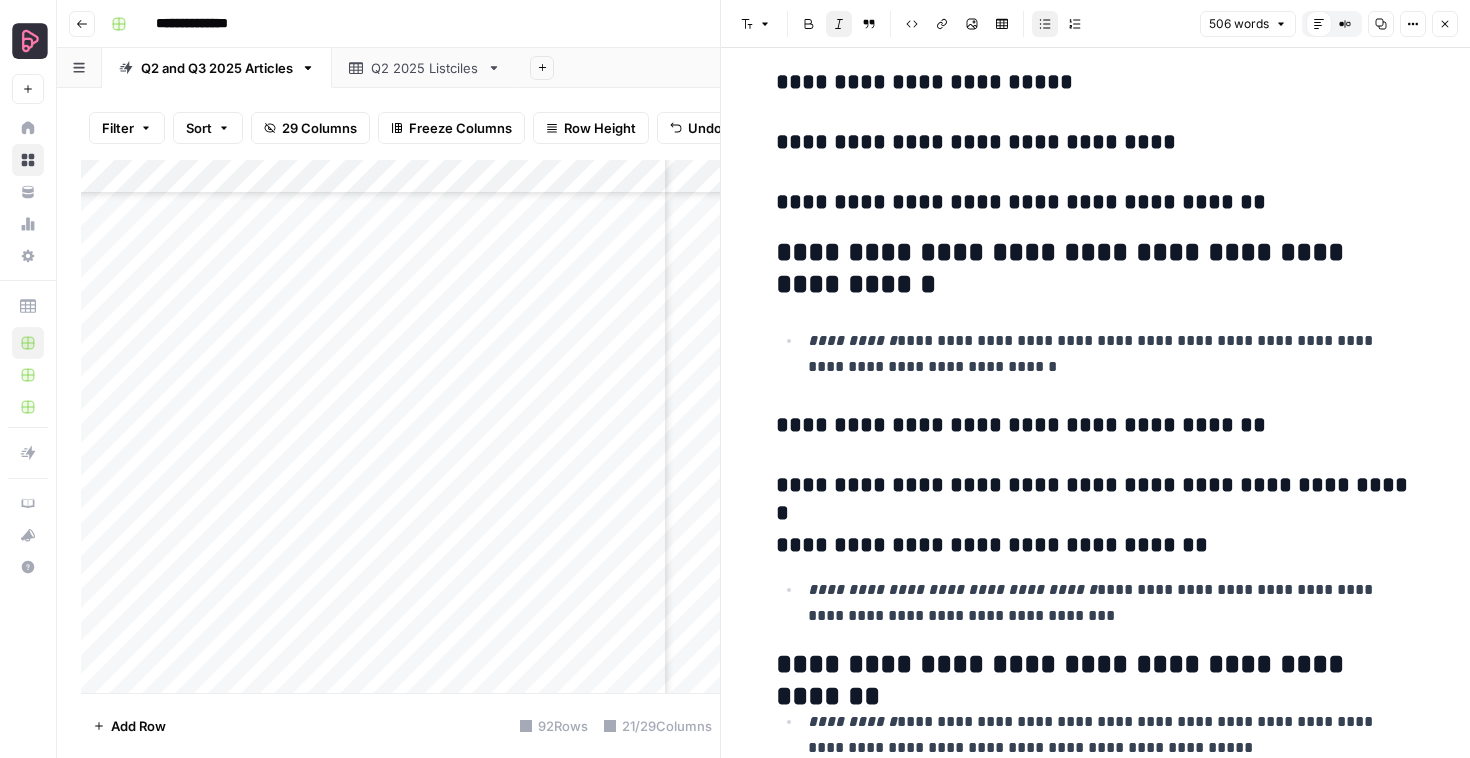 click on "**********" at bounding box center [1112, 603] 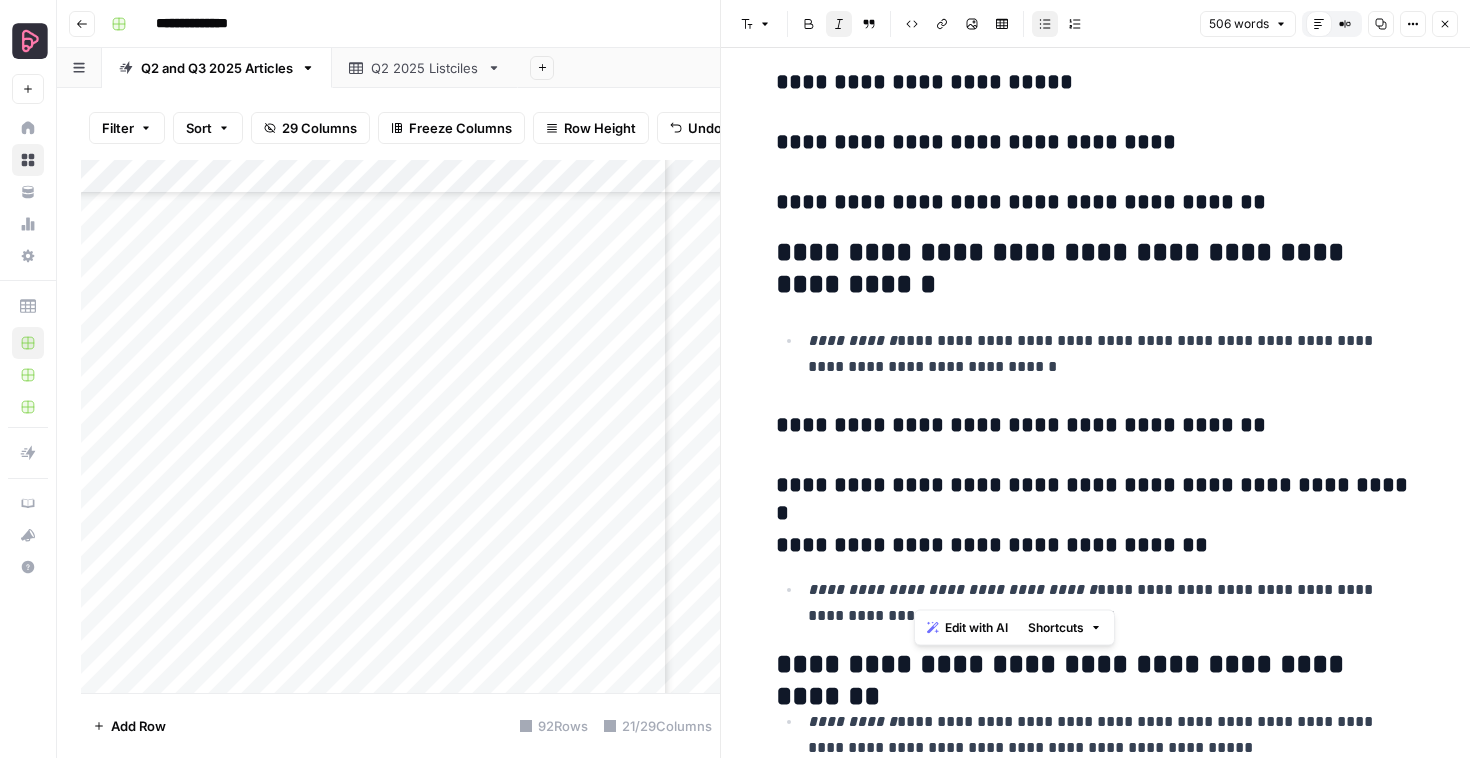 click on "**********" at bounding box center [1112, 603] 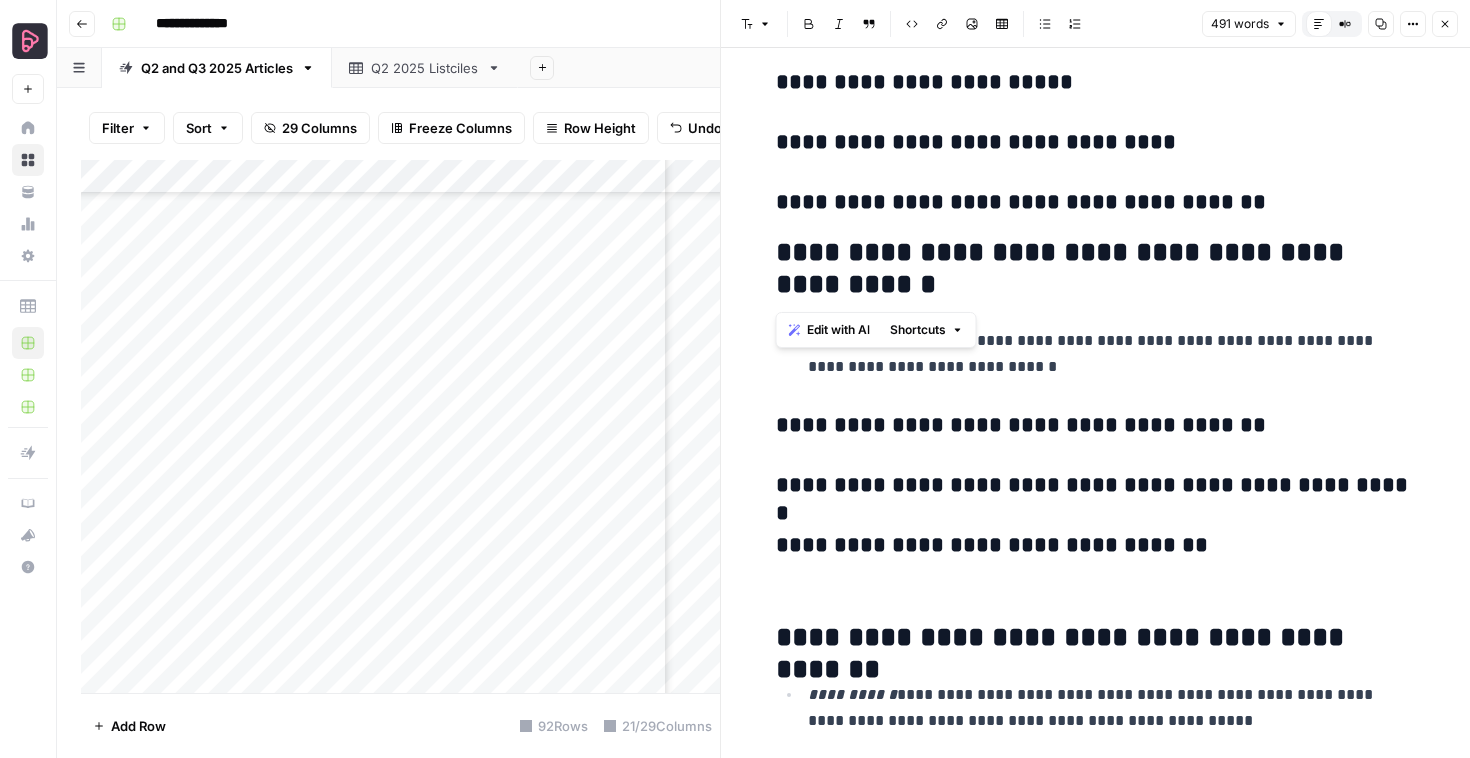 drag, startPoint x: 781, startPoint y: 240, endPoint x: 891, endPoint y: 283, distance: 118.10589 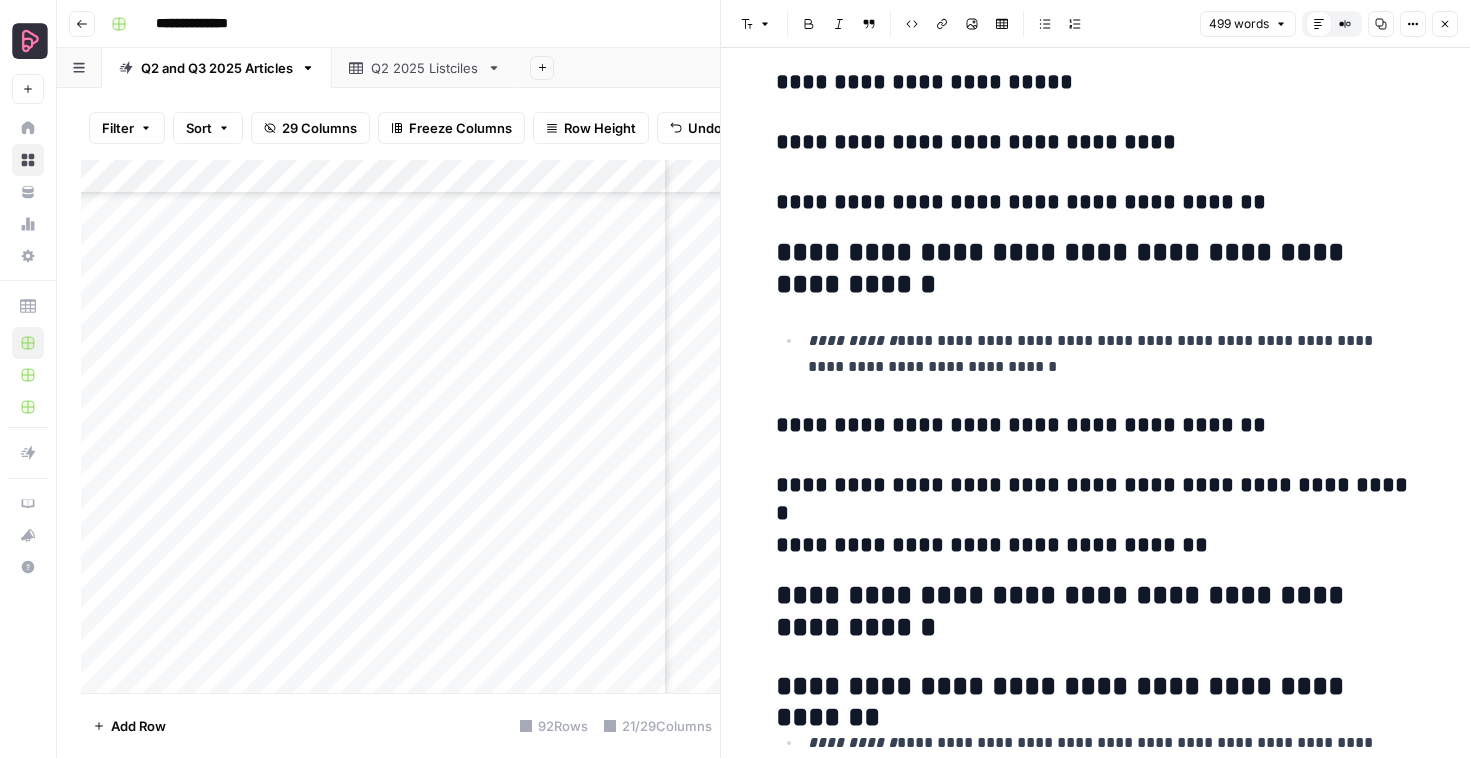 click on "**********" at bounding box center [1096, 612] 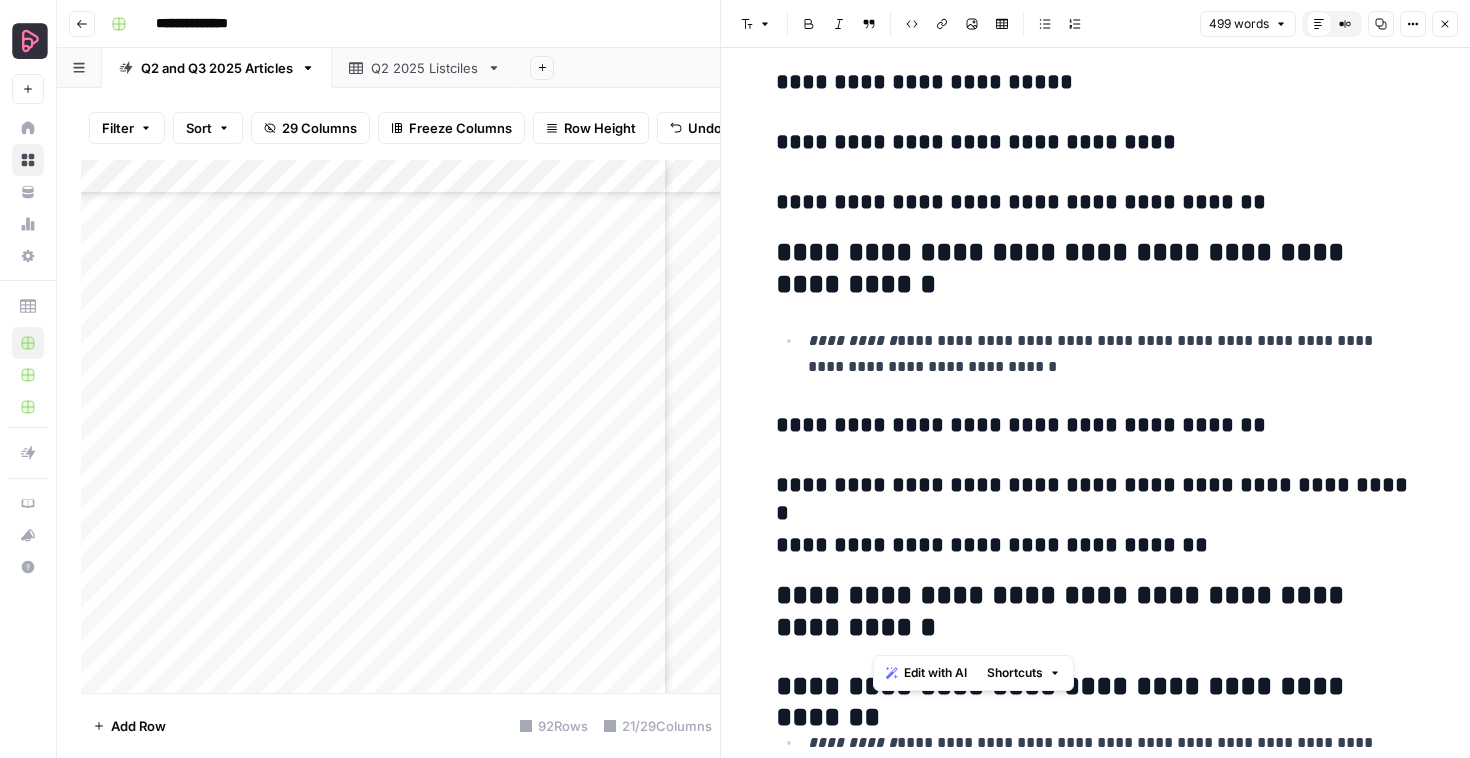 drag, startPoint x: 945, startPoint y: 598, endPoint x: 945, endPoint y: 633, distance: 35 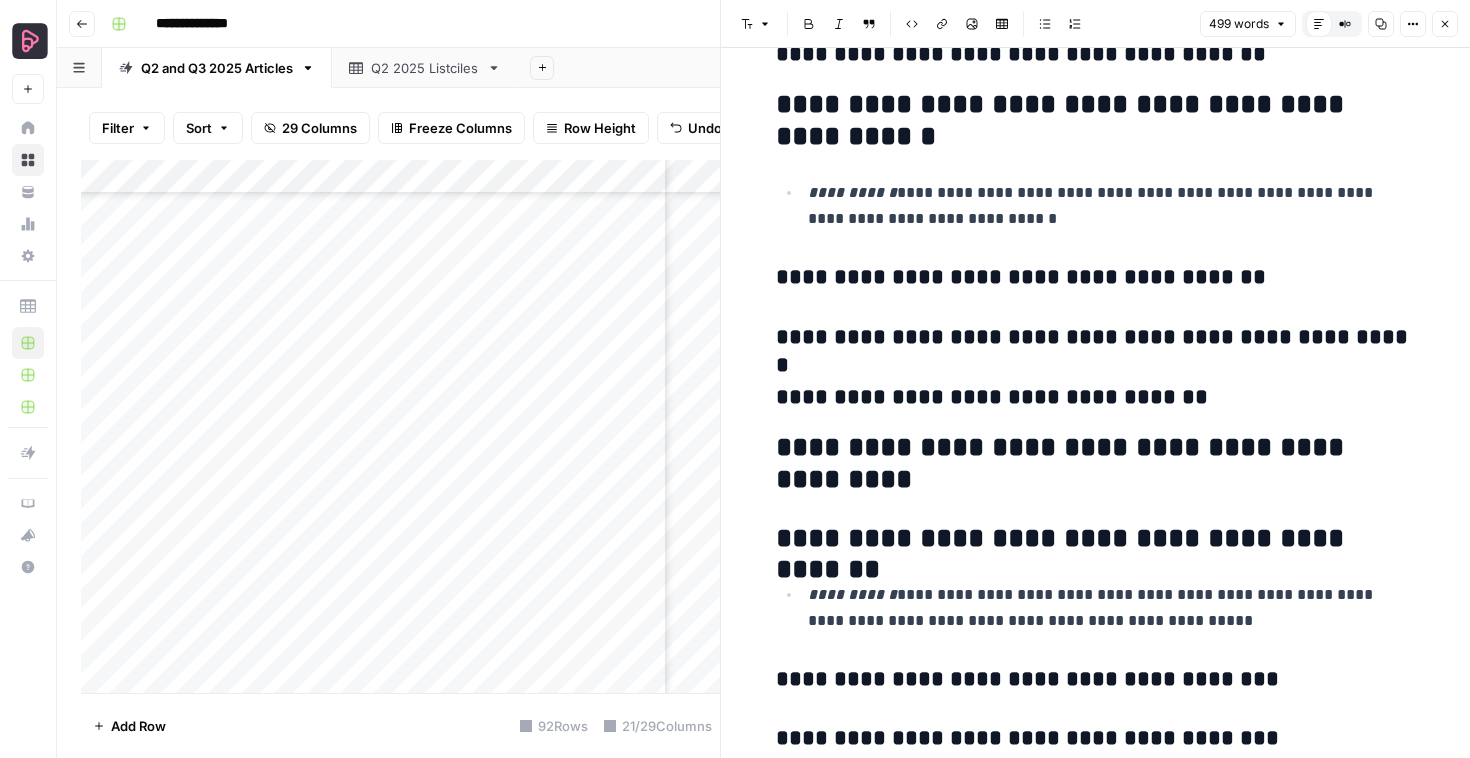 scroll, scrollTop: 980, scrollLeft: 0, axis: vertical 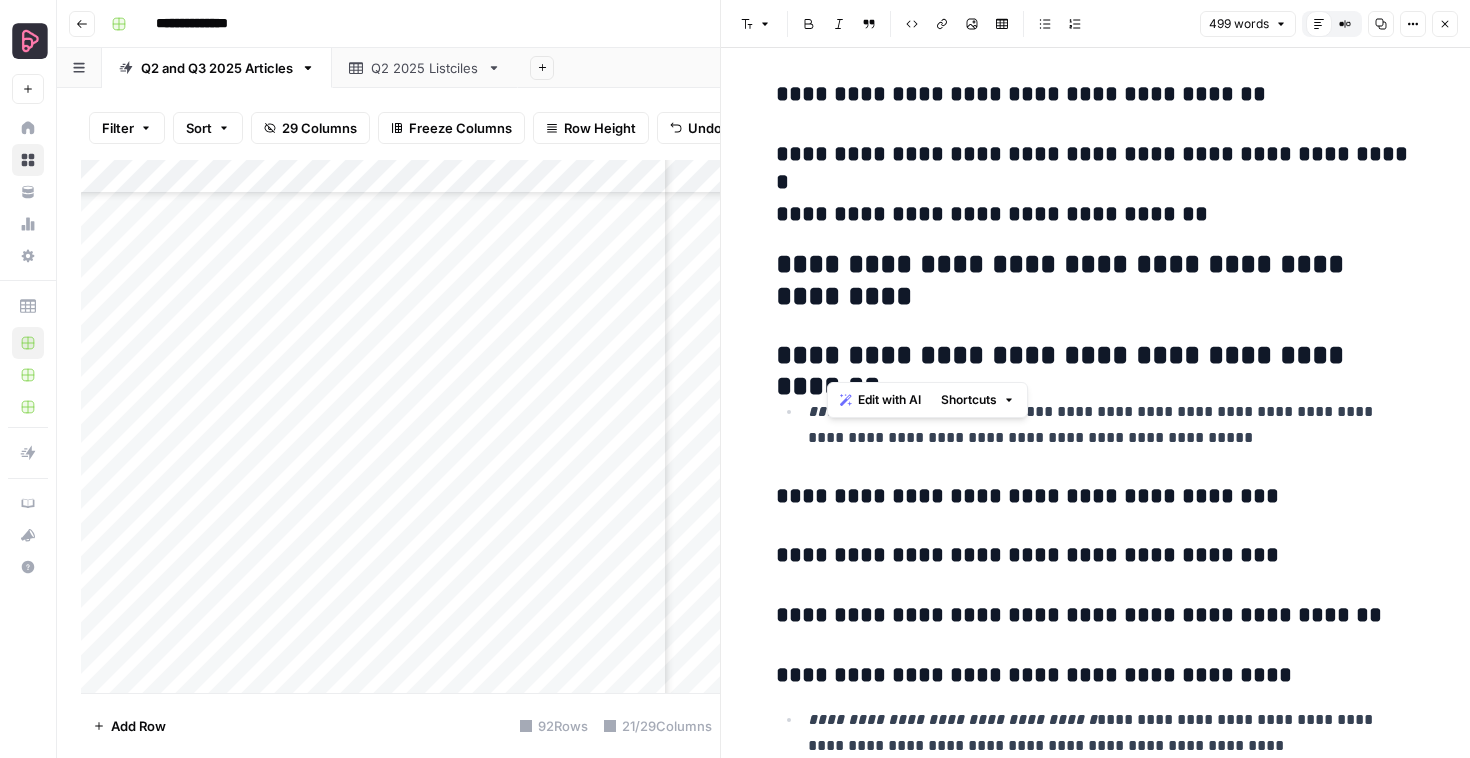 drag, startPoint x: 831, startPoint y: 356, endPoint x: 1442, endPoint y: 369, distance: 611.1383 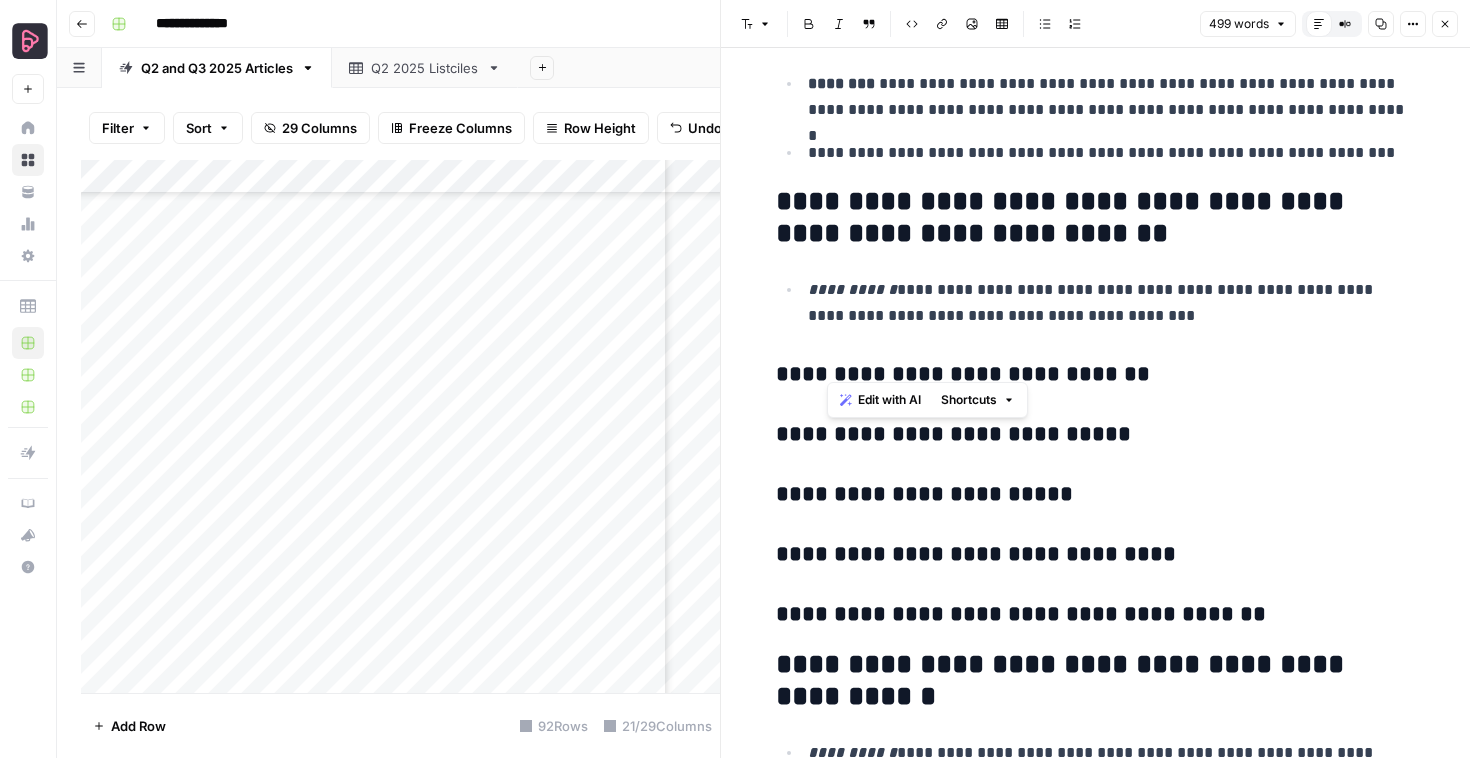 scroll, scrollTop: 0, scrollLeft: 0, axis: both 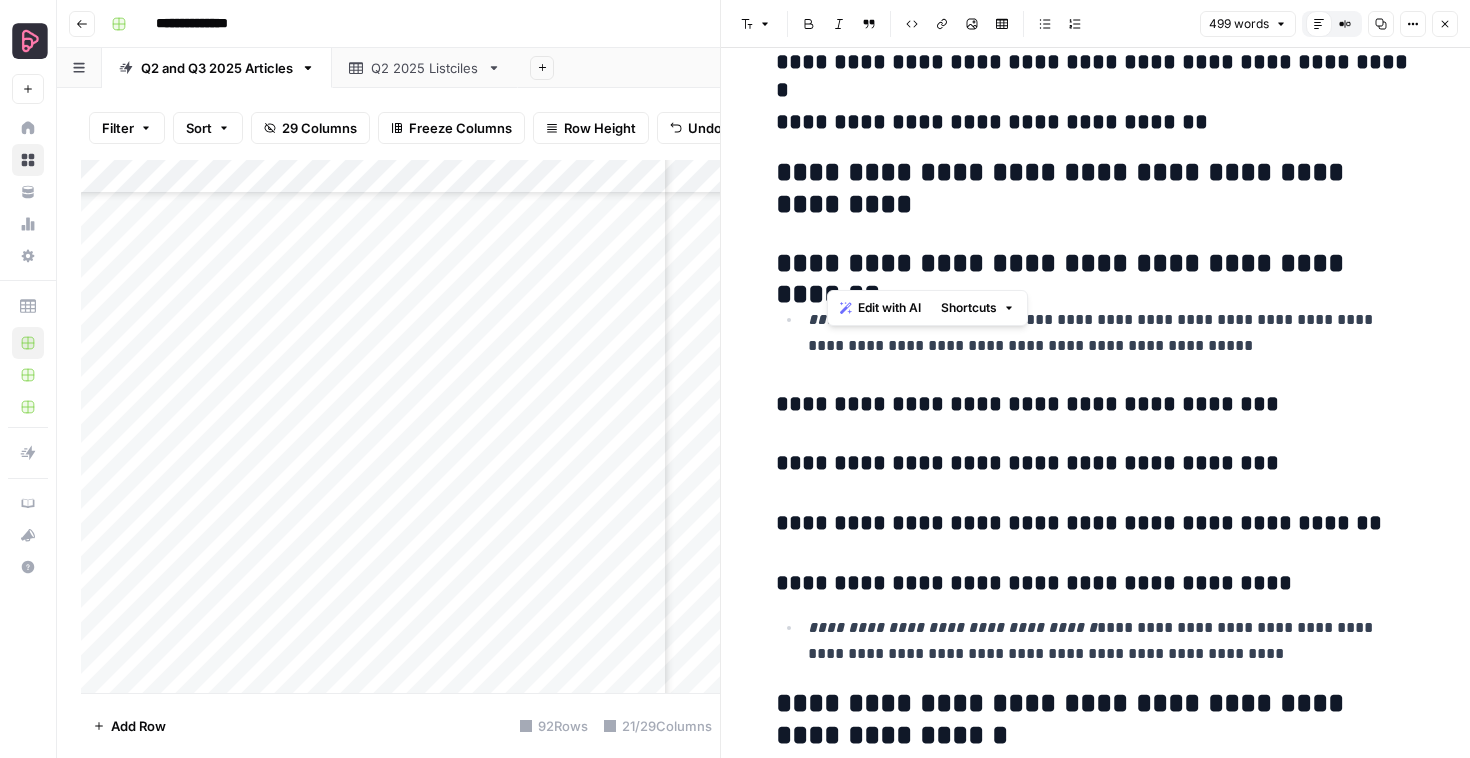 click on "**********" at bounding box center [1096, 760] 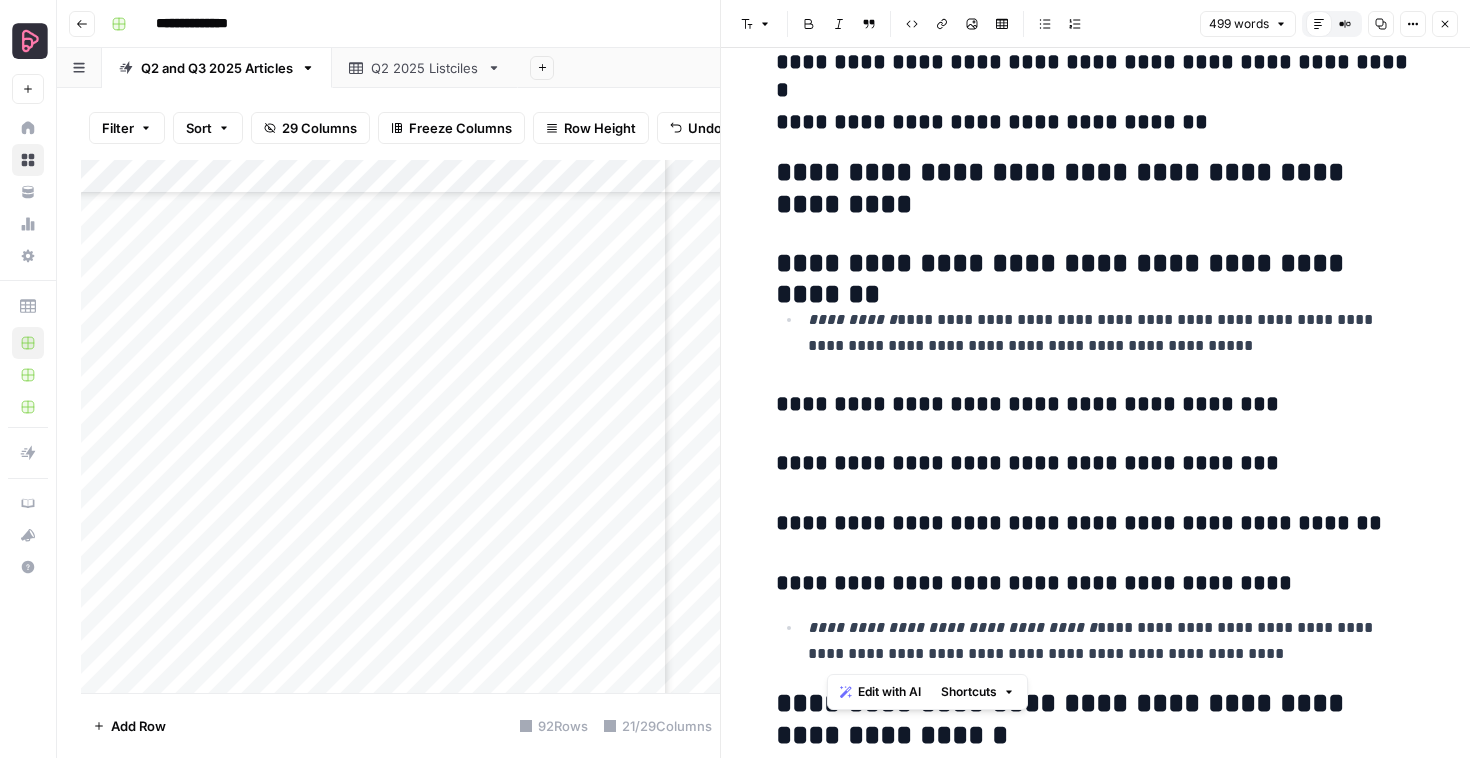 drag, startPoint x: 827, startPoint y: 259, endPoint x: 1167, endPoint y: 649, distance: 517.39734 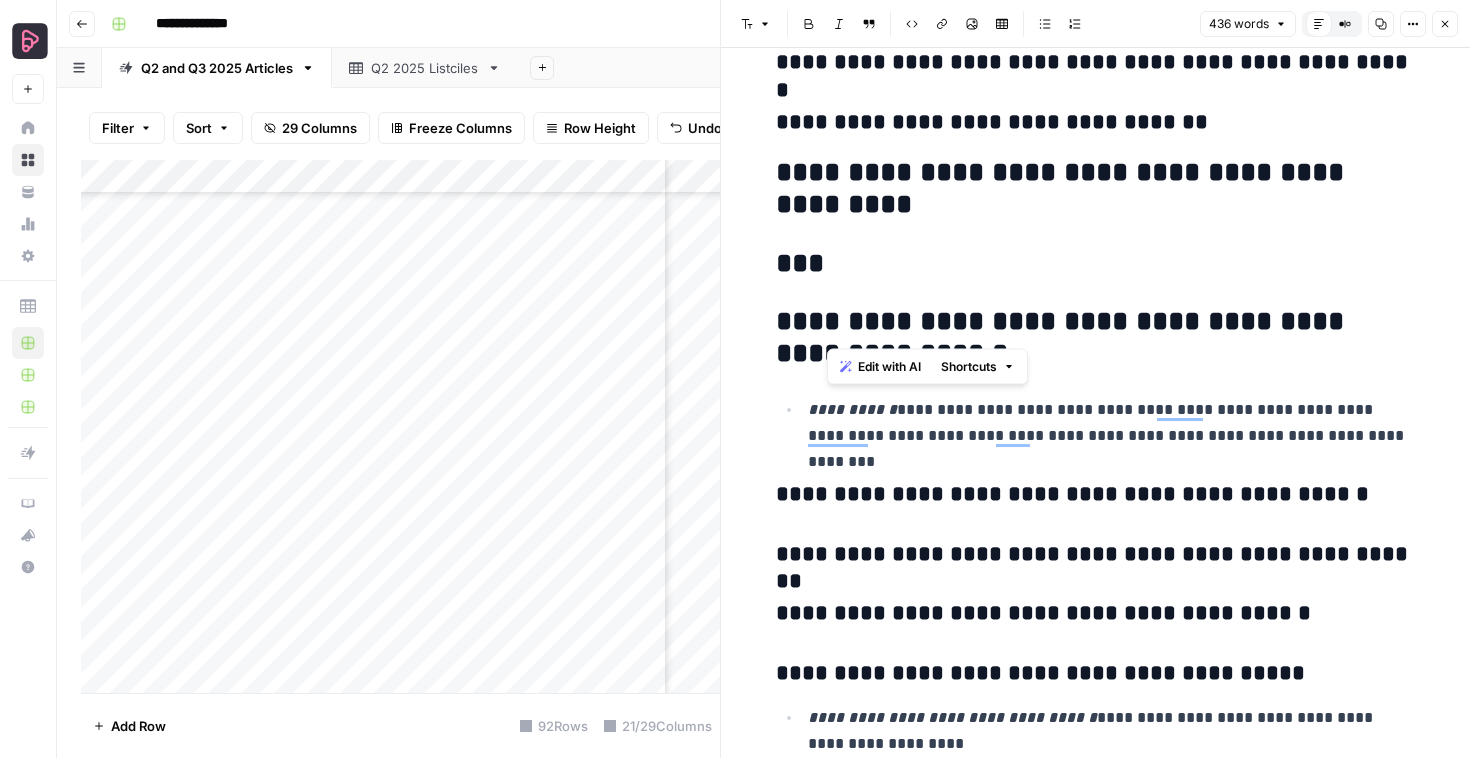 drag, startPoint x: 830, startPoint y: 315, endPoint x: 1095, endPoint y: 331, distance: 265.48257 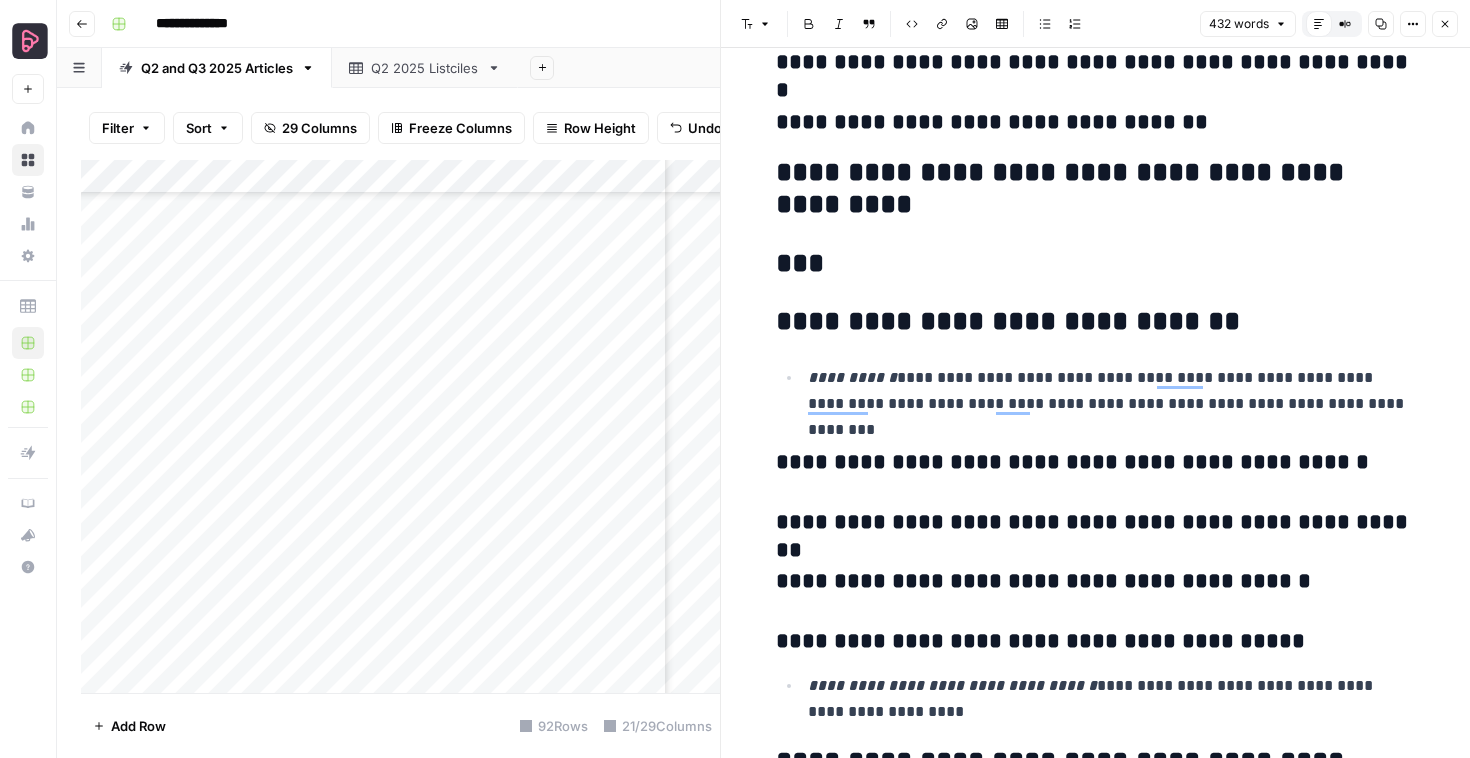 click on "**********" at bounding box center [1096, 322] 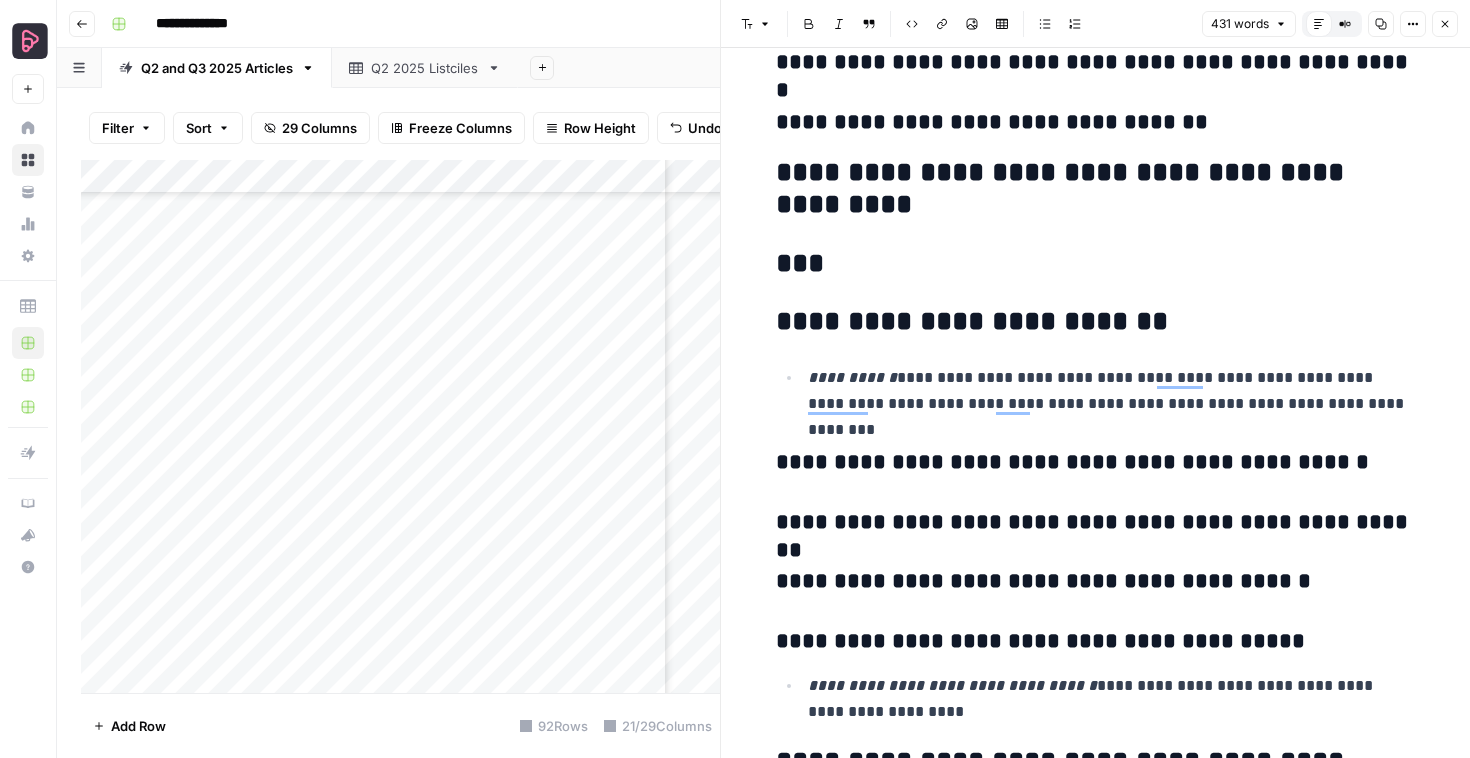 scroll, scrollTop: 210, scrollLeft: 0, axis: vertical 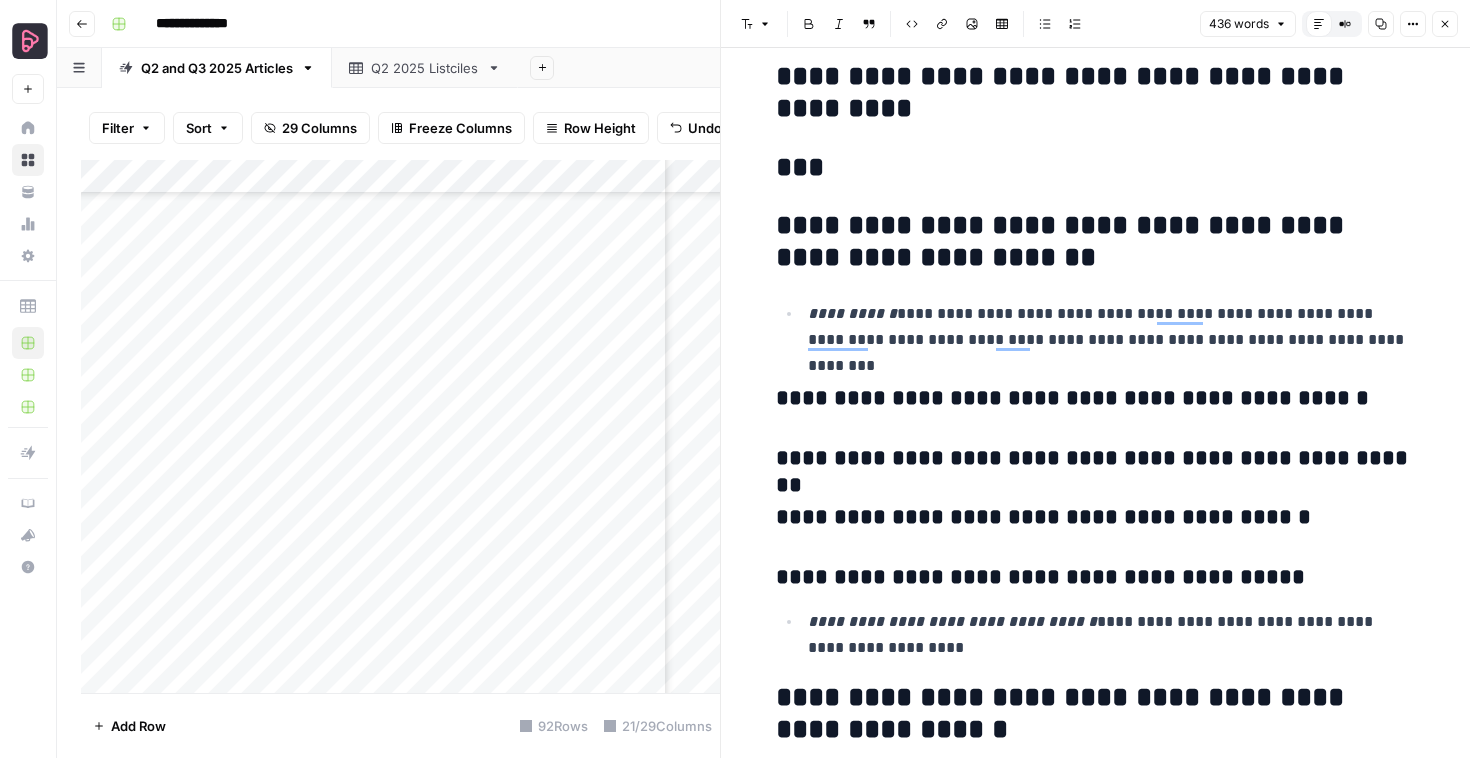 click on "**********" at bounding box center [1096, 242] 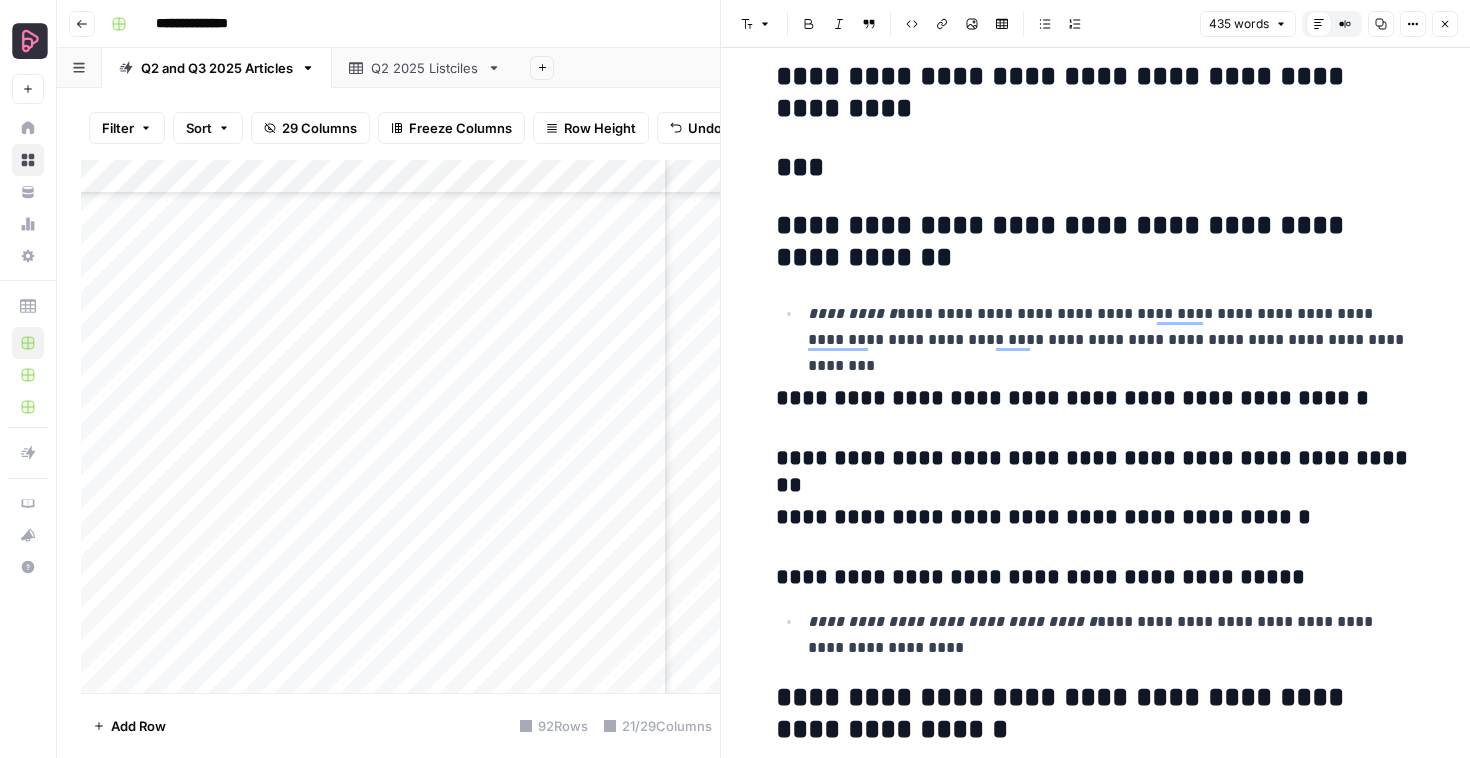click on "**********" at bounding box center [1096, 242] 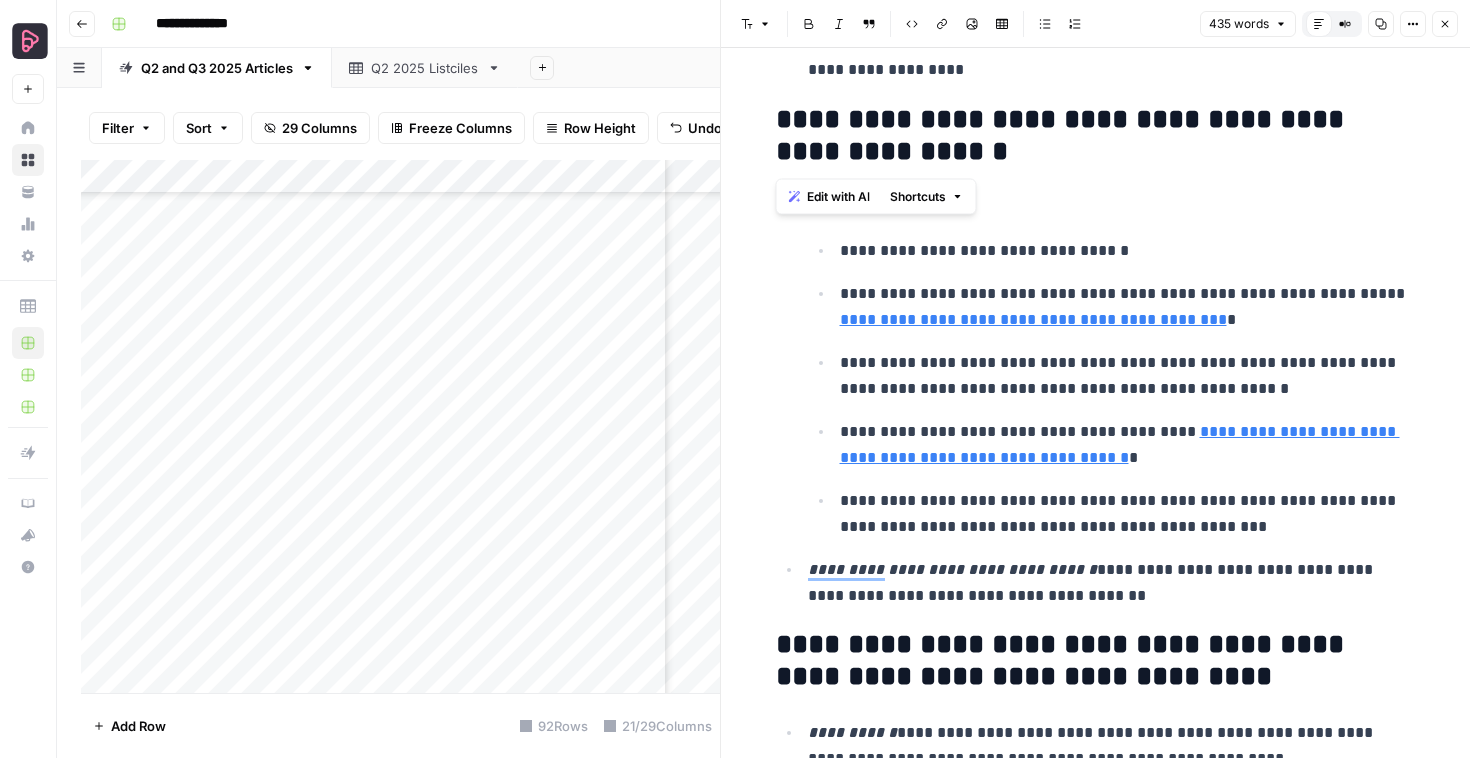 drag, startPoint x: 774, startPoint y: 117, endPoint x: 889, endPoint y: 148, distance: 119.104996 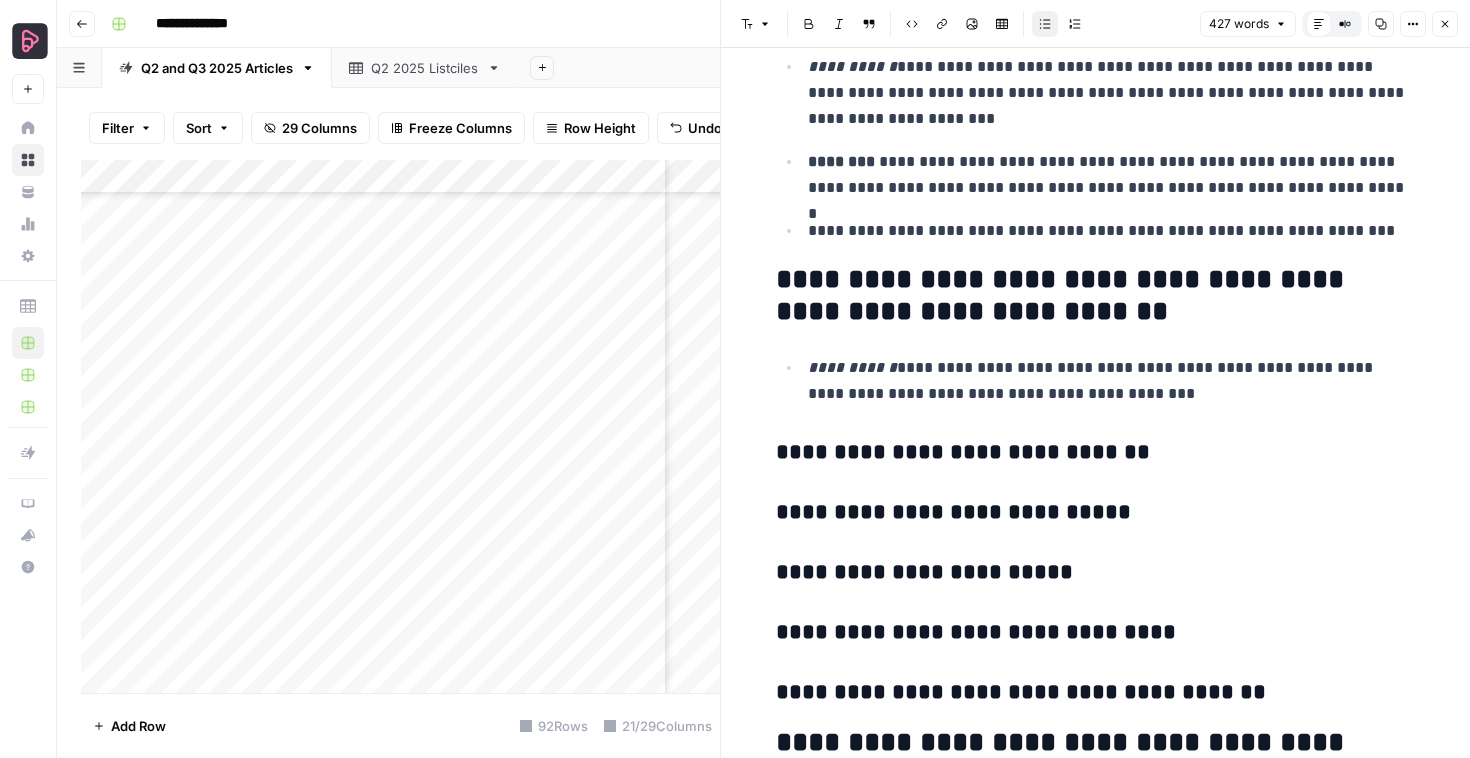 click on "**********" at bounding box center (1096, 296) 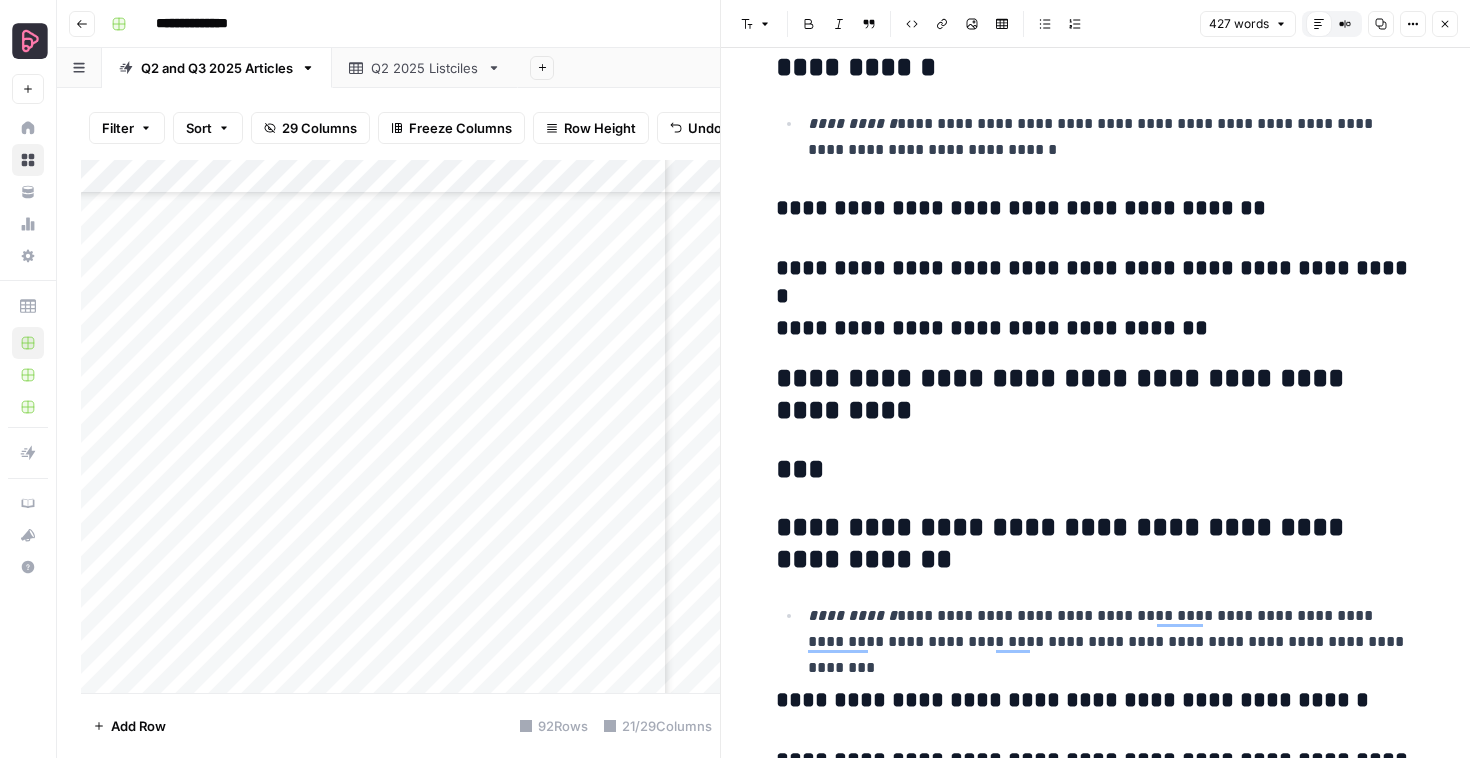 click on "***" at bounding box center [1096, 470] 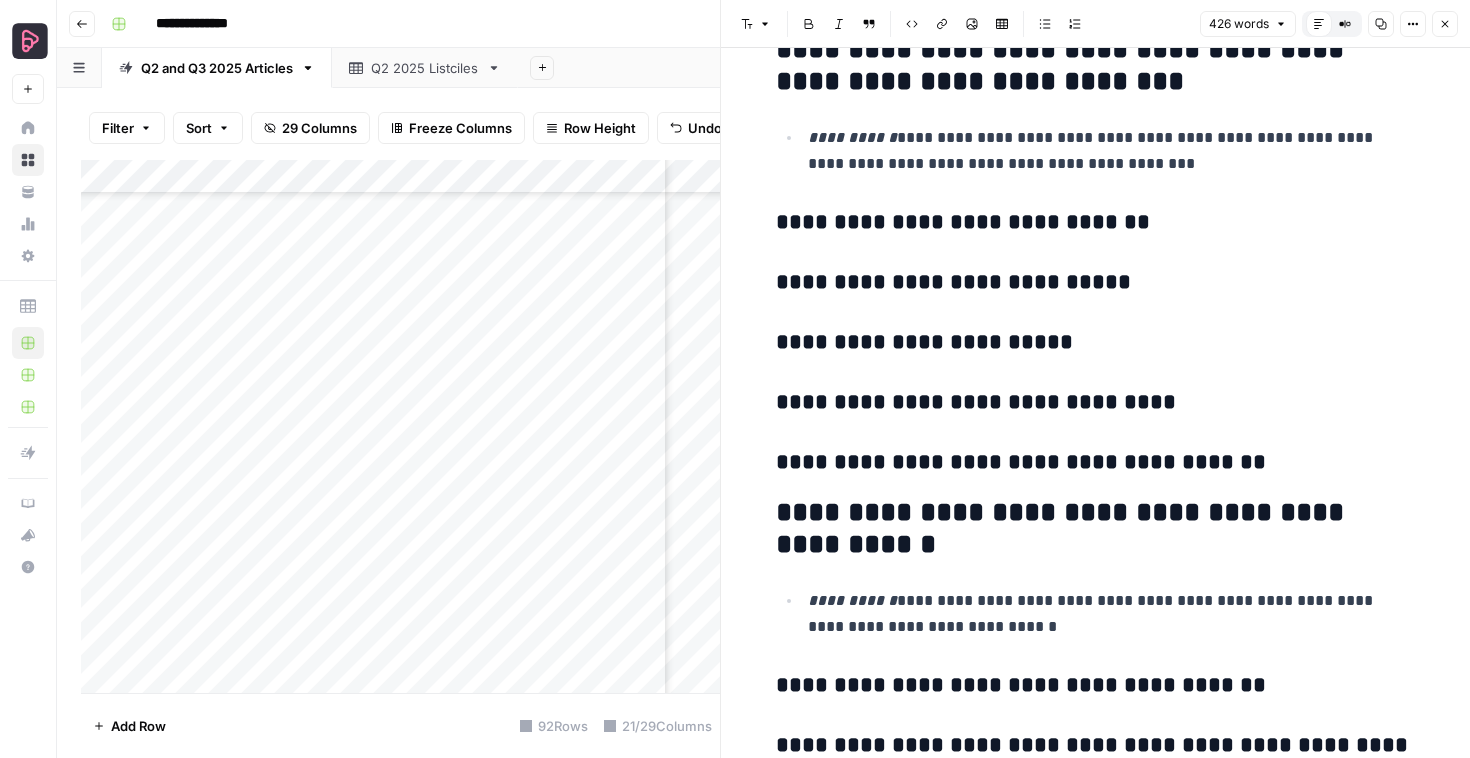click on "**********" at bounding box center (1096, 463) 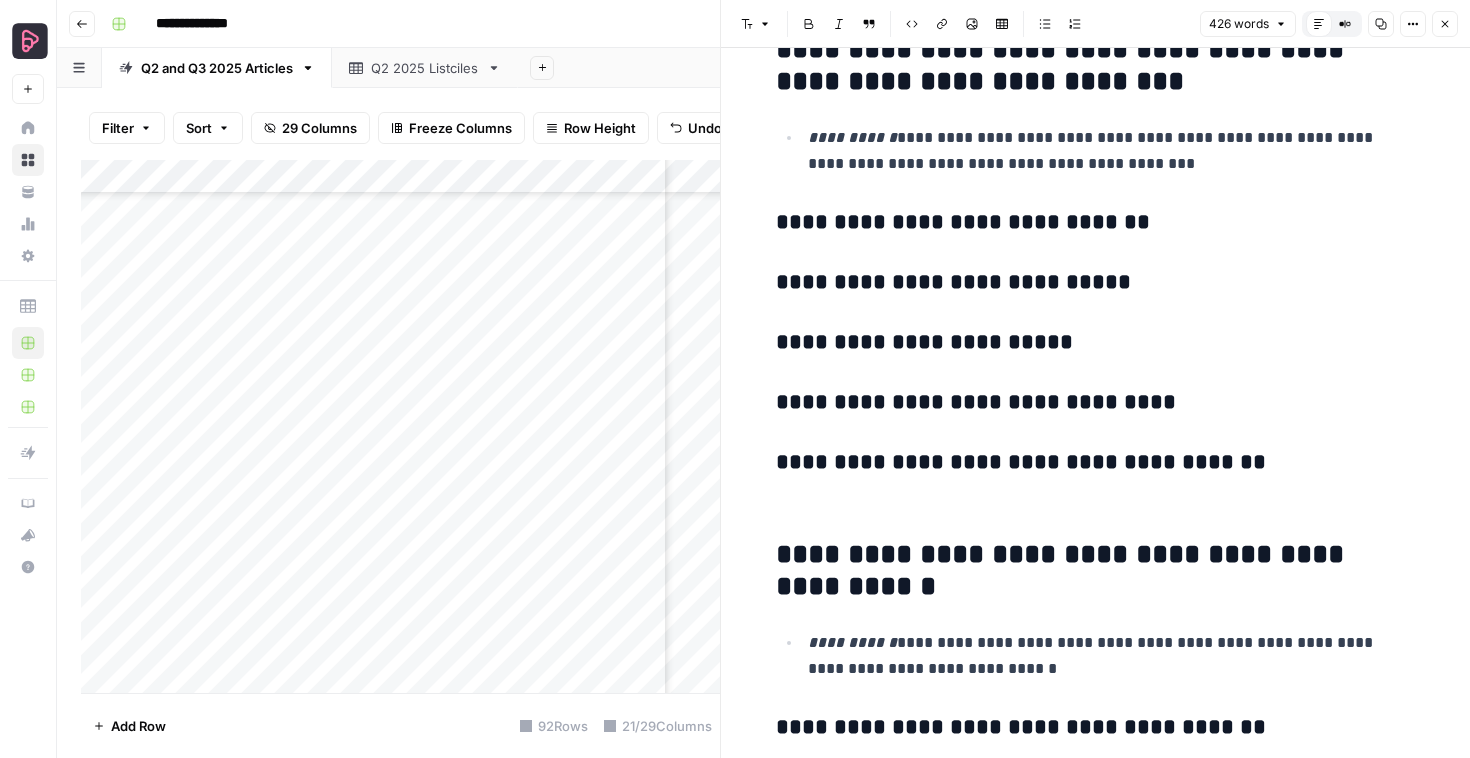 click on "**********" at bounding box center [1096, 571] 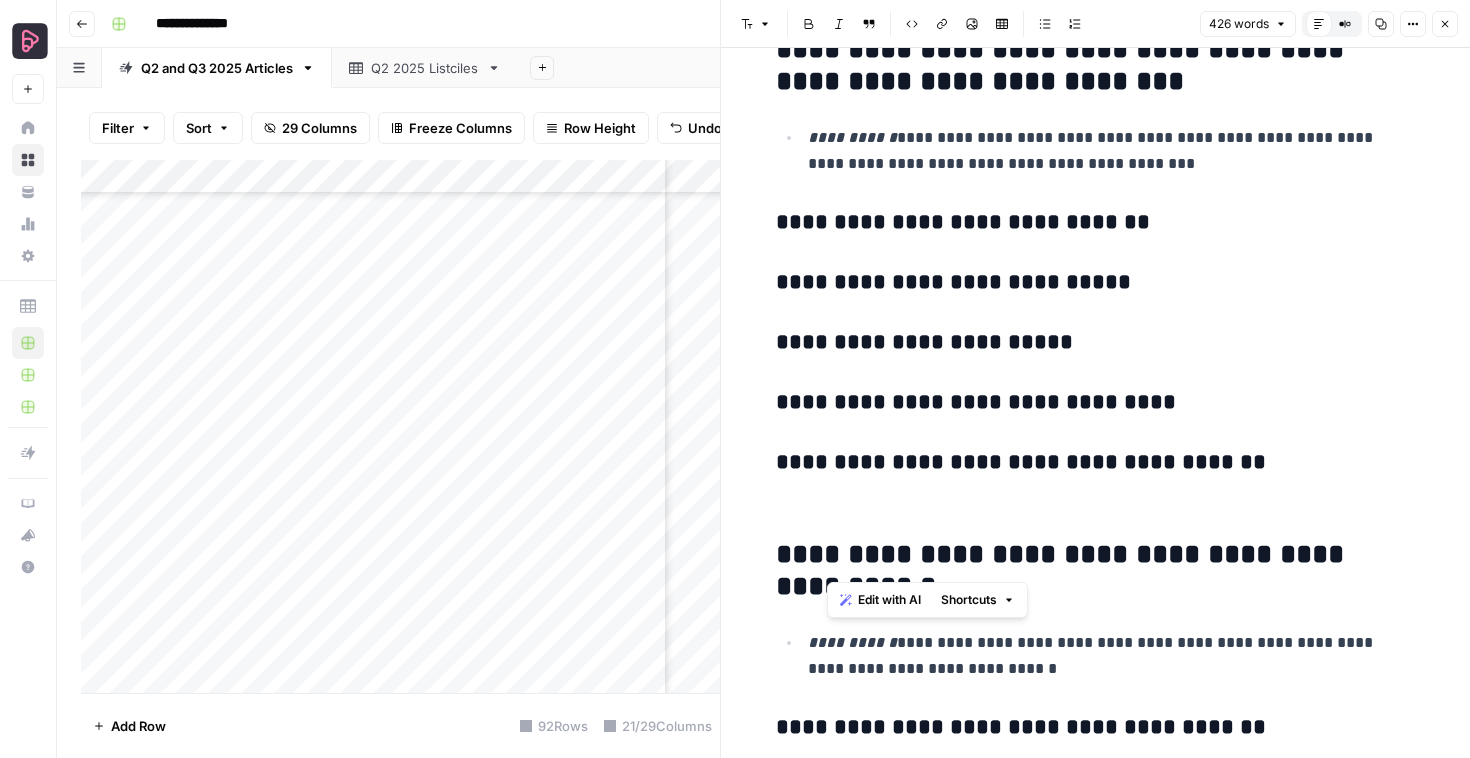 click on "**********" at bounding box center [1096, 571] 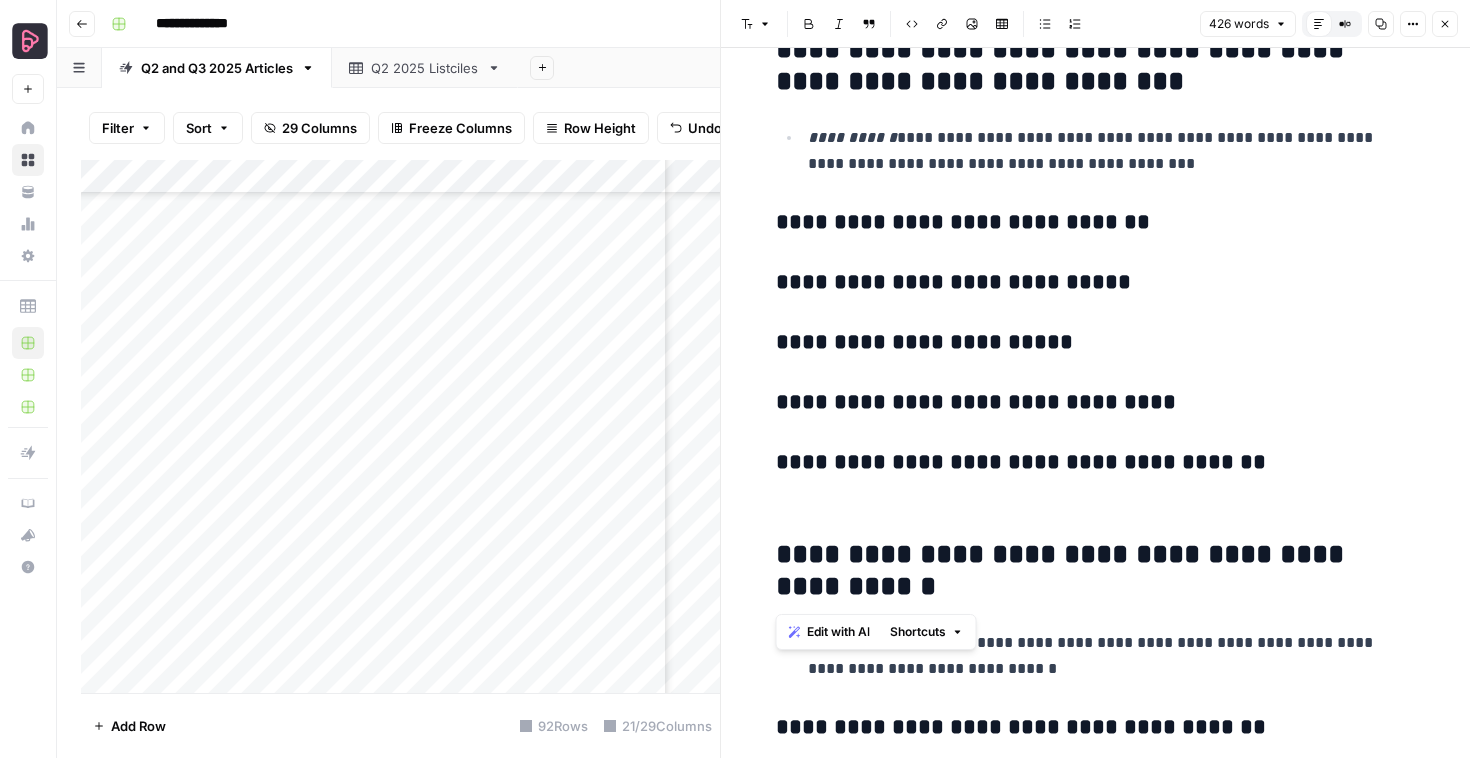 copy on "**********" 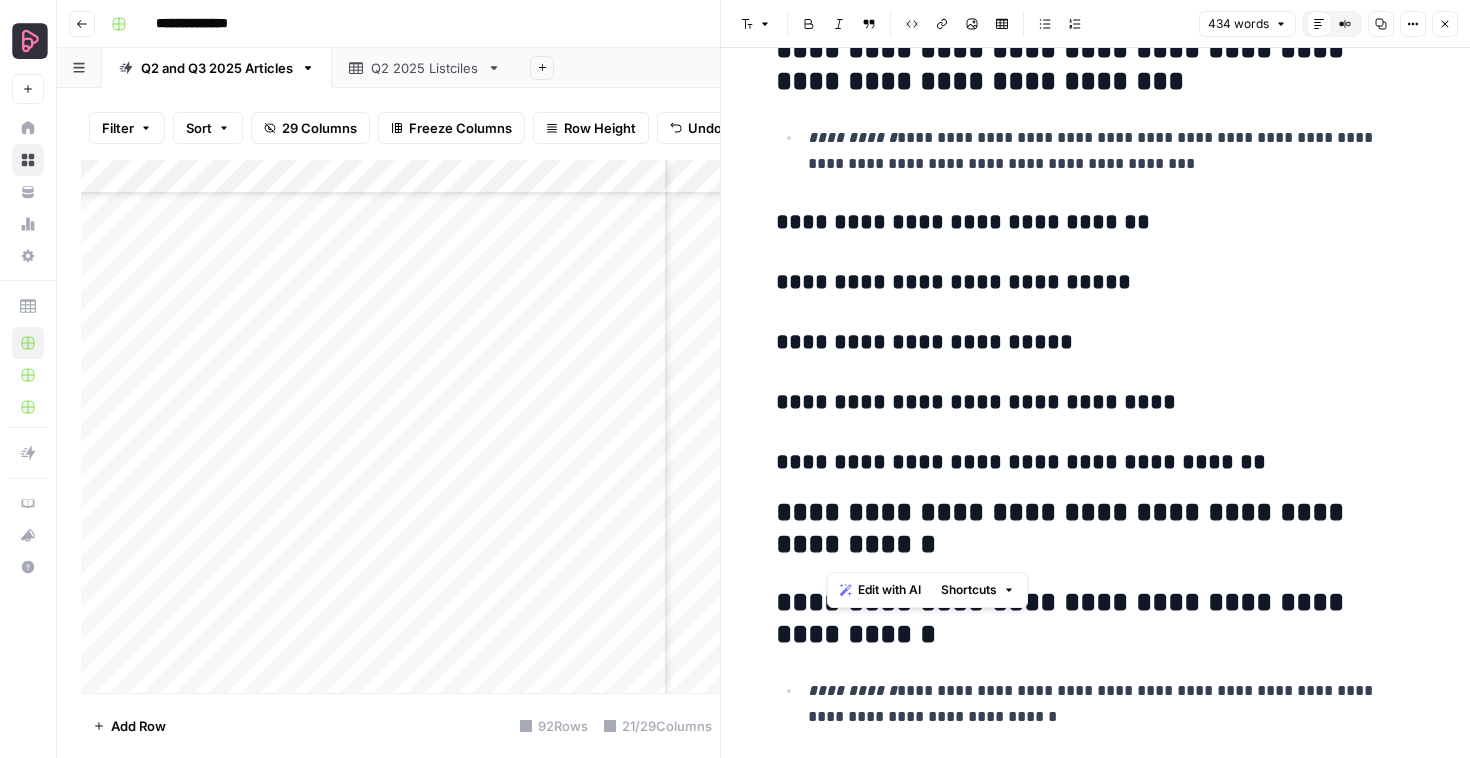 drag, startPoint x: 833, startPoint y: 510, endPoint x: 872, endPoint y: 530, distance: 43.829212 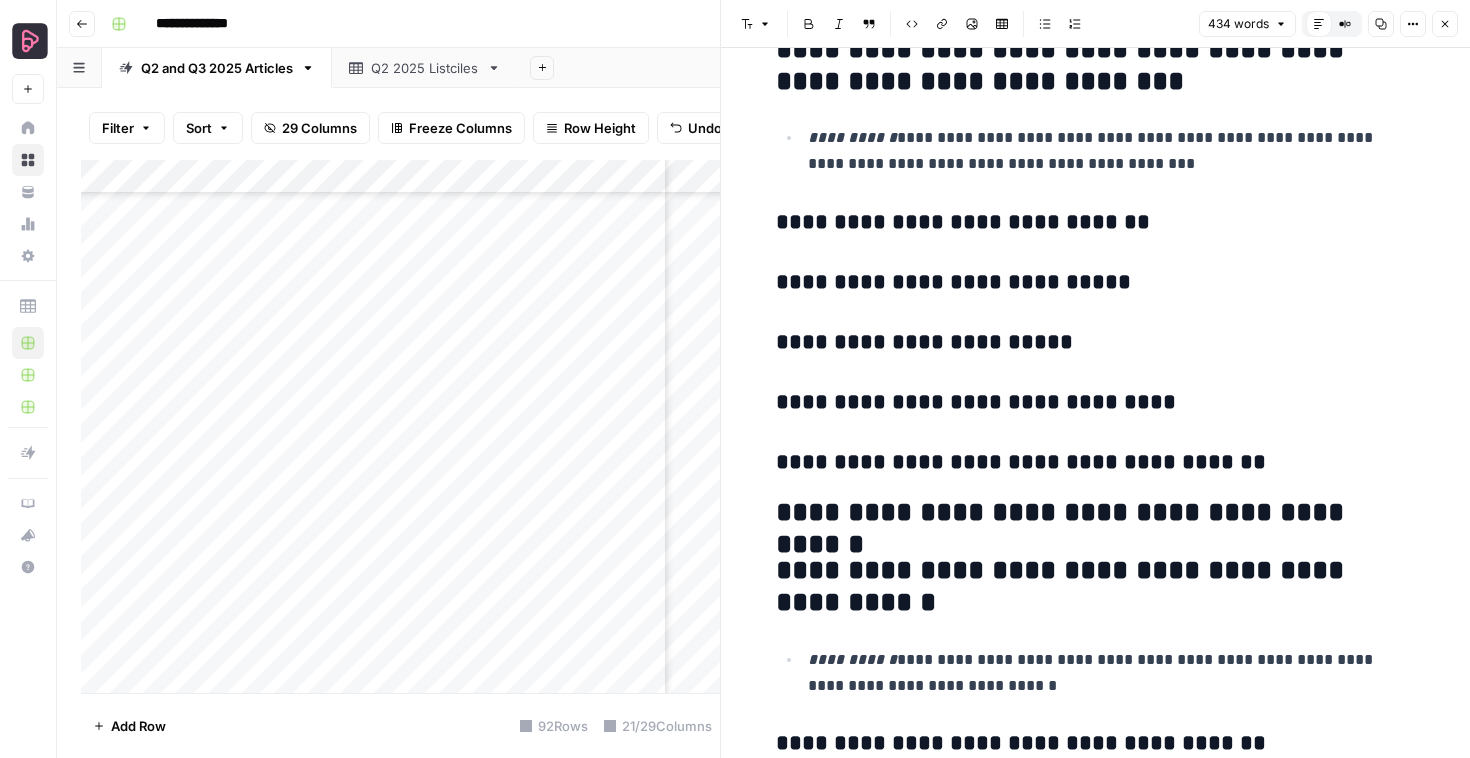 click on "**********" at bounding box center (1096, 513) 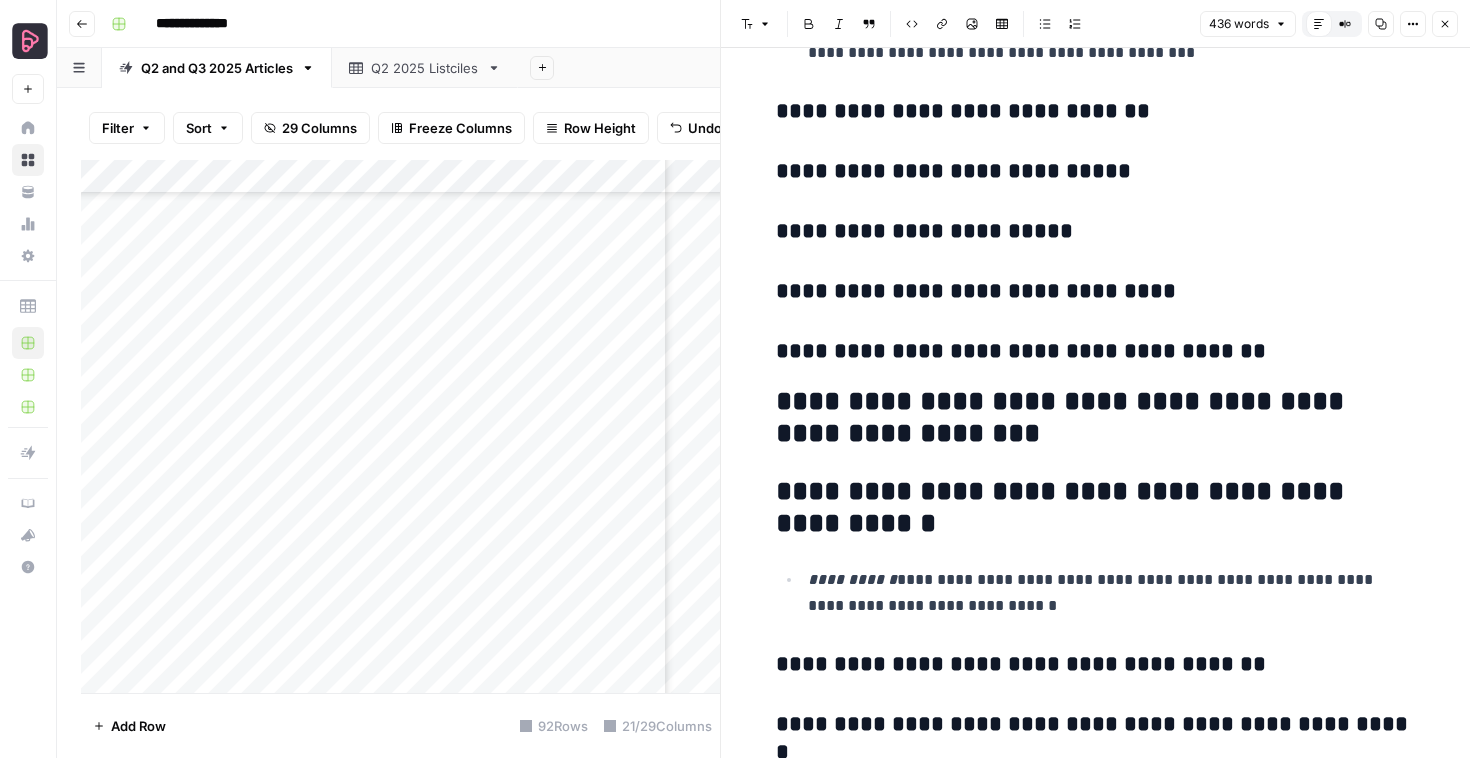click on "**********" at bounding box center (1096, 508) 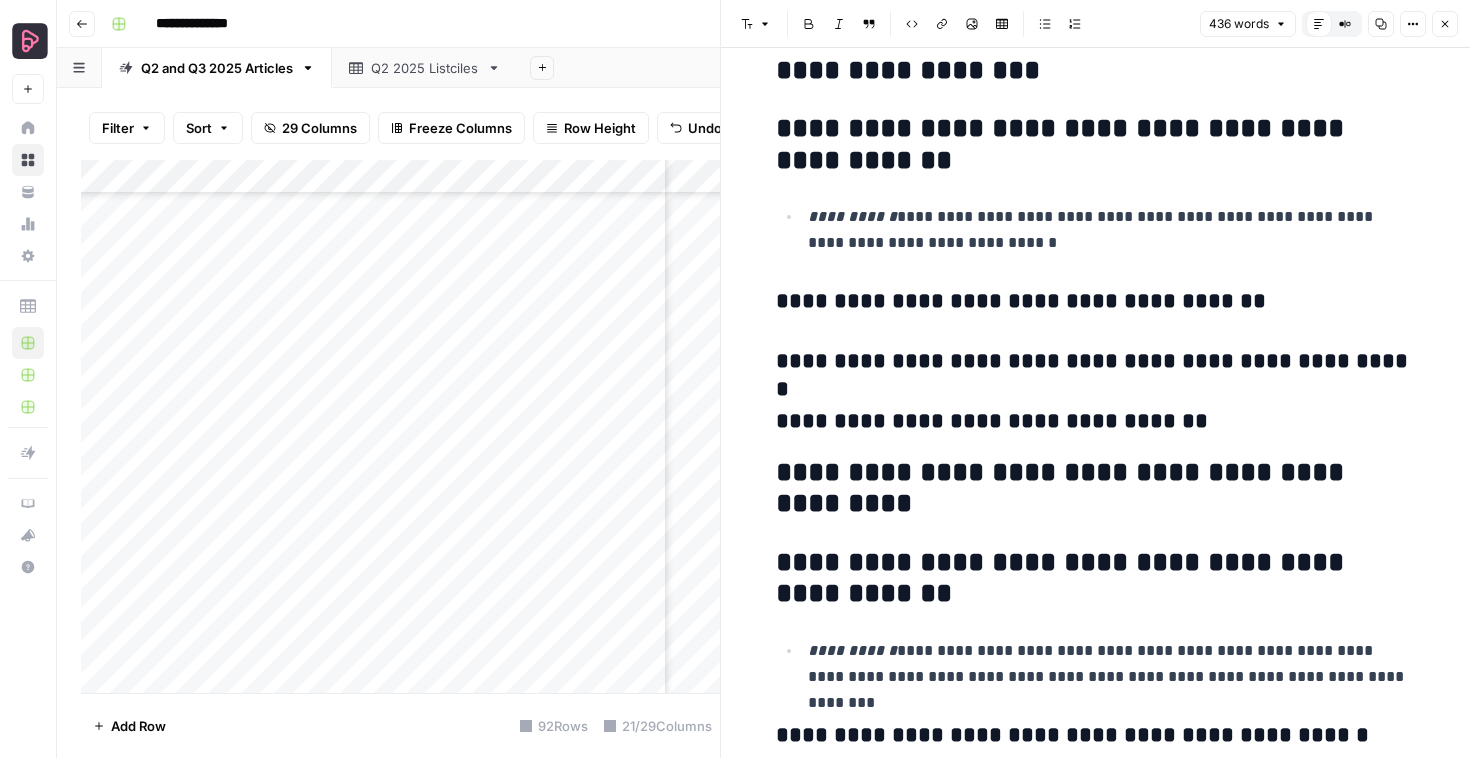 click on "**********" at bounding box center [1096, 489] 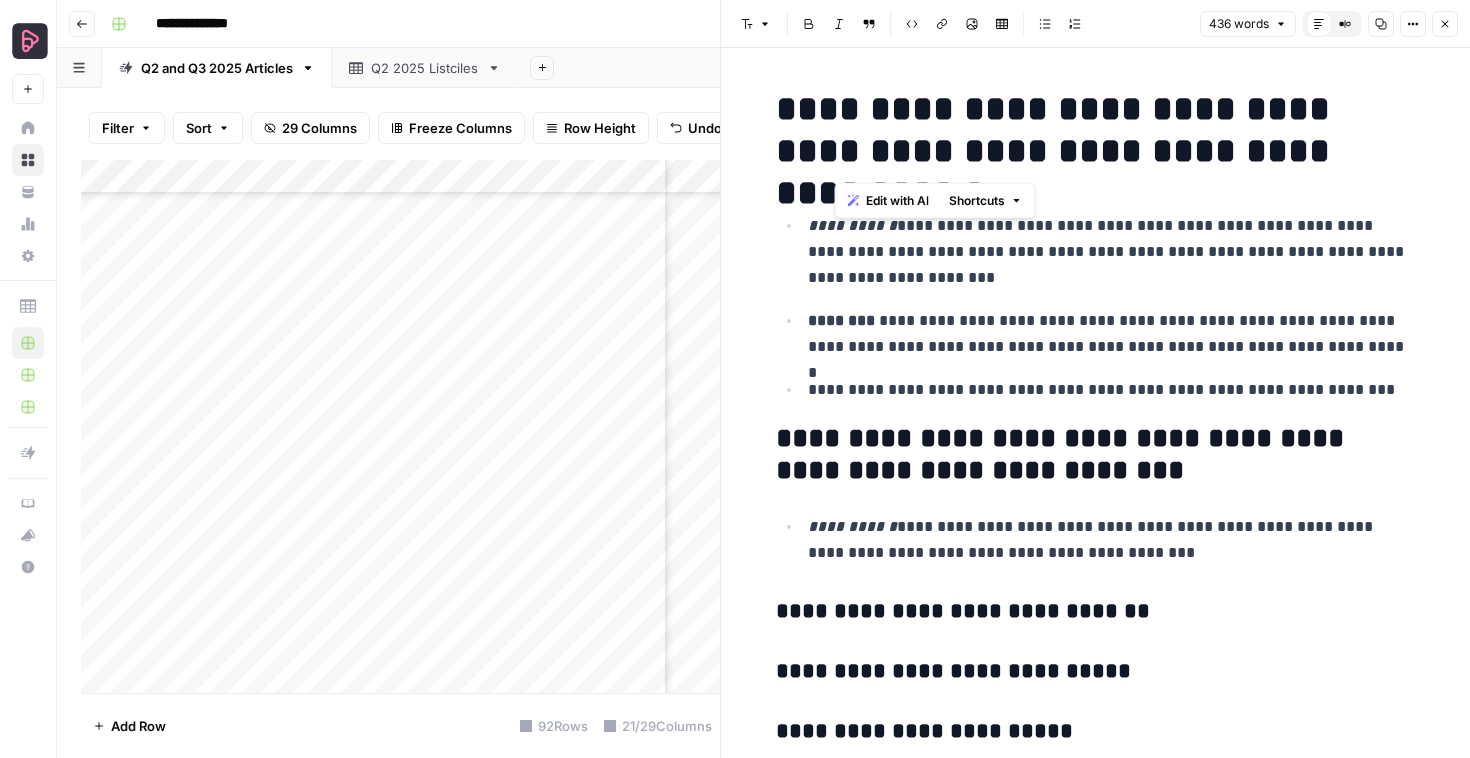 drag, startPoint x: 835, startPoint y: 101, endPoint x: 1031, endPoint y: 146, distance: 201.09947 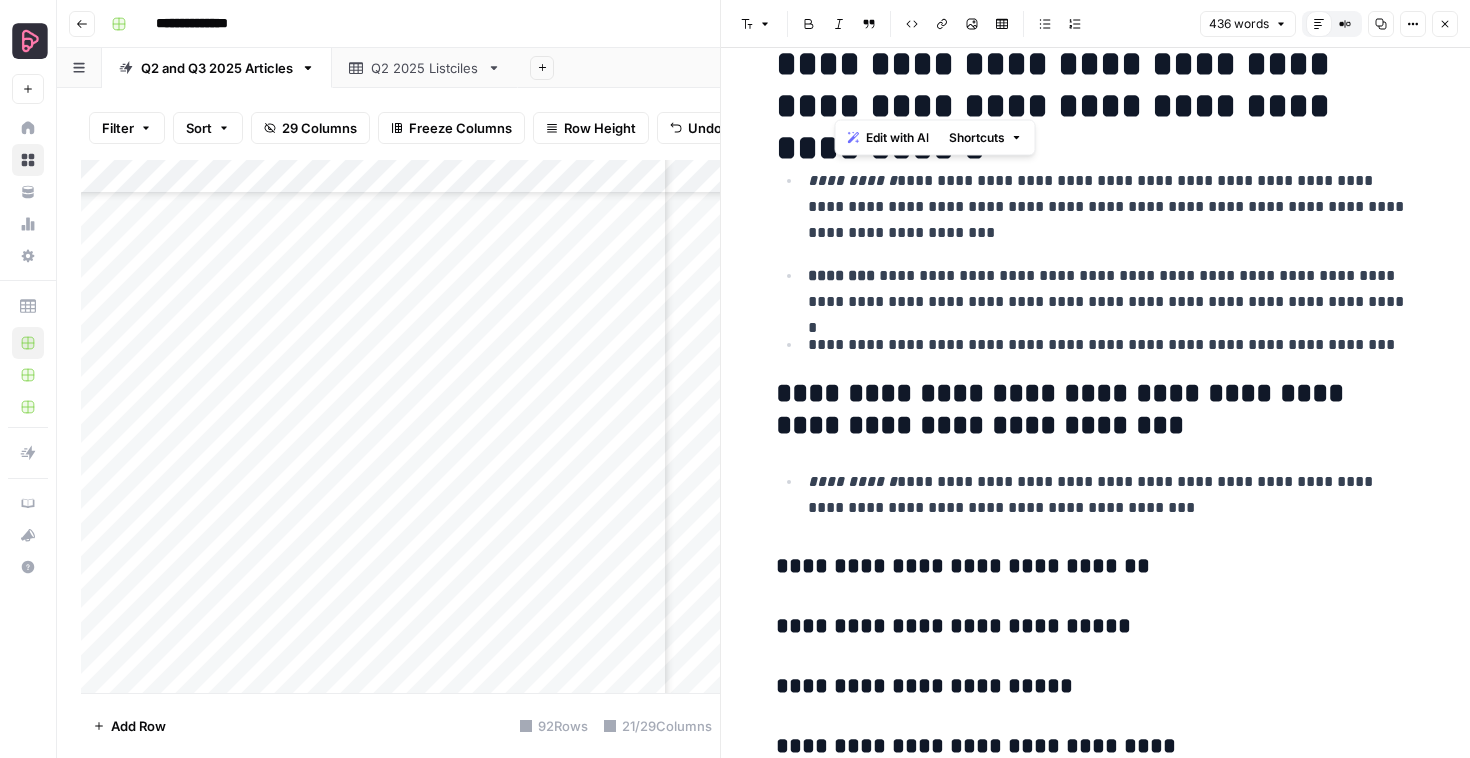 scroll, scrollTop: 77, scrollLeft: 0, axis: vertical 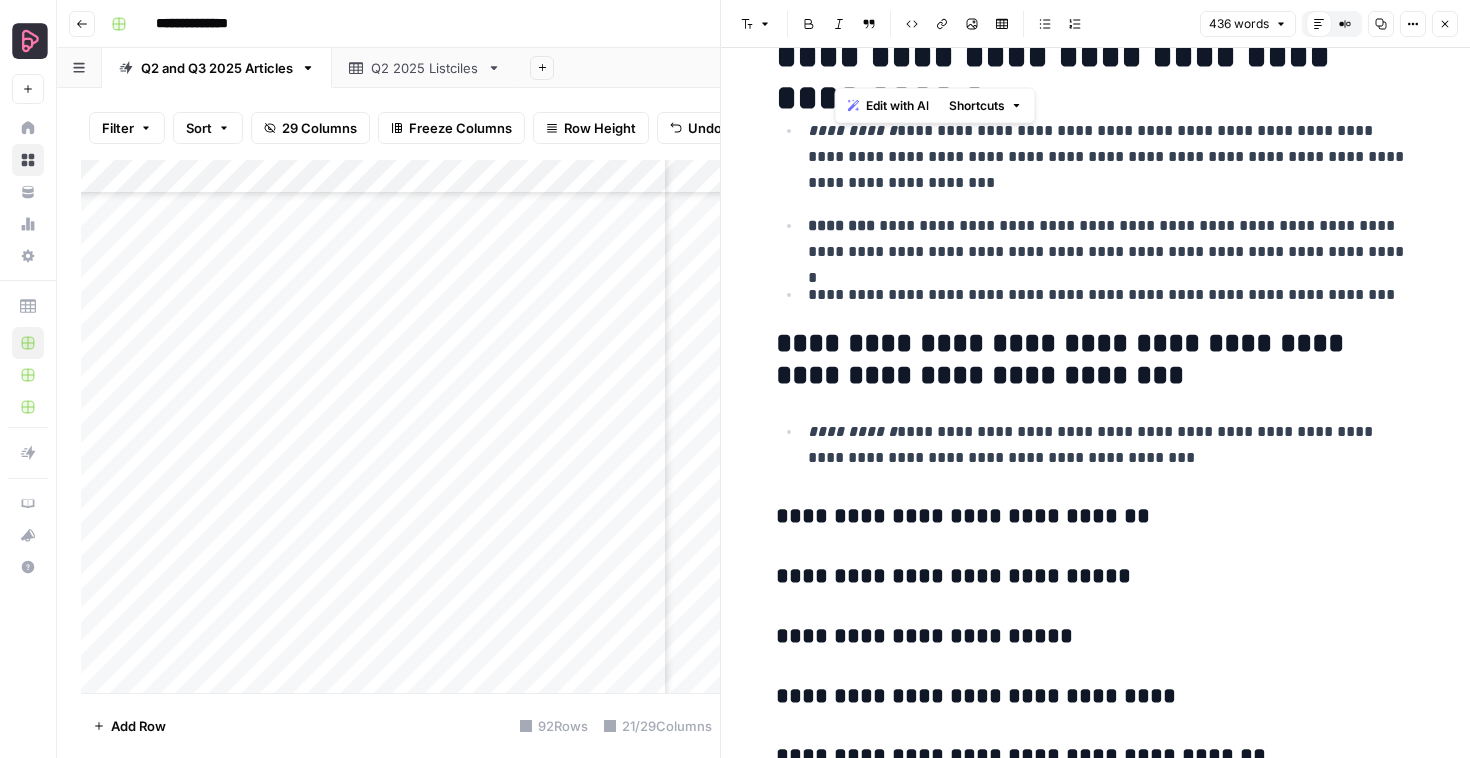 click on "**********" at bounding box center [1096, 517] 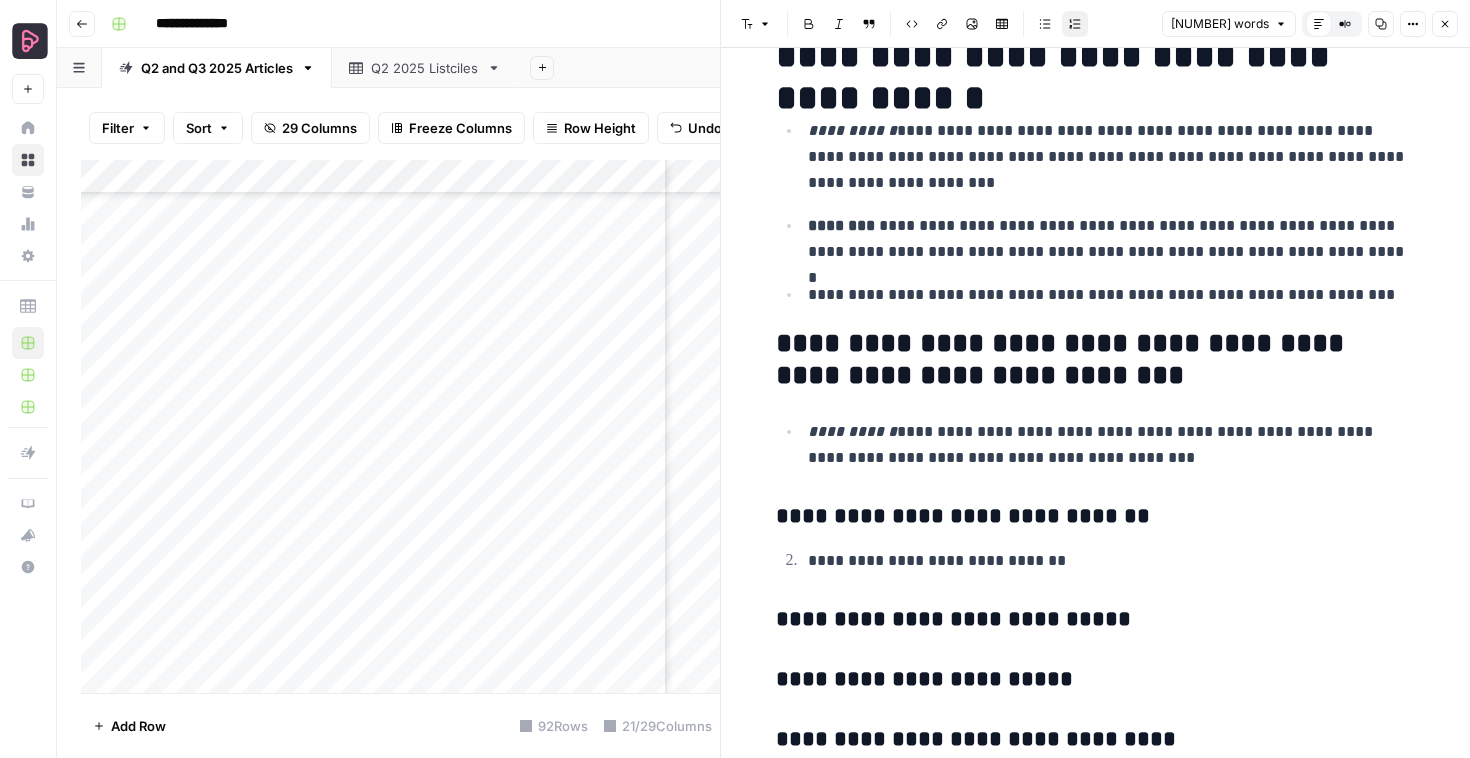 click on "**********" at bounding box center [1096, 620] 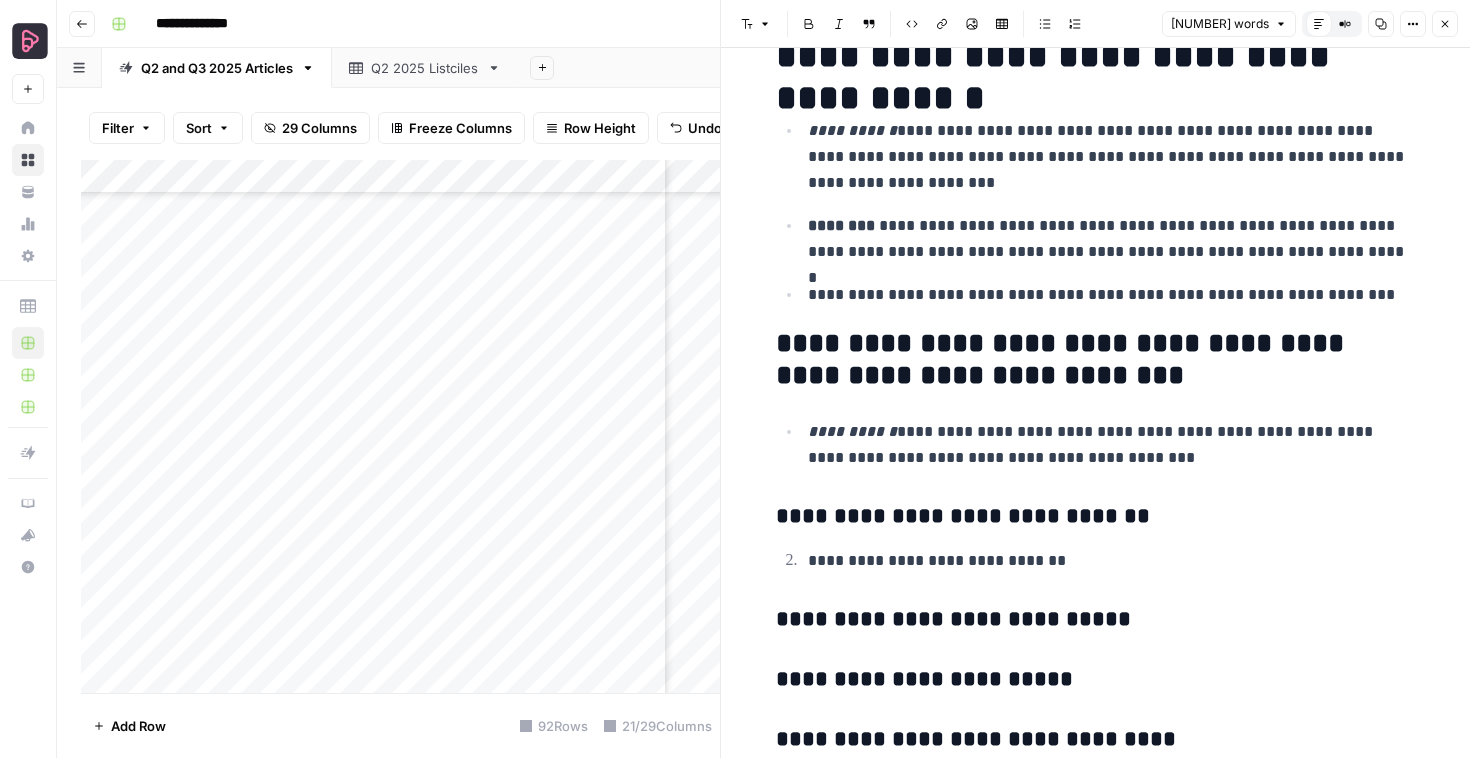 scroll, scrollTop: 114, scrollLeft: 0, axis: vertical 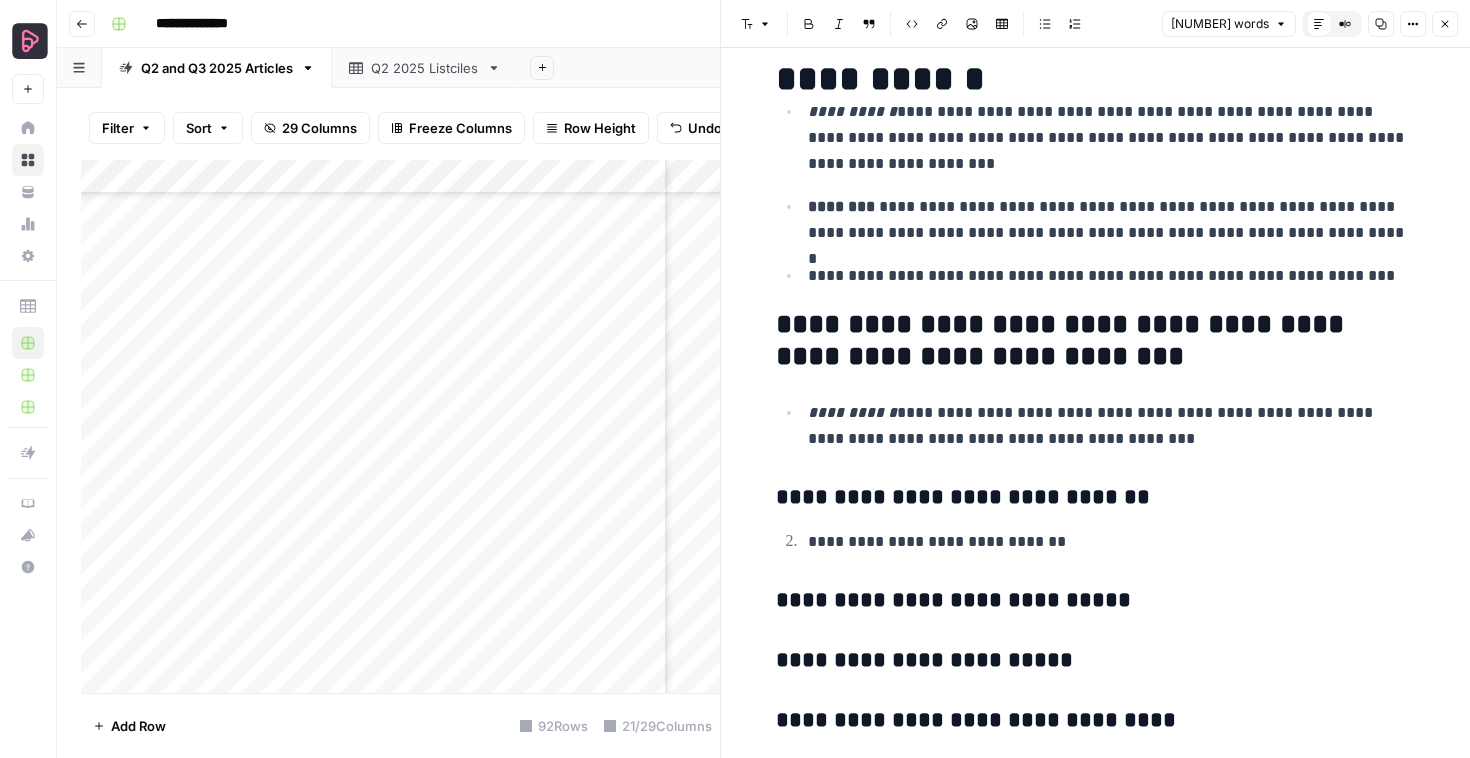 click on "**********" at bounding box center (1096, 661) 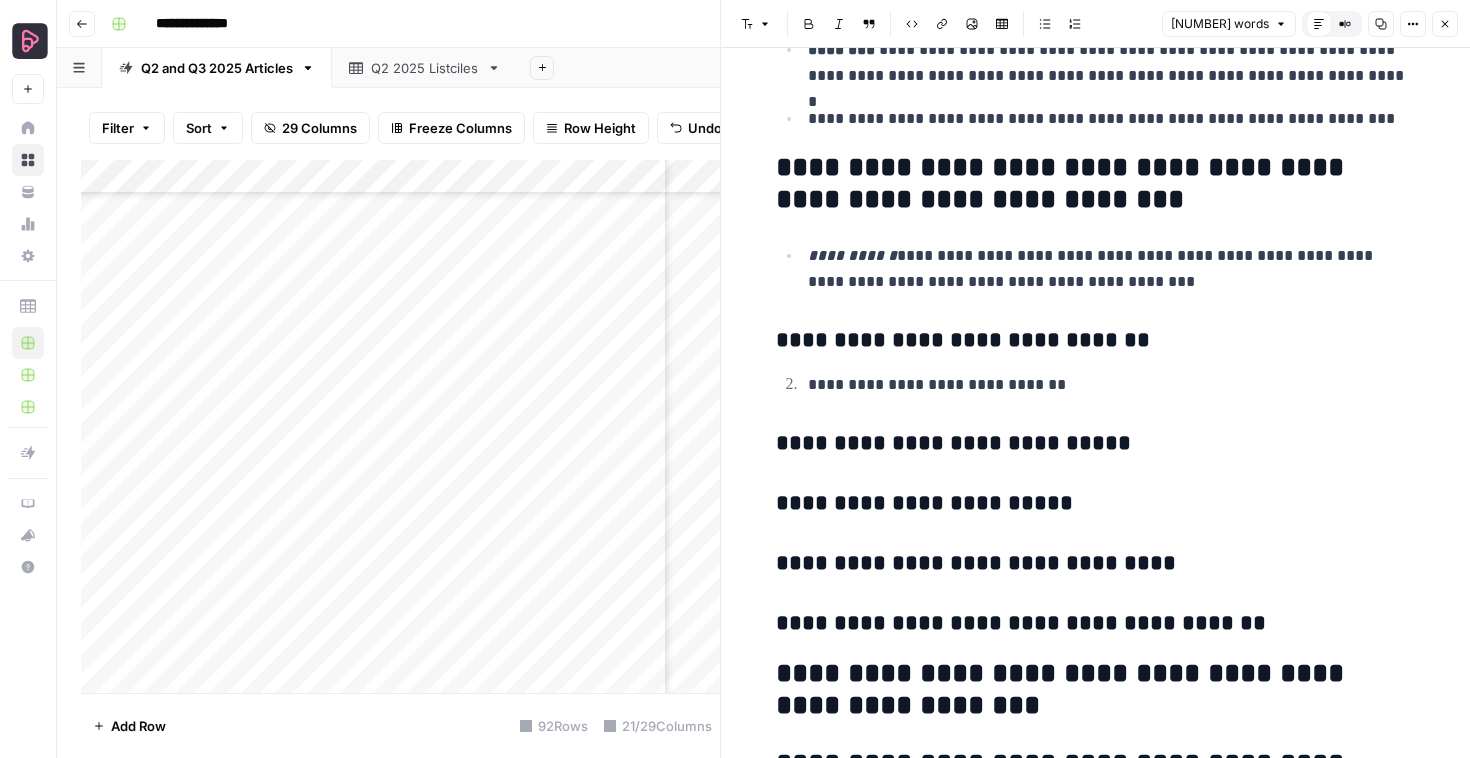 click on "**********" at bounding box center (1096, 564) 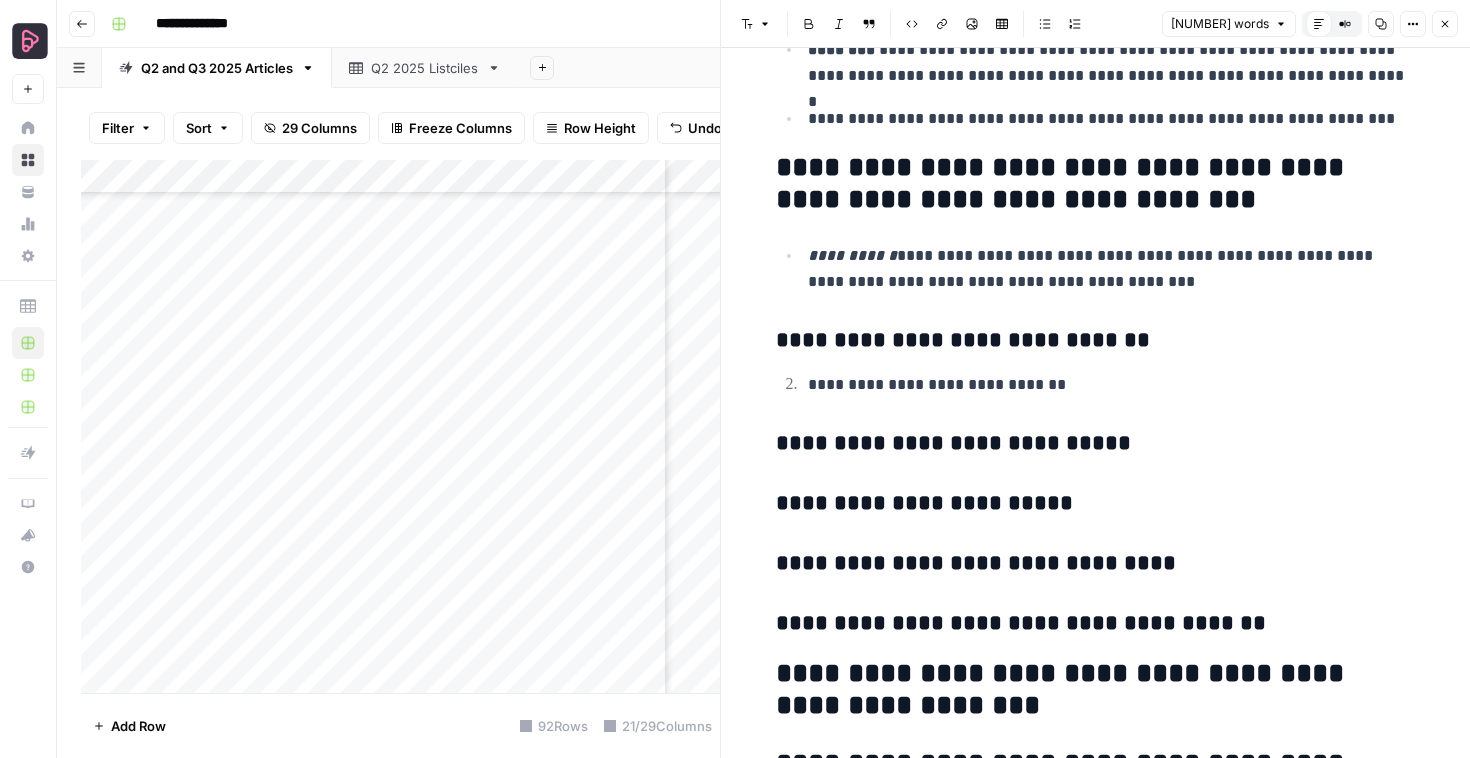 click on "**********" at bounding box center [1096, 184] 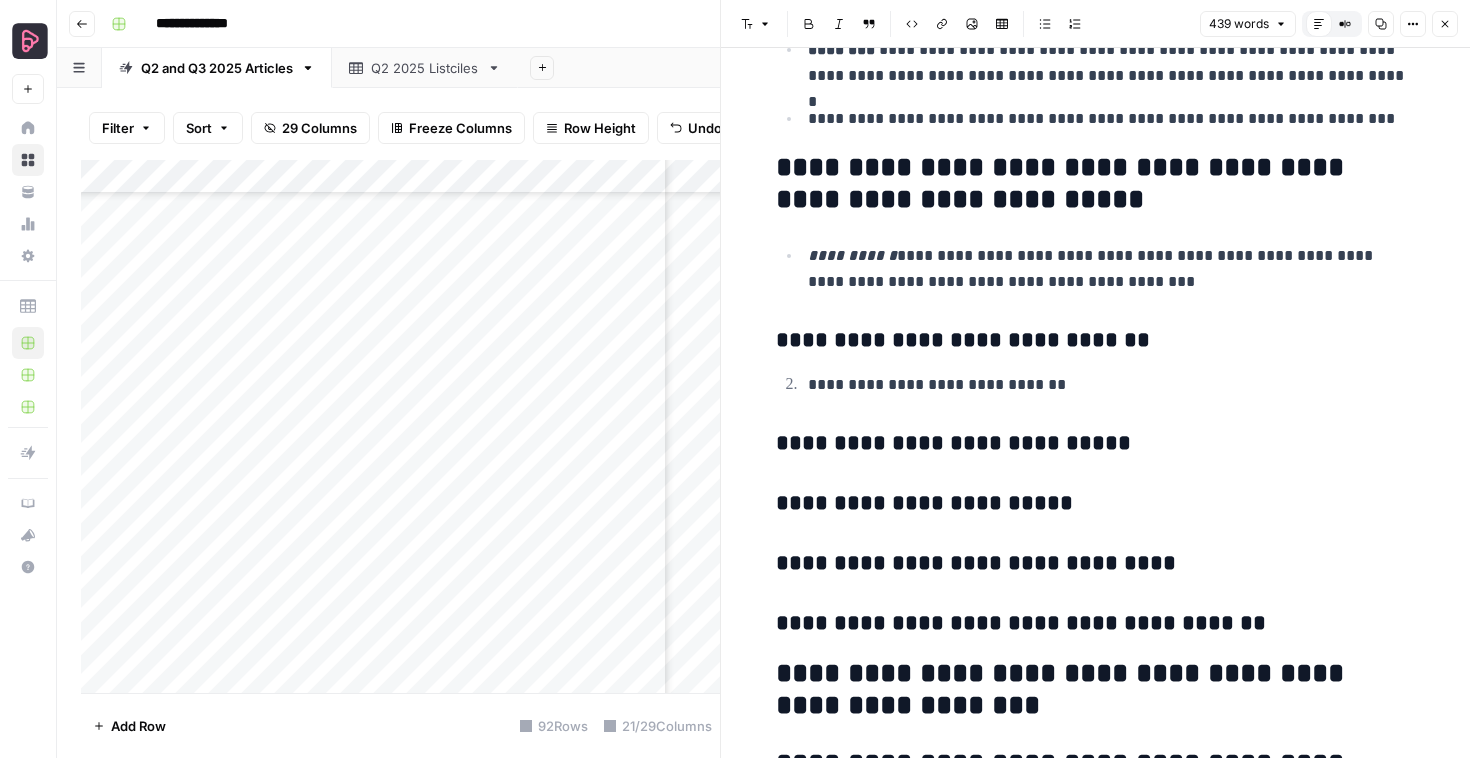 click on "**********" at bounding box center (1096, 184) 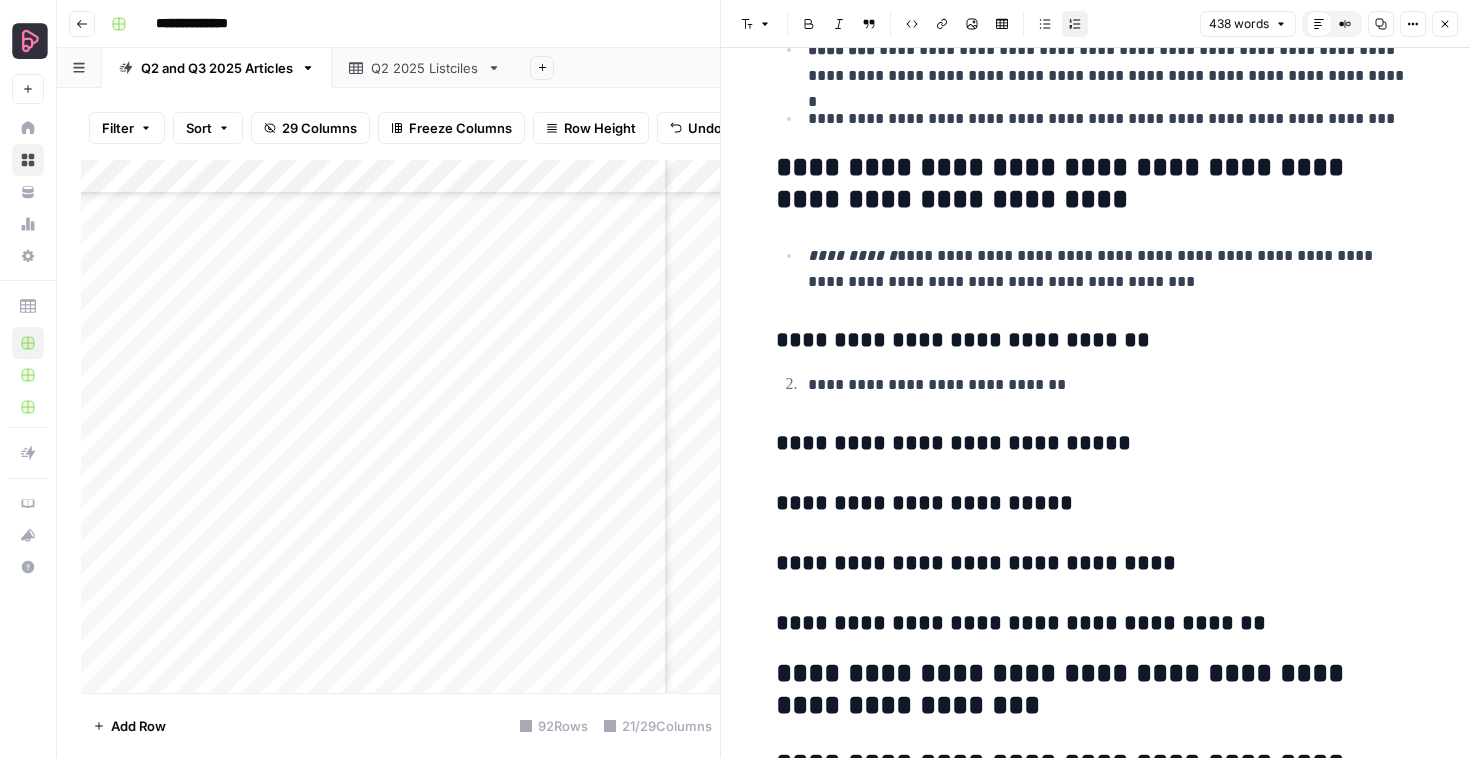click on "**********" at bounding box center (1112, 385) 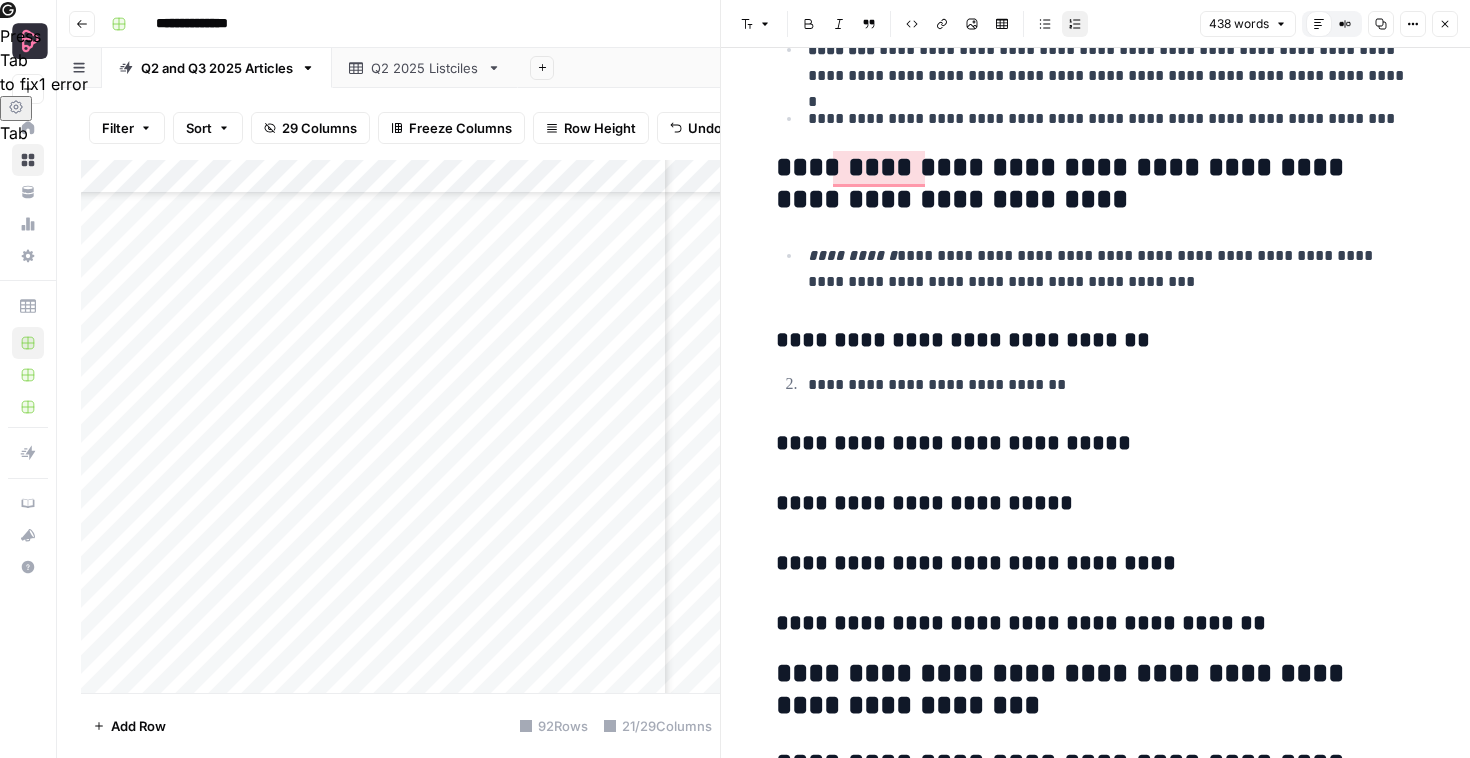 click 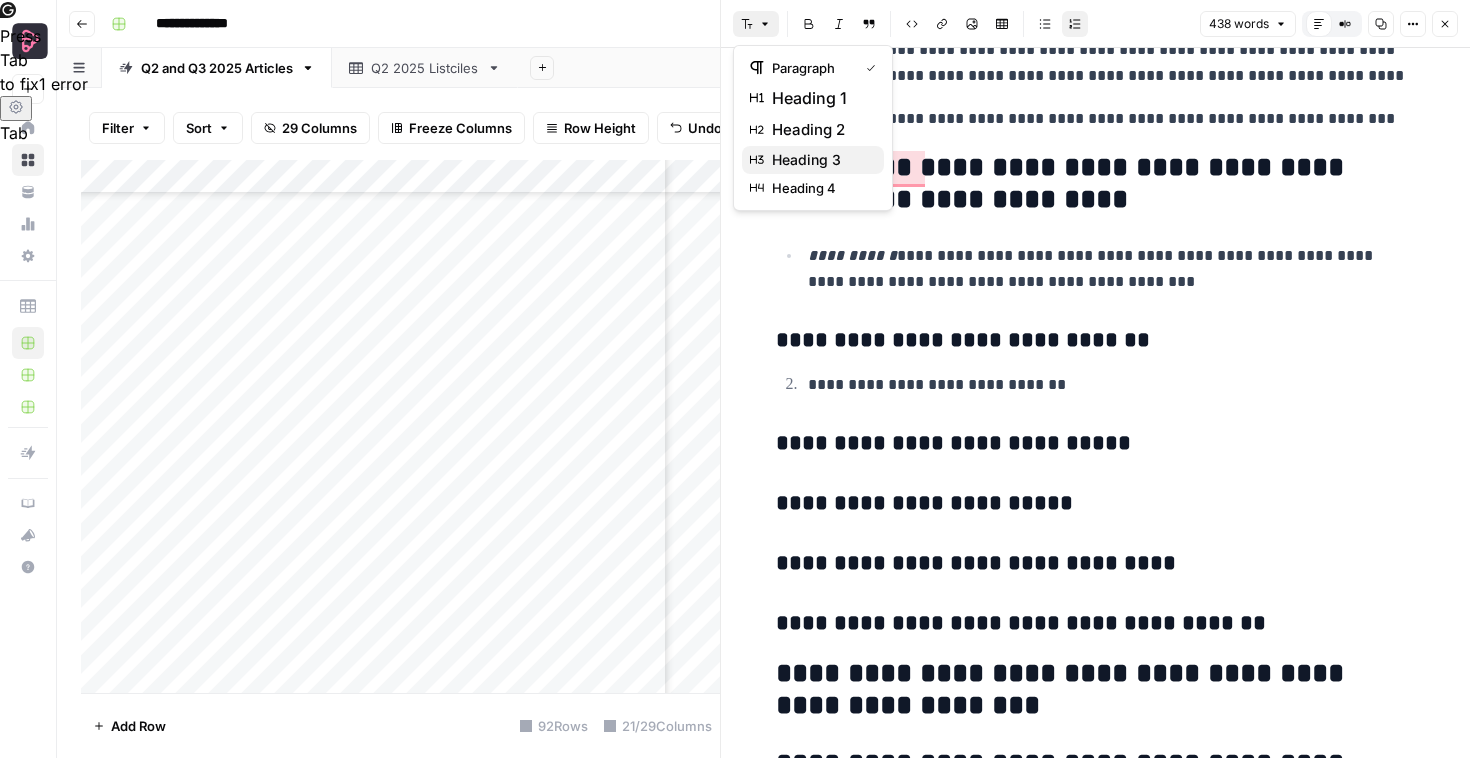 click on "heading 3" at bounding box center [820, 160] 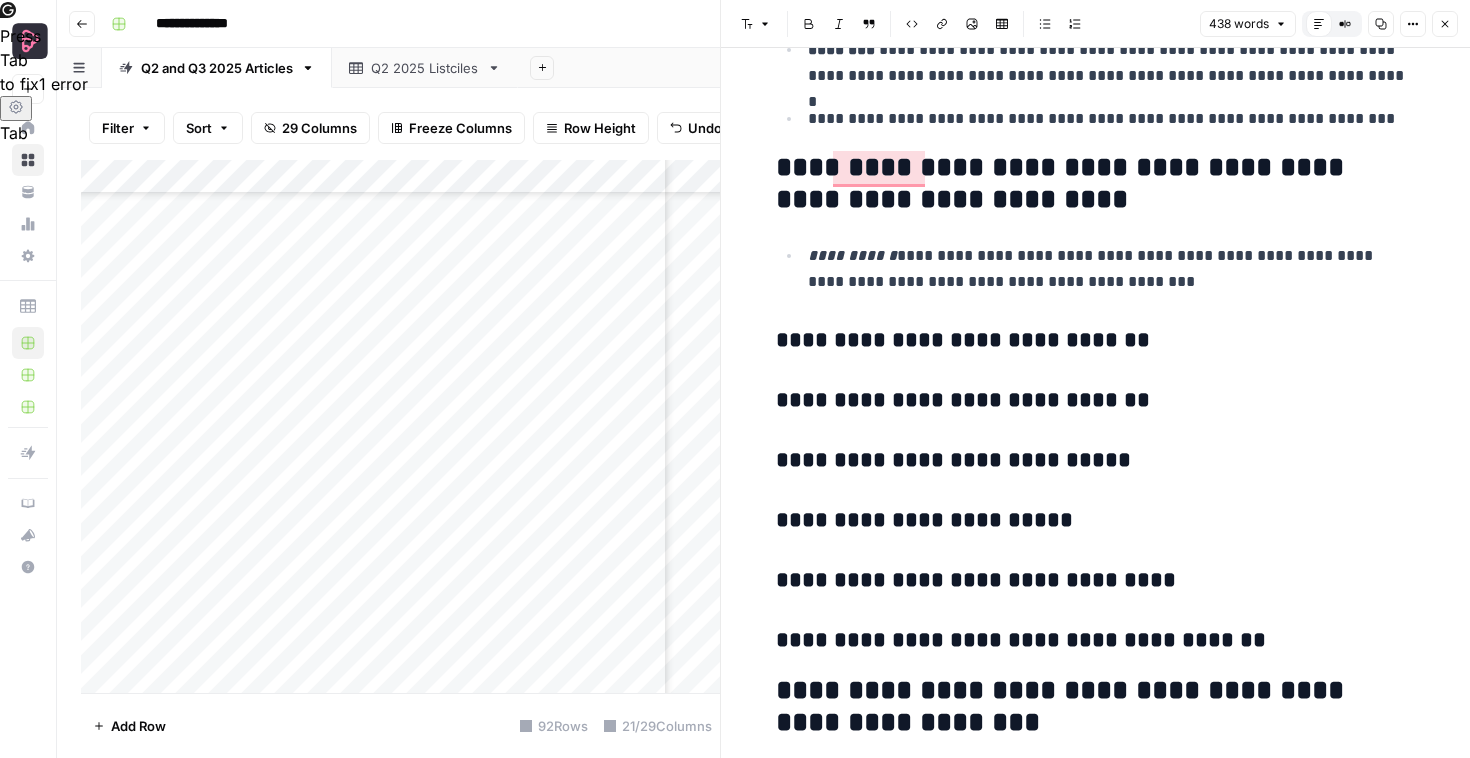 click on "**********" at bounding box center (1096, 1371) 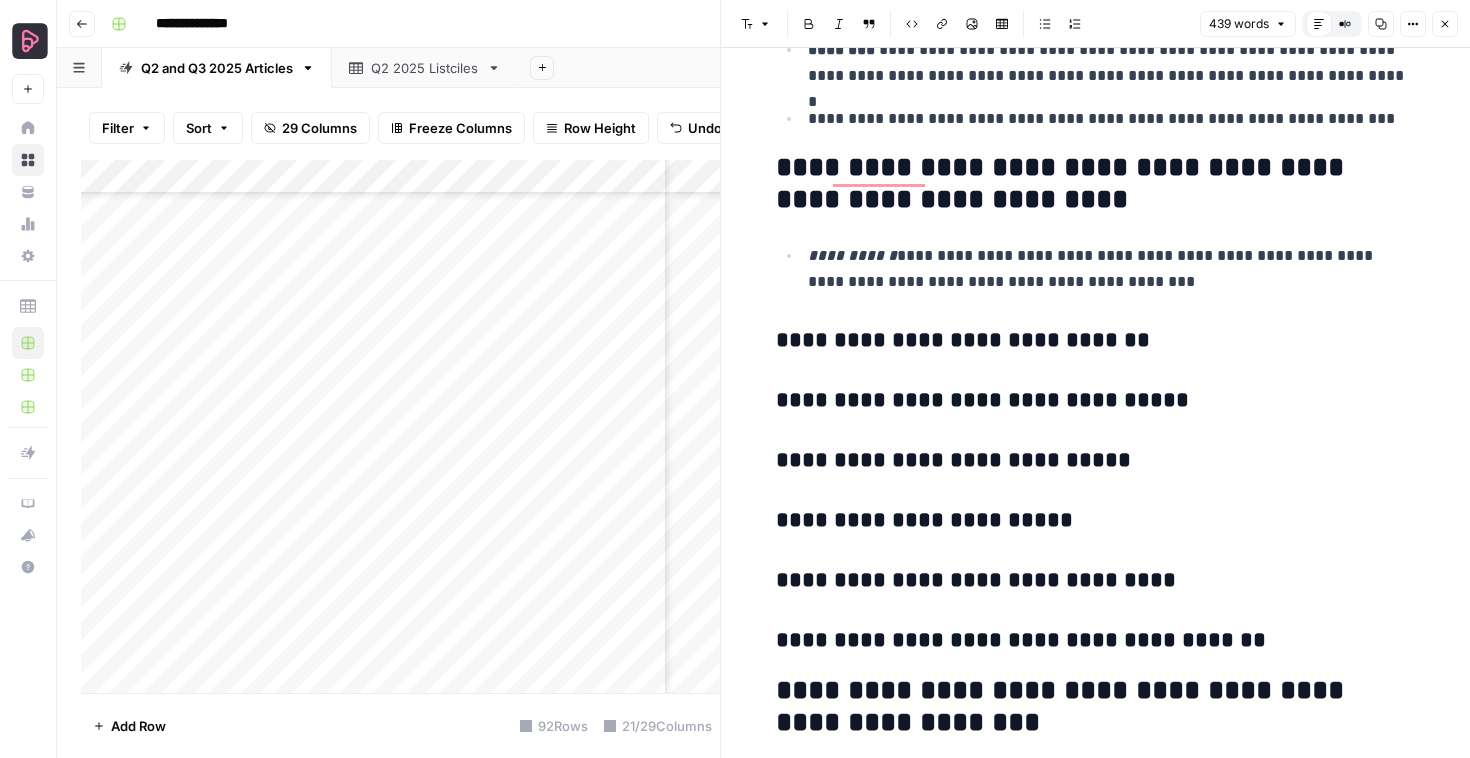 click on "**********" at bounding box center (1096, 401) 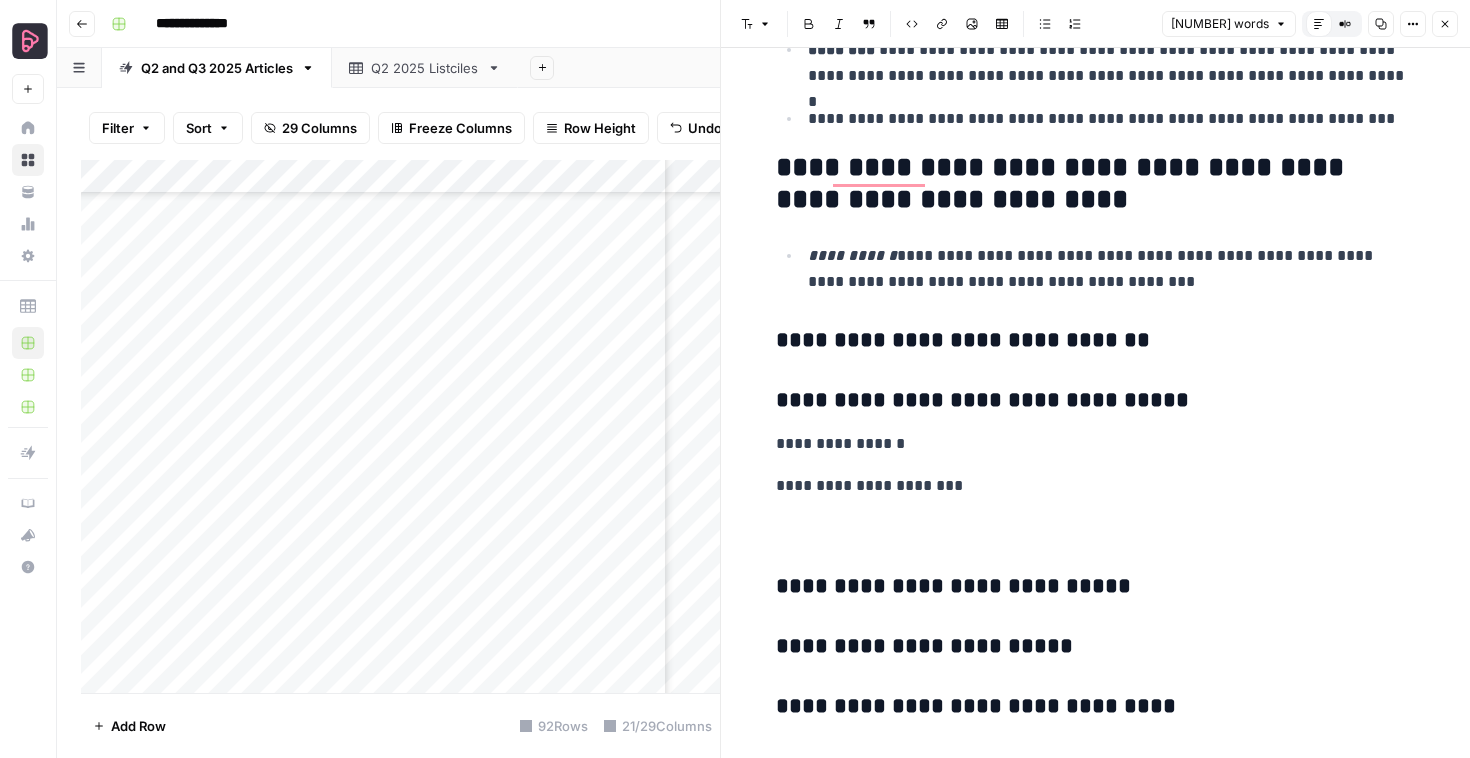 scroll, scrollTop: 432, scrollLeft: 0, axis: vertical 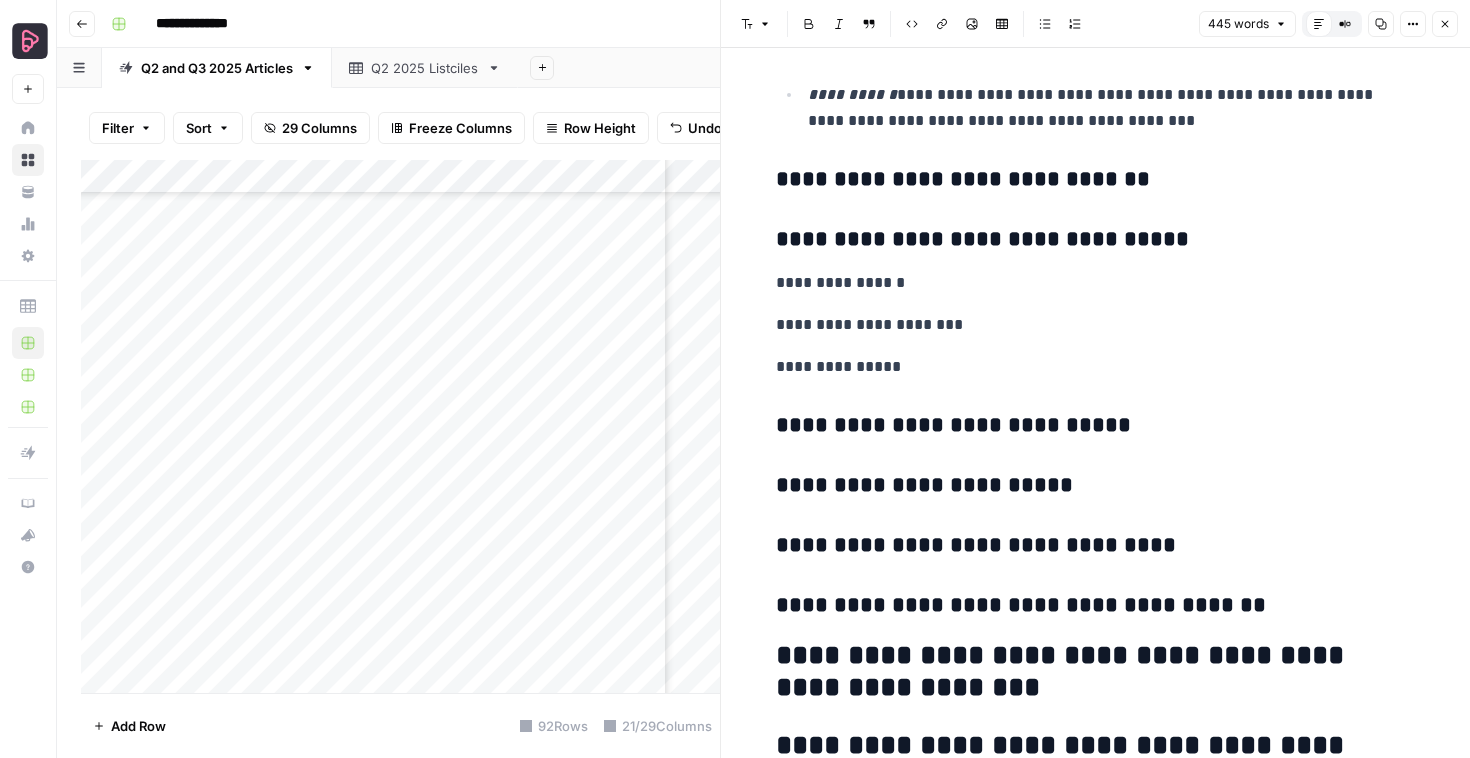 click on "**********" at bounding box center [1096, 606] 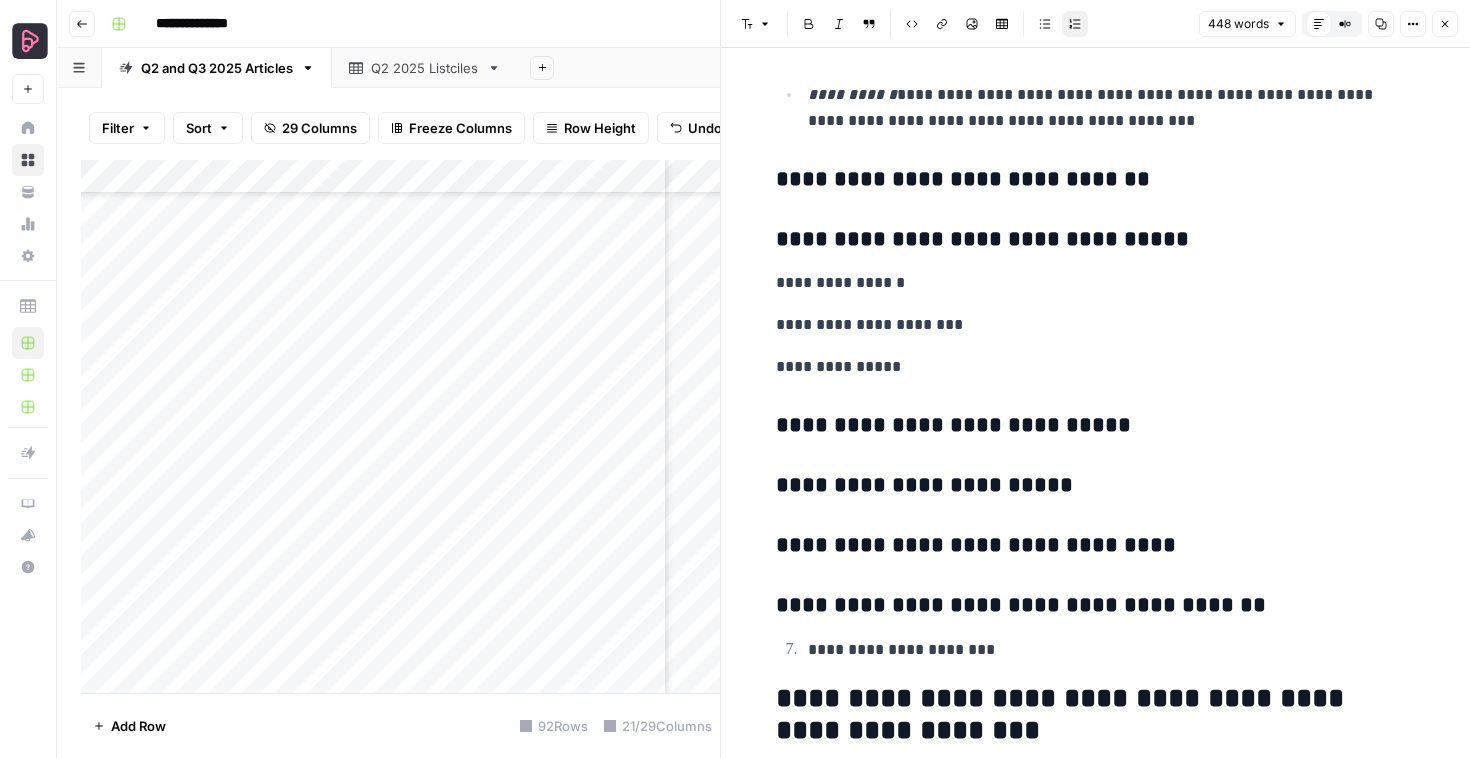 click on "**********" at bounding box center (1112, 650) 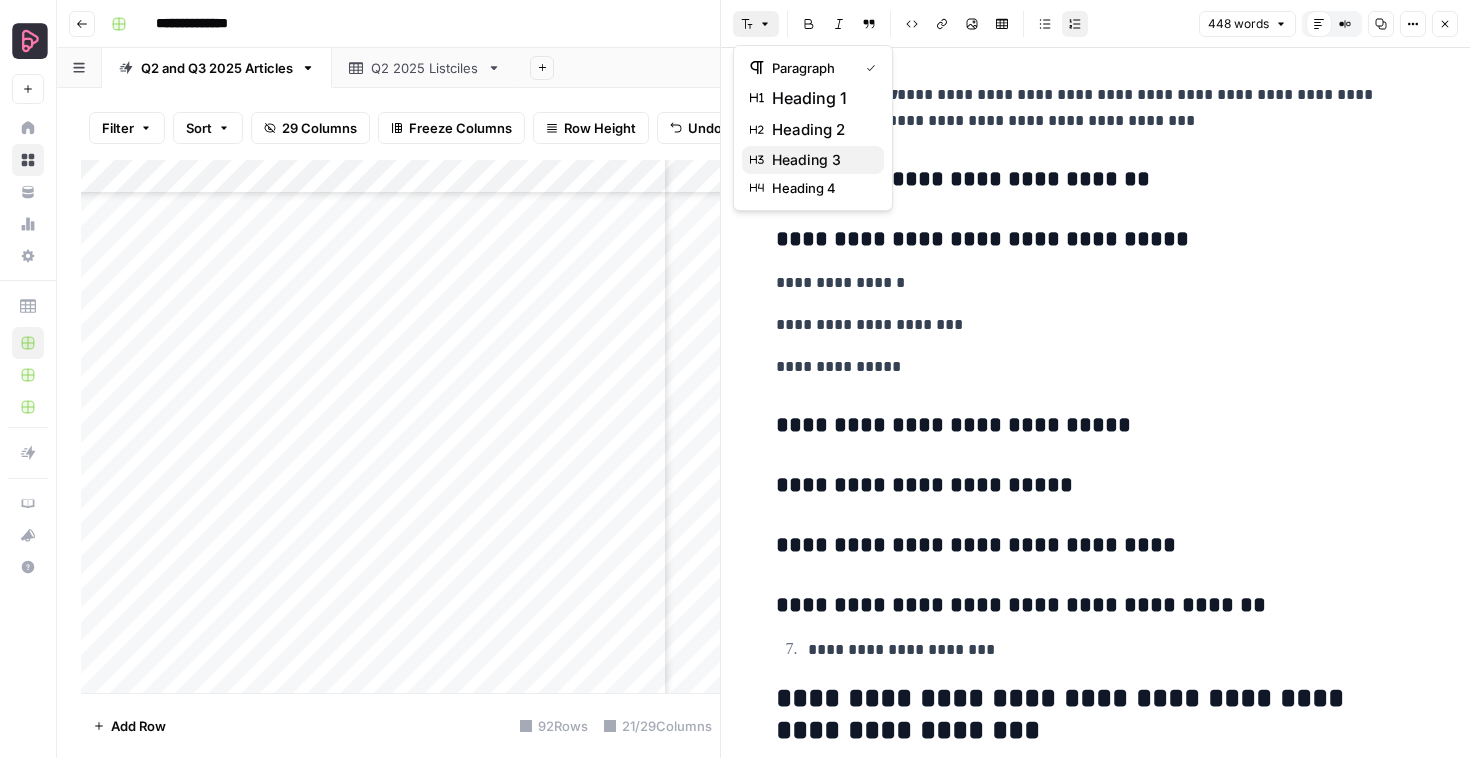 click on "heading 3" at bounding box center (820, 160) 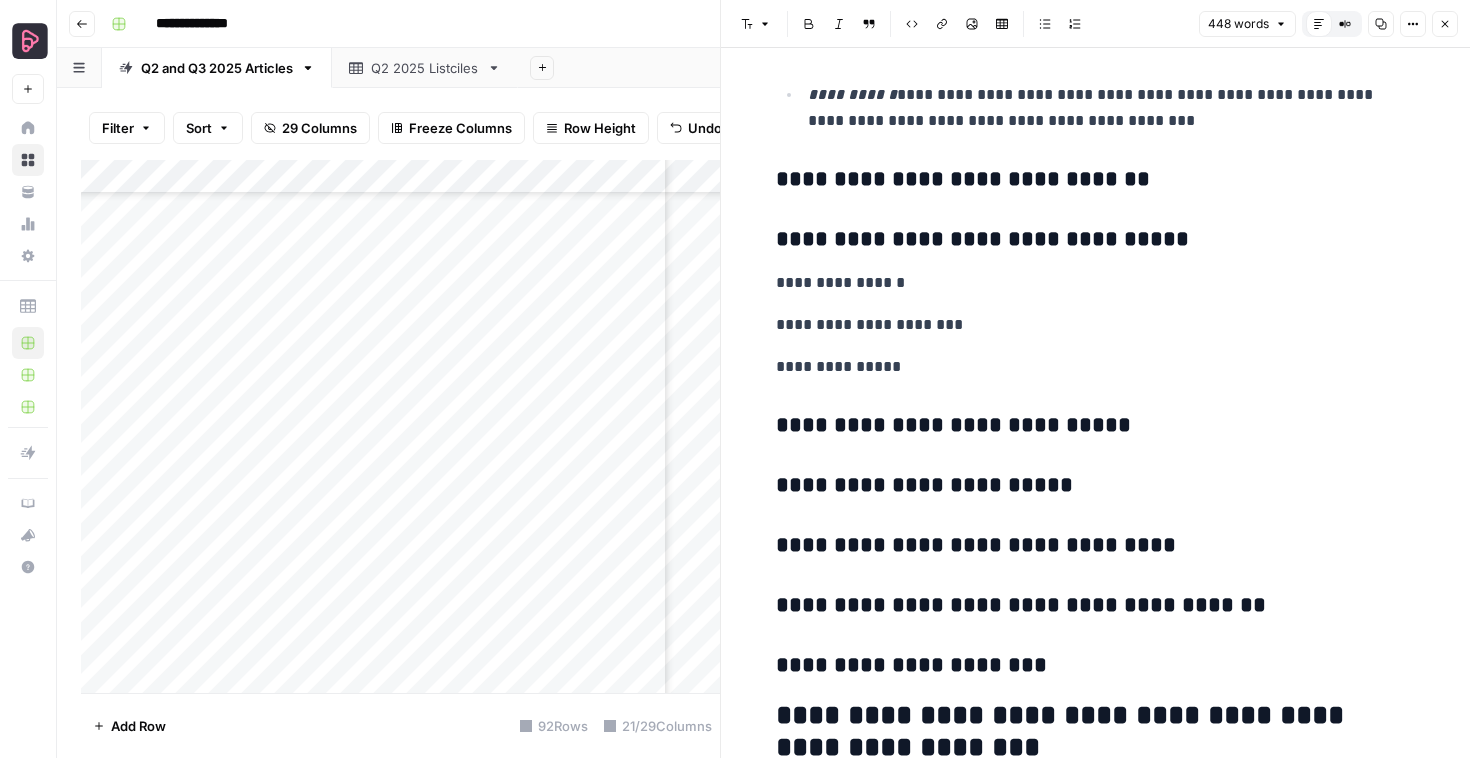 click on "**********" at bounding box center [1096, 666] 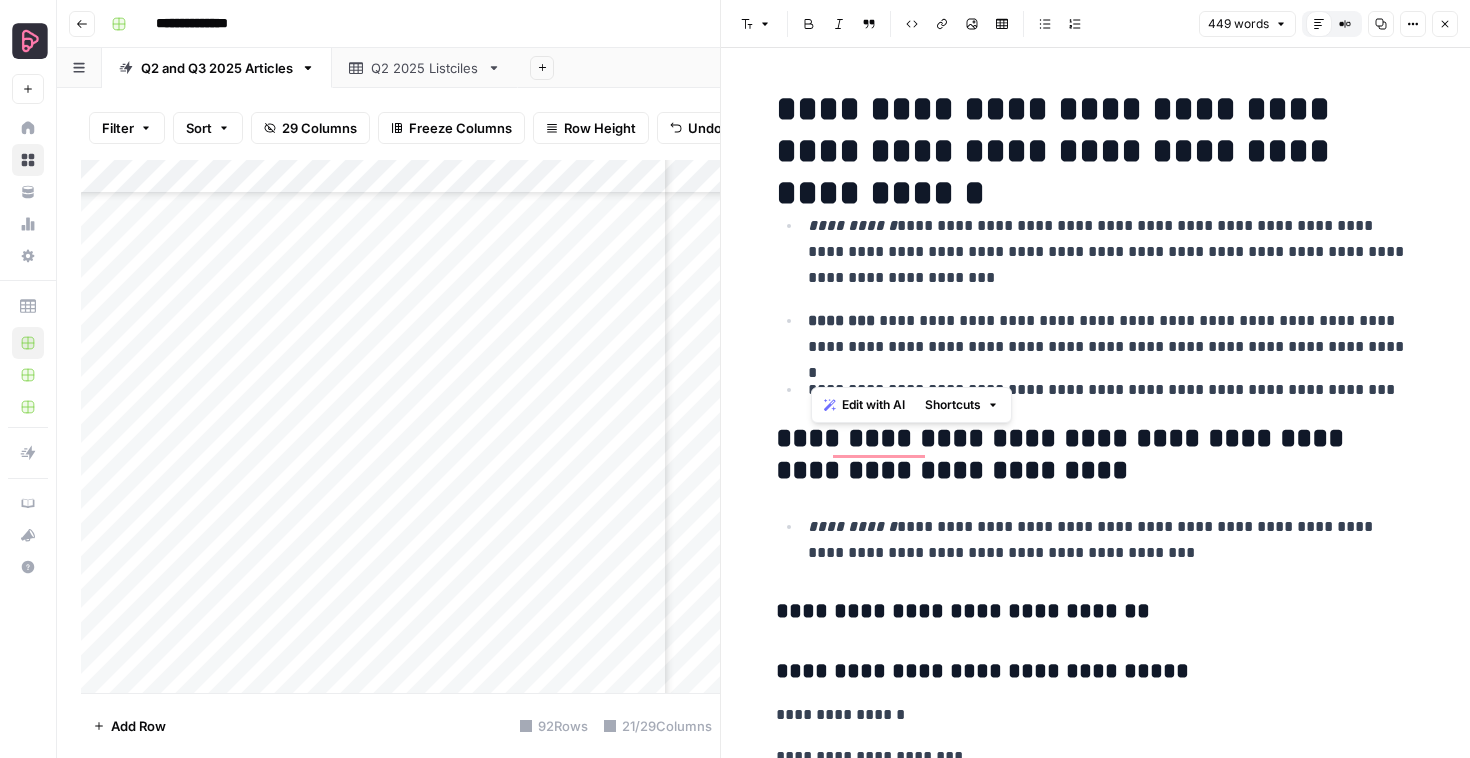 scroll, scrollTop: 0, scrollLeft: 0, axis: both 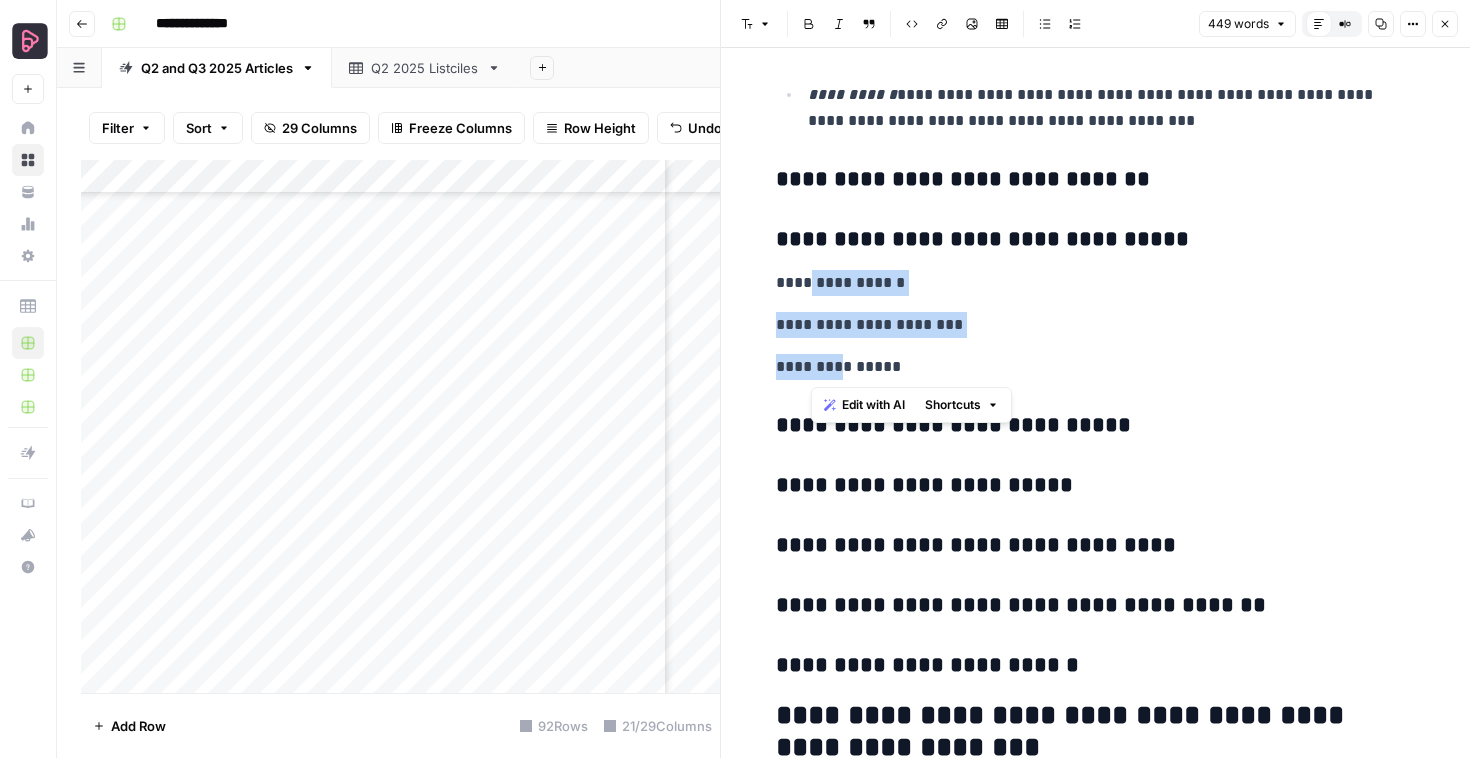 click on "**********" at bounding box center (1096, 1303) 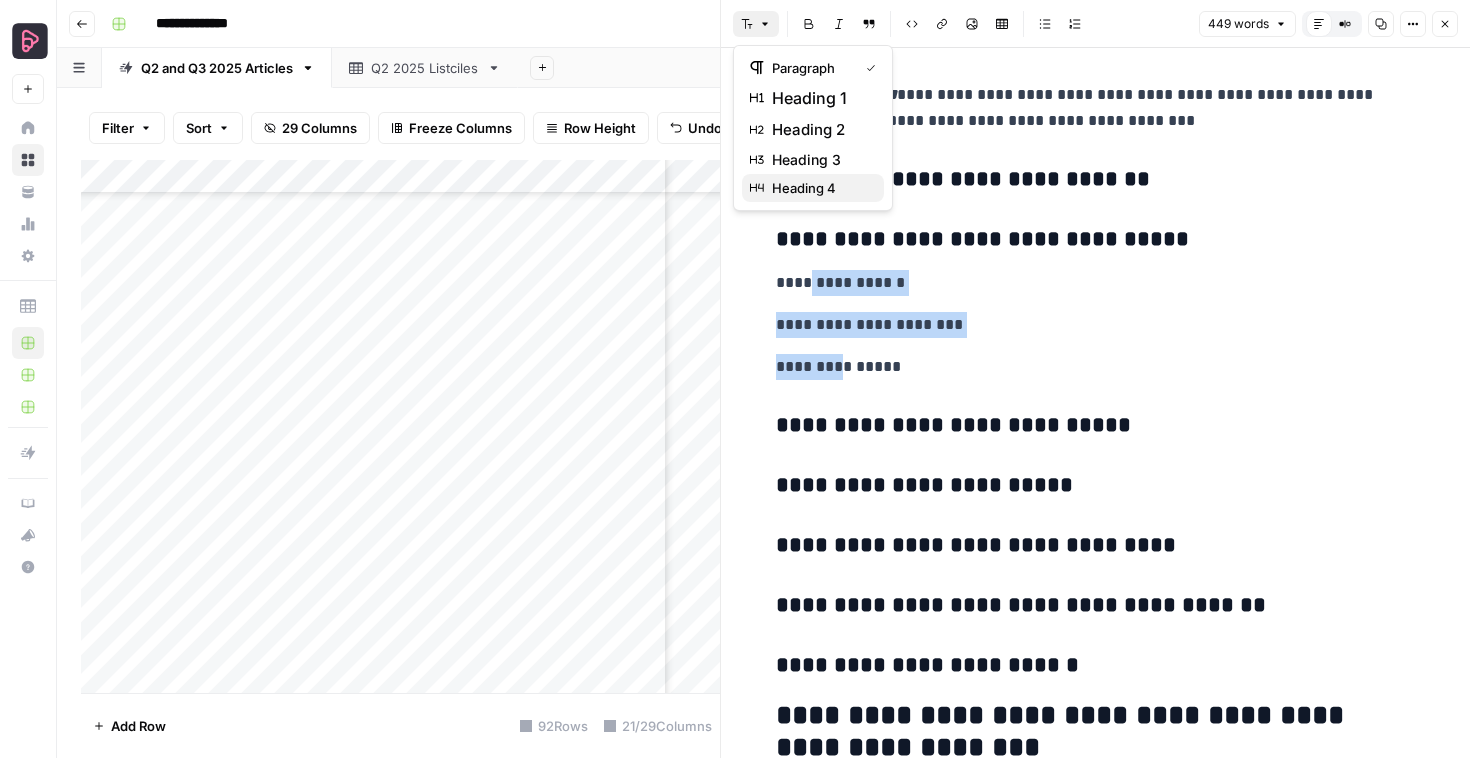 click on "heading 4" at bounding box center (820, 188) 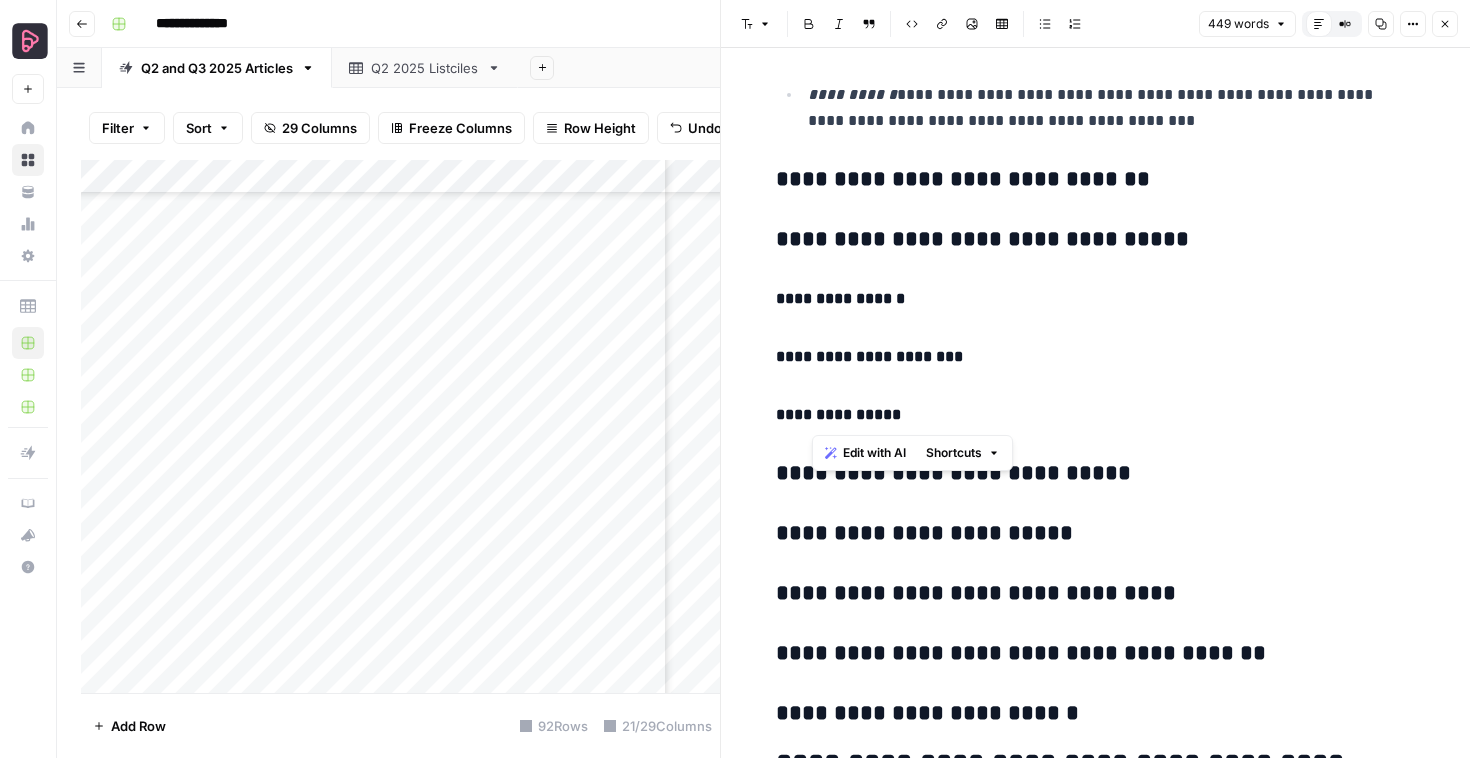 click on "**********" at bounding box center [1096, 357] 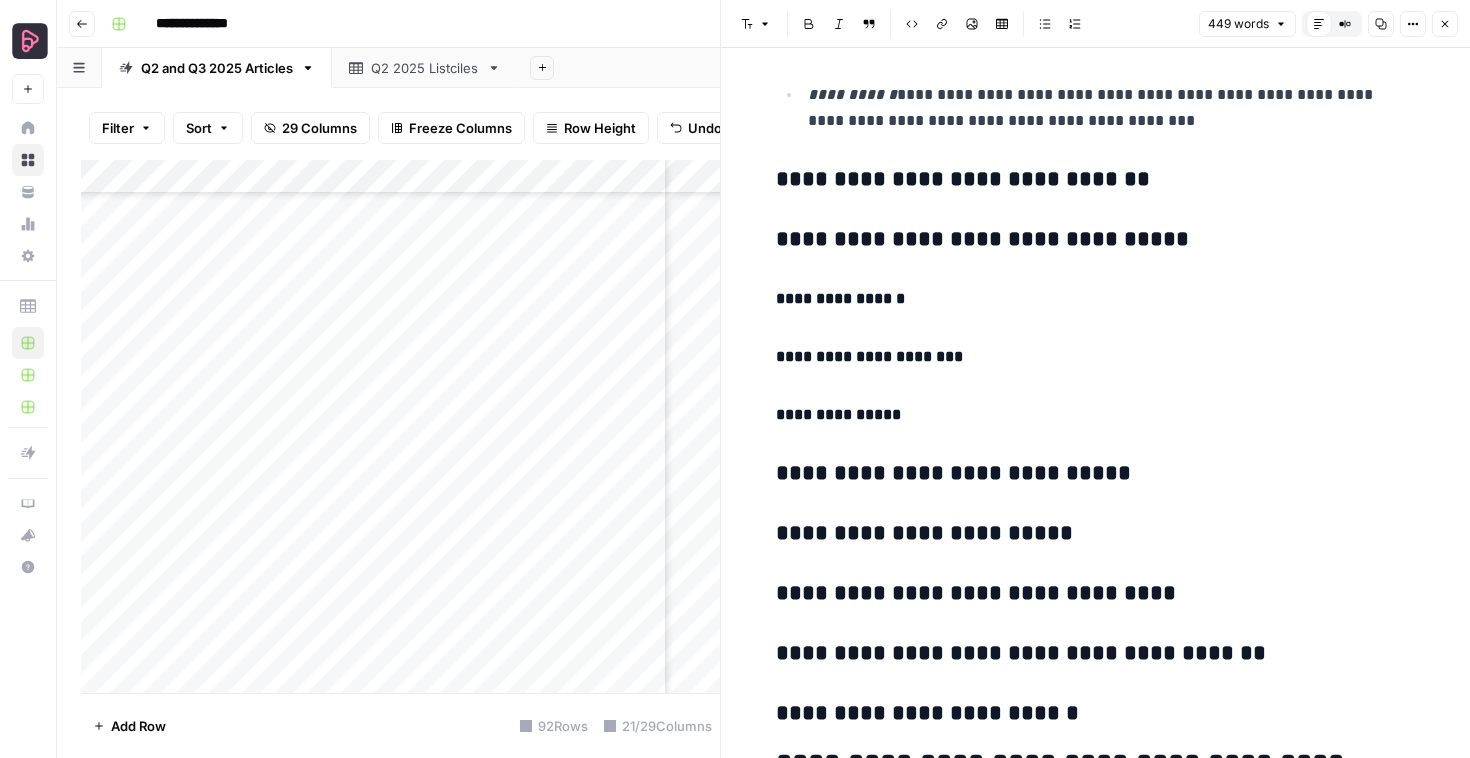 scroll, scrollTop: 184, scrollLeft: 0, axis: vertical 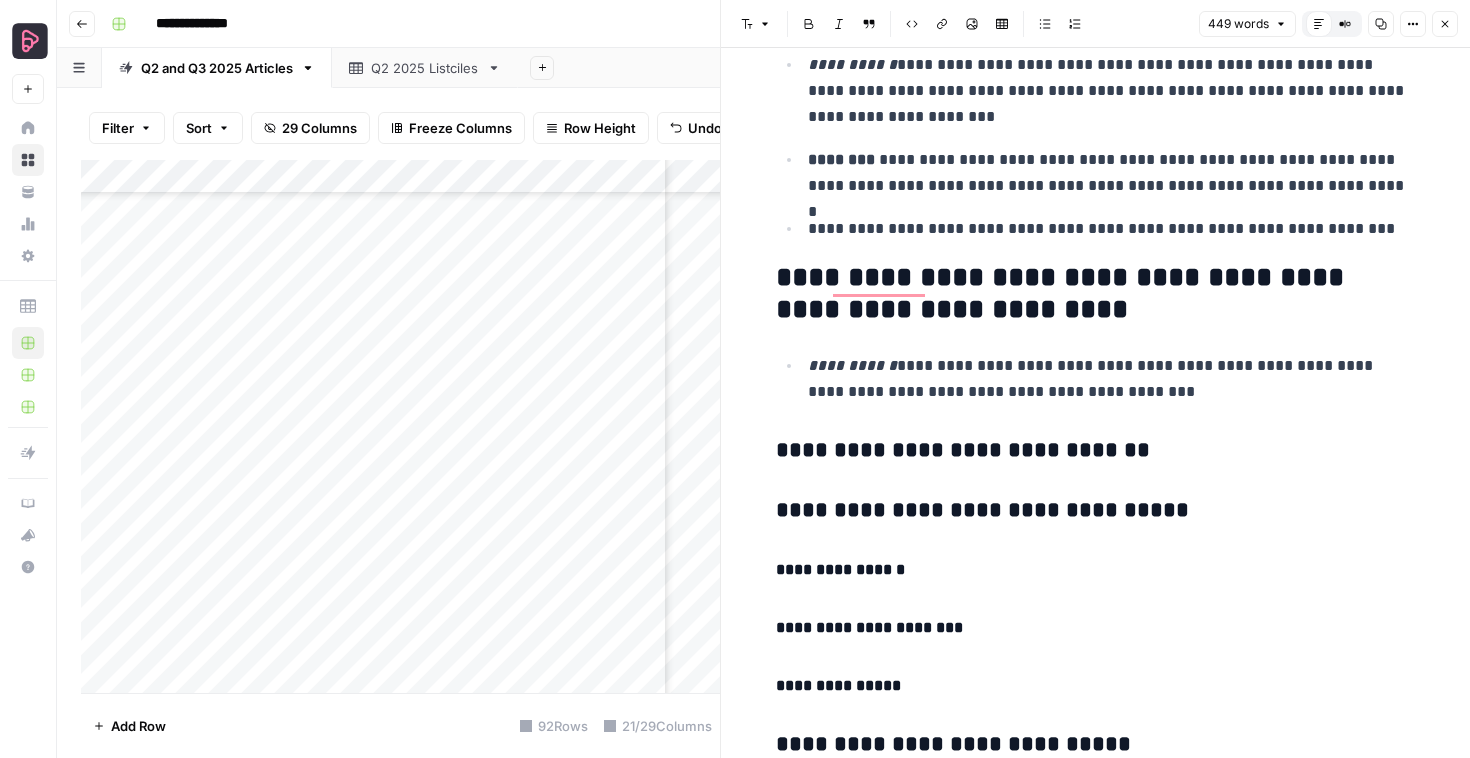click on "**********" at bounding box center (1112, 379) 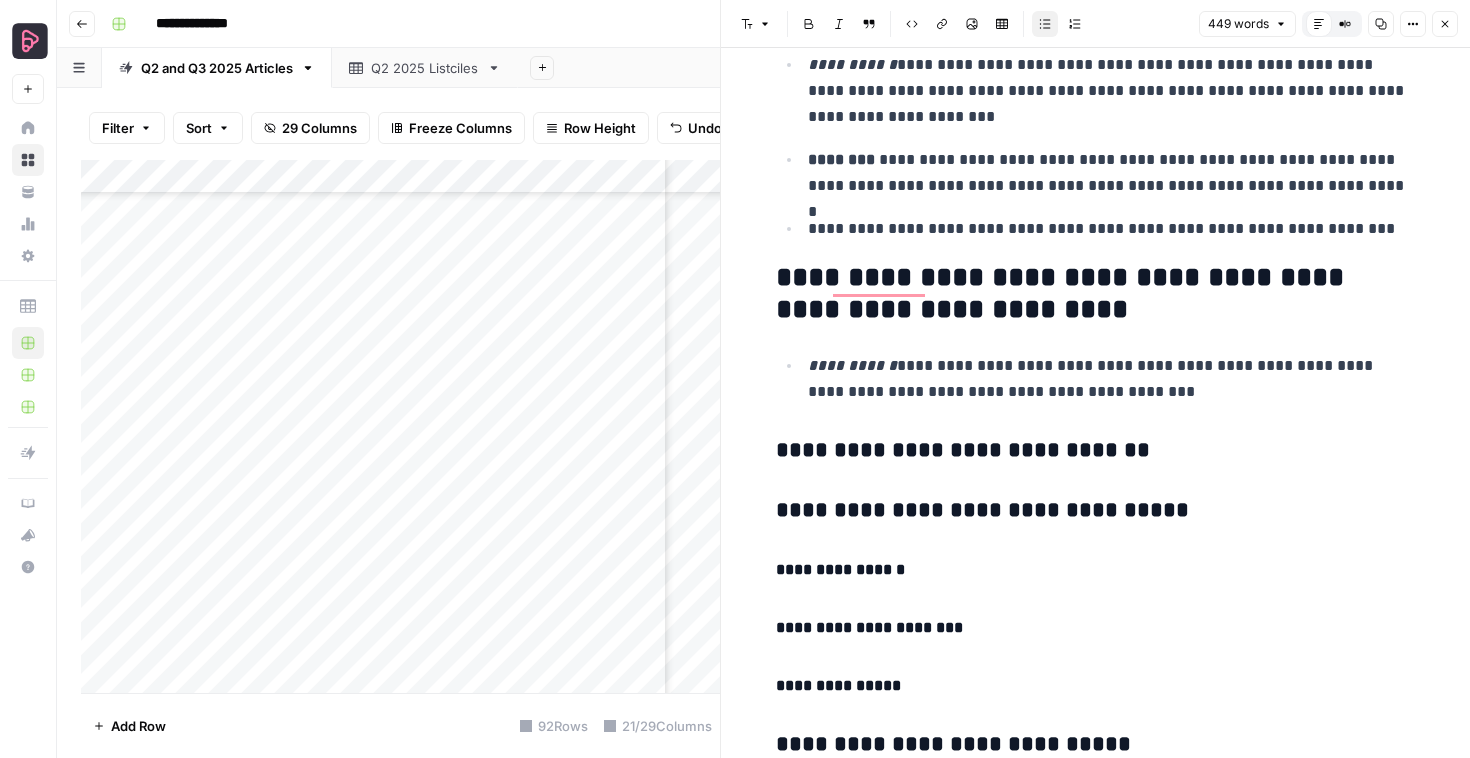 type 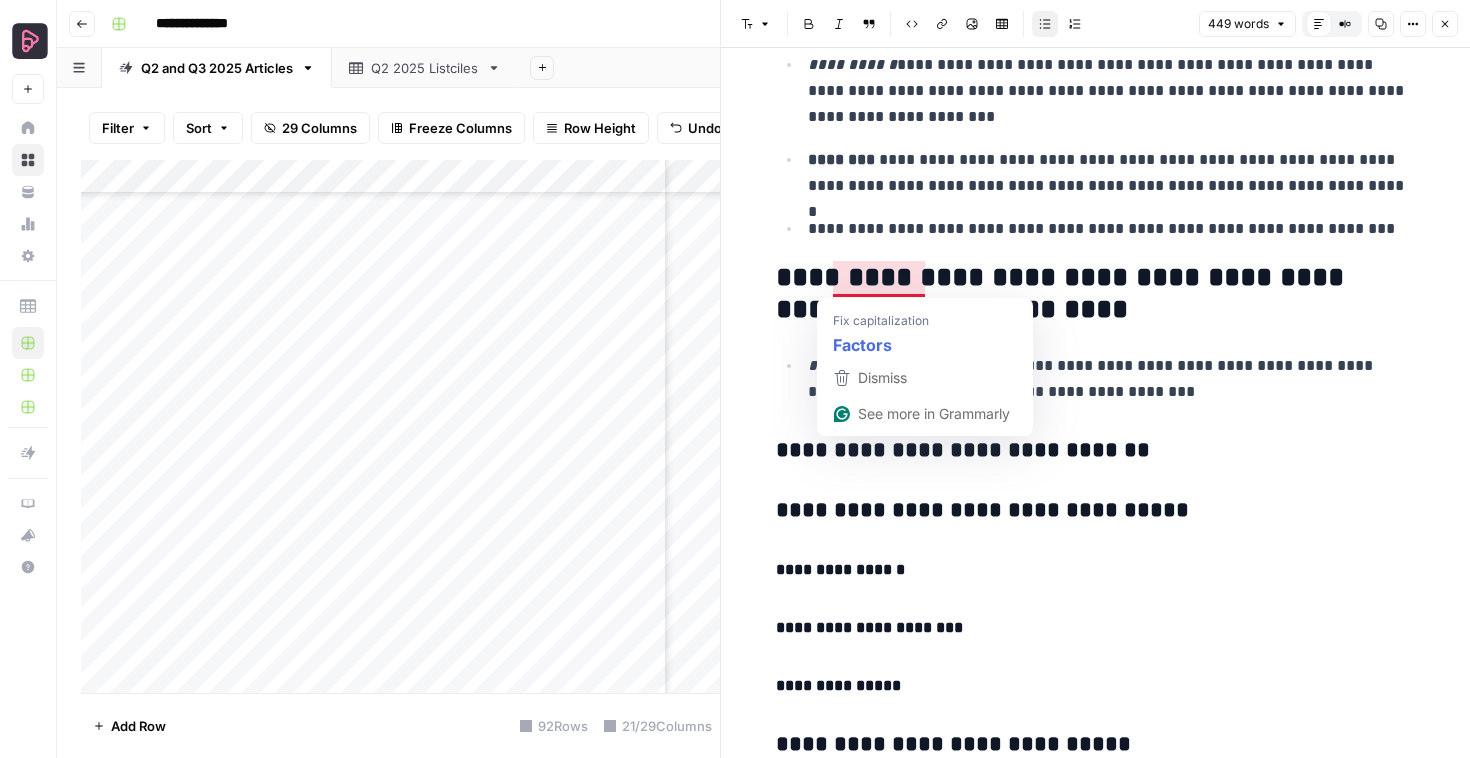 click on "**********" at bounding box center [1096, 294] 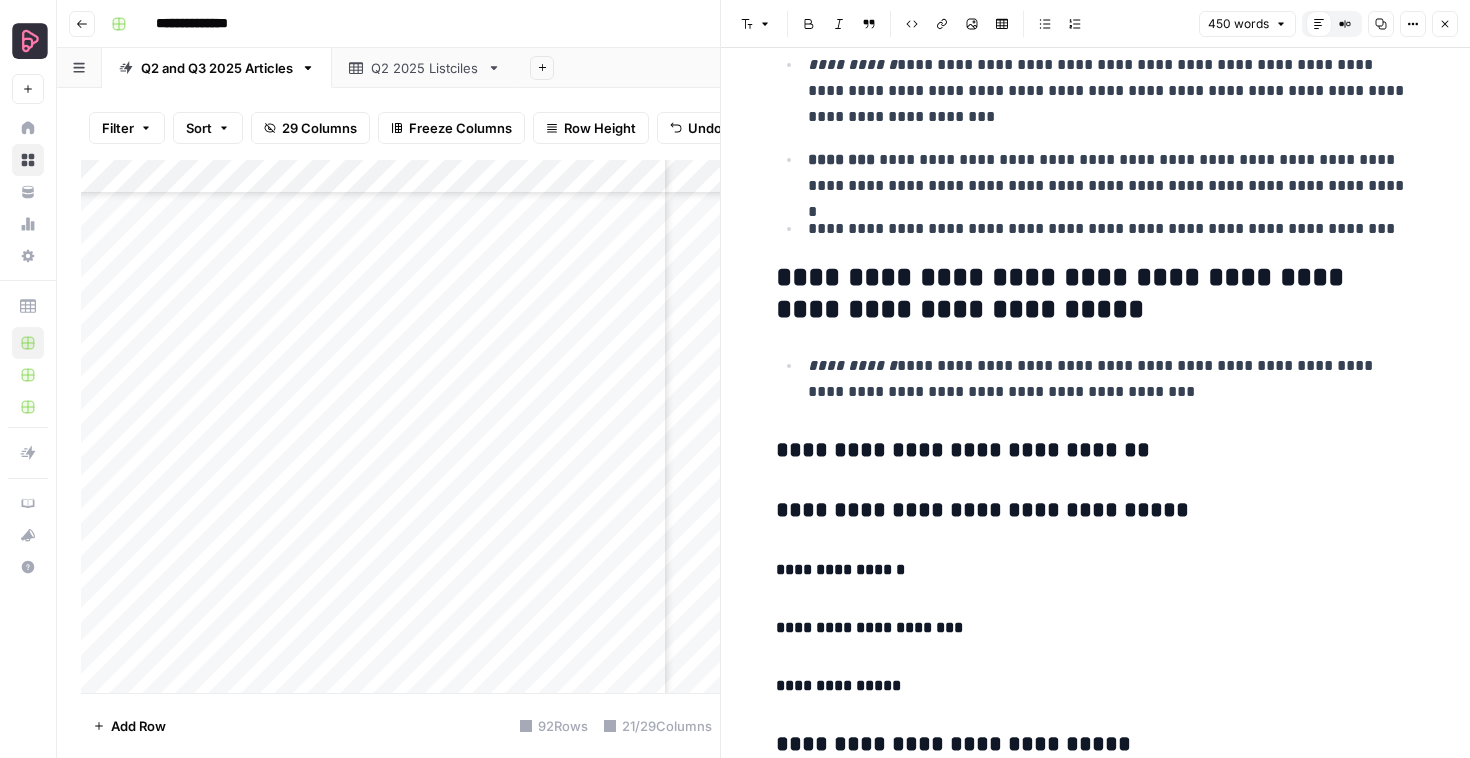 scroll, scrollTop: 544, scrollLeft: 0, axis: vertical 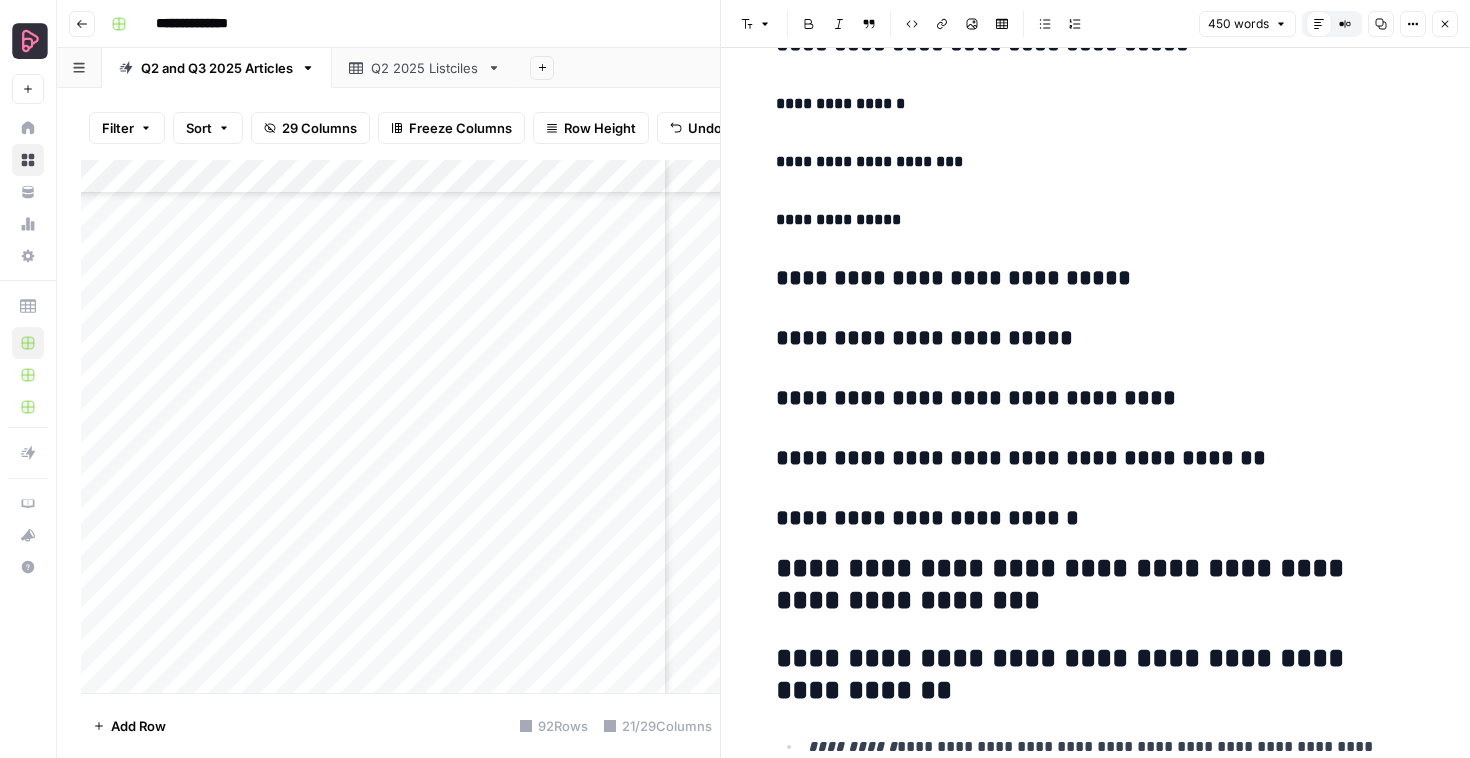 click on "Close" at bounding box center [1445, 24] 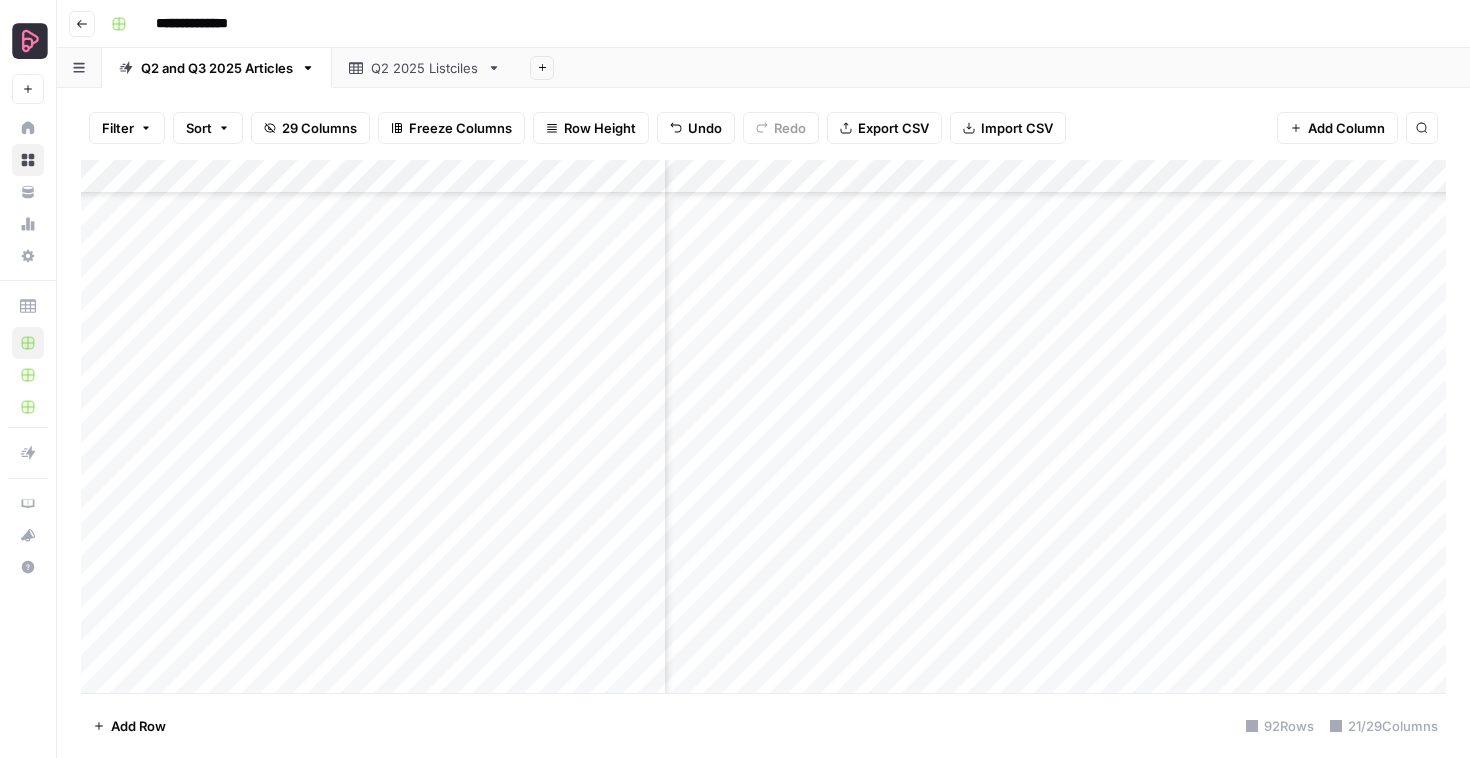 click on "Add Column" at bounding box center [763, 426] 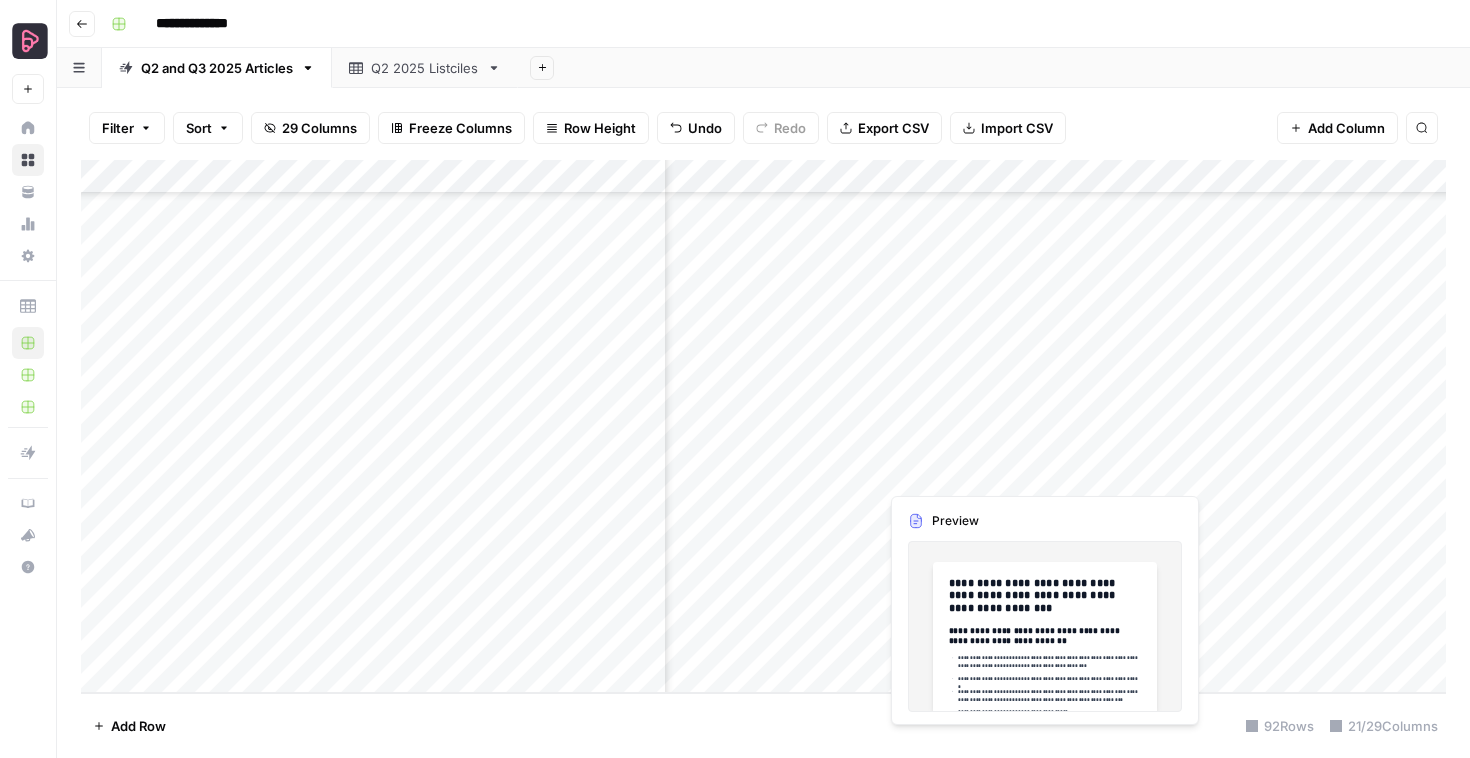 click on "Add Column" at bounding box center (763, 426) 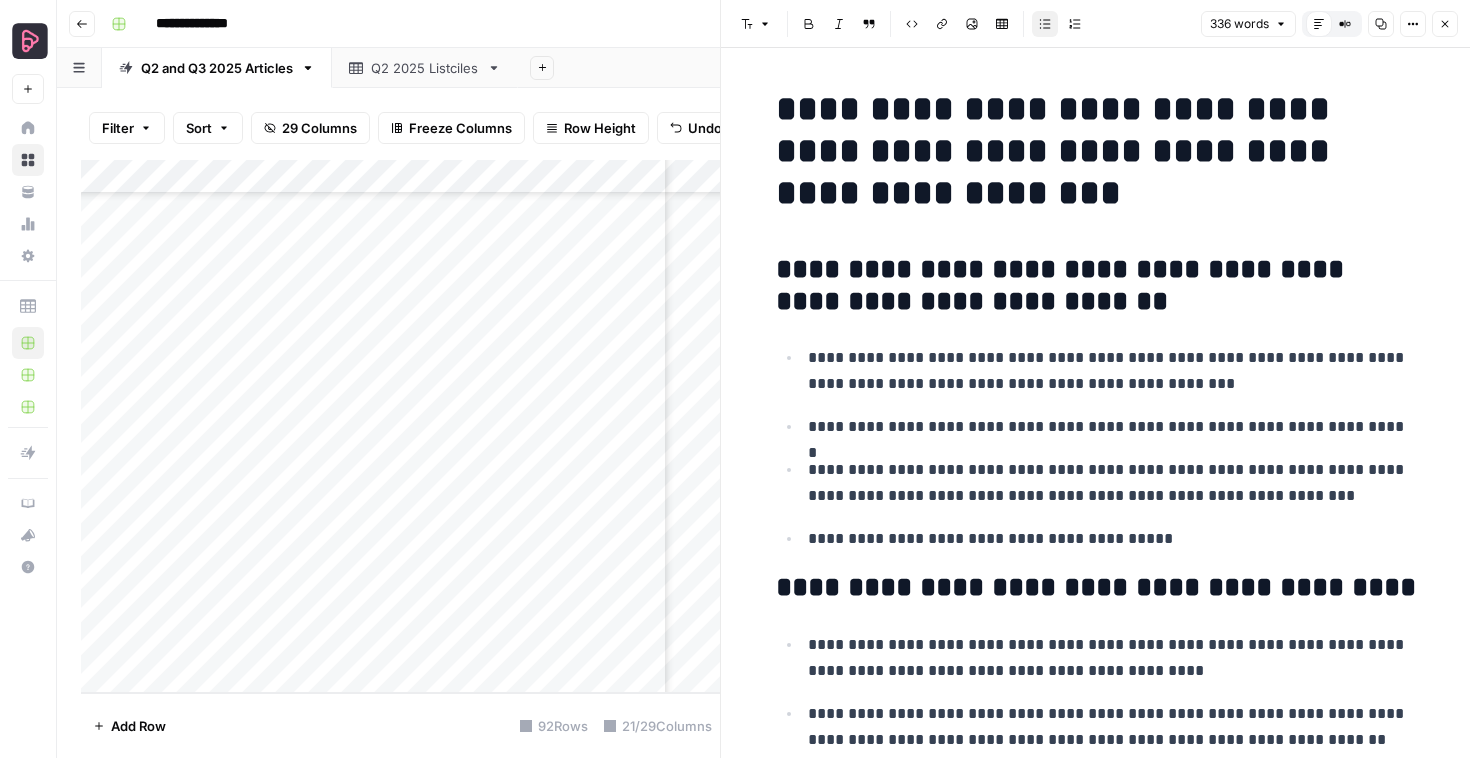 click on "**********" at bounding box center (1112, 539) 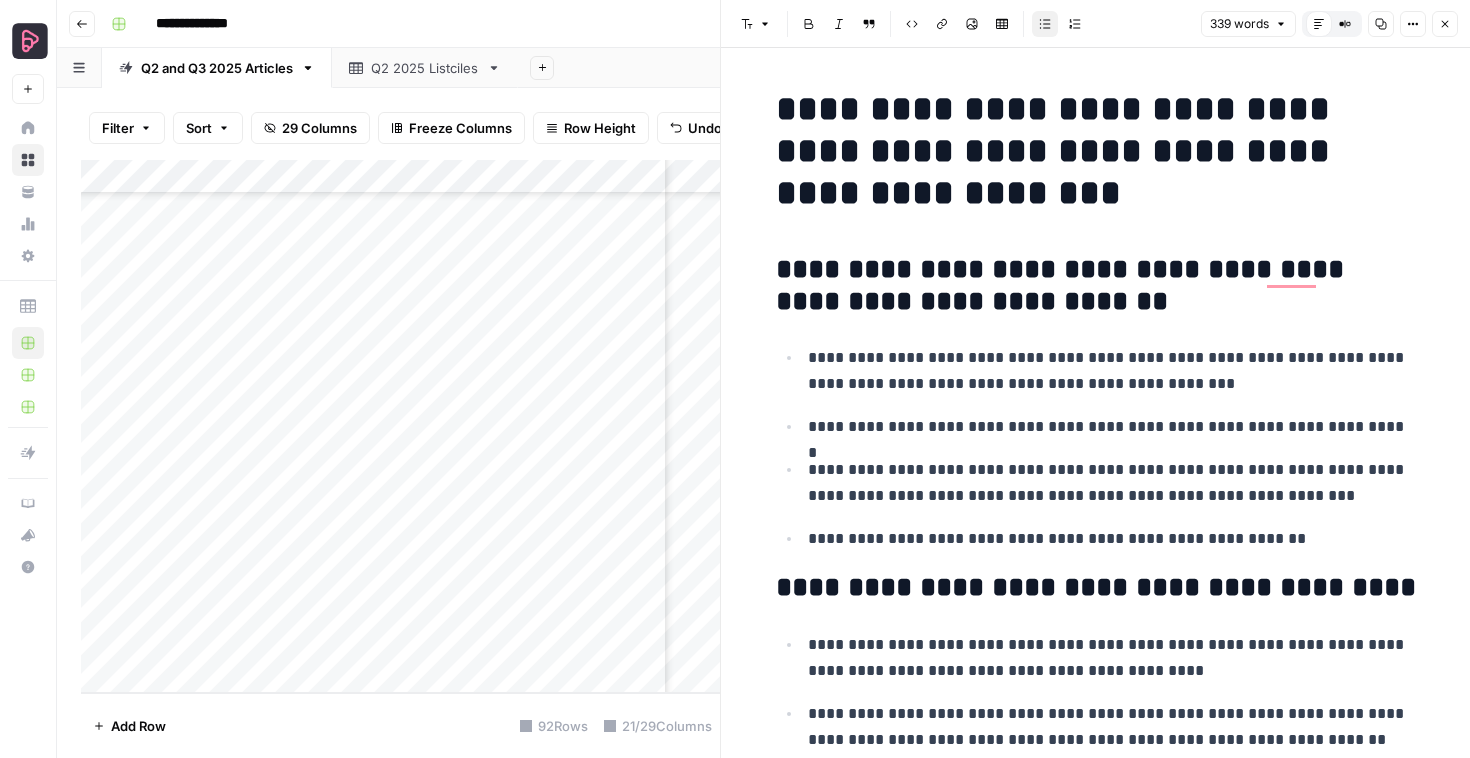 click on "Add Column" at bounding box center (400, 426) 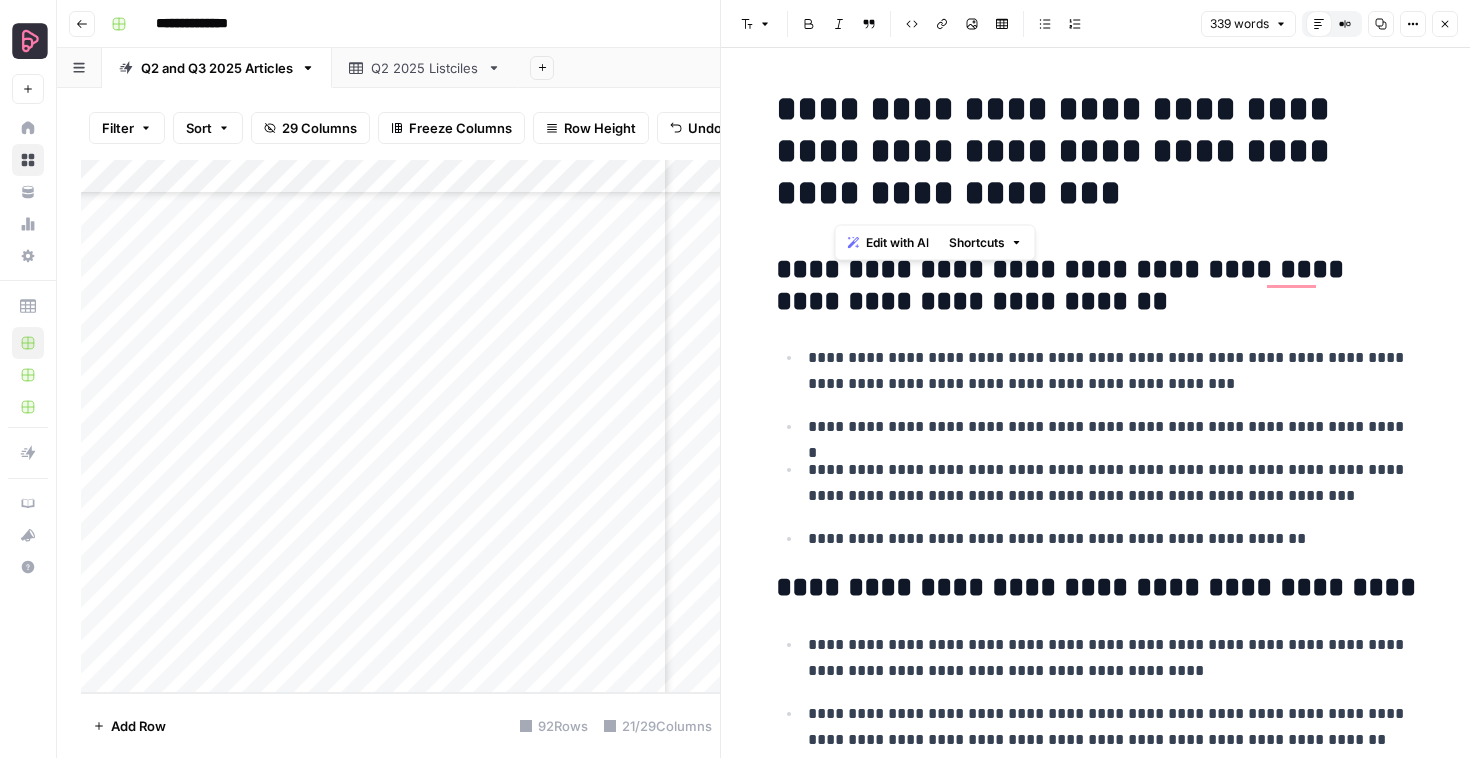 drag, startPoint x: 837, startPoint y: 111, endPoint x: 863, endPoint y: 180, distance: 73.736015 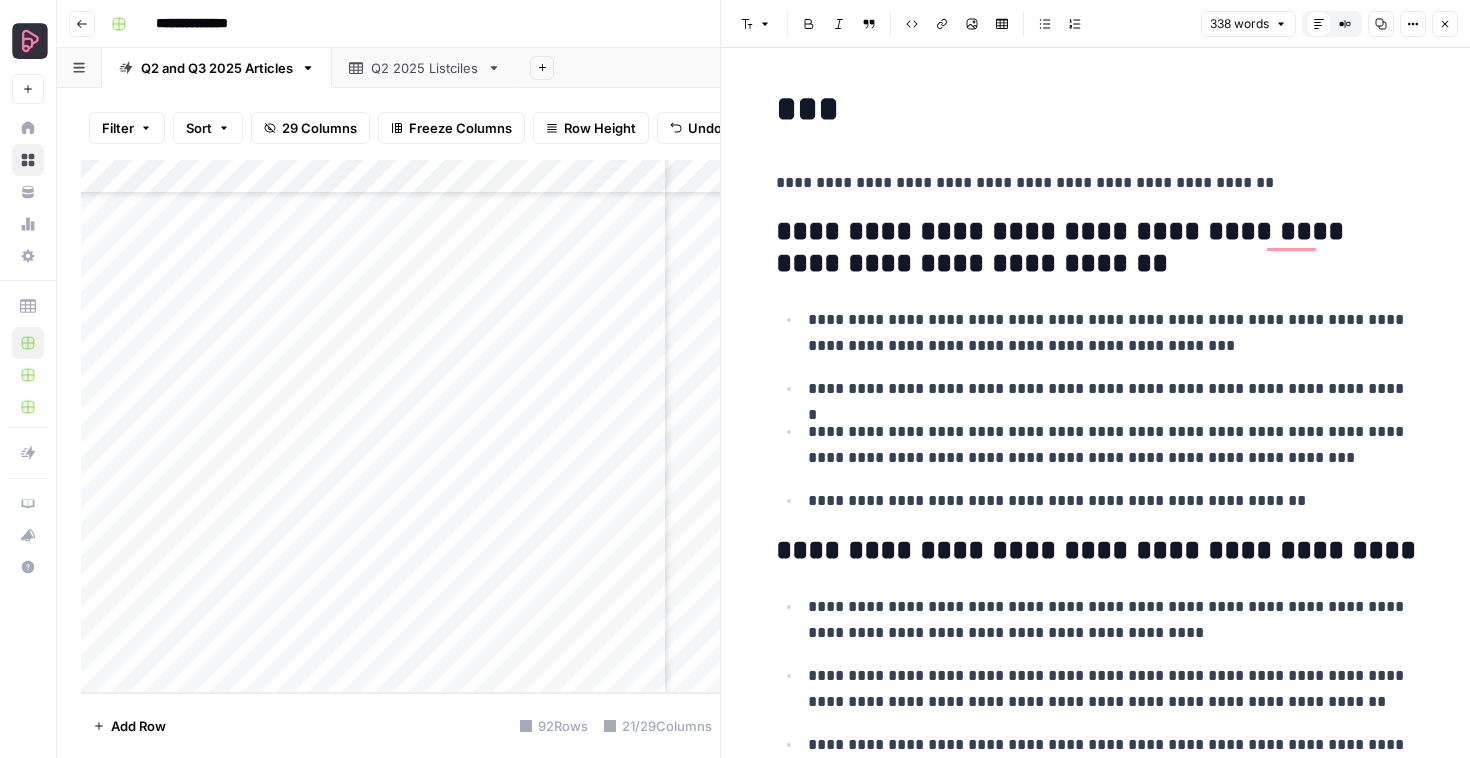 click on "**********" at bounding box center (1096, 183) 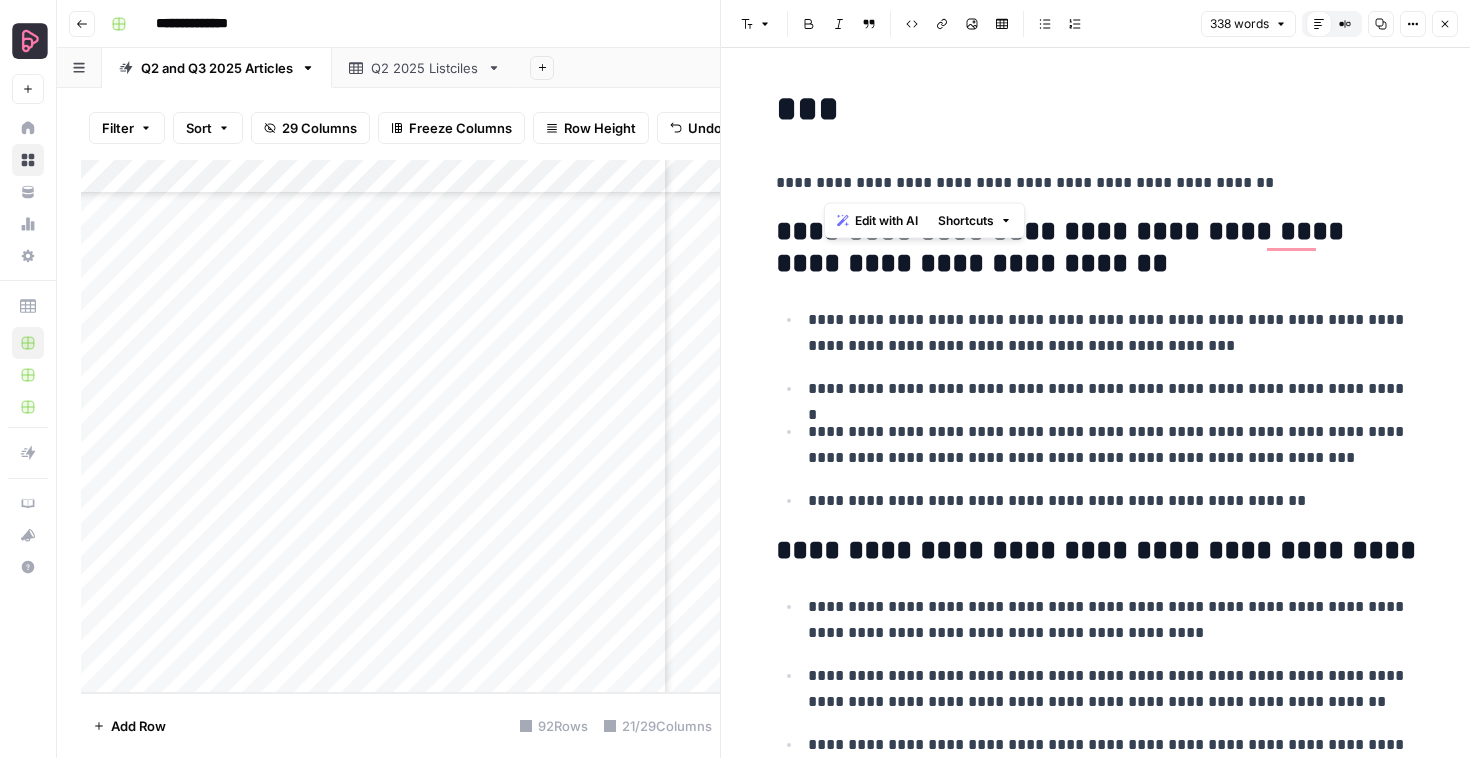 click on "**********" at bounding box center (1096, 183) 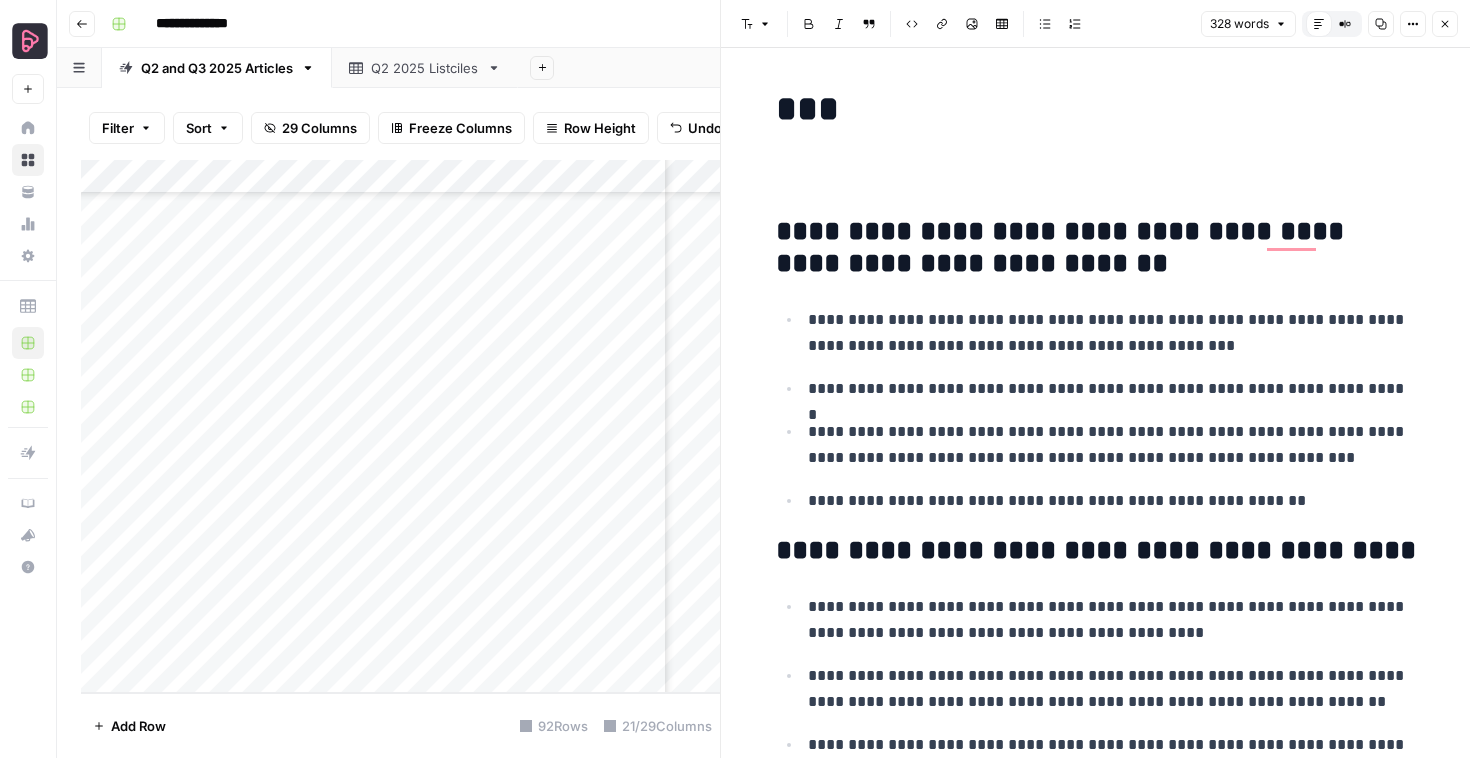 click on "***" at bounding box center [1096, 109] 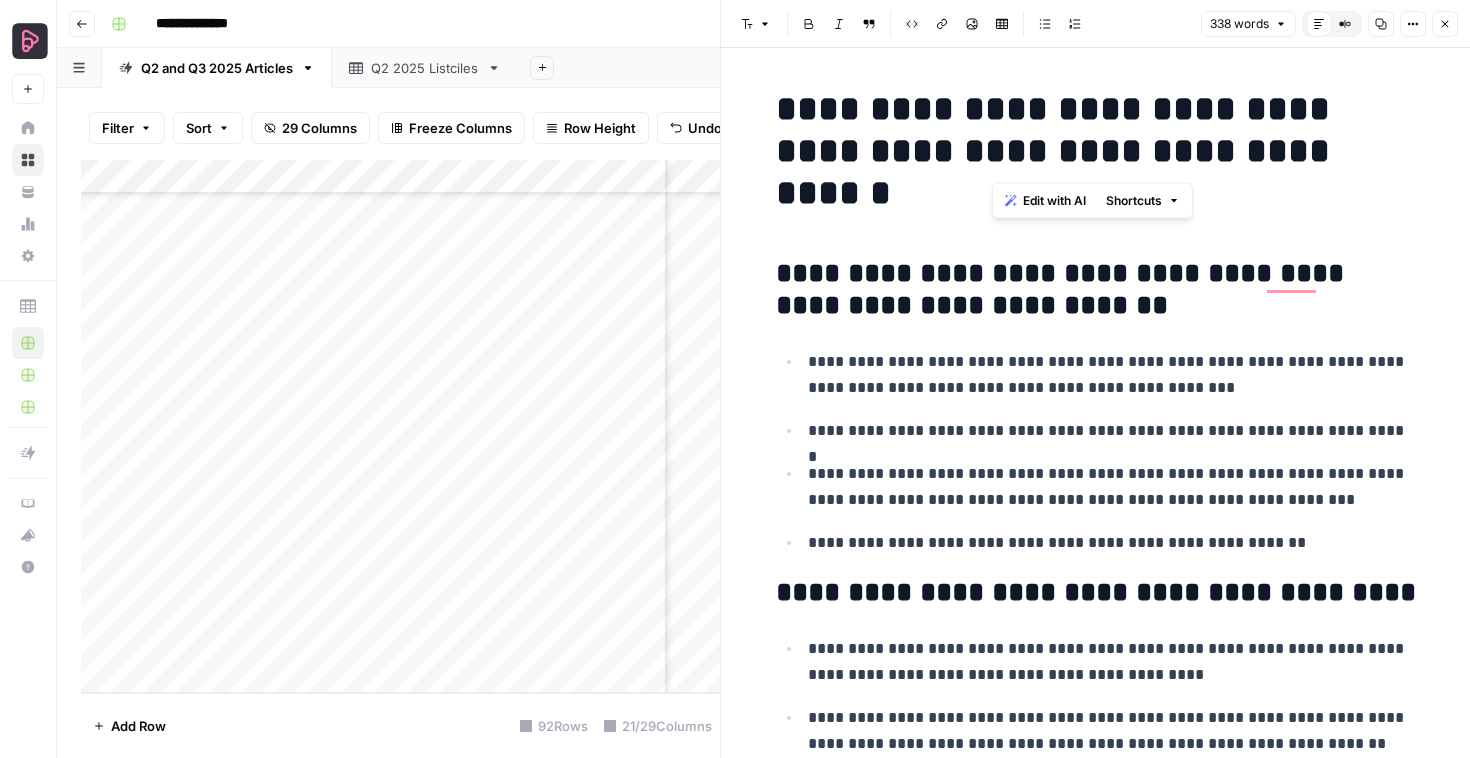 drag, startPoint x: 994, startPoint y: 149, endPoint x: 1261, endPoint y: 154, distance: 267.0468 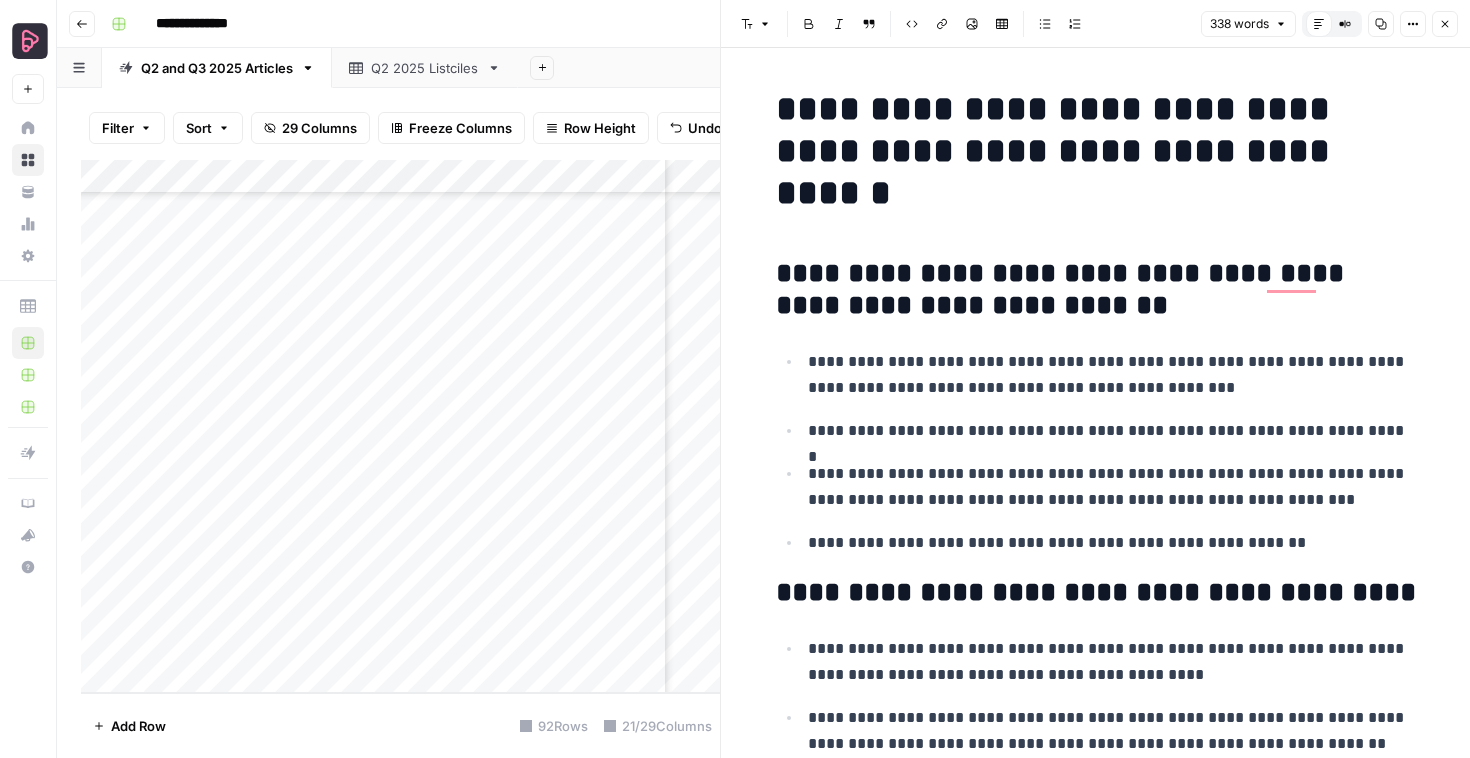 click on "**********" at bounding box center (1096, 290) 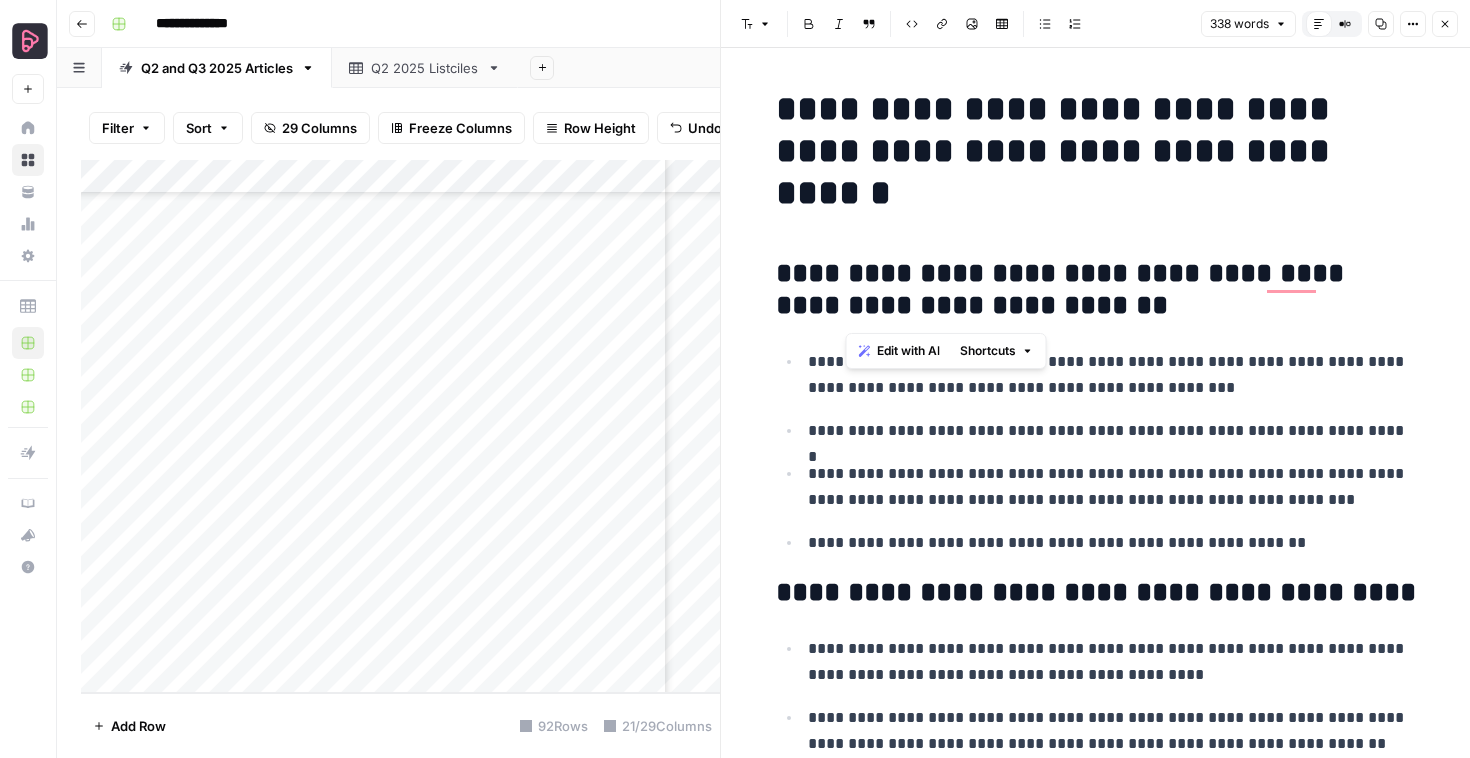 click on "**********" at bounding box center (1096, 290) 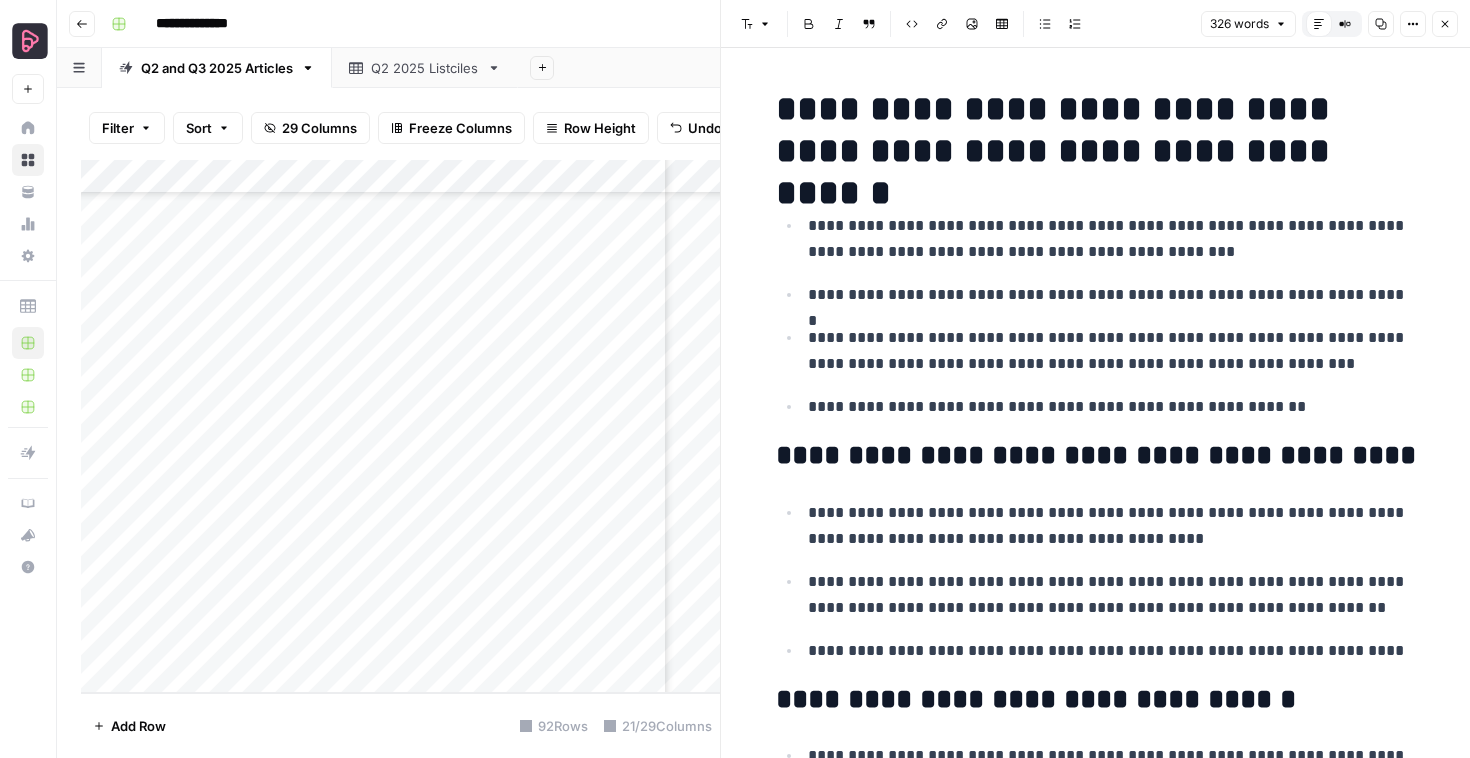 click on "**********" at bounding box center (1112, 407) 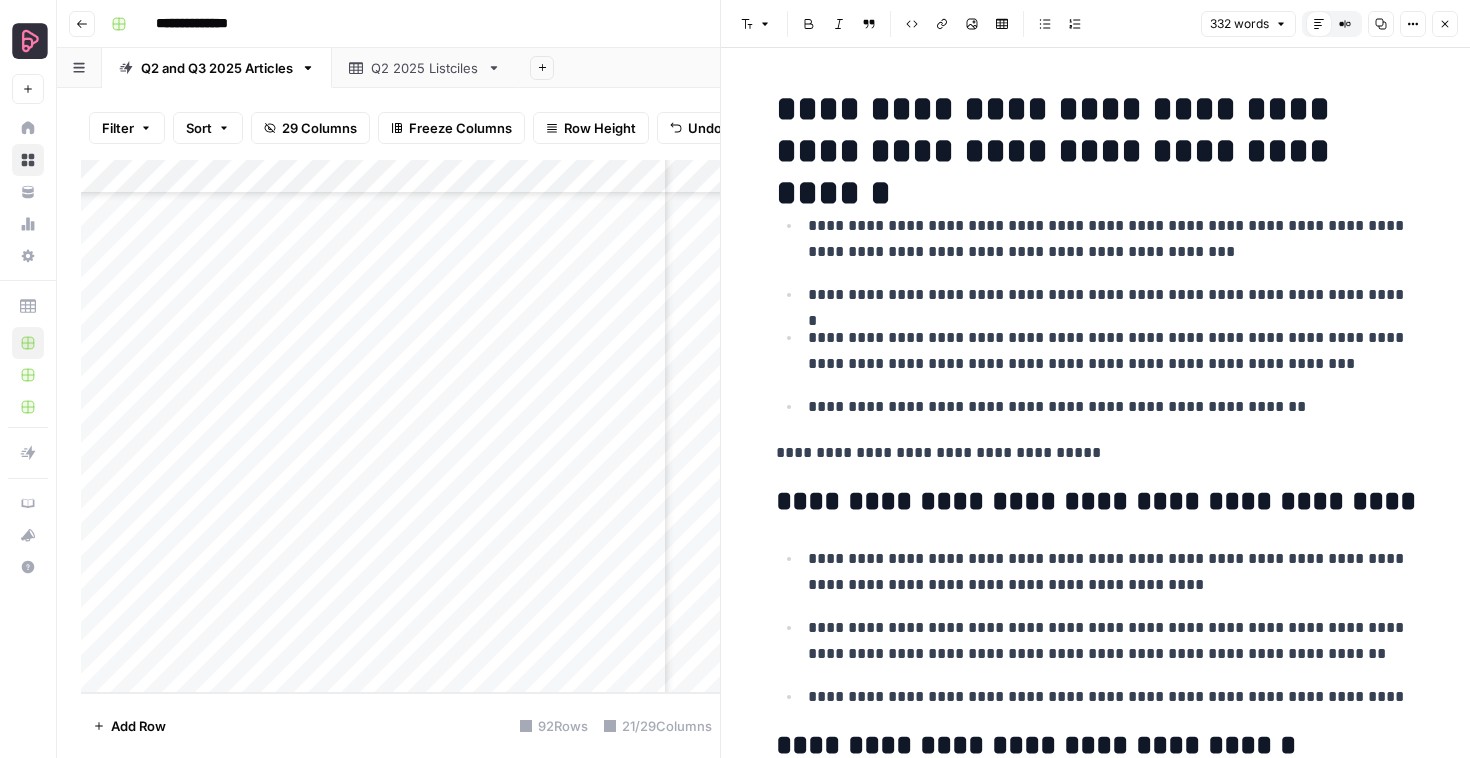click on "**********" at bounding box center (1096, 453) 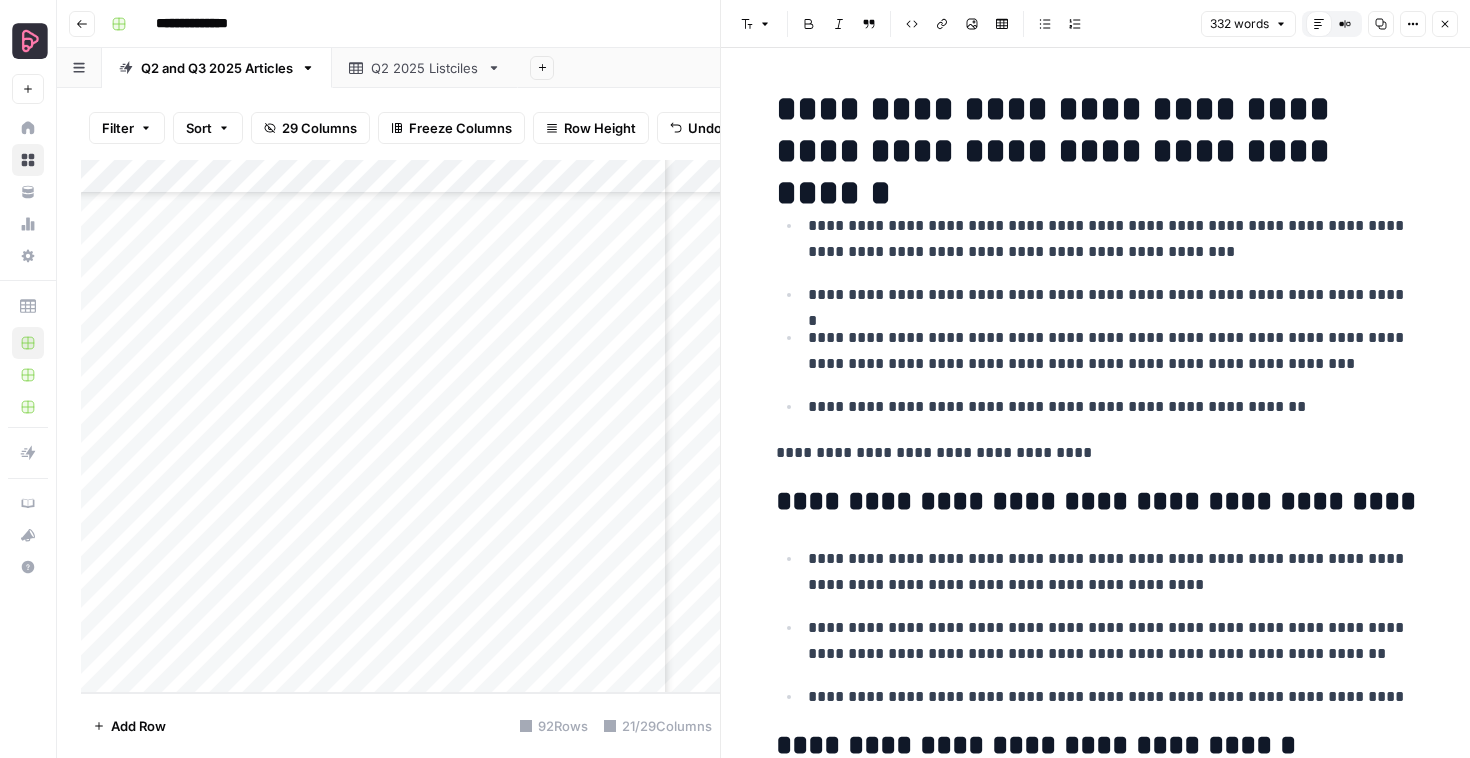 click 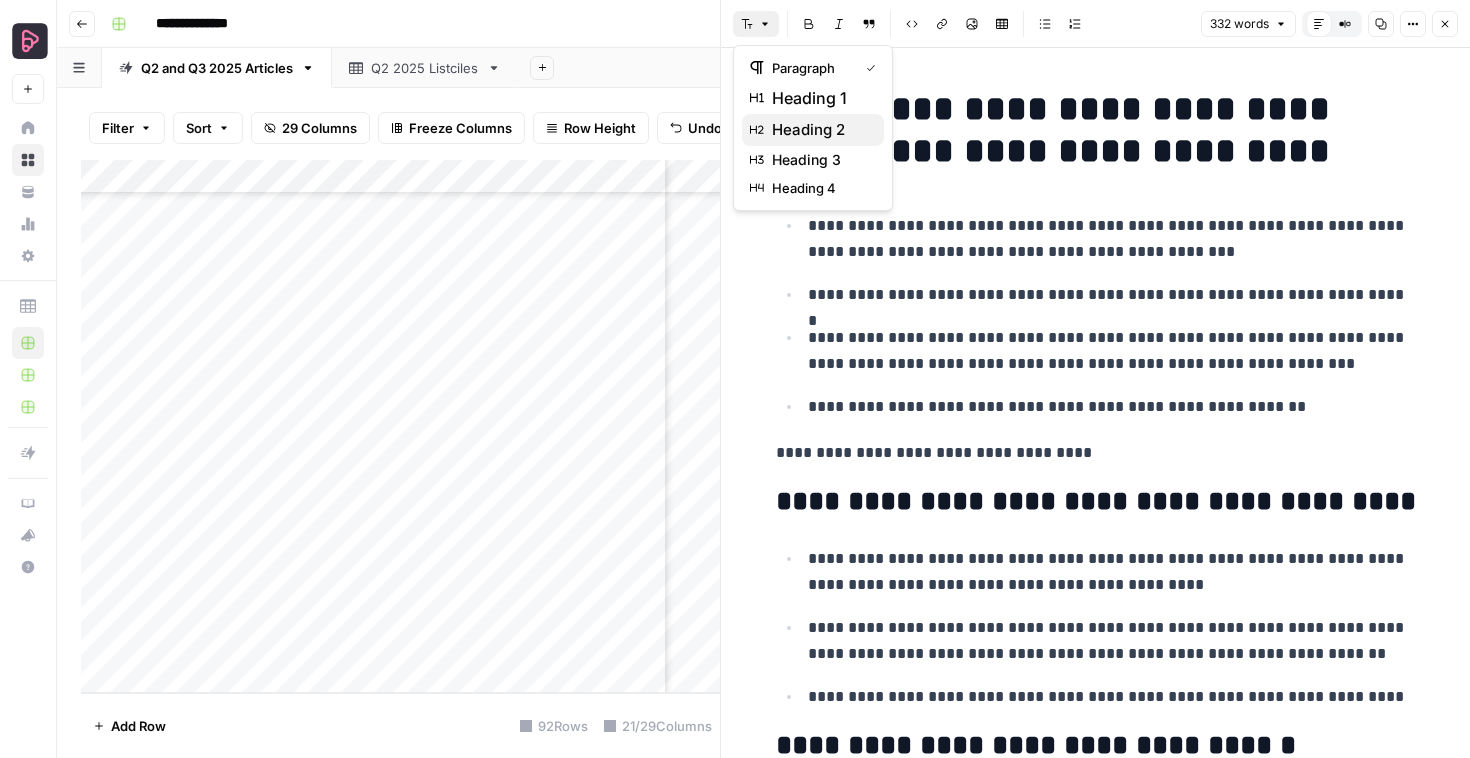 click on "heading 2" at bounding box center [820, 130] 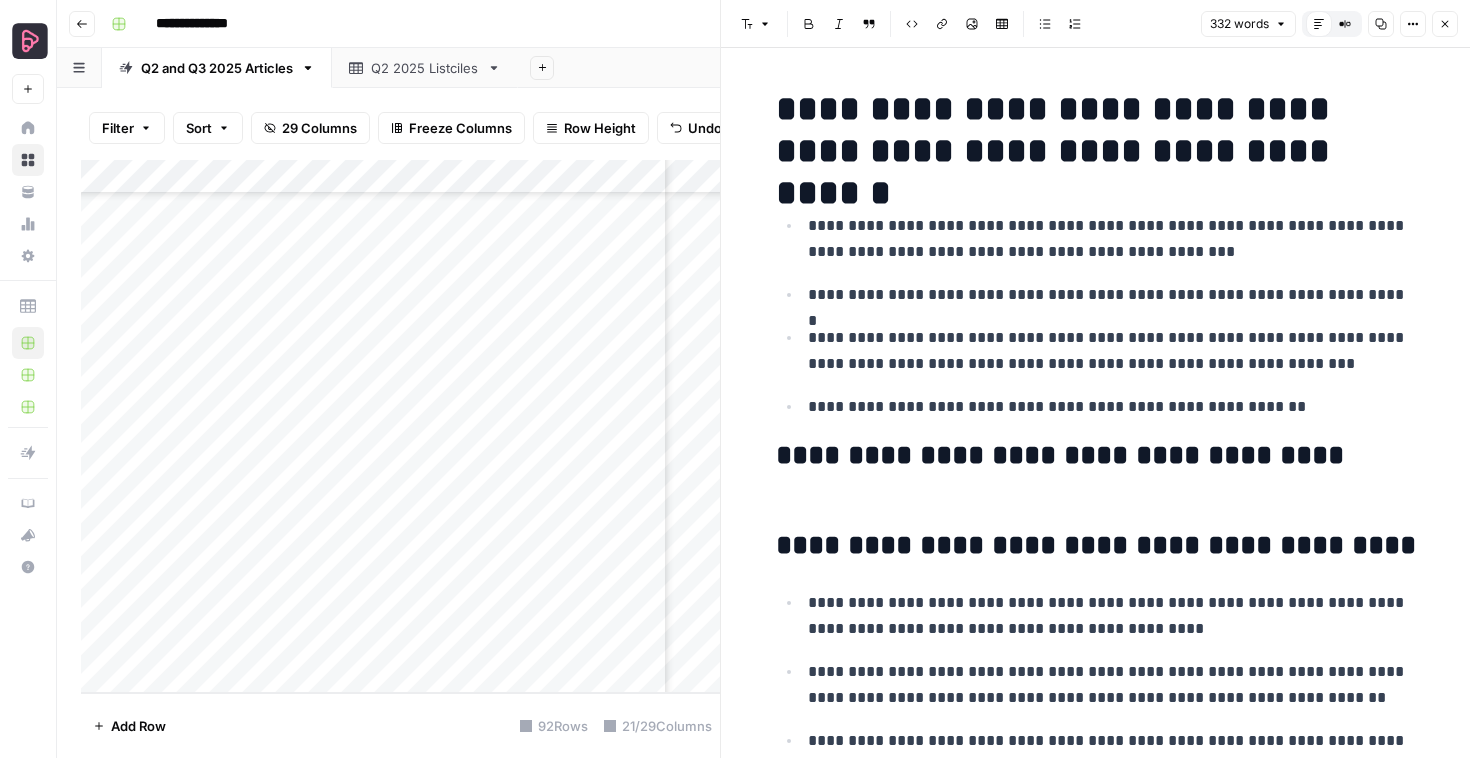 scroll, scrollTop: 197, scrollLeft: 0, axis: vertical 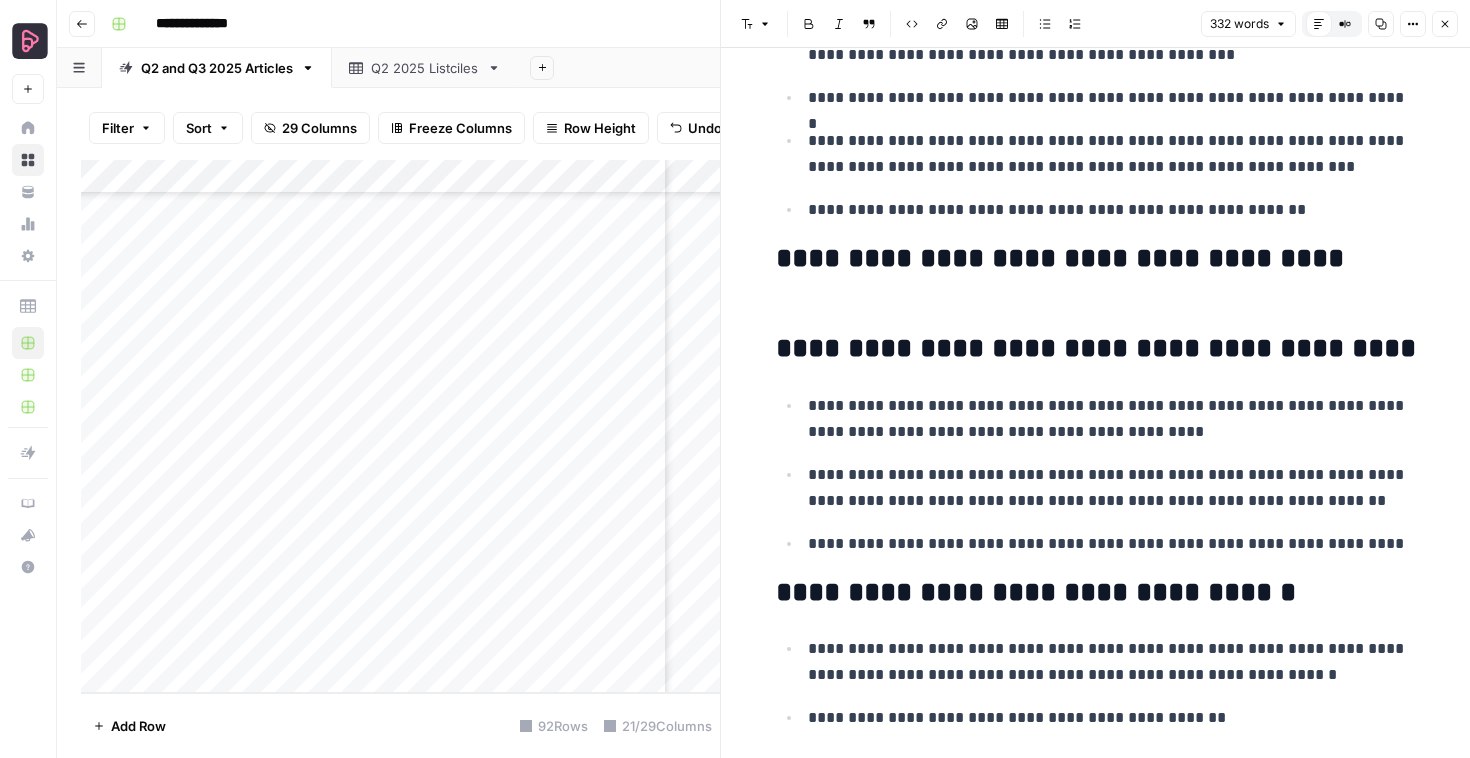 click on "**********" at bounding box center (1096, 349) 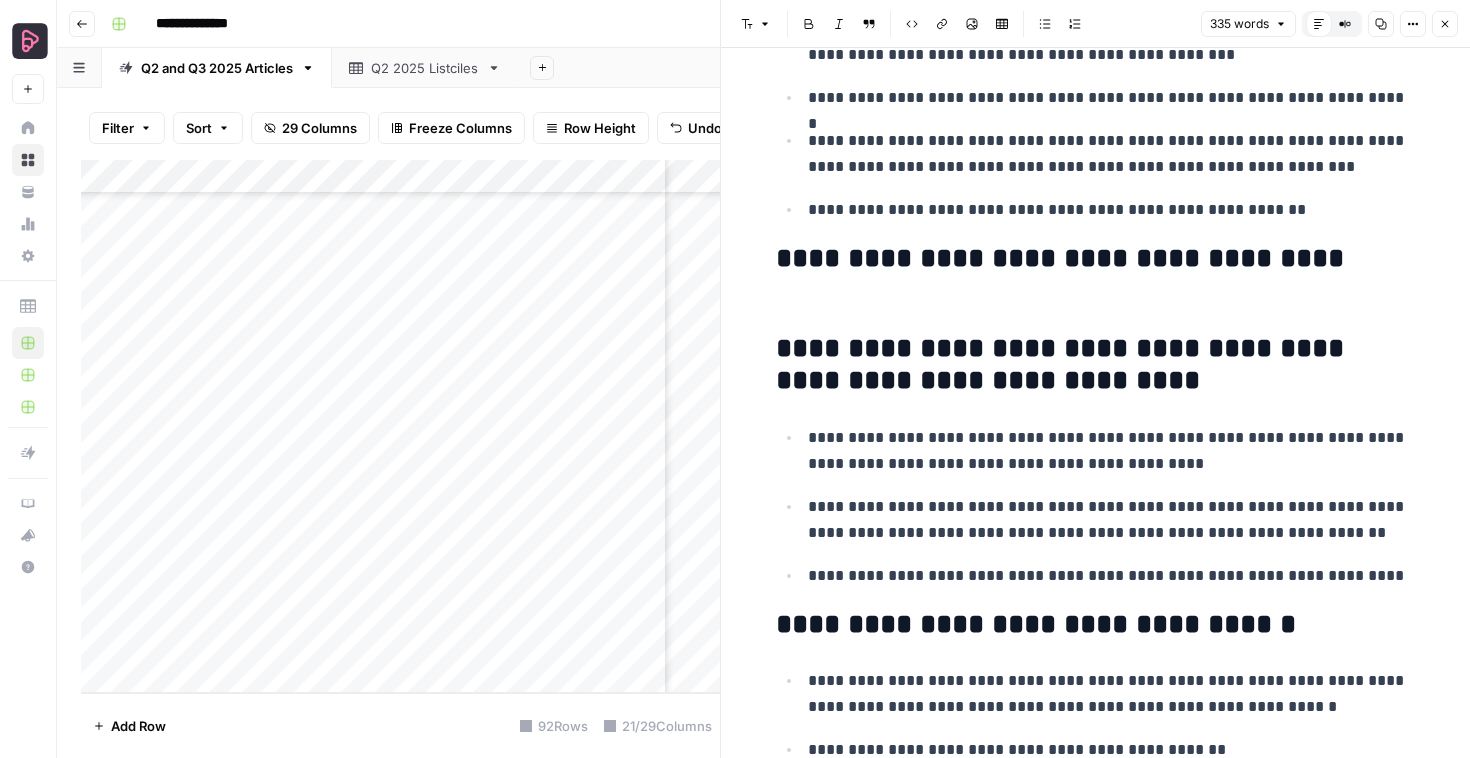 scroll, scrollTop: 379, scrollLeft: 0, axis: vertical 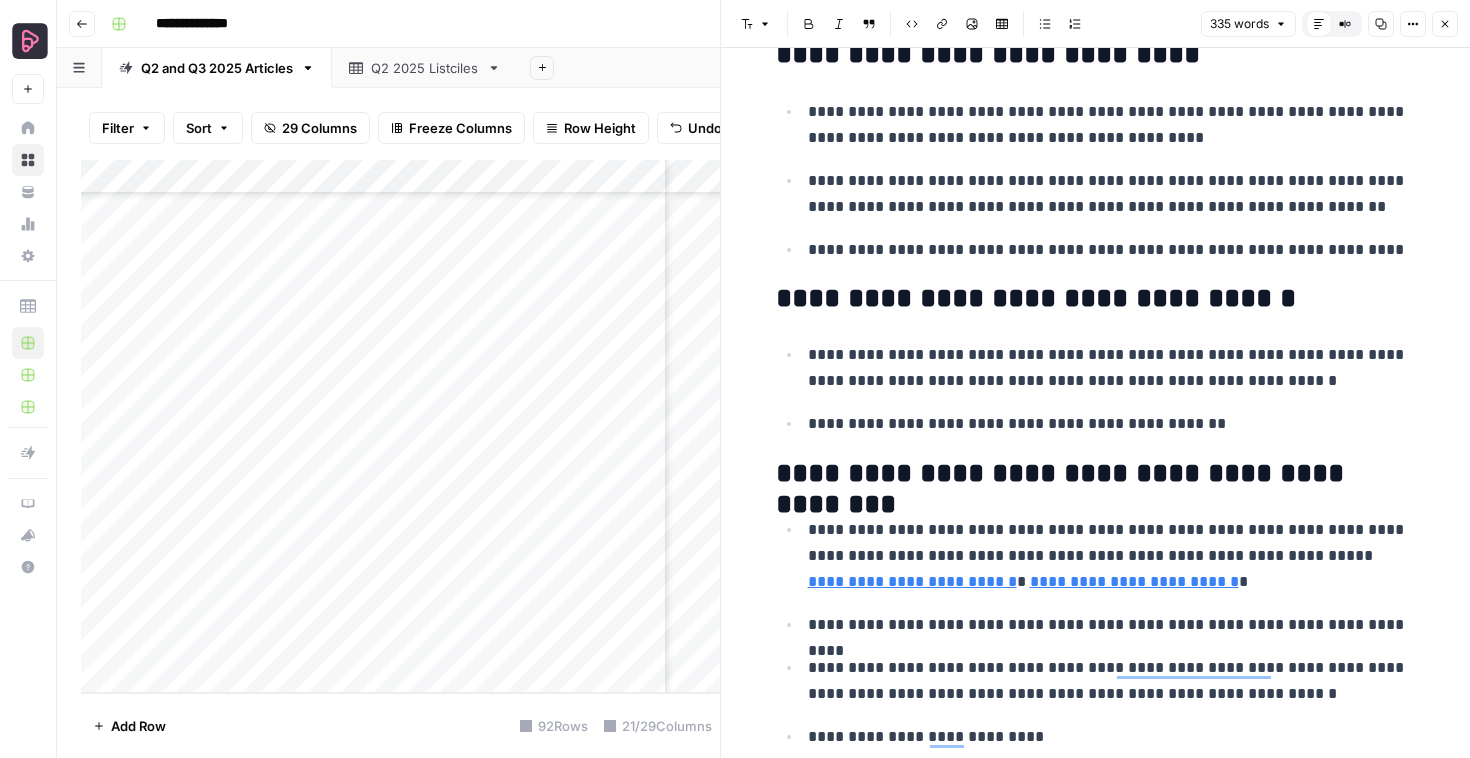 click on "**********" at bounding box center [1096, 299] 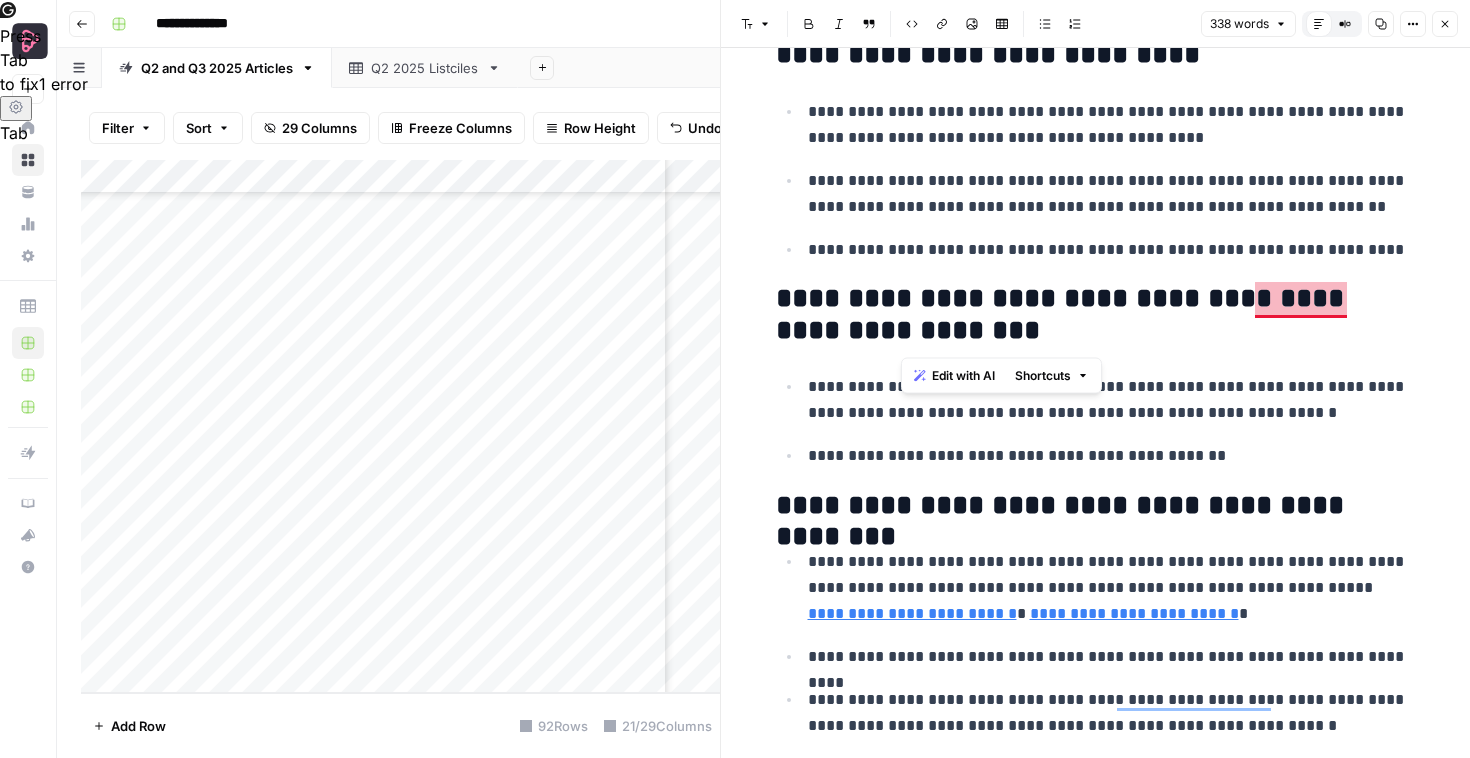 drag, startPoint x: 907, startPoint y: 337, endPoint x: 1251, endPoint y: 300, distance: 345.9841 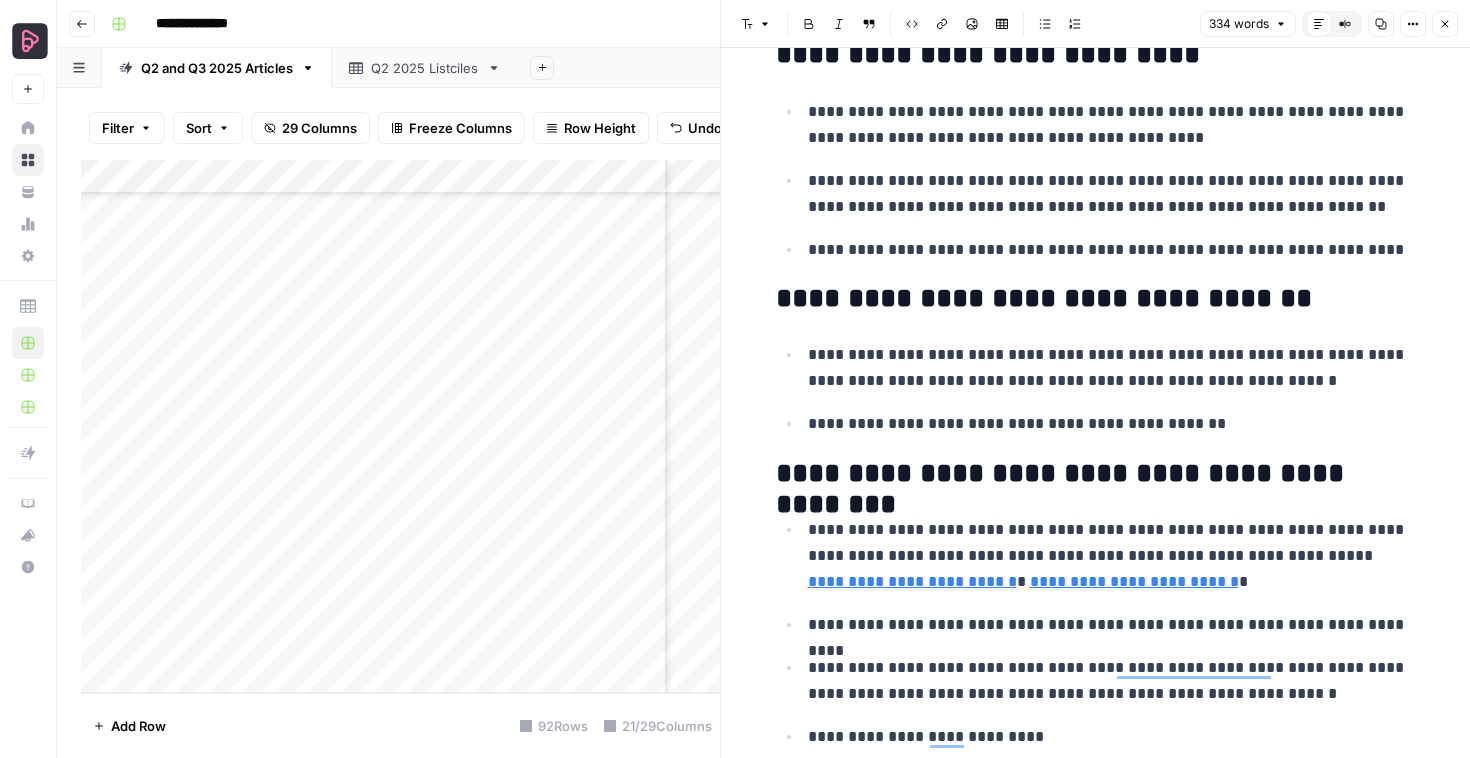 scroll, scrollTop: 652, scrollLeft: 0, axis: vertical 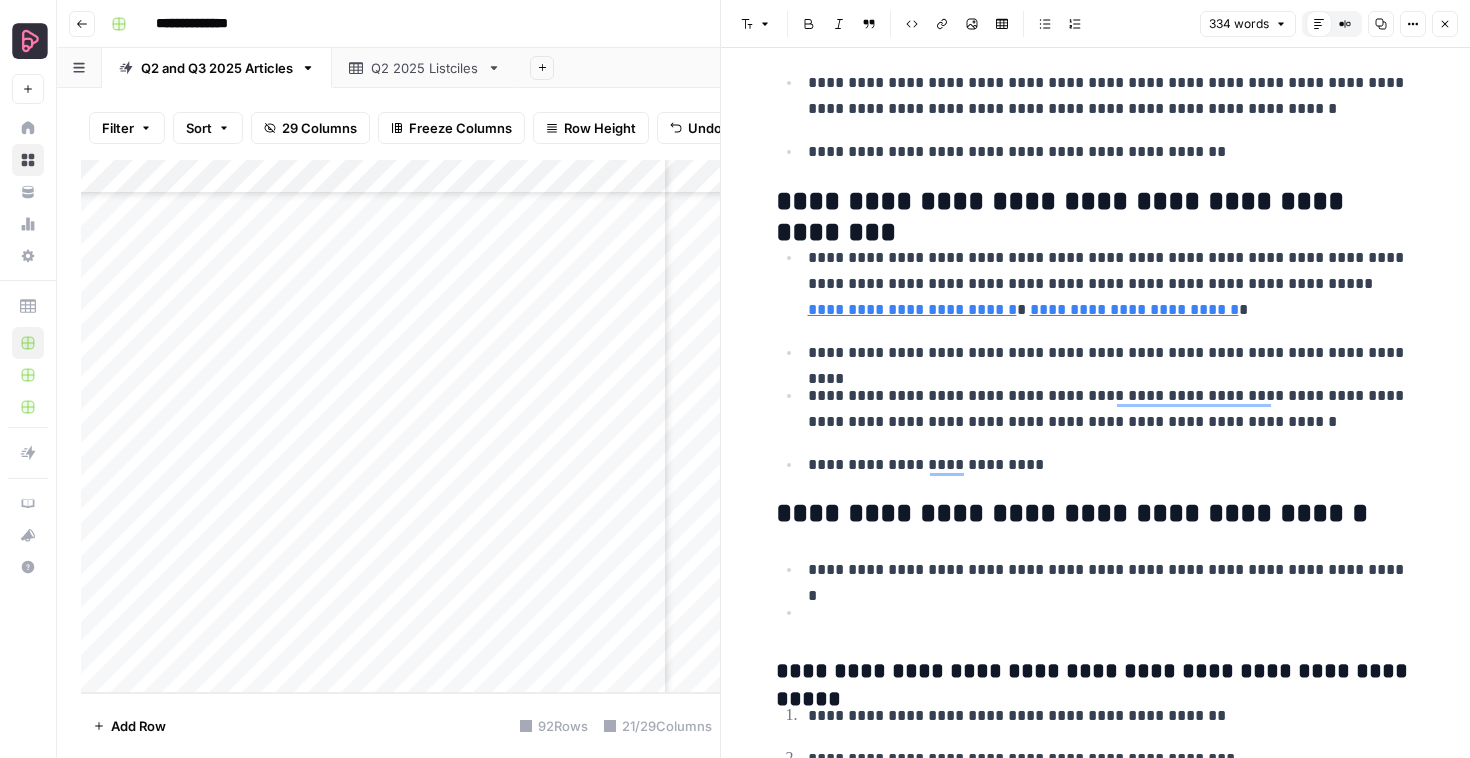 click on "**********" at bounding box center [1096, 202] 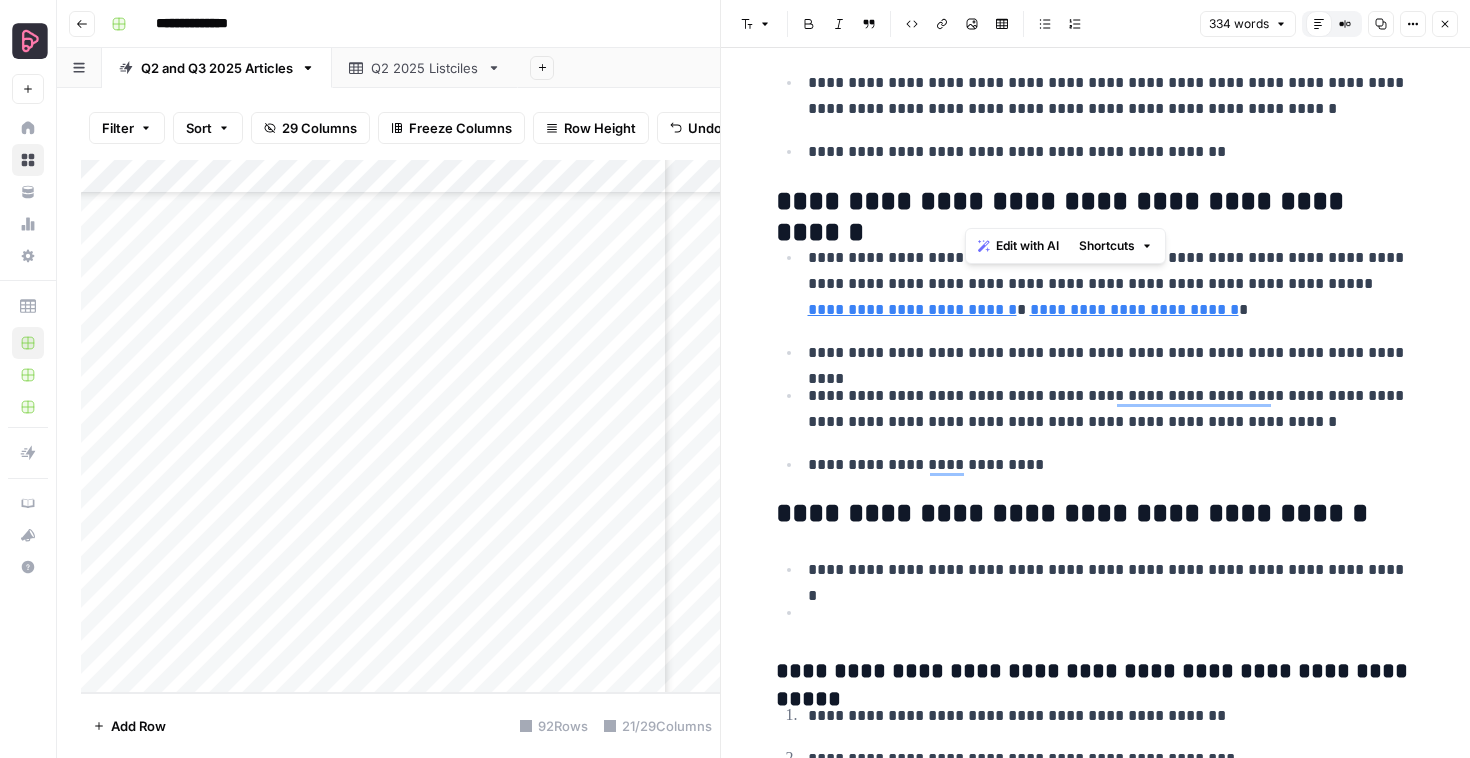 drag, startPoint x: 965, startPoint y: 201, endPoint x: 1380, endPoint y: 191, distance: 415.12045 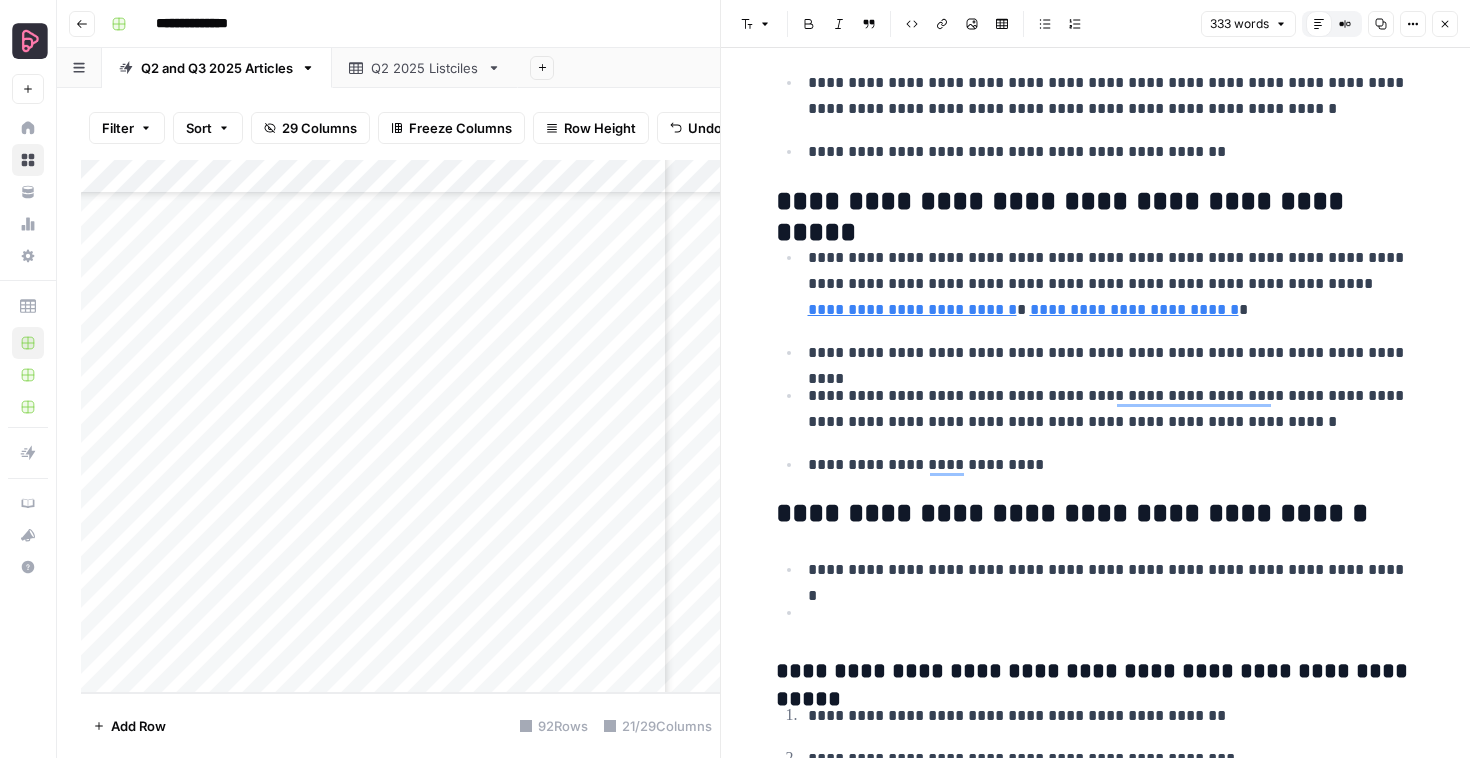 click on "**********" at bounding box center (1096, 202) 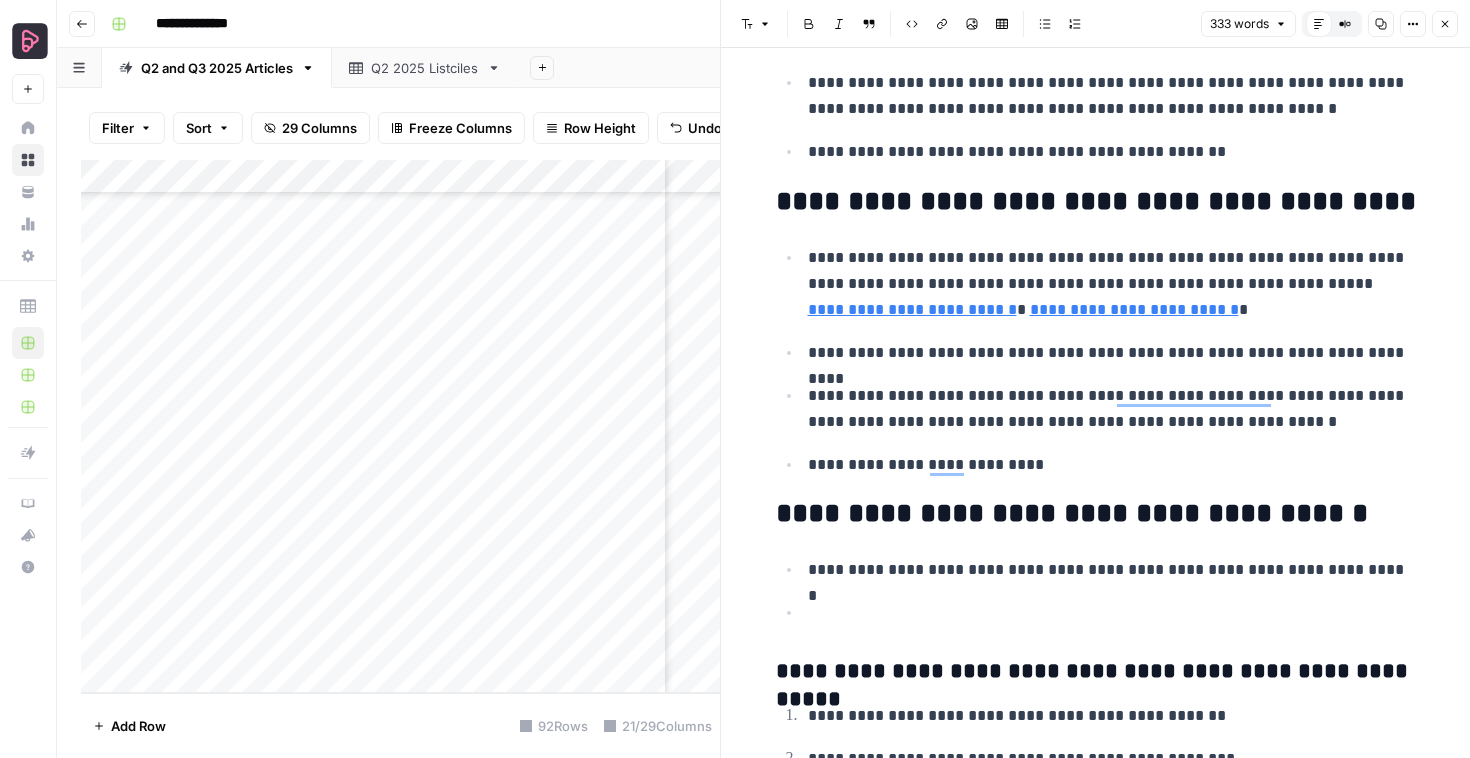 scroll, scrollTop: 944, scrollLeft: 0, axis: vertical 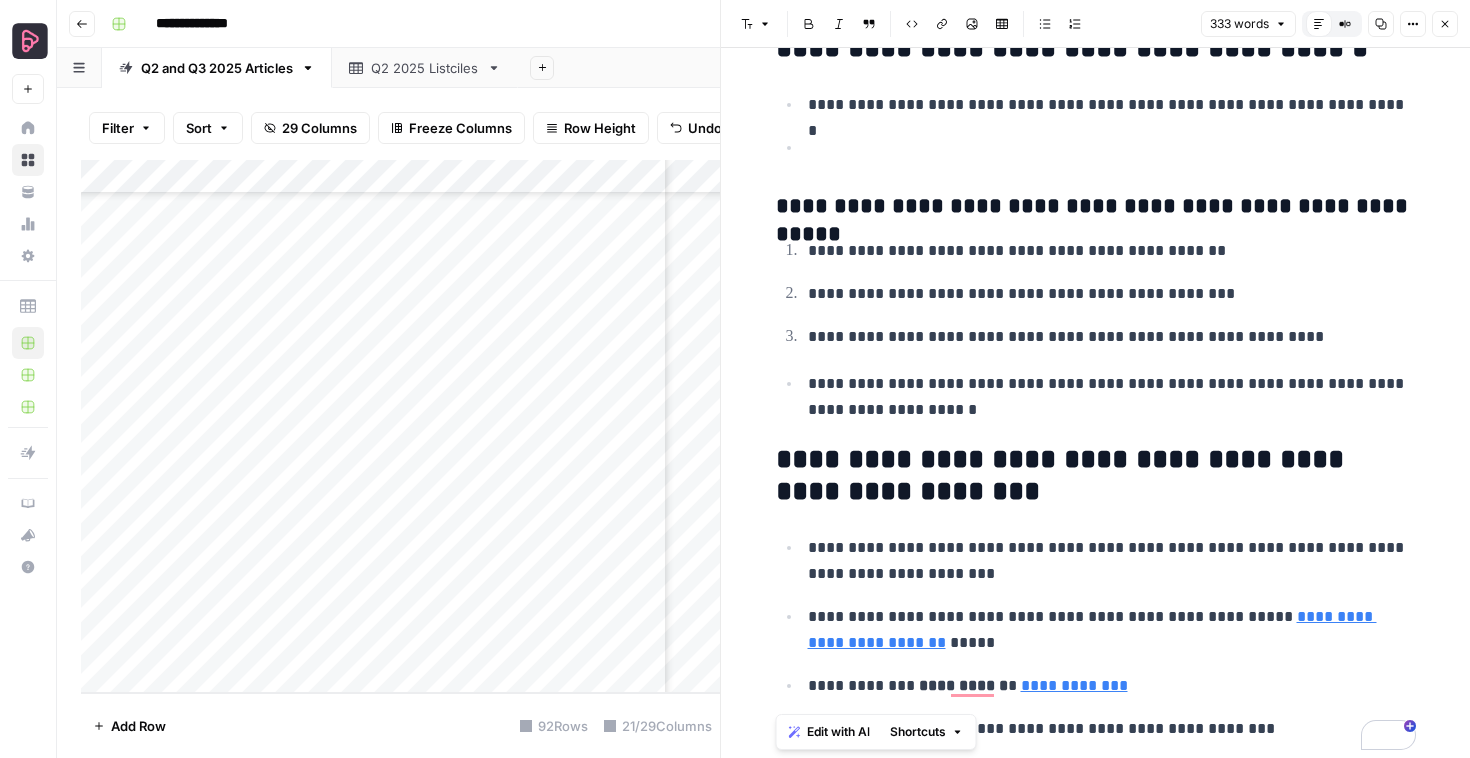 drag, startPoint x: 778, startPoint y: 454, endPoint x: 1270, endPoint y: 726, distance: 562.18146 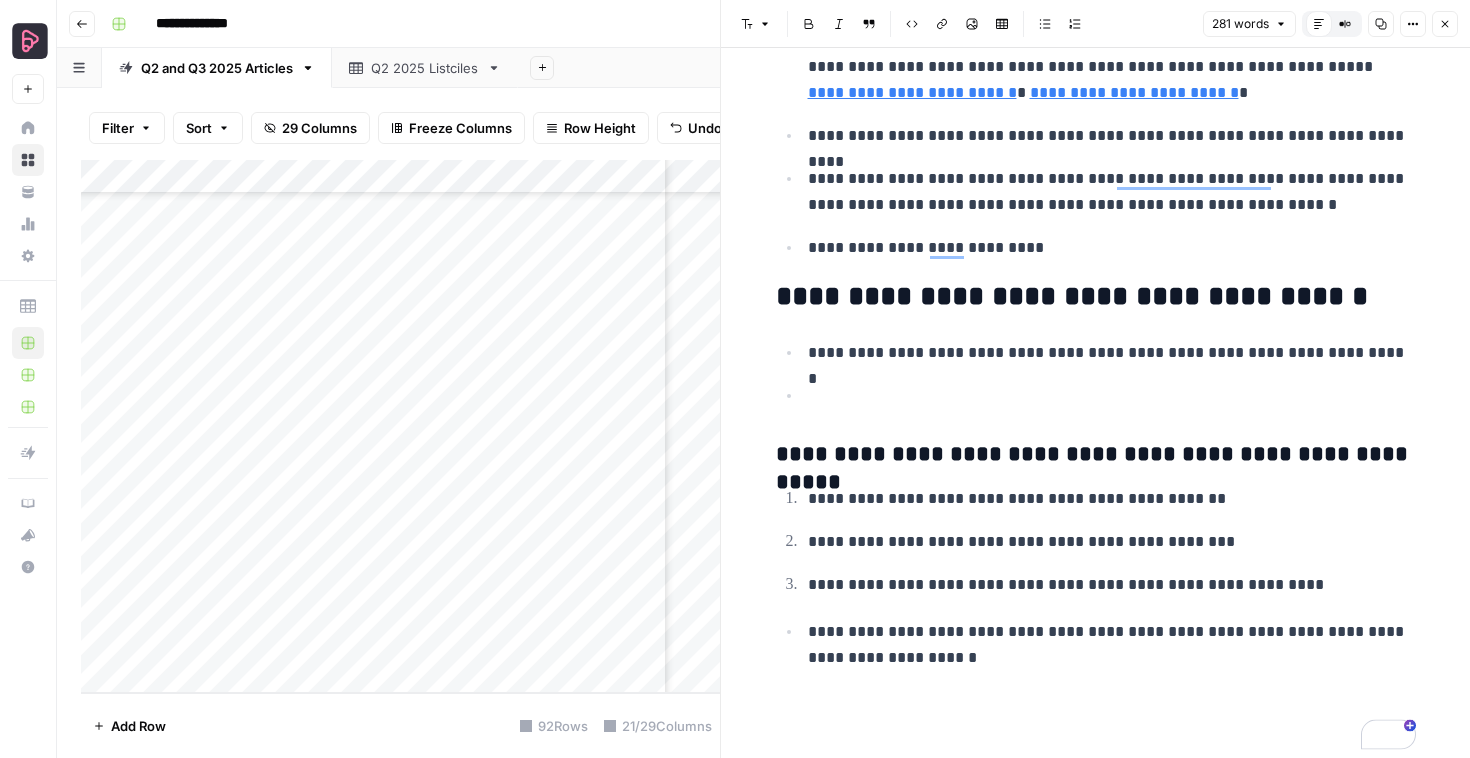scroll, scrollTop: 797, scrollLeft: 0, axis: vertical 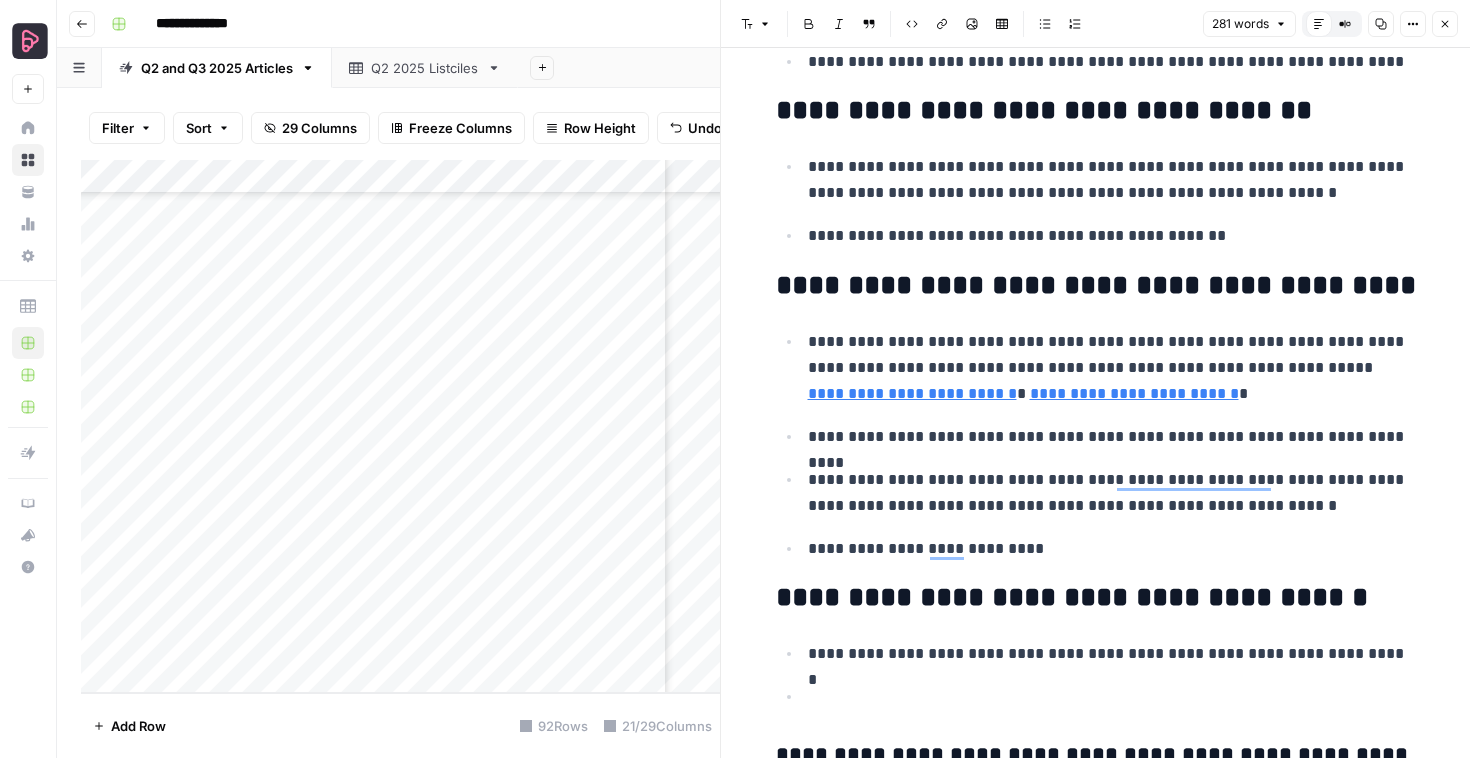 click on "**********" at bounding box center [1112, 549] 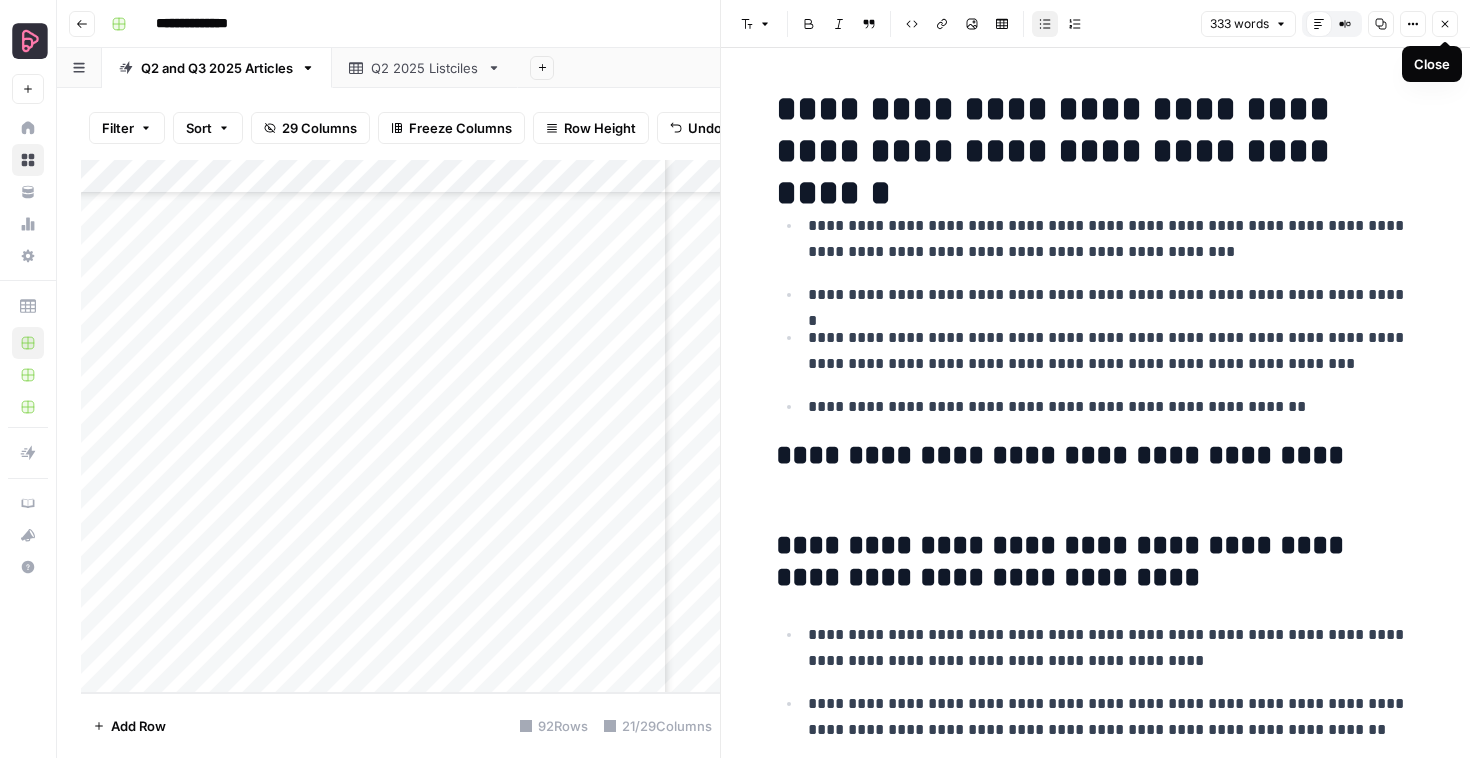 click 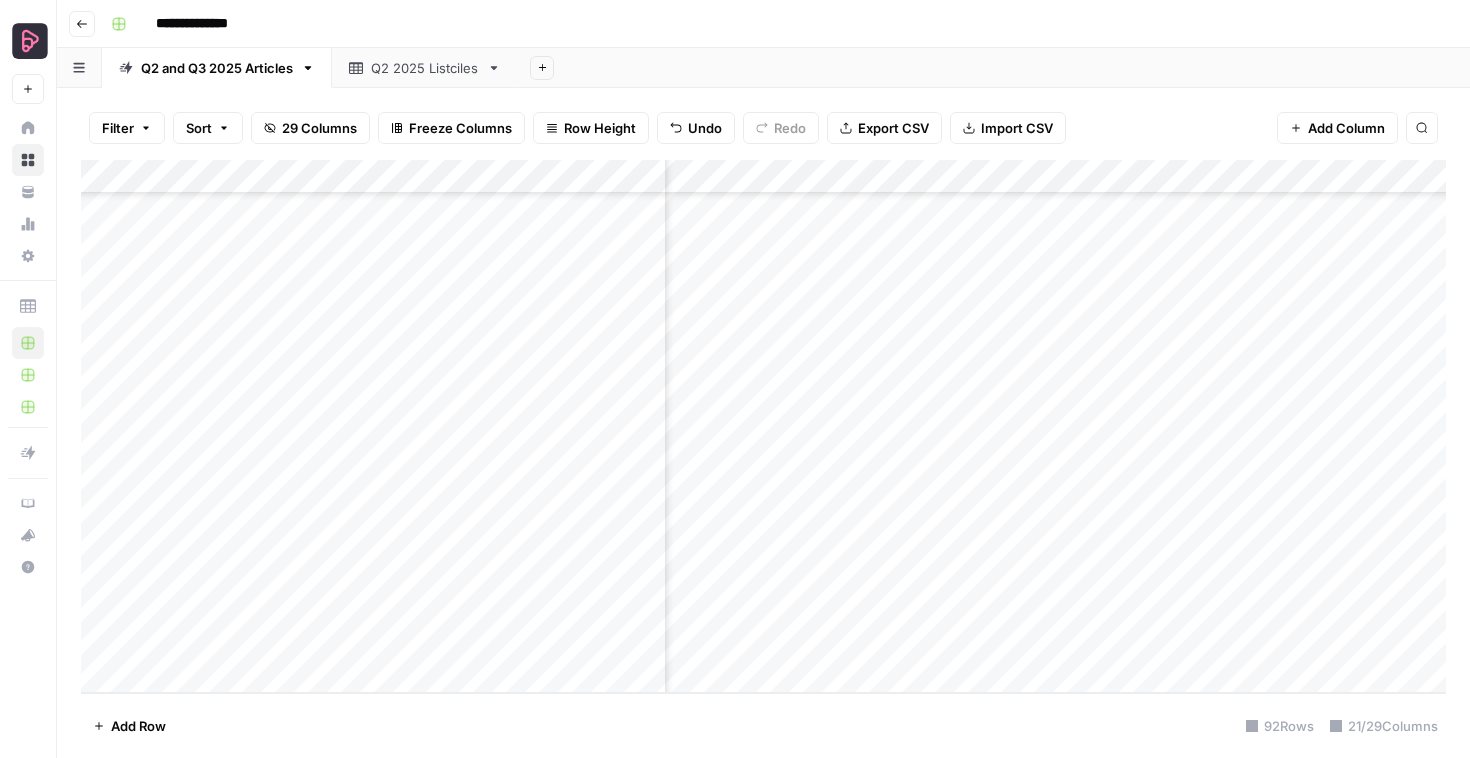 click on "Add Column" at bounding box center [763, 426] 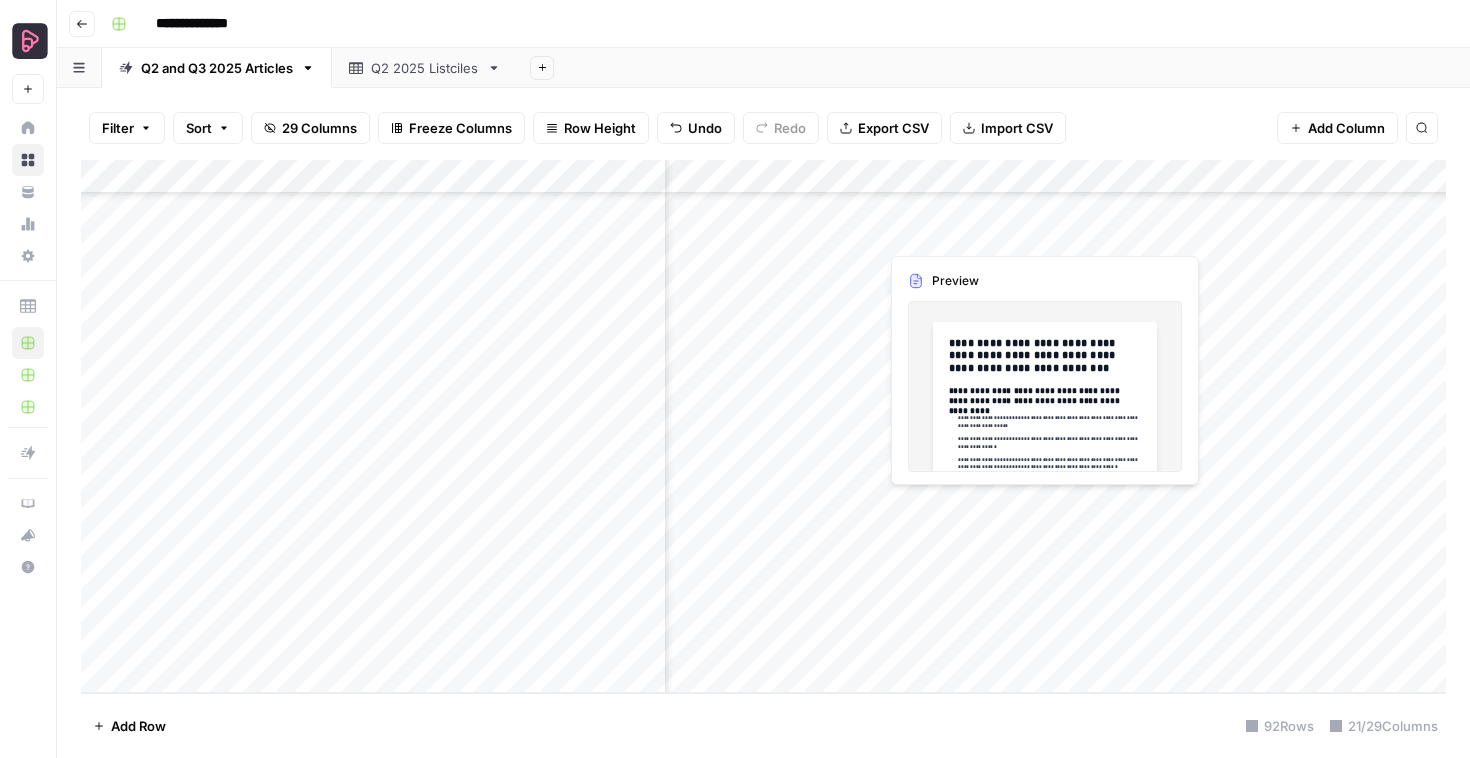 click on "Add Column" at bounding box center (763, 426) 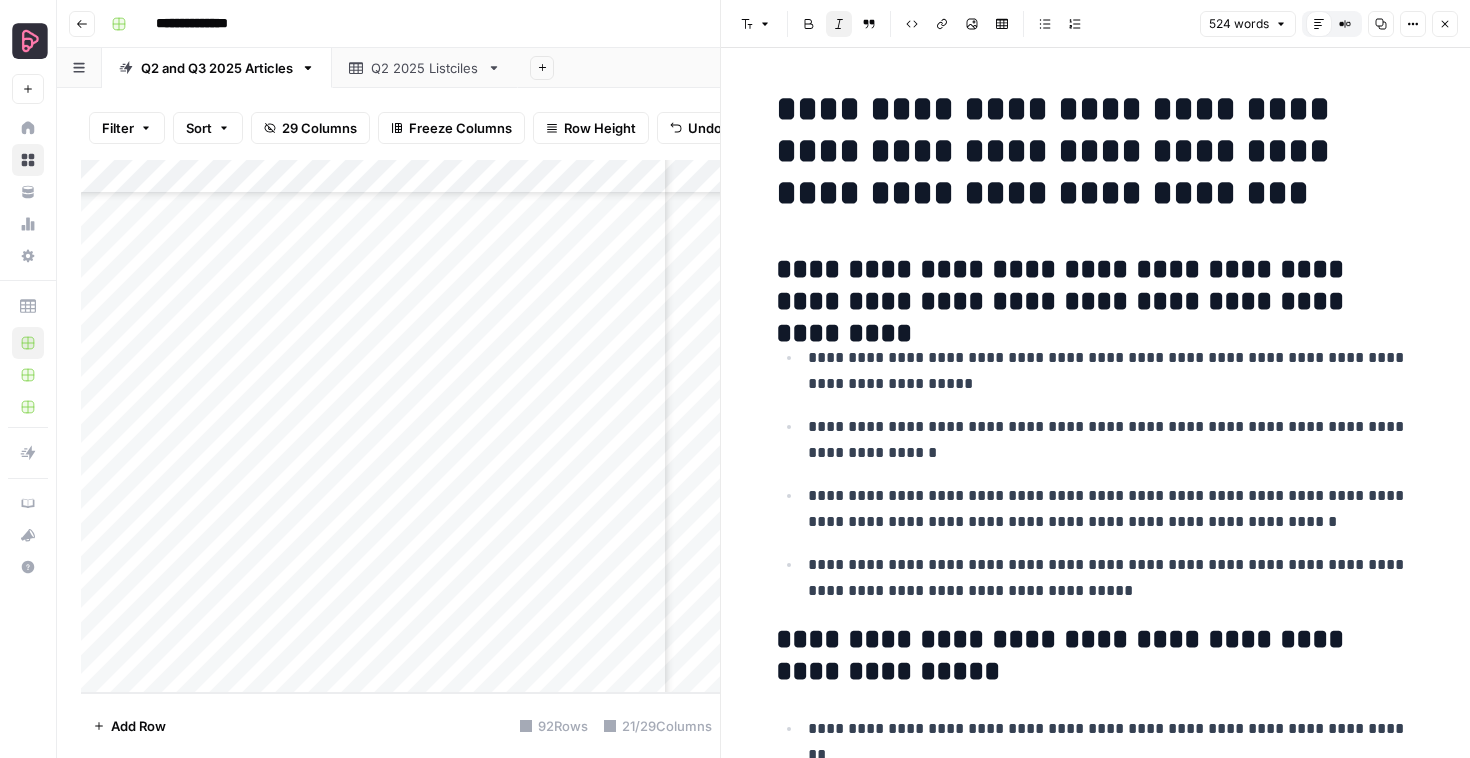 click on "Close" at bounding box center [1445, 24] 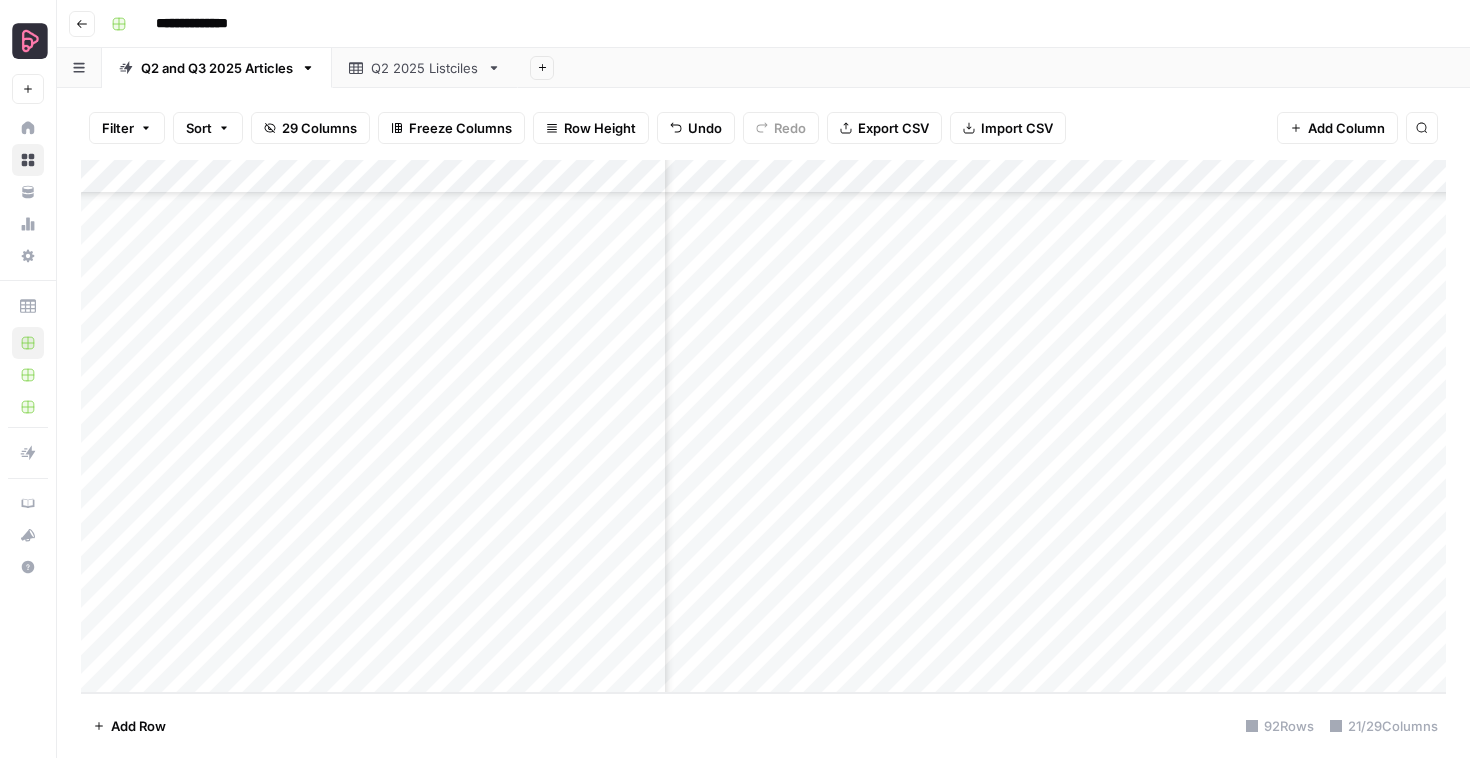 scroll, scrollTop: 2661, scrollLeft: 2622, axis: both 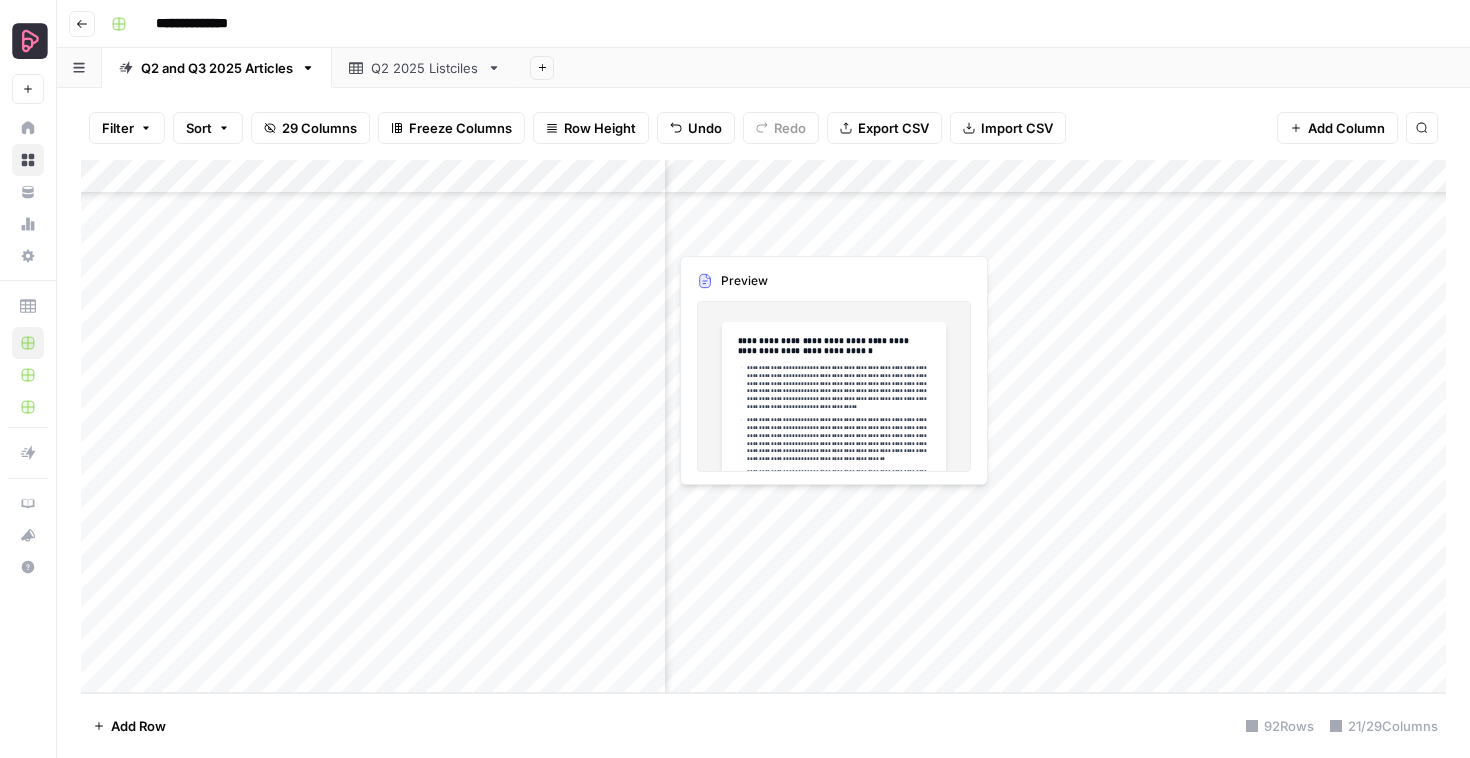 click on "Add Column" at bounding box center [763, 426] 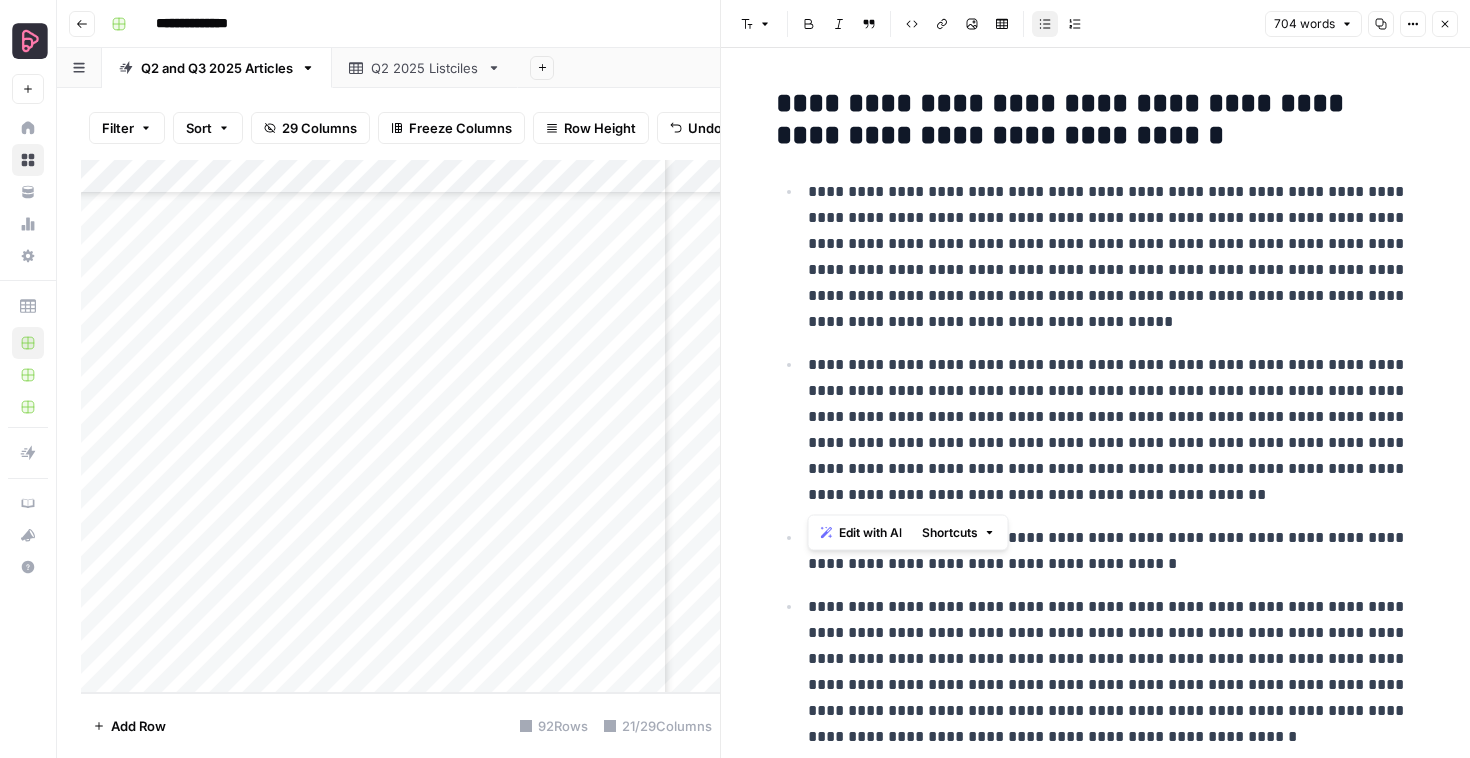 drag, startPoint x: 807, startPoint y: 191, endPoint x: 889, endPoint y: 490, distance: 310.0403 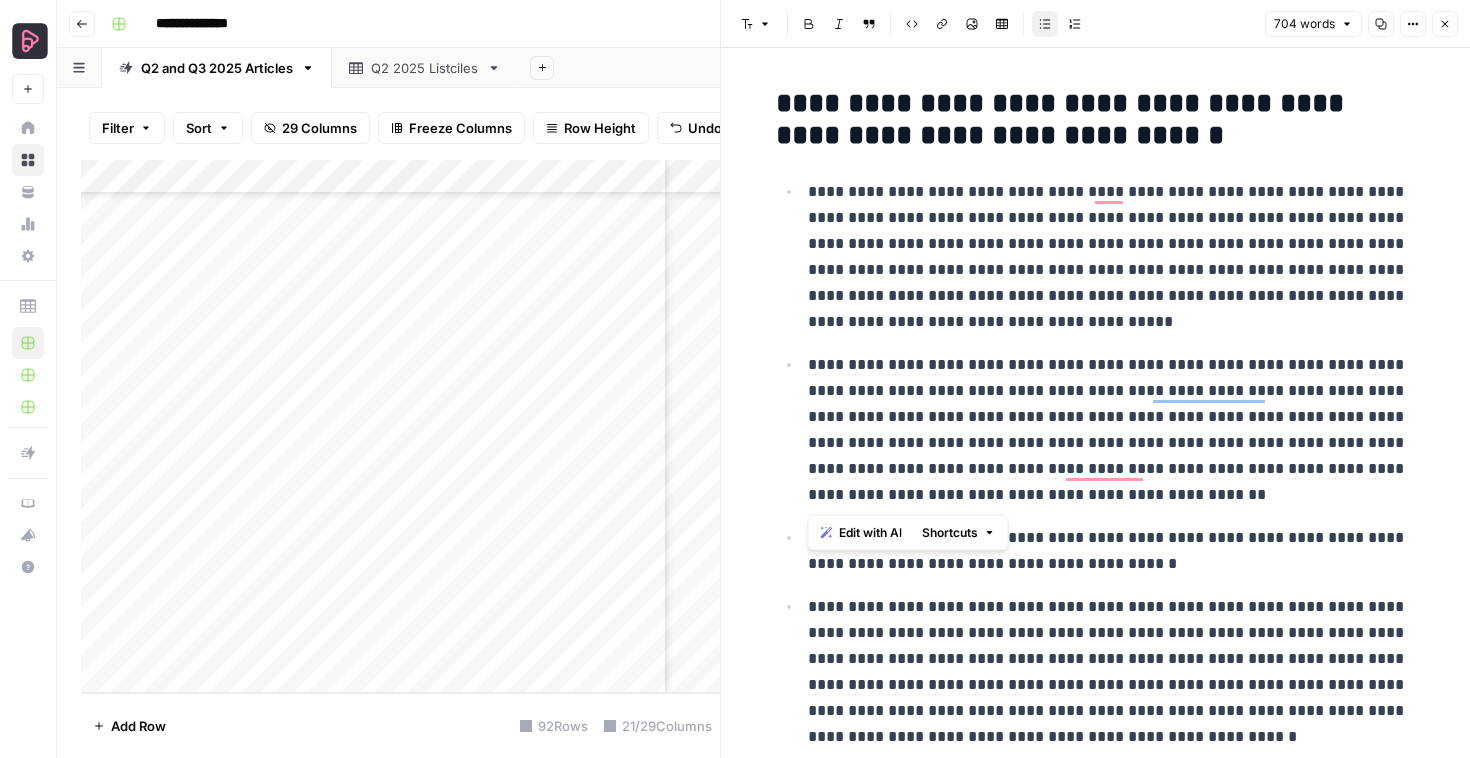 click 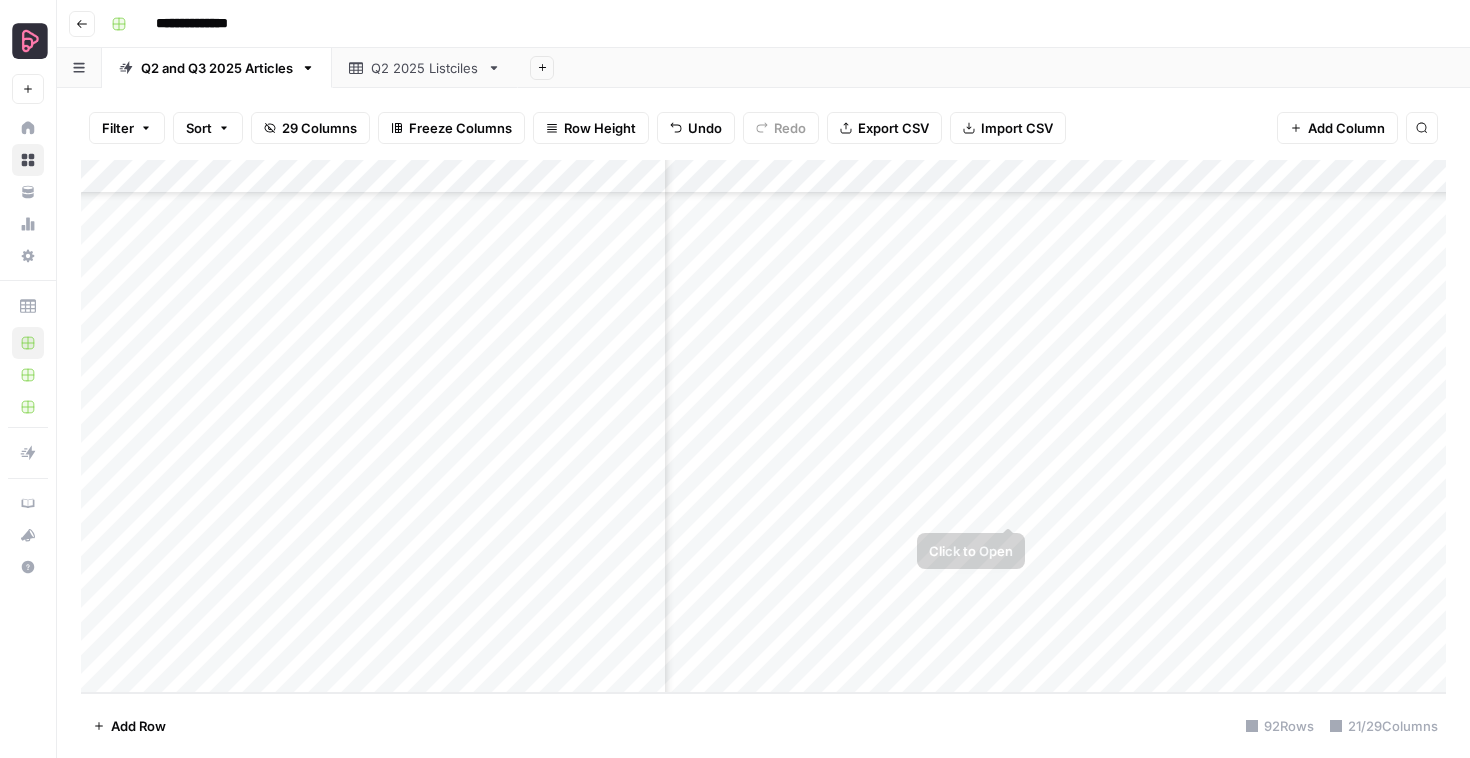 click on "Add Column" at bounding box center [763, 426] 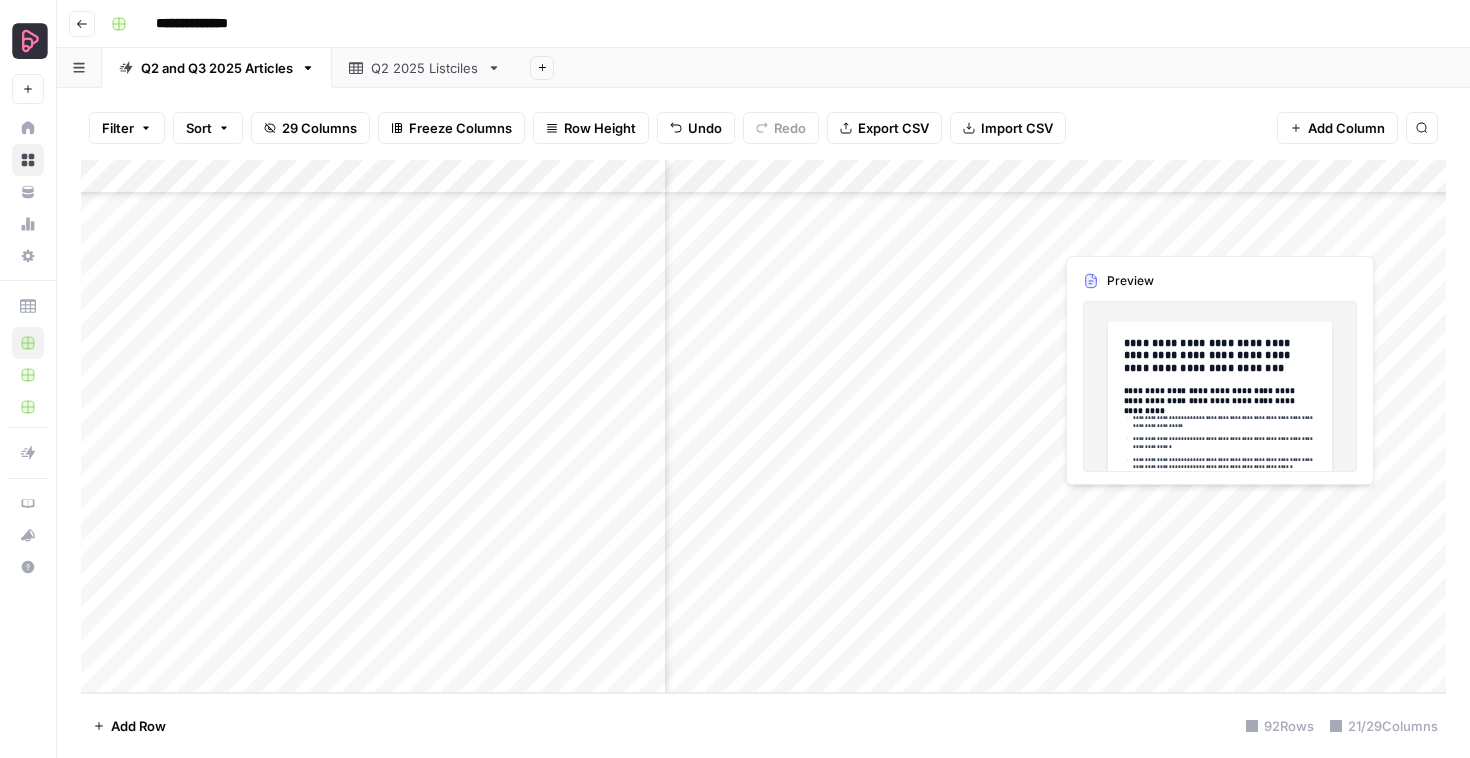 click on "Add Column" at bounding box center [763, 426] 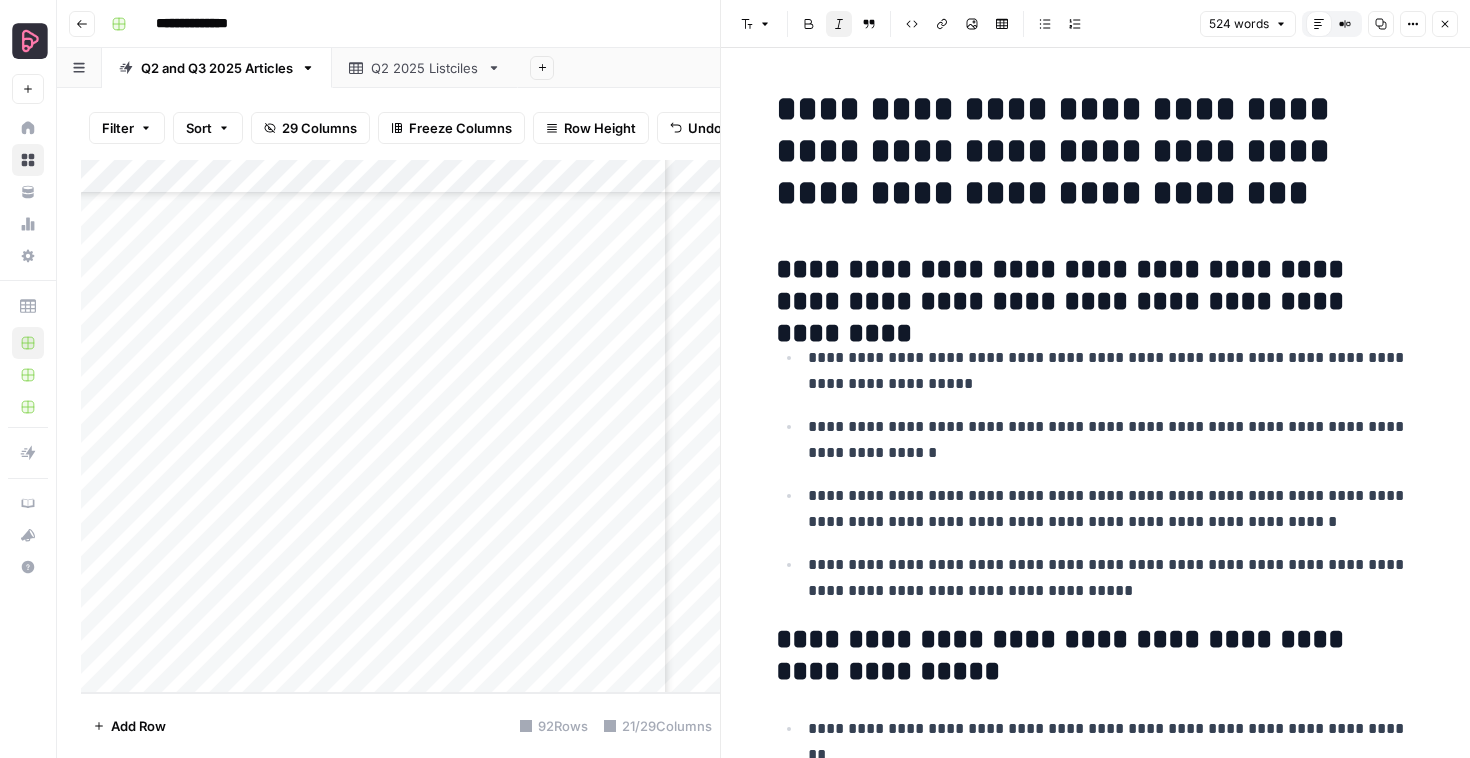 click on "**********" at bounding box center (1112, 578) 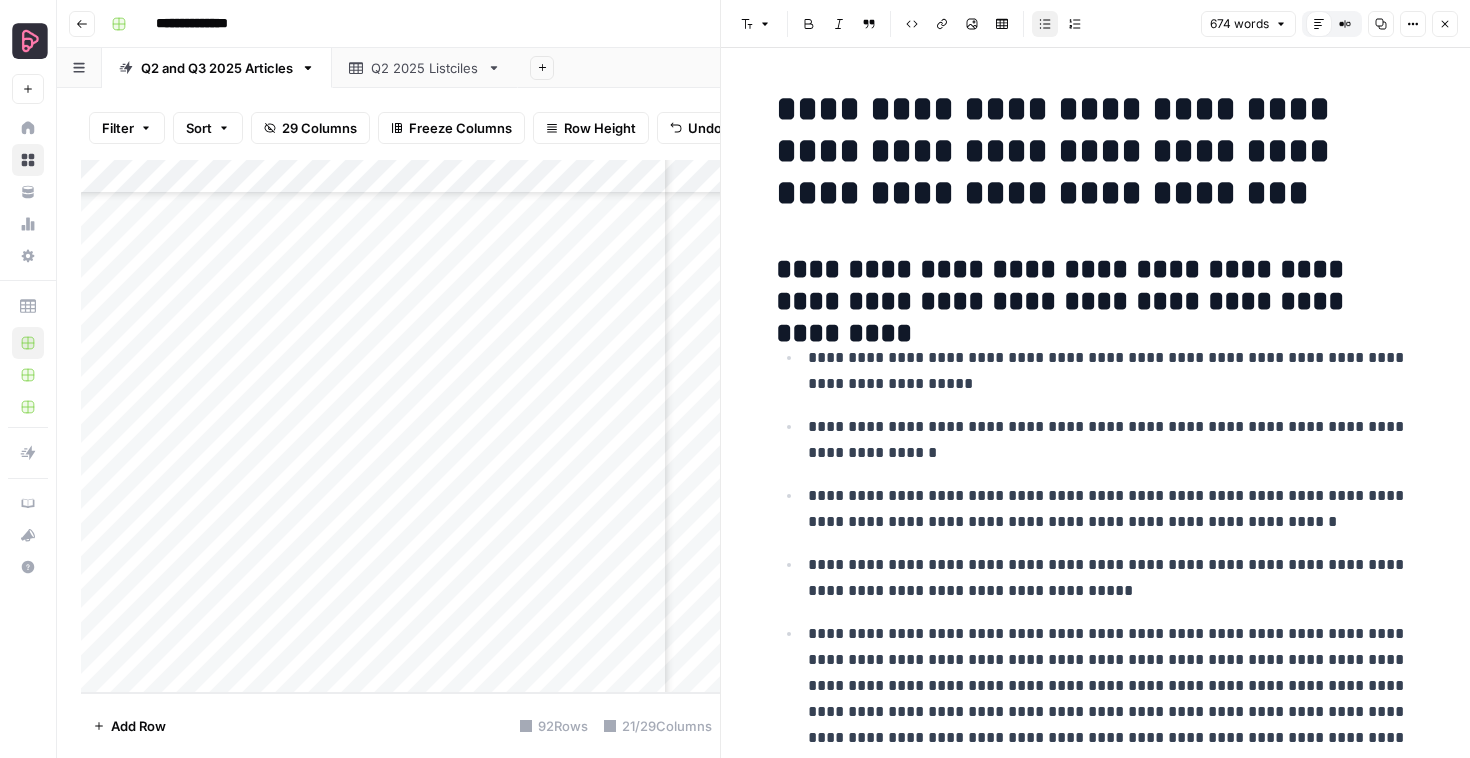 scroll, scrollTop: 193, scrollLeft: 0, axis: vertical 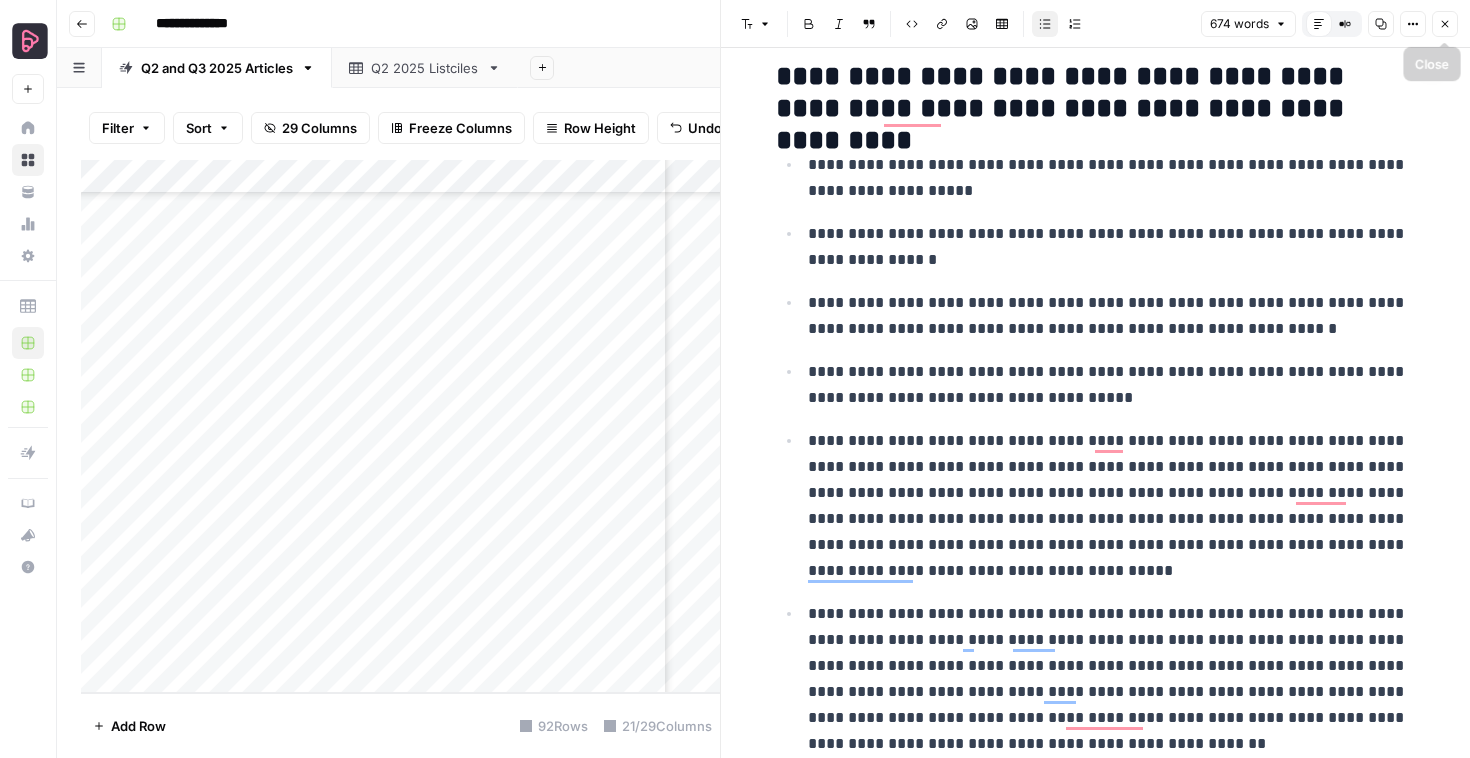 click 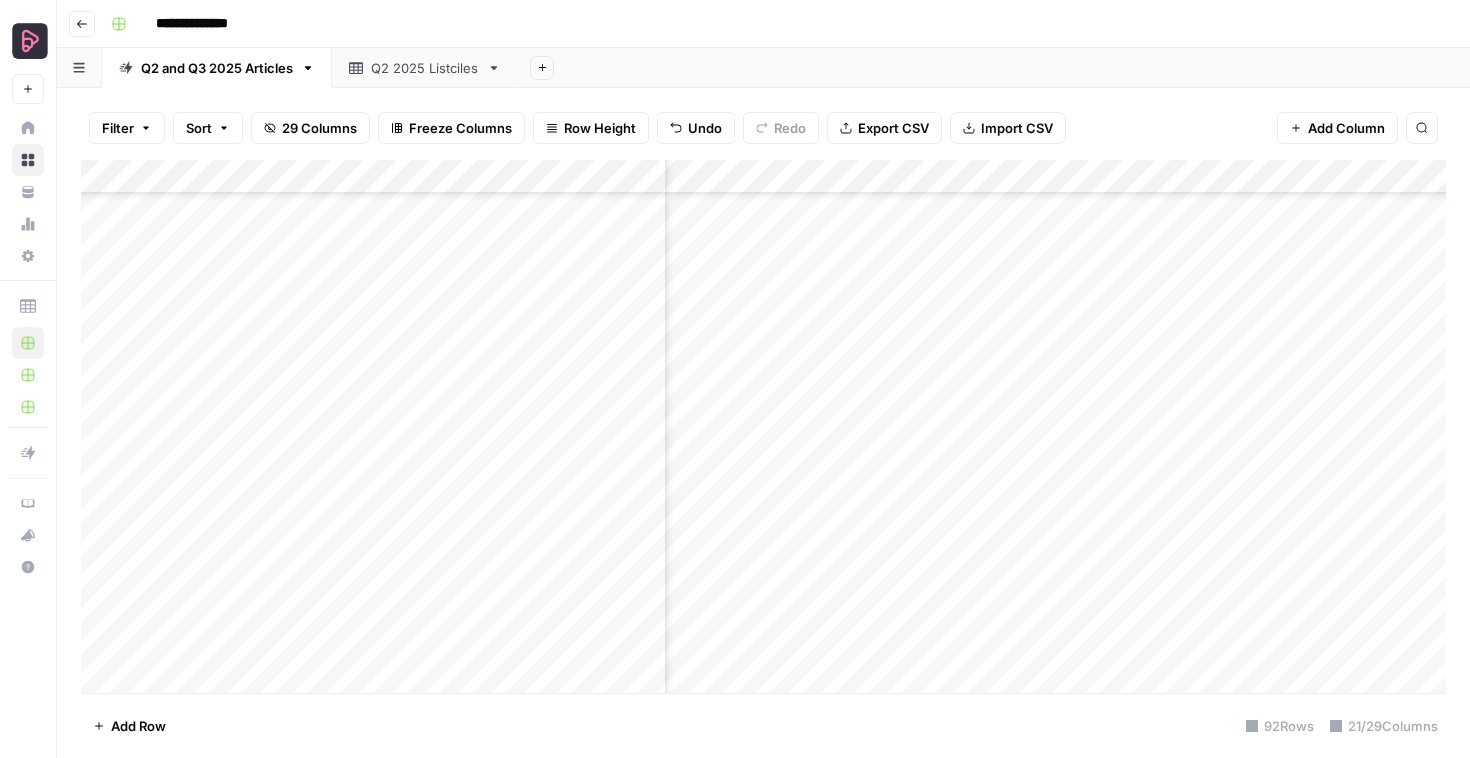 scroll, scrollTop: 2234, scrollLeft: 2385, axis: both 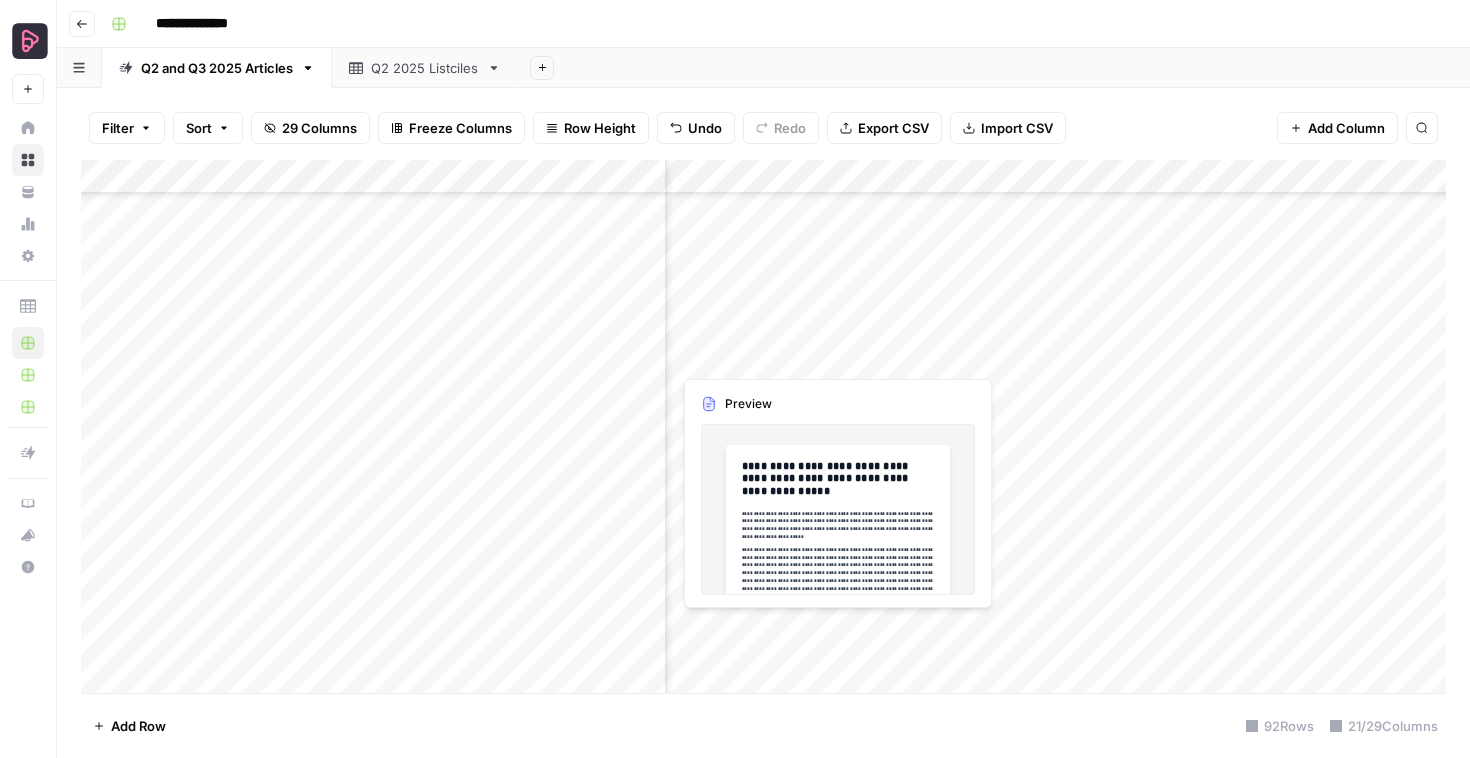 click on "Add Column" at bounding box center (763, 426) 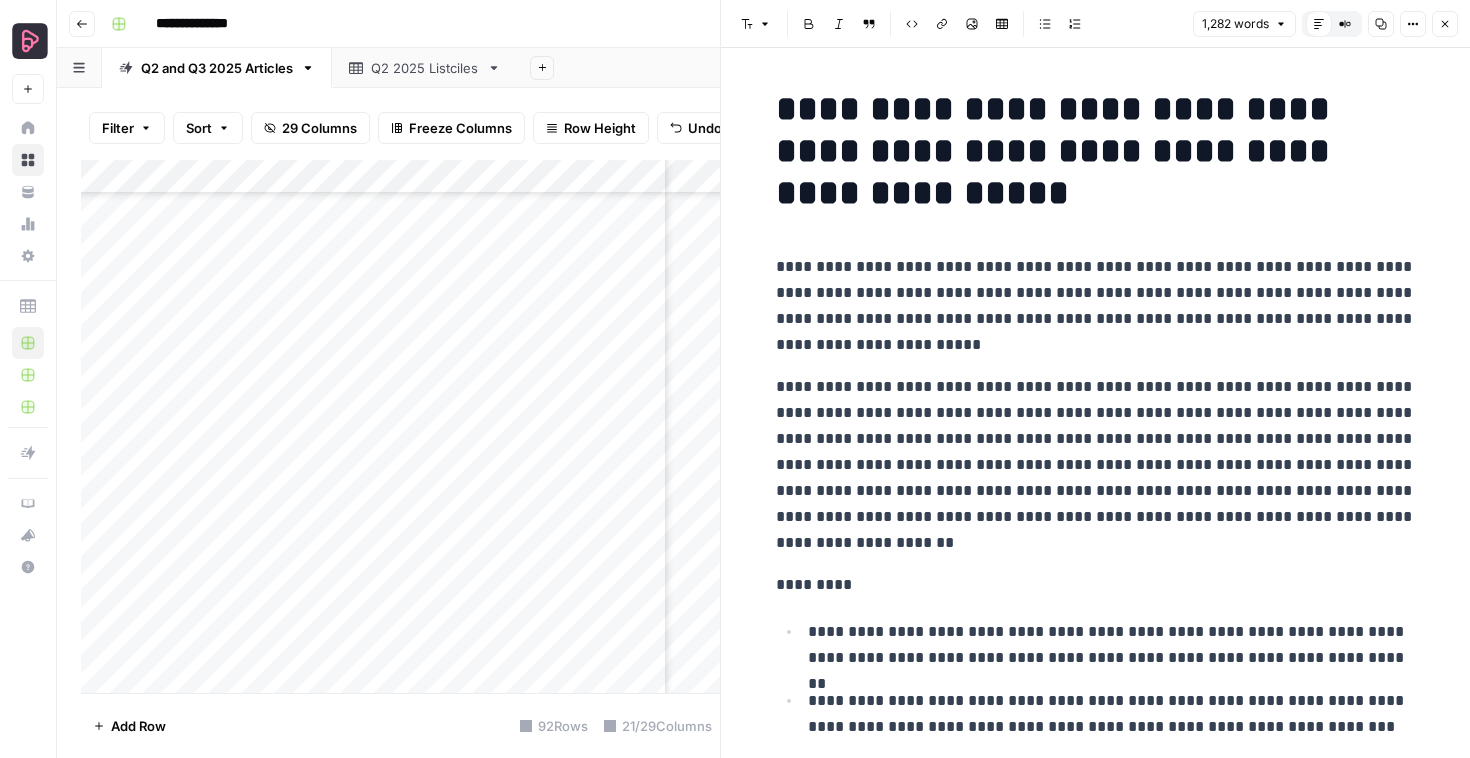 click 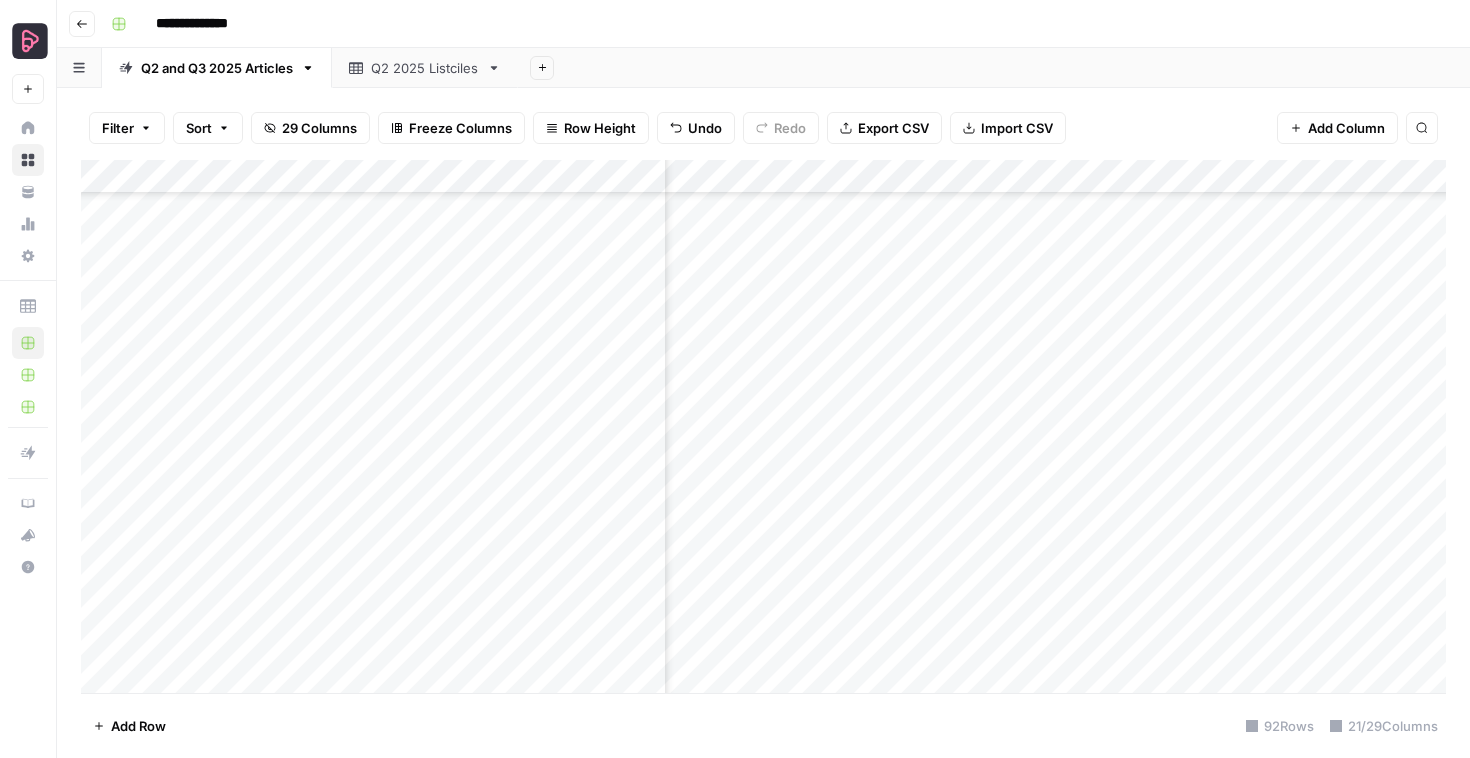 click on "Add Column" at bounding box center [763, 426] 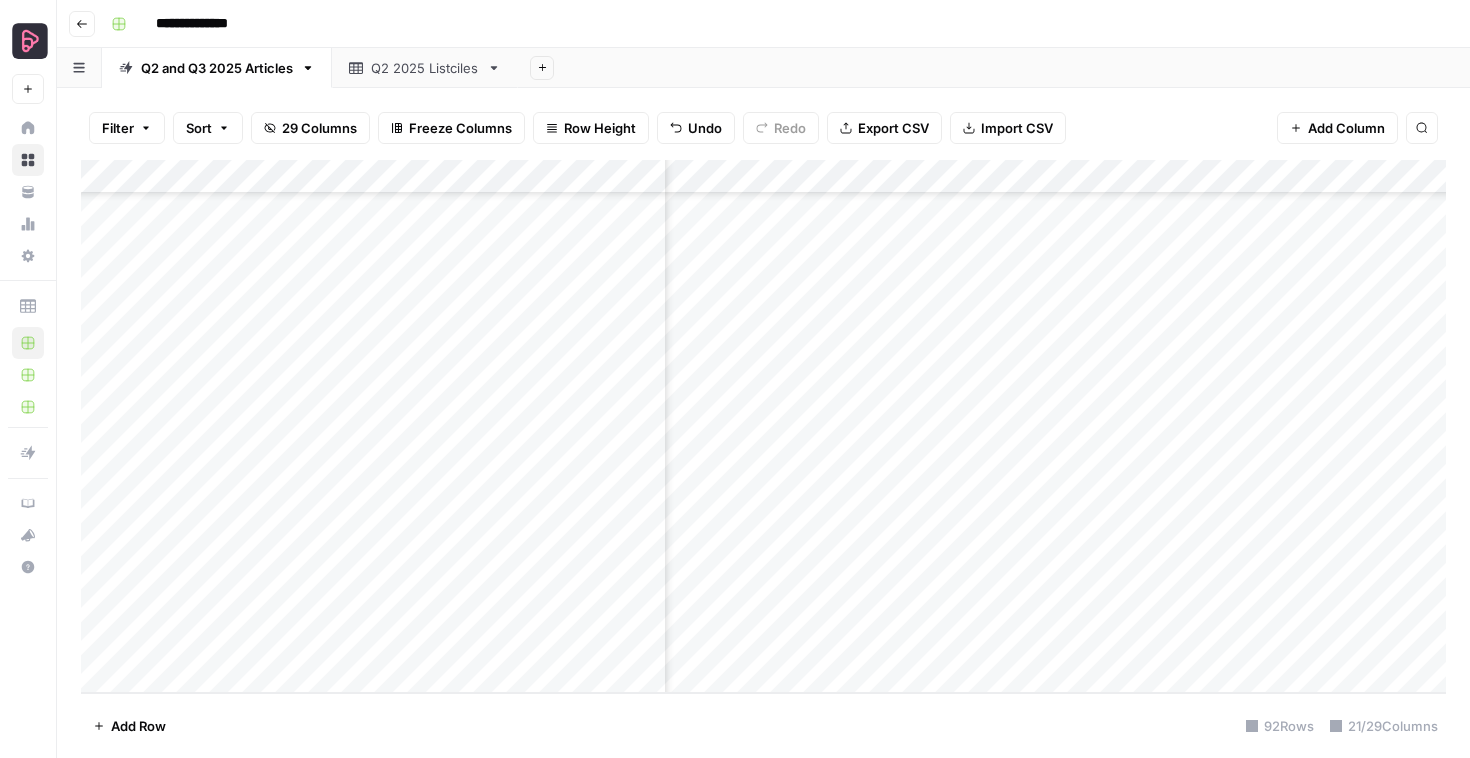 scroll, scrollTop: 2661, scrollLeft: 860, axis: both 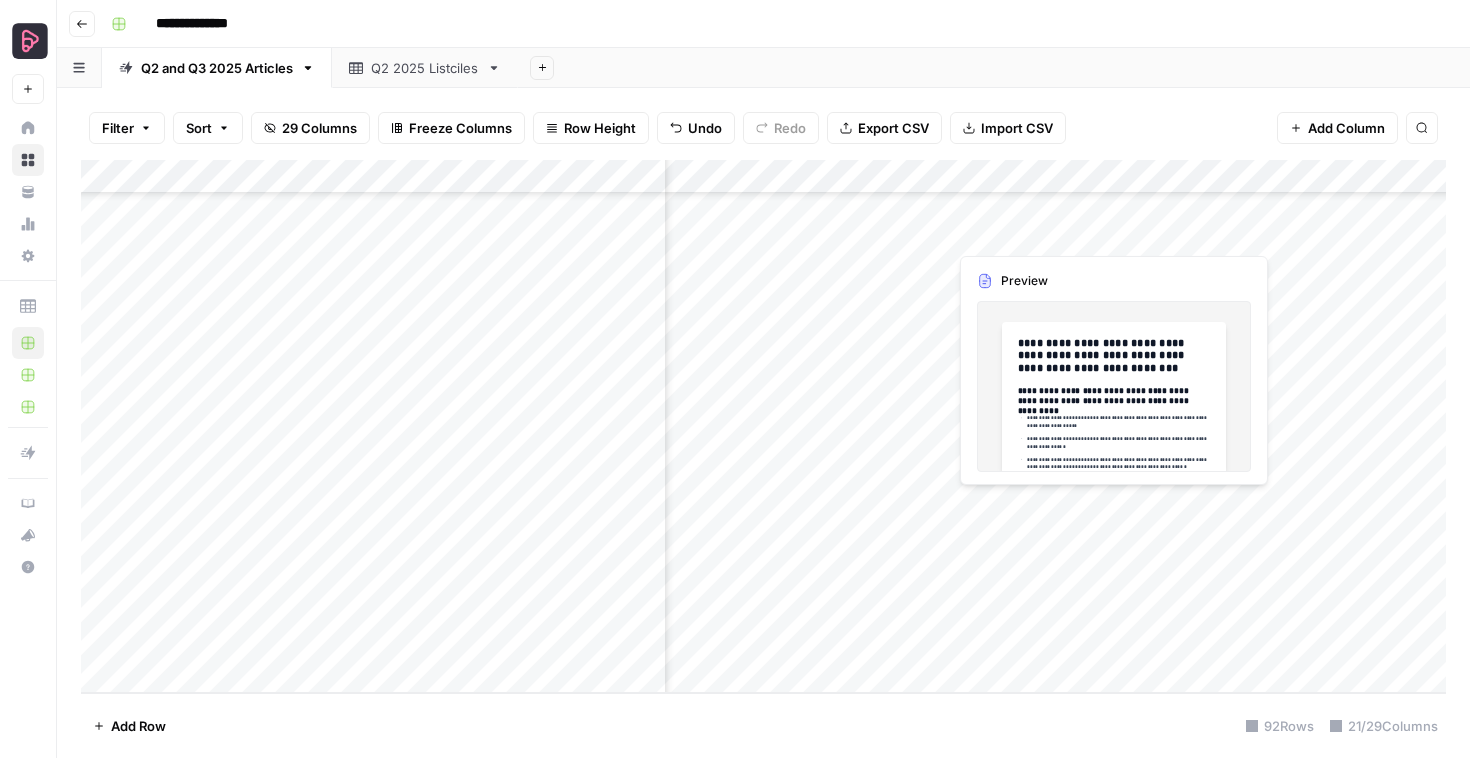 click on "Add Column" at bounding box center [763, 426] 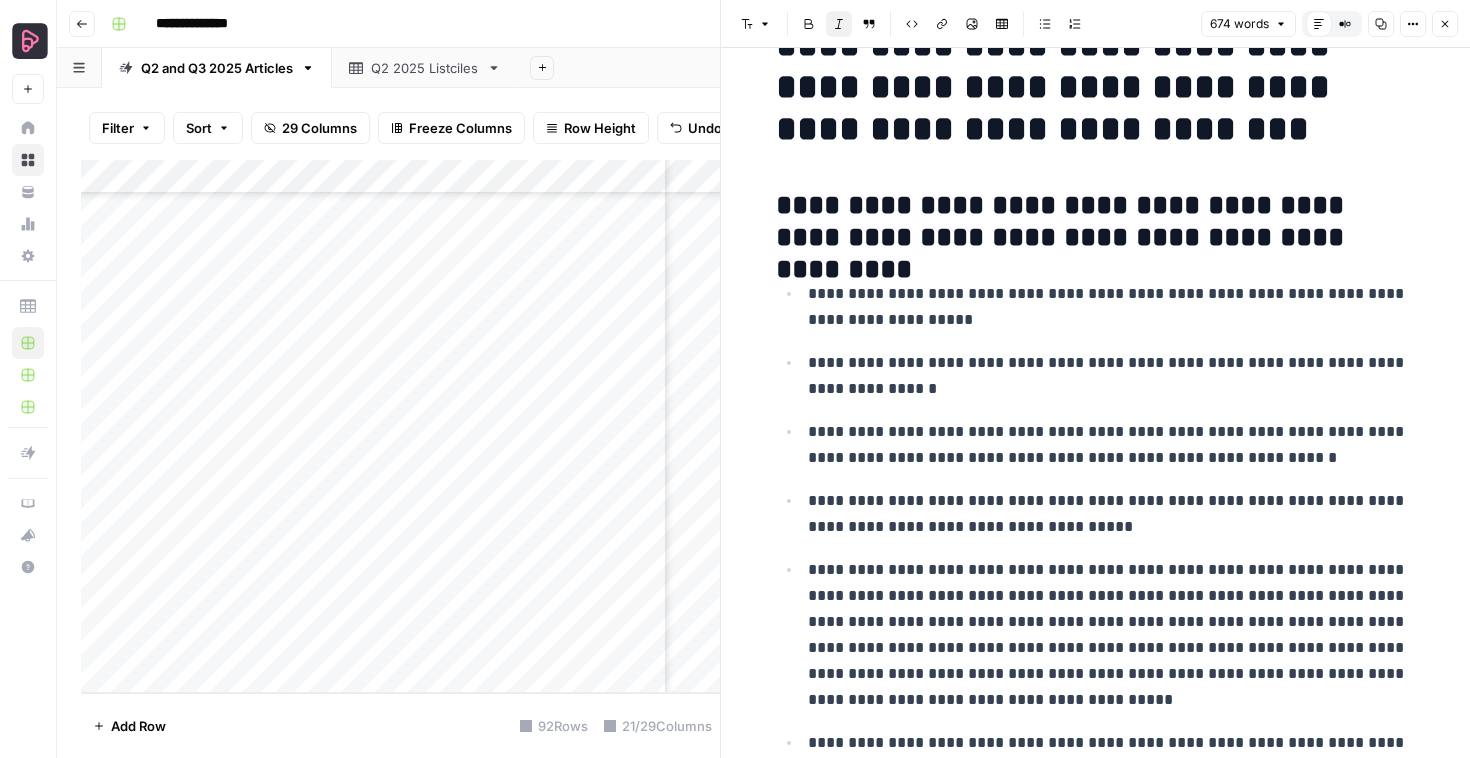 scroll, scrollTop: 63, scrollLeft: 0, axis: vertical 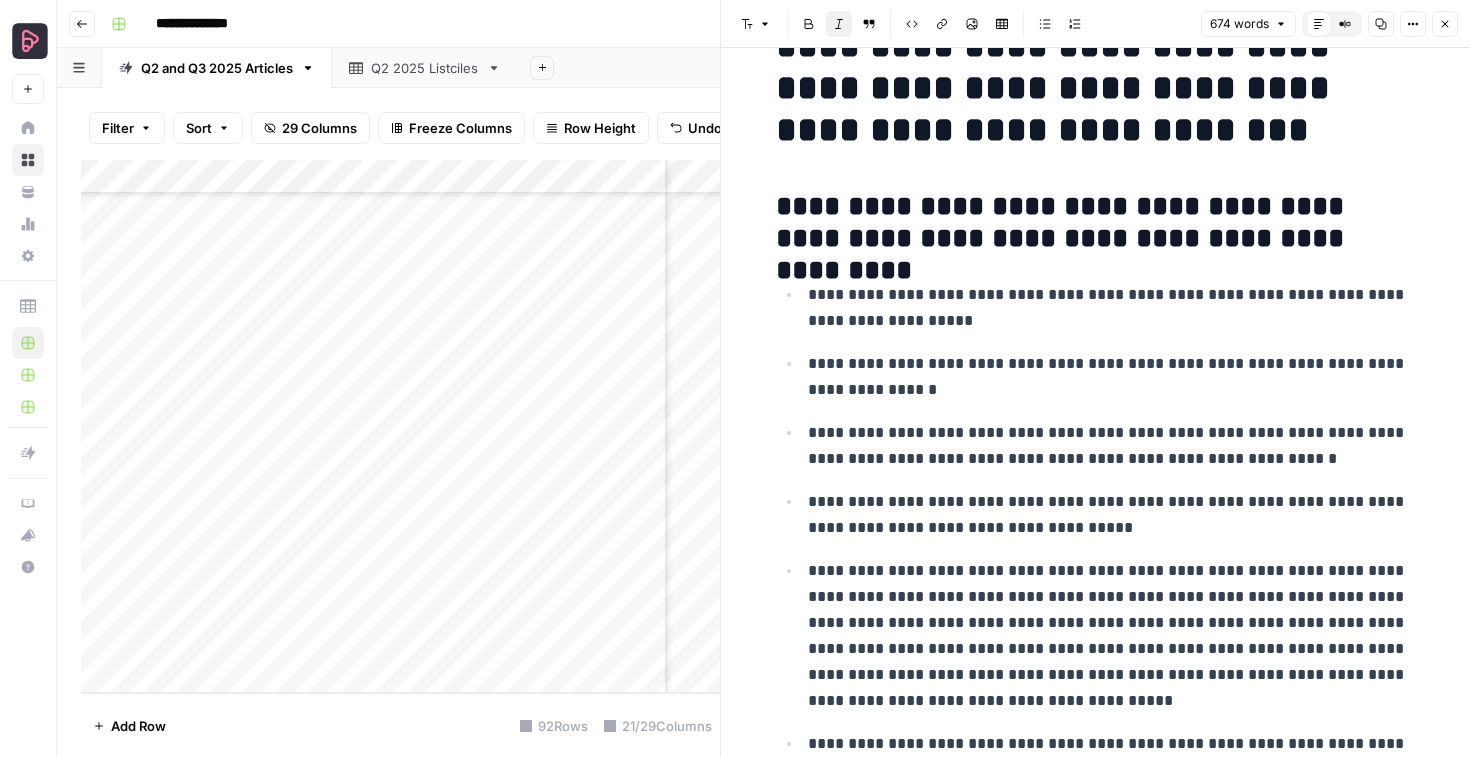 click on "**********" at bounding box center (1096, 223) 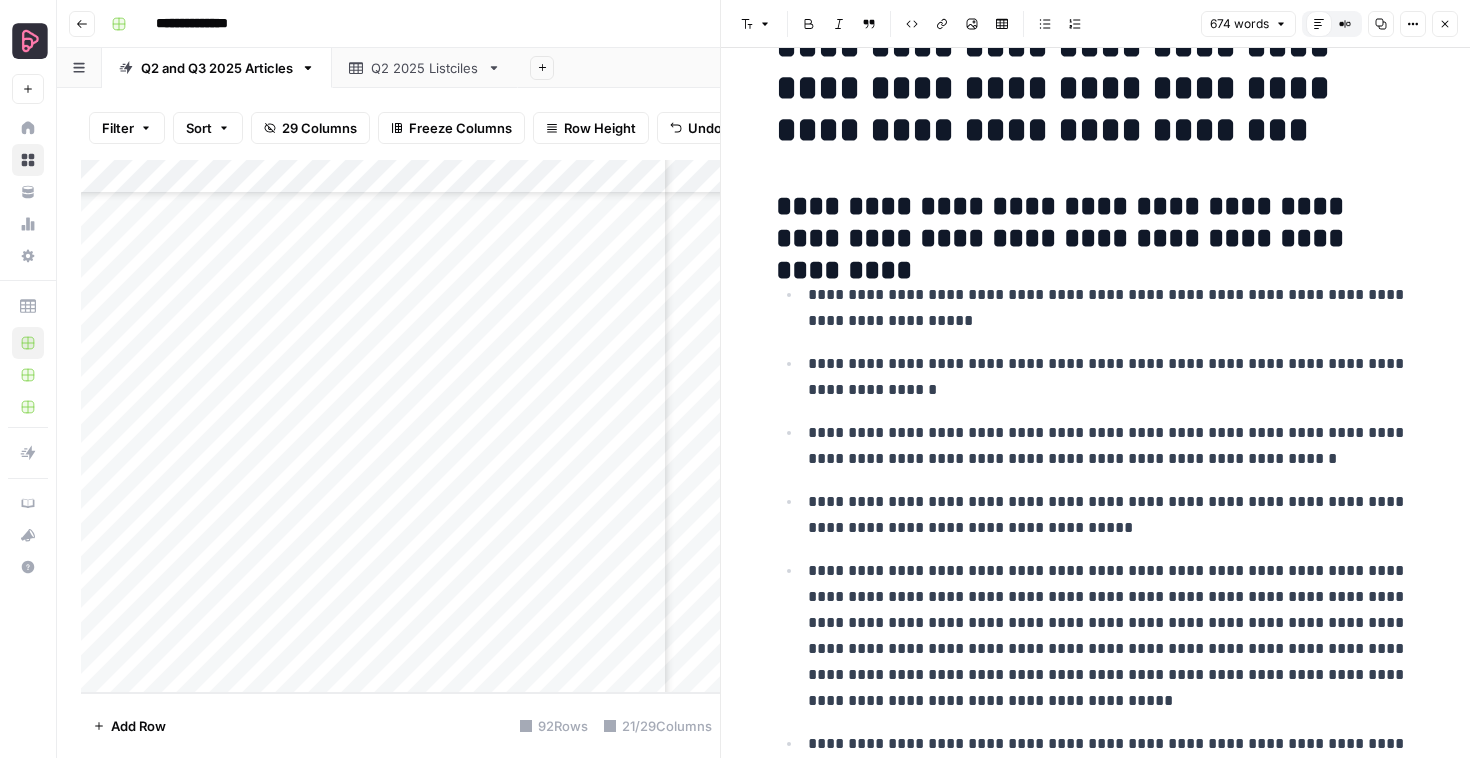 click on "**********" at bounding box center (1096, 223) 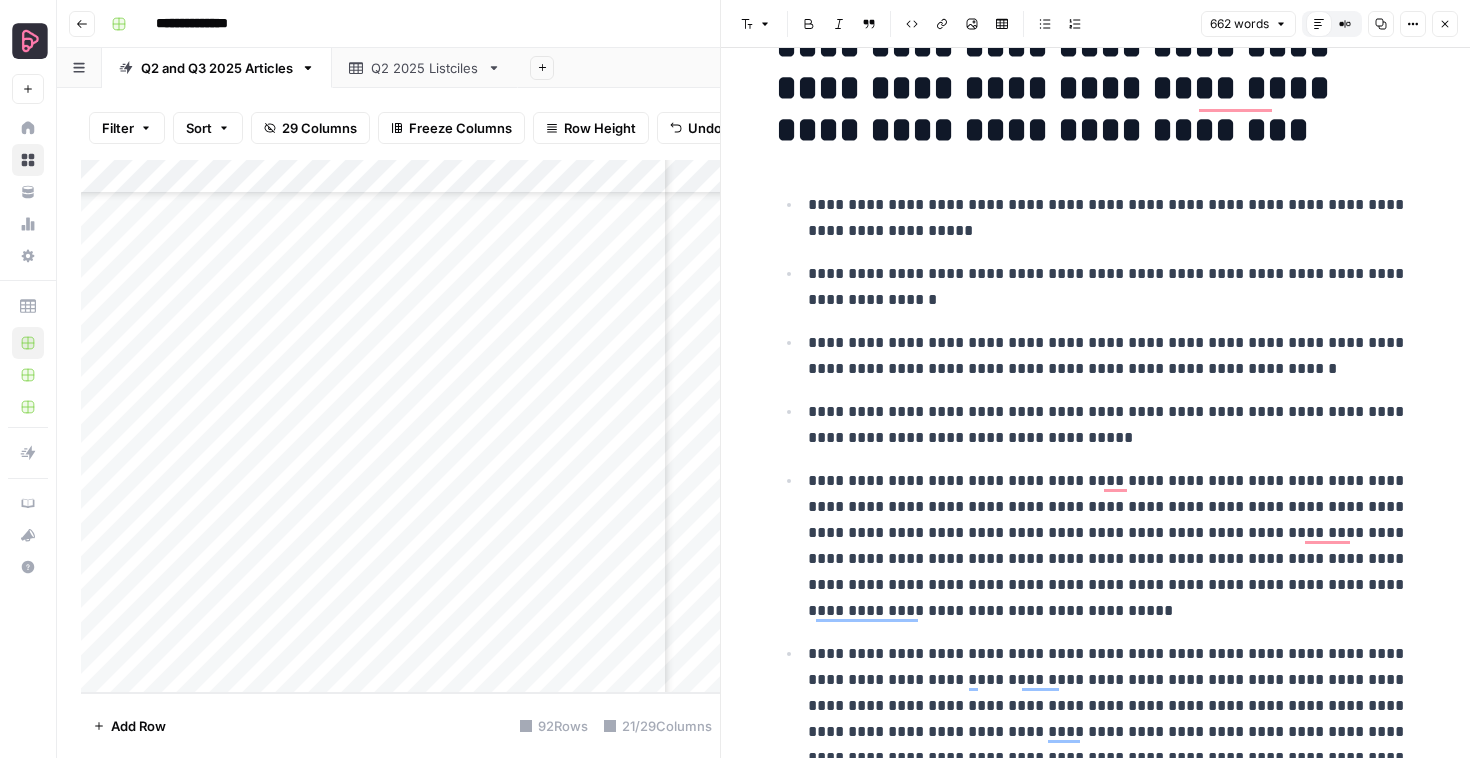 scroll, scrollTop: 42, scrollLeft: 0, axis: vertical 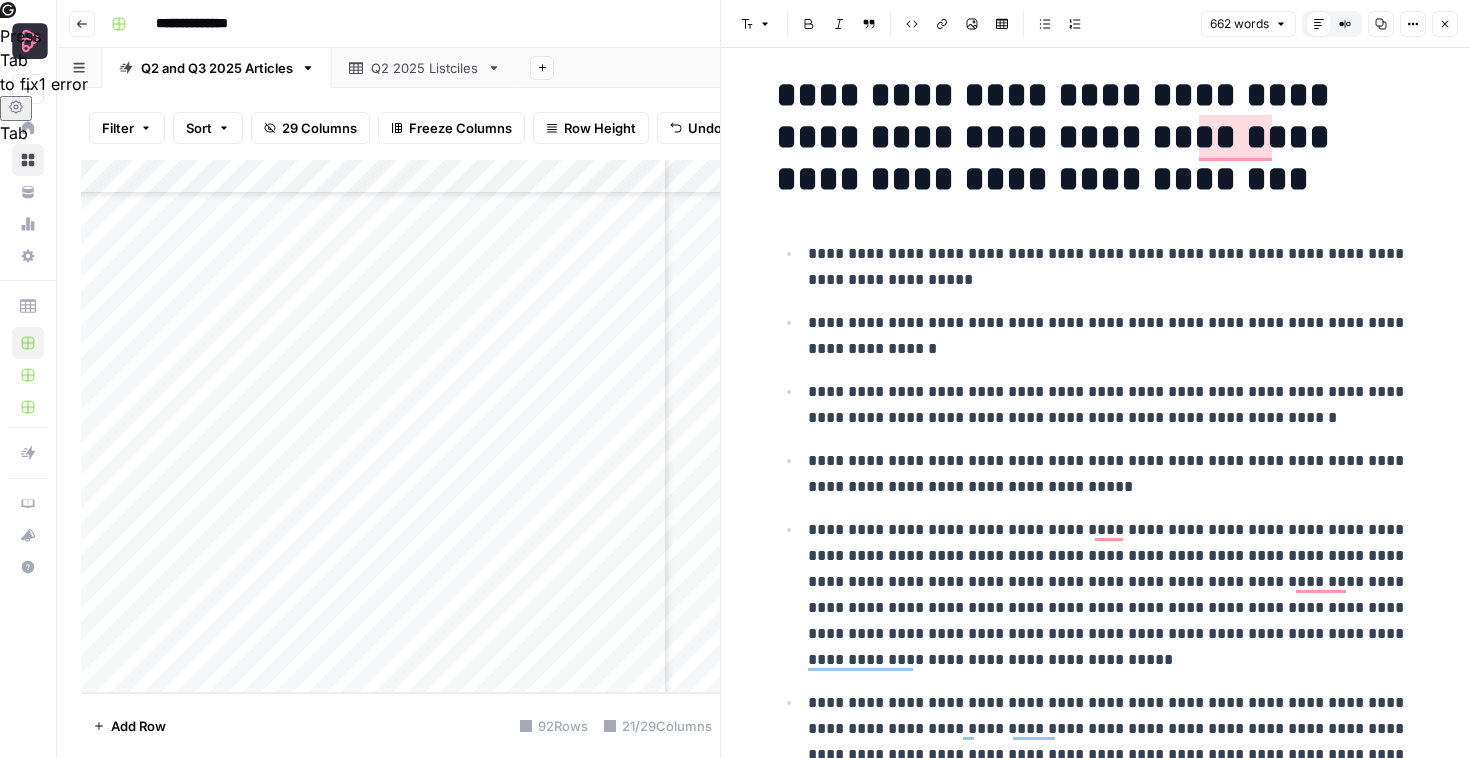 click on "Add Column" at bounding box center (400, 426) 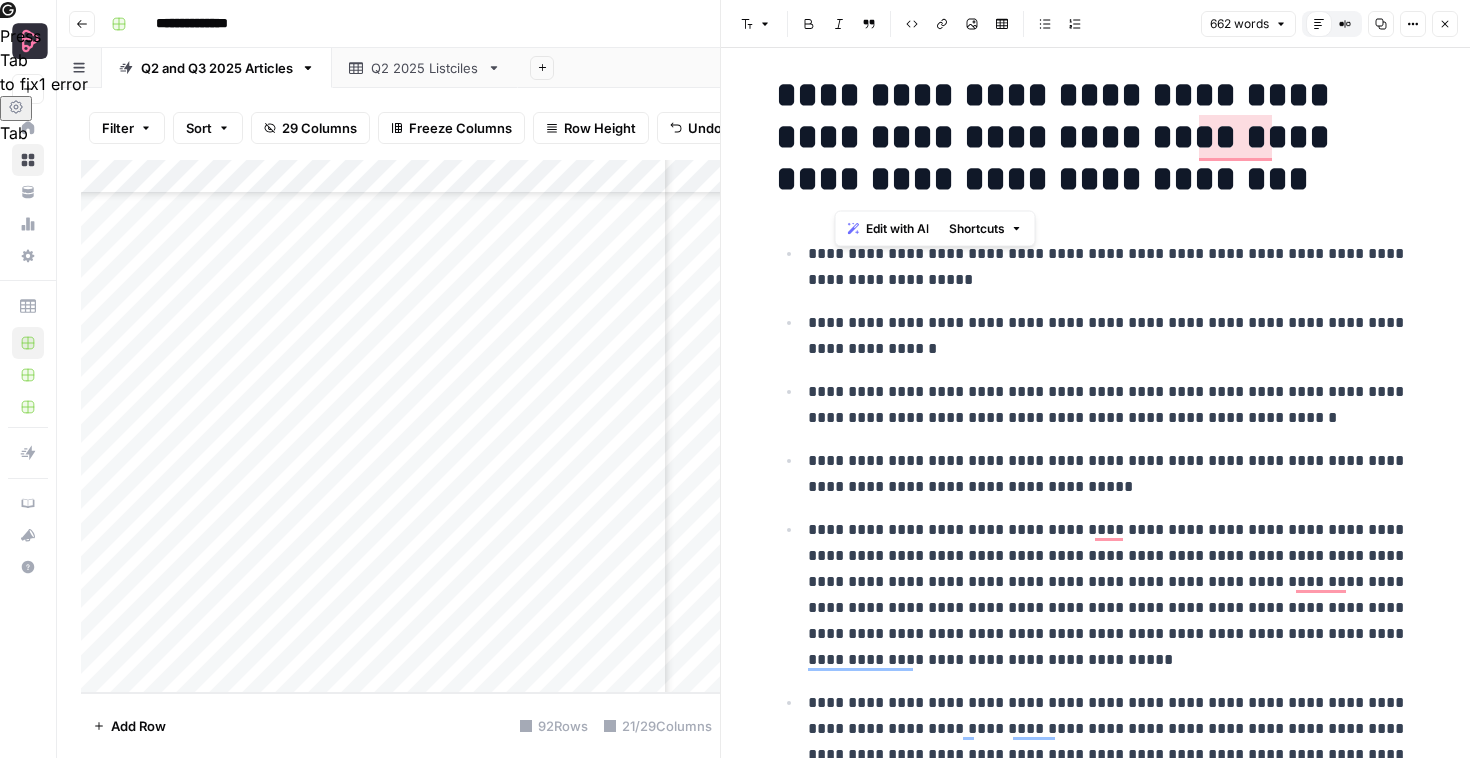 drag, startPoint x: 842, startPoint y: 85, endPoint x: 1165, endPoint y: 182, distance: 337.25064 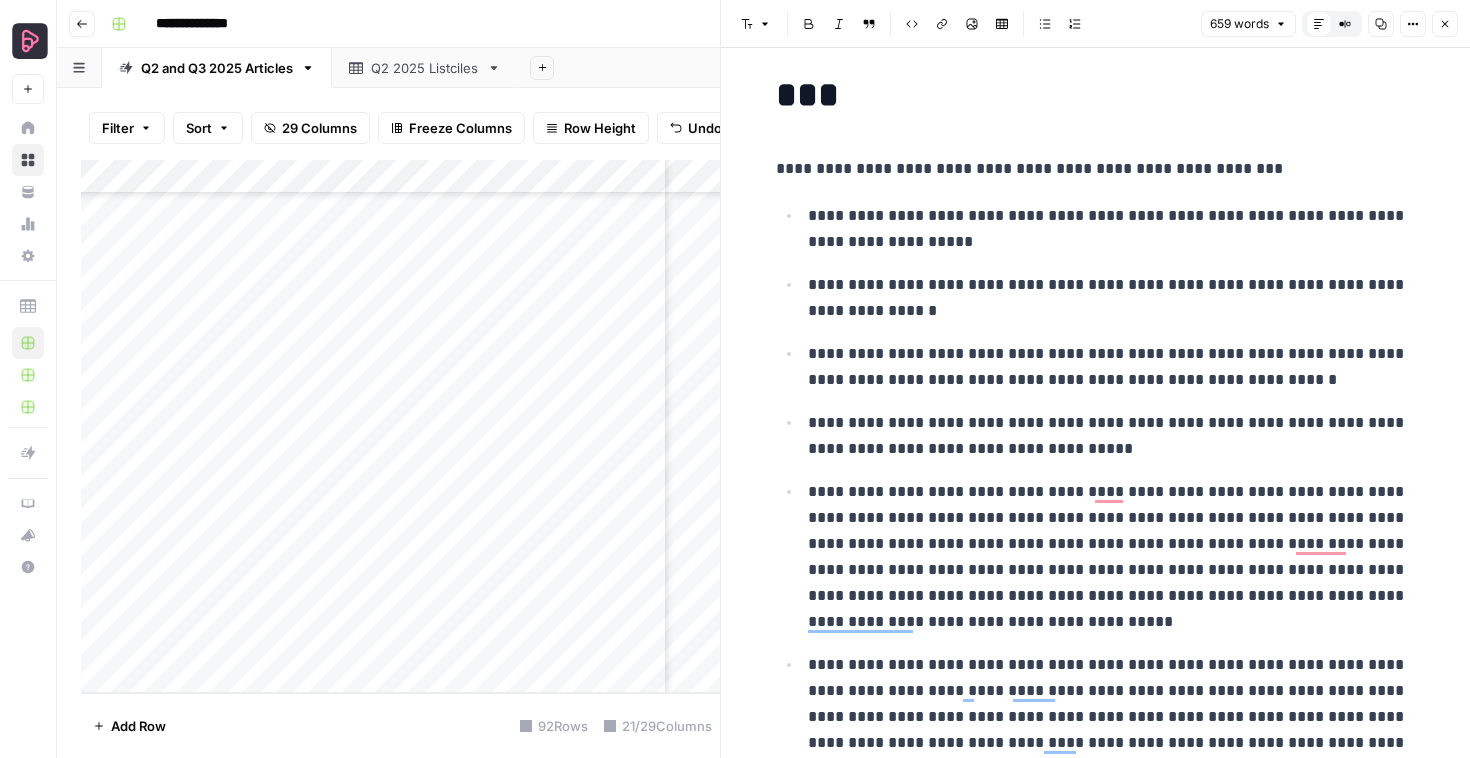 click on "**********" at bounding box center [1096, 169] 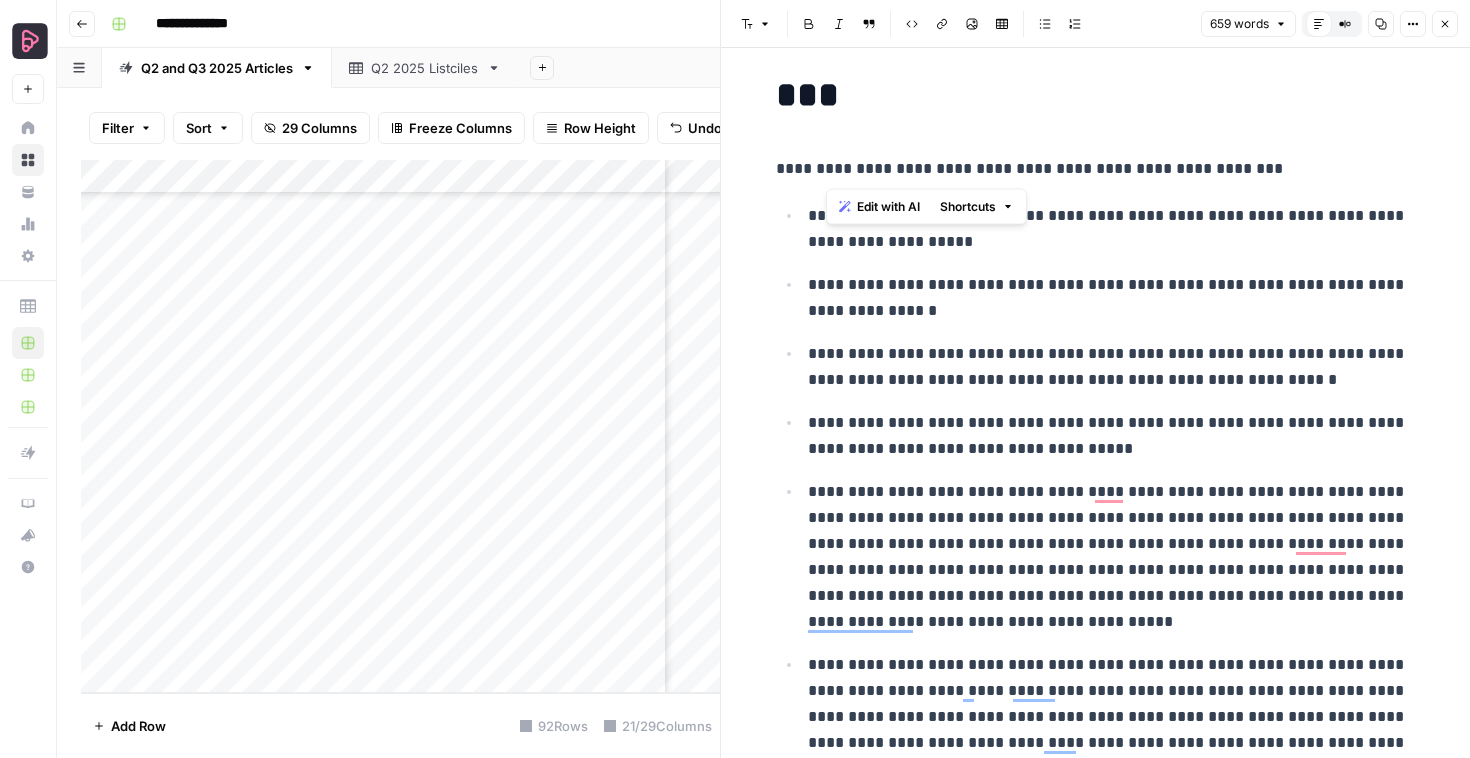 click on "**********" at bounding box center [1096, 169] 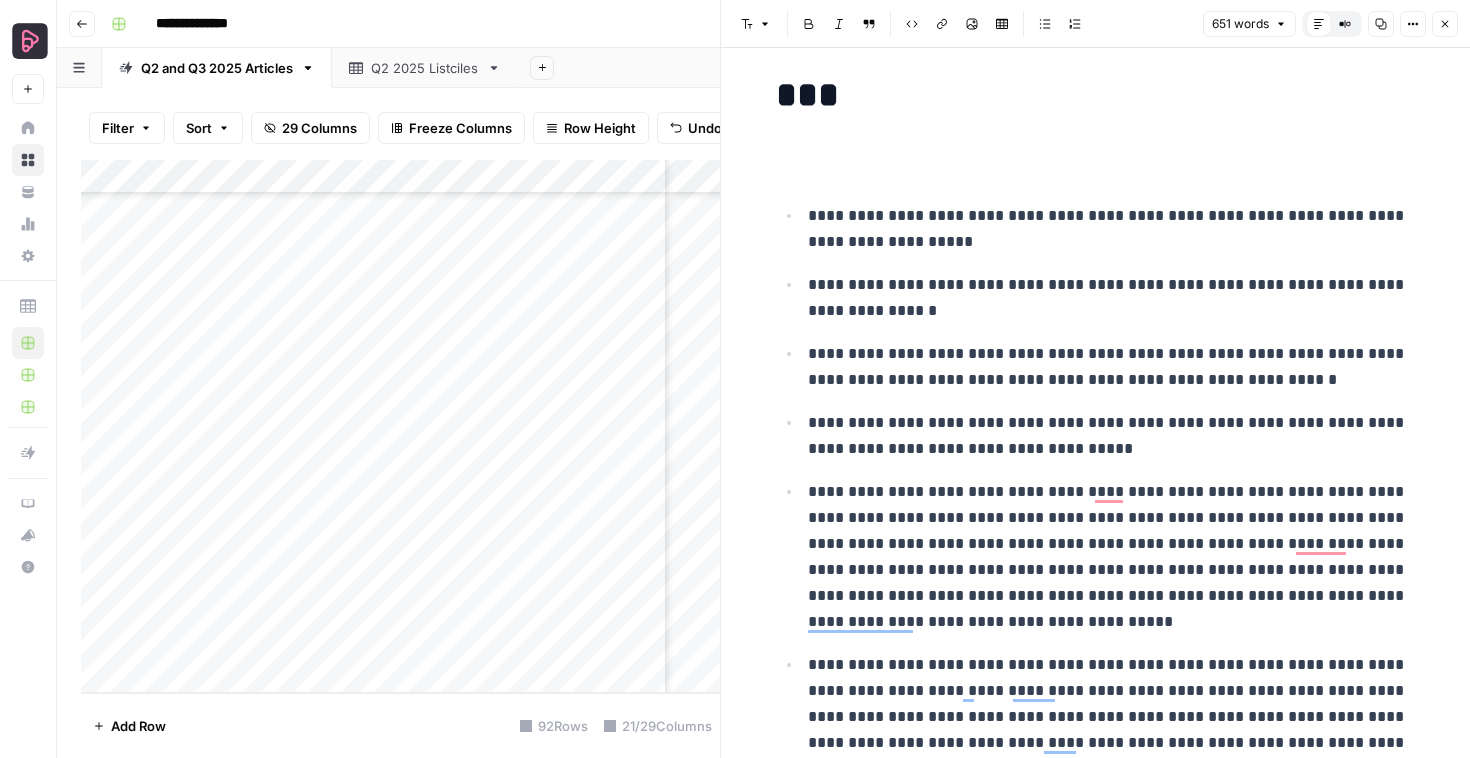 click on "***" at bounding box center [1096, 95] 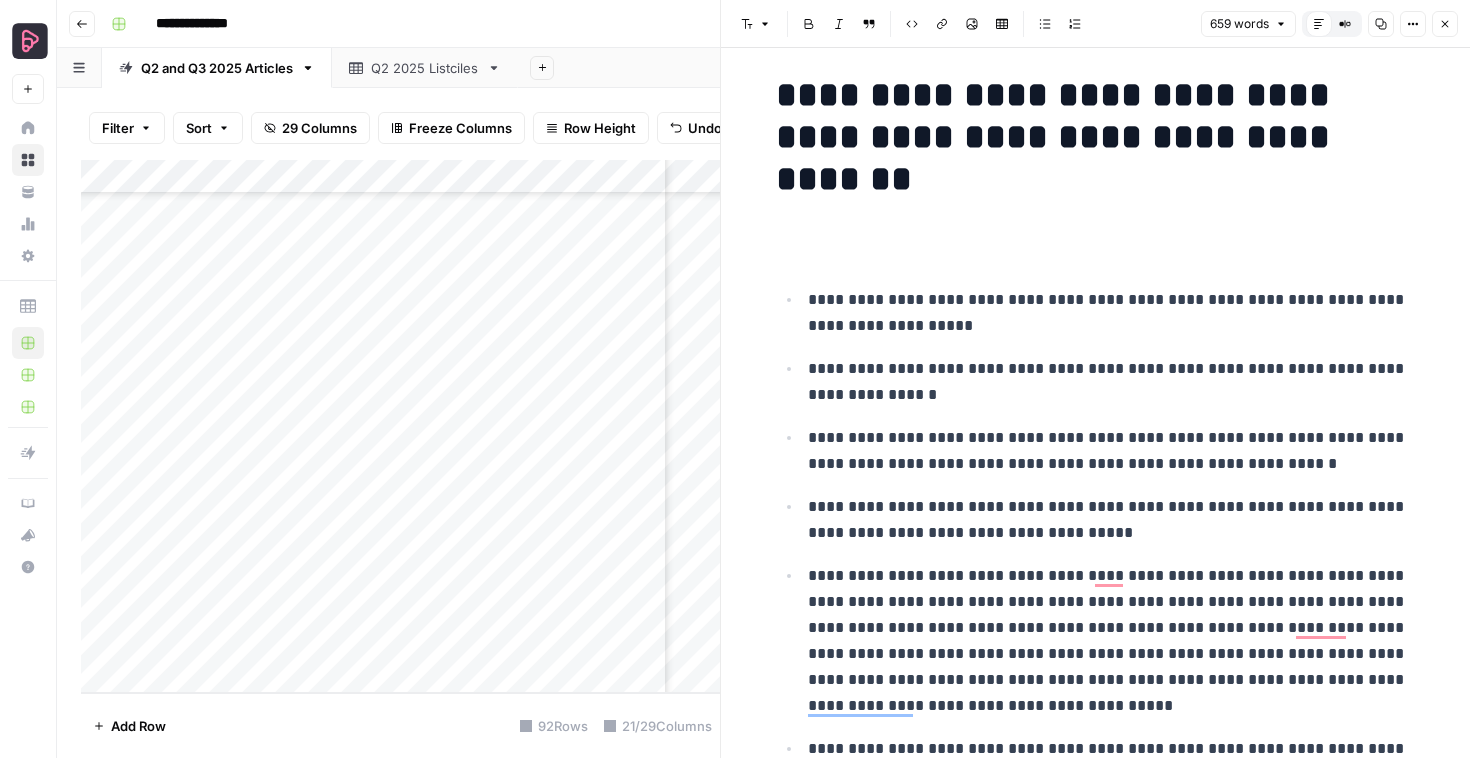 click at bounding box center [1096, 253] 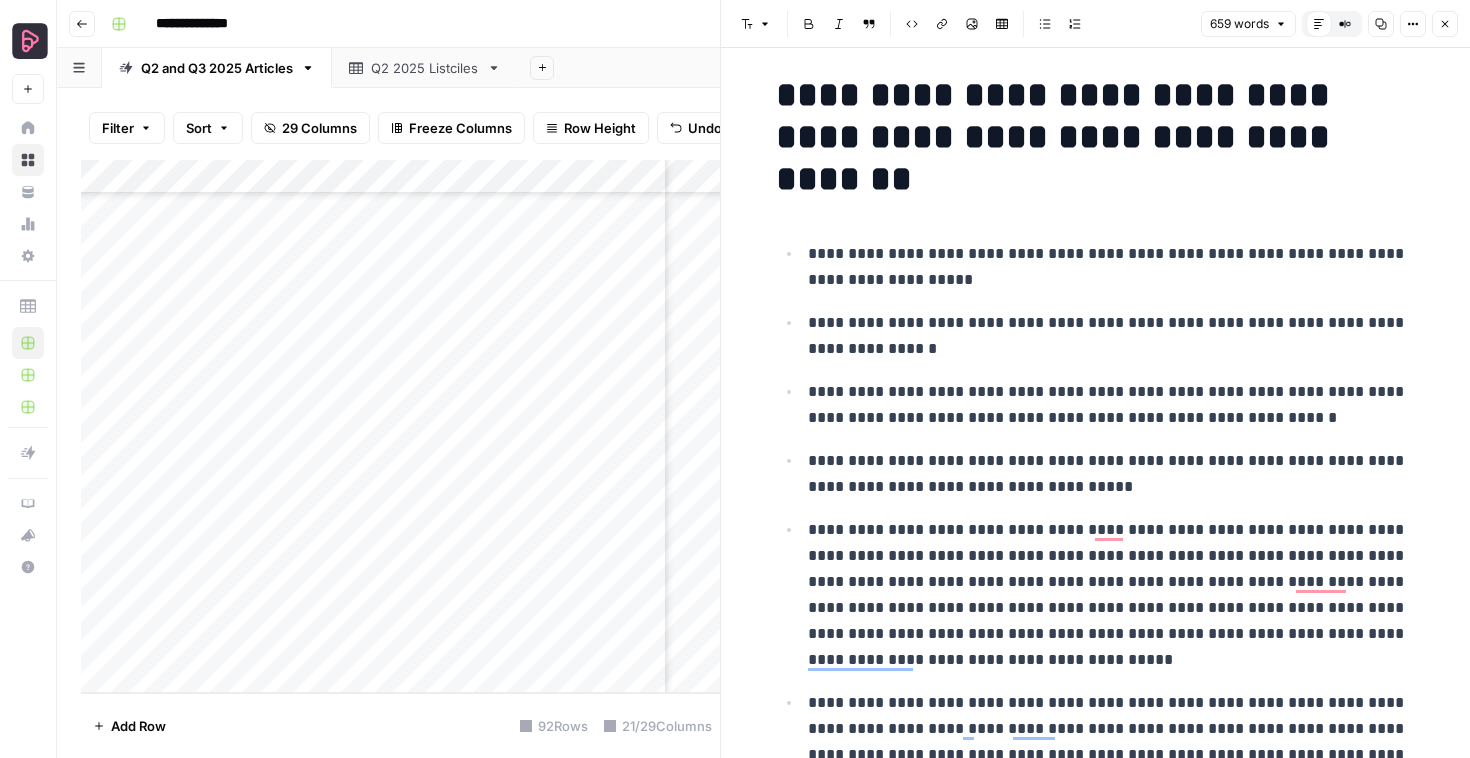 scroll, scrollTop: 149, scrollLeft: 0, axis: vertical 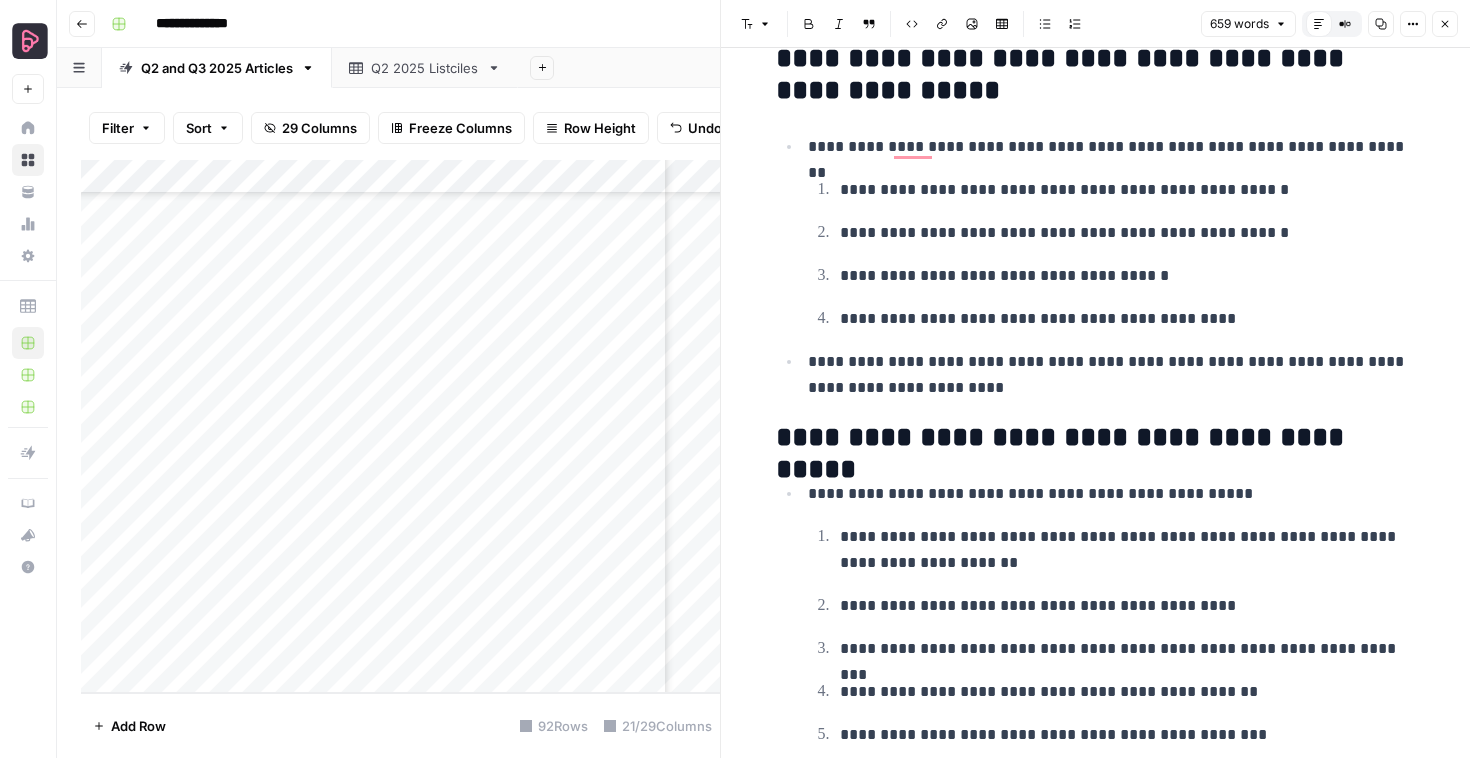 click on "**********" at bounding box center (1096, 438) 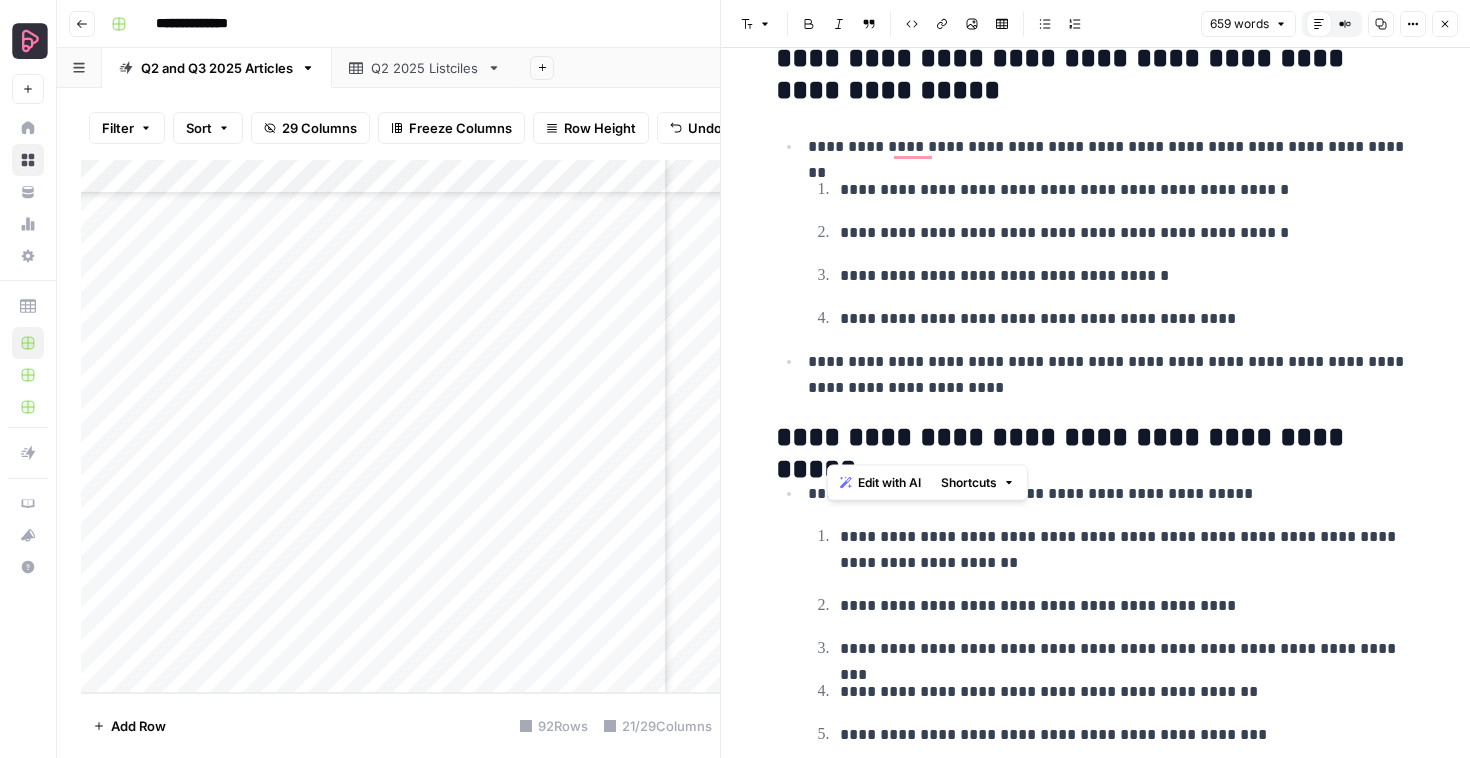 type 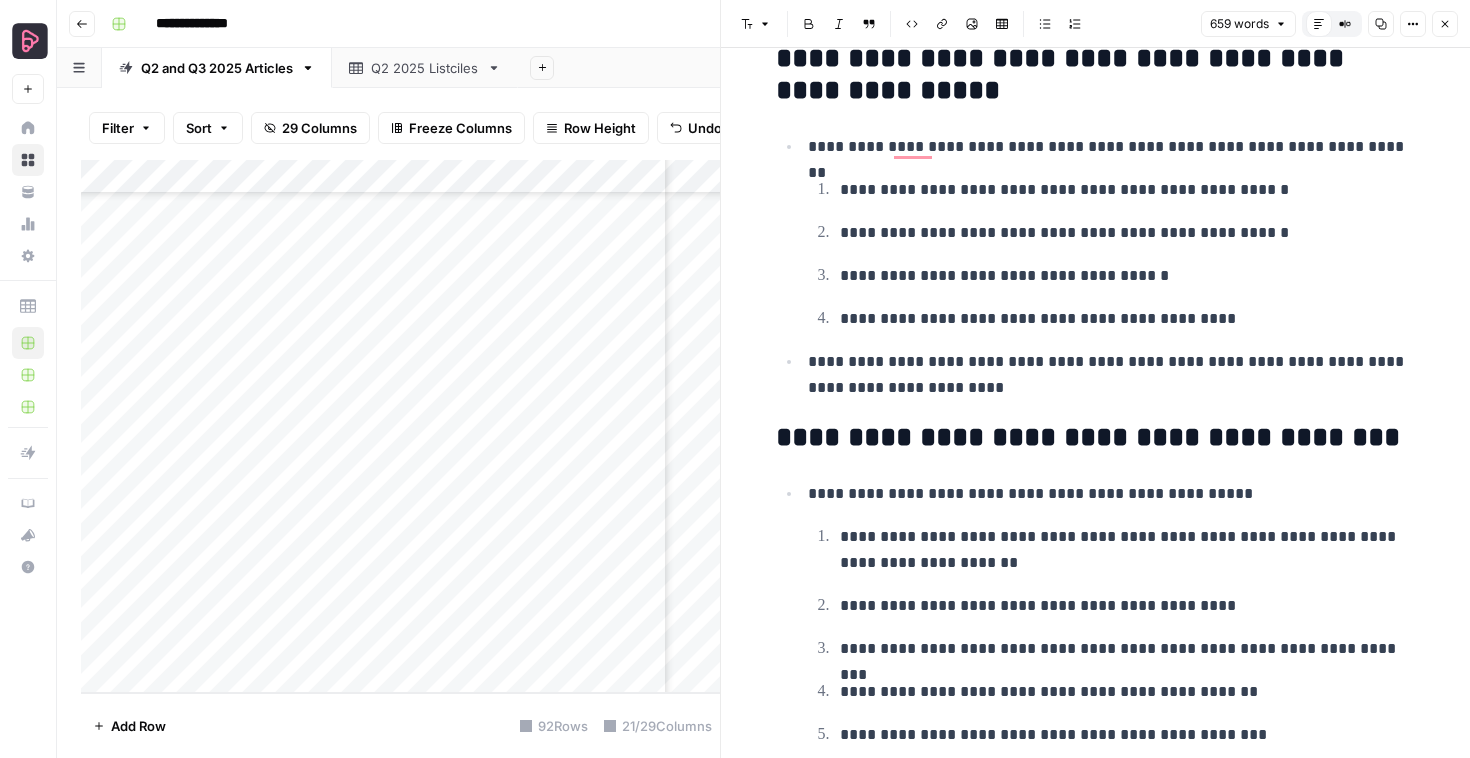 scroll, scrollTop: 972, scrollLeft: 0, axis: vertical 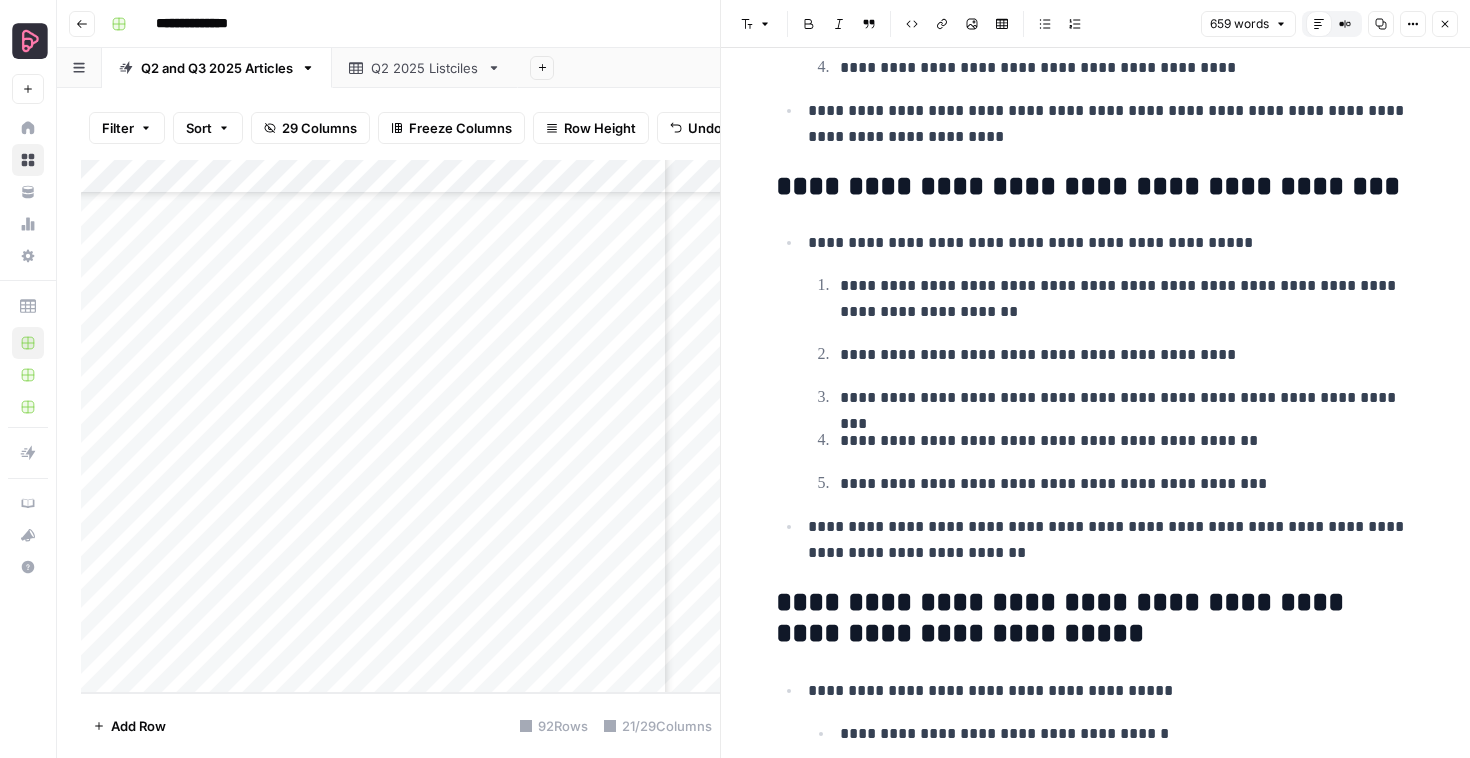 click on "**********" at bounding box center (1096, 187) 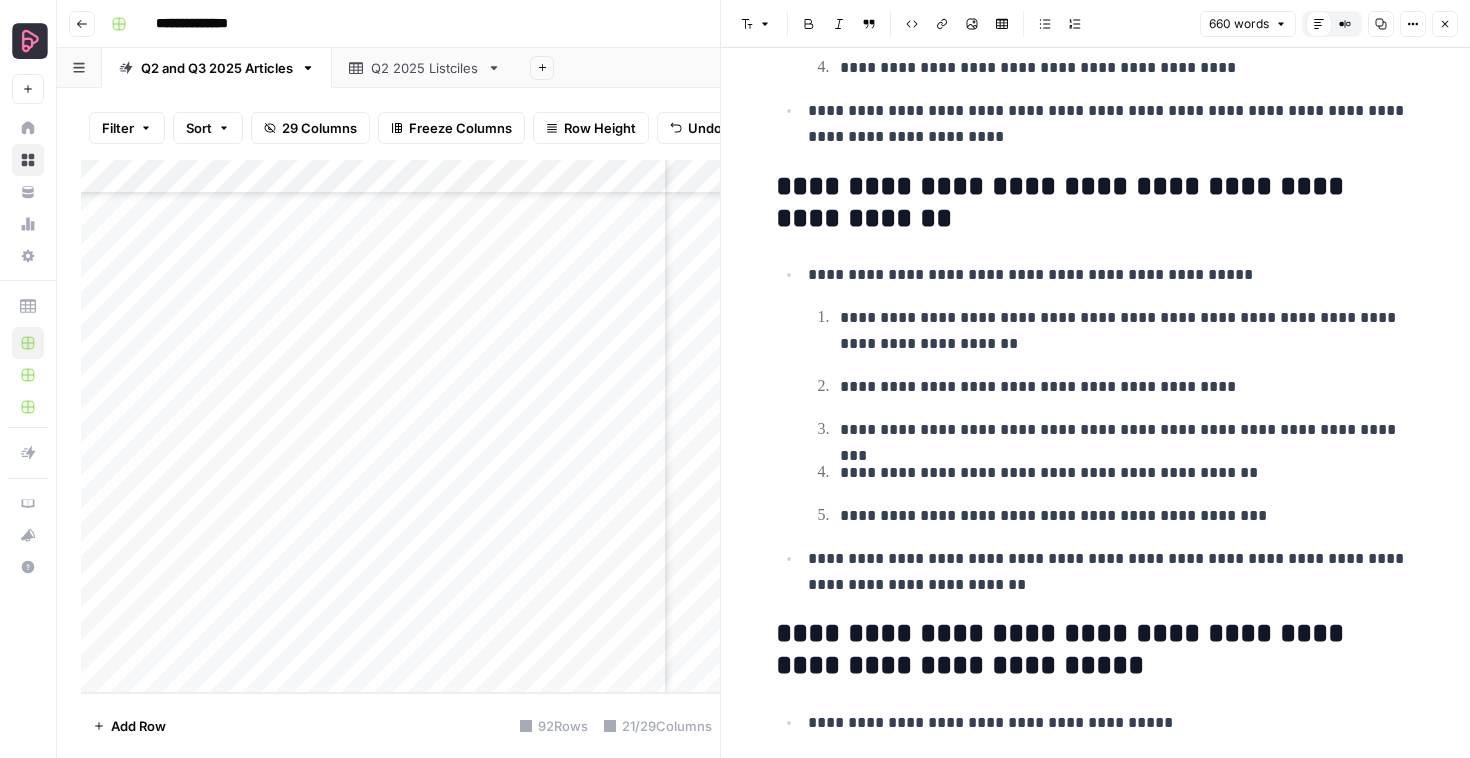 click on "**********" at bounding box center [1096, 203] 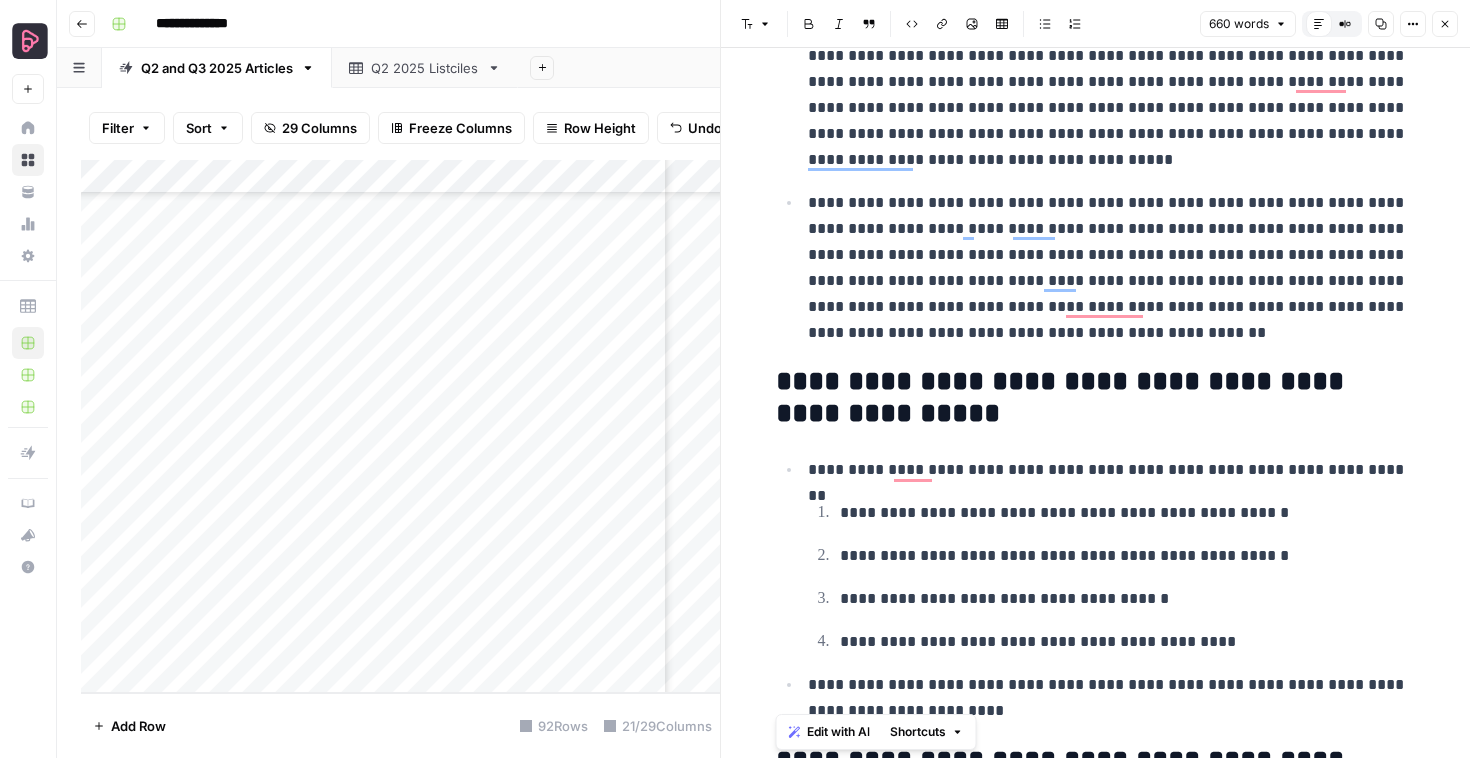 drag, startPoint x: 779, startPoint y: 377, endPoint x: 932, endPoint y: 703, distance: 360.11804 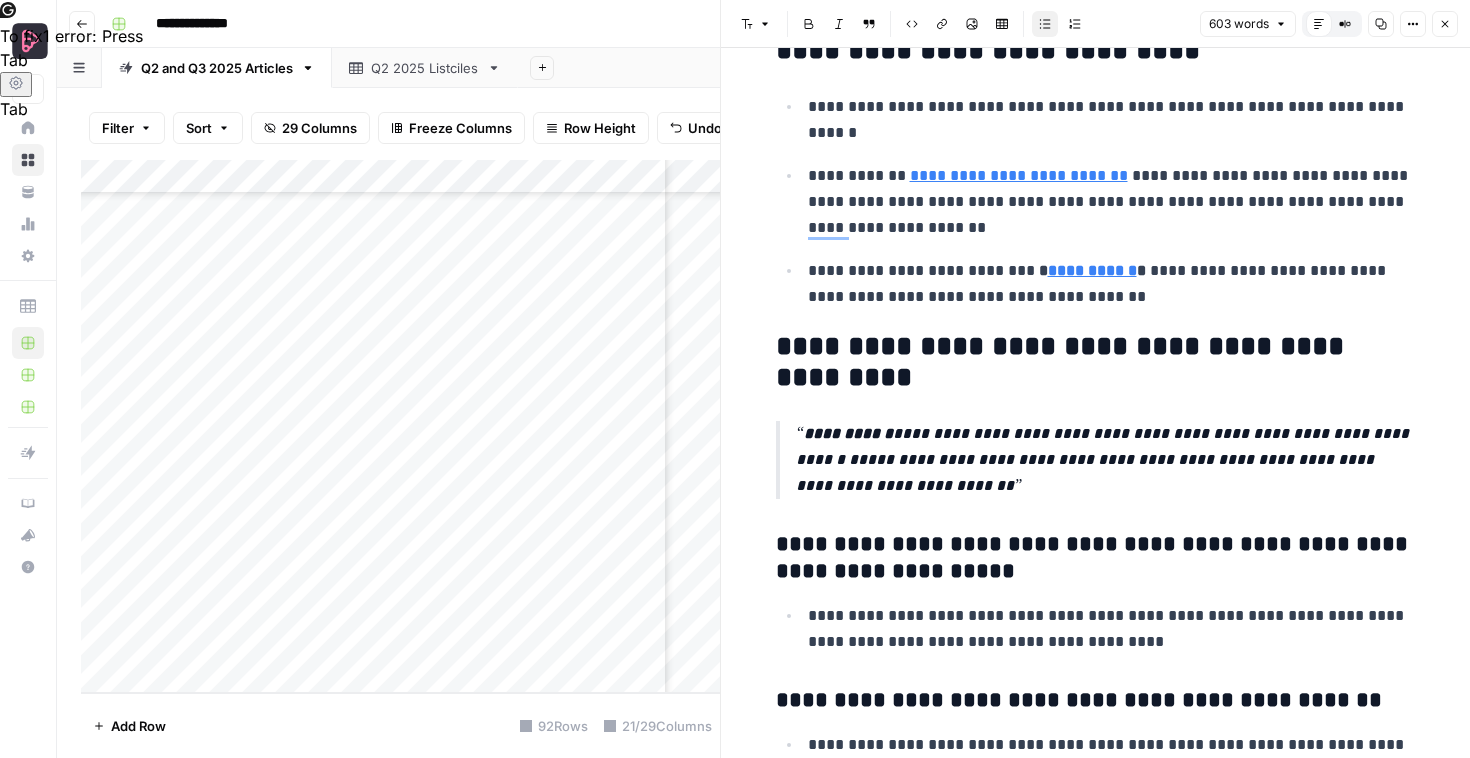 click on "**********" at bounding box center (1112, 284) 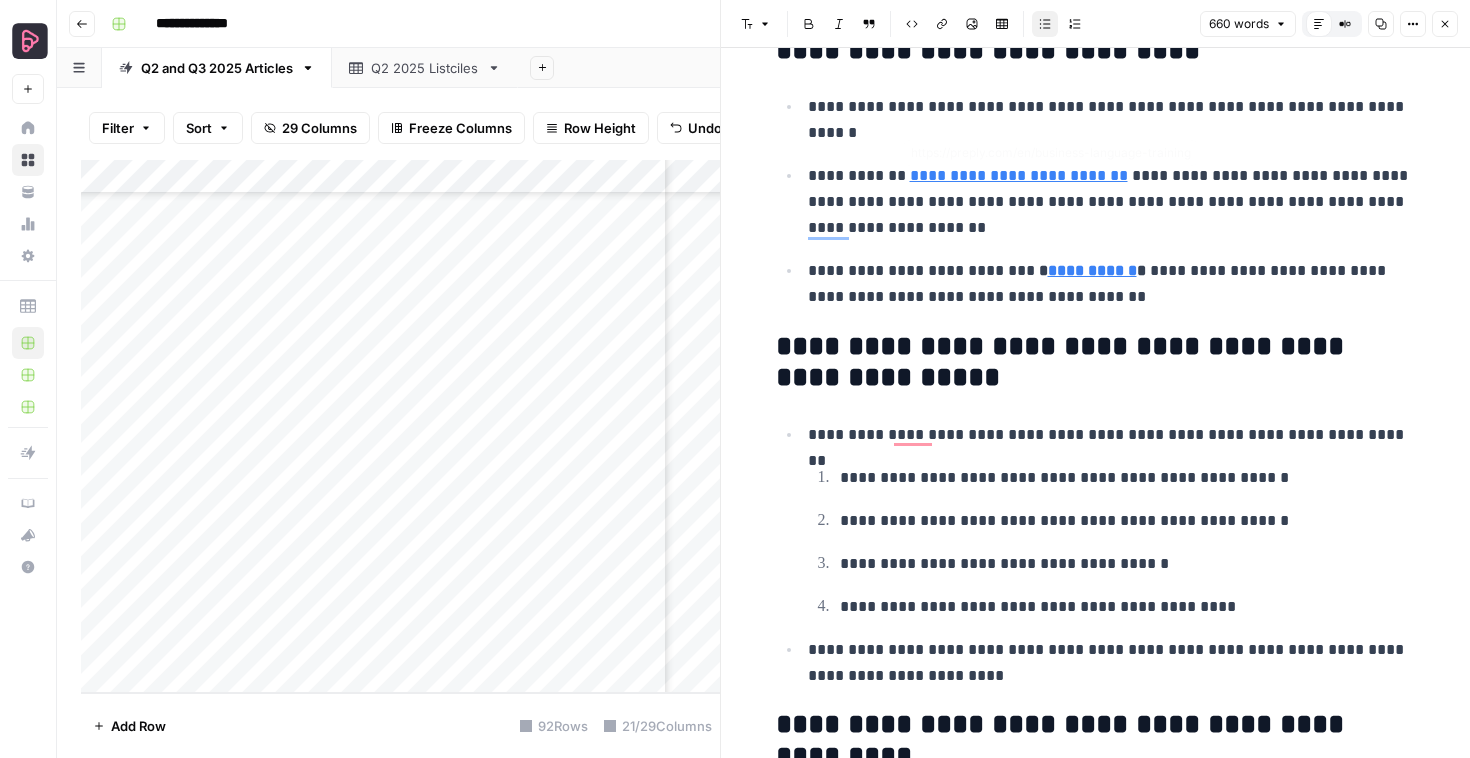 scroll, scrollTop: 1904, scrollLeft: 0, axis: vertical 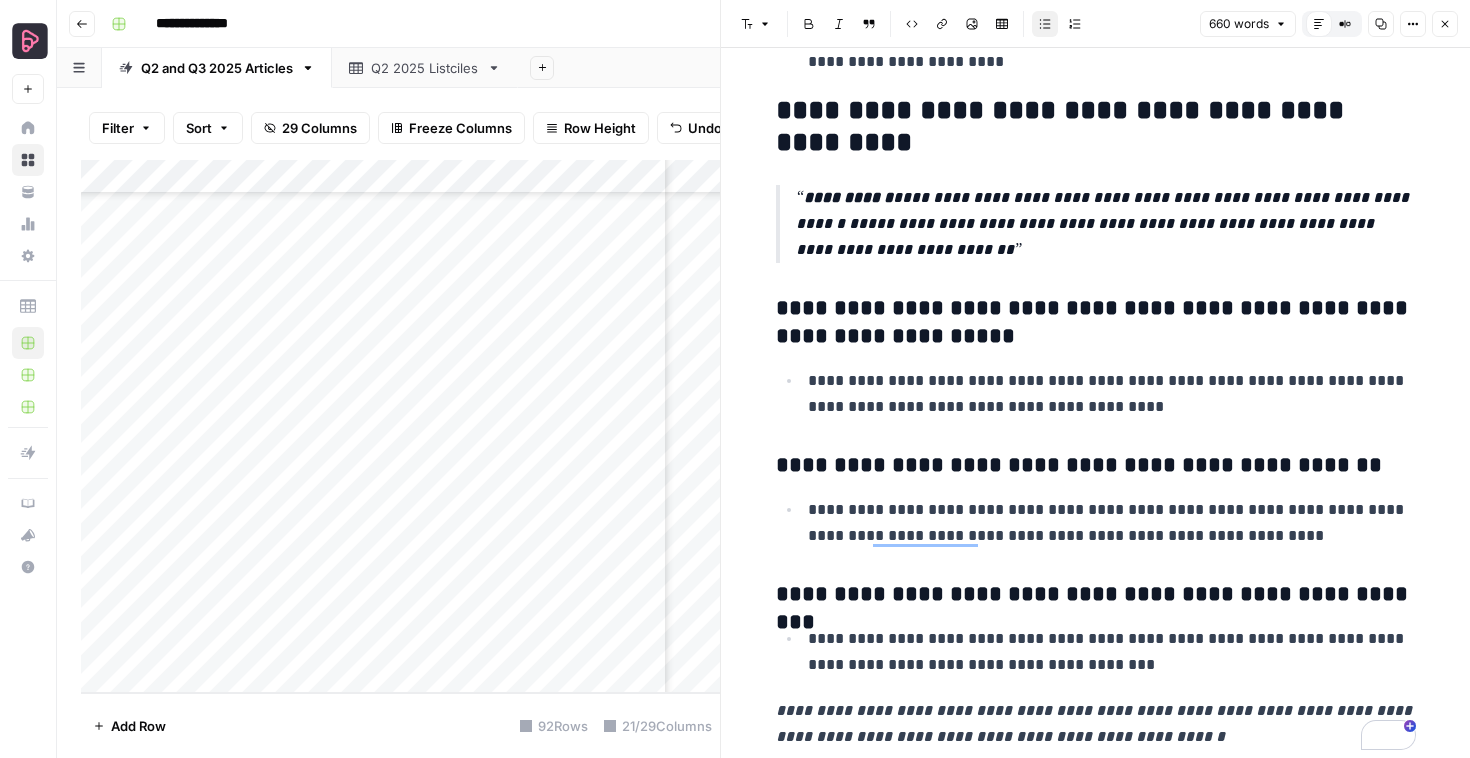 click on "Close" at bounding box center [1445, 24] 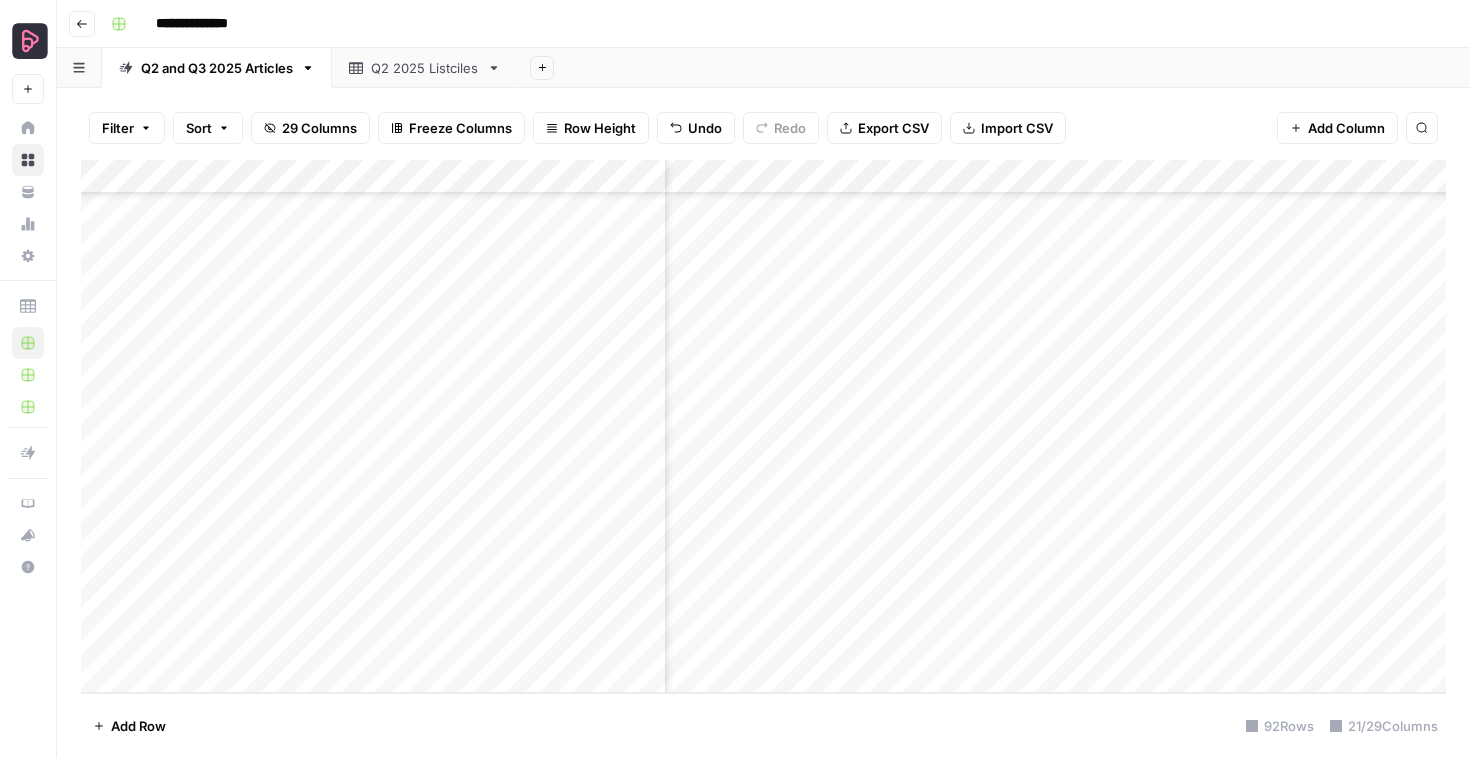 scroll, scrollTop: 2661, scrollLeft: 1020, axis: both 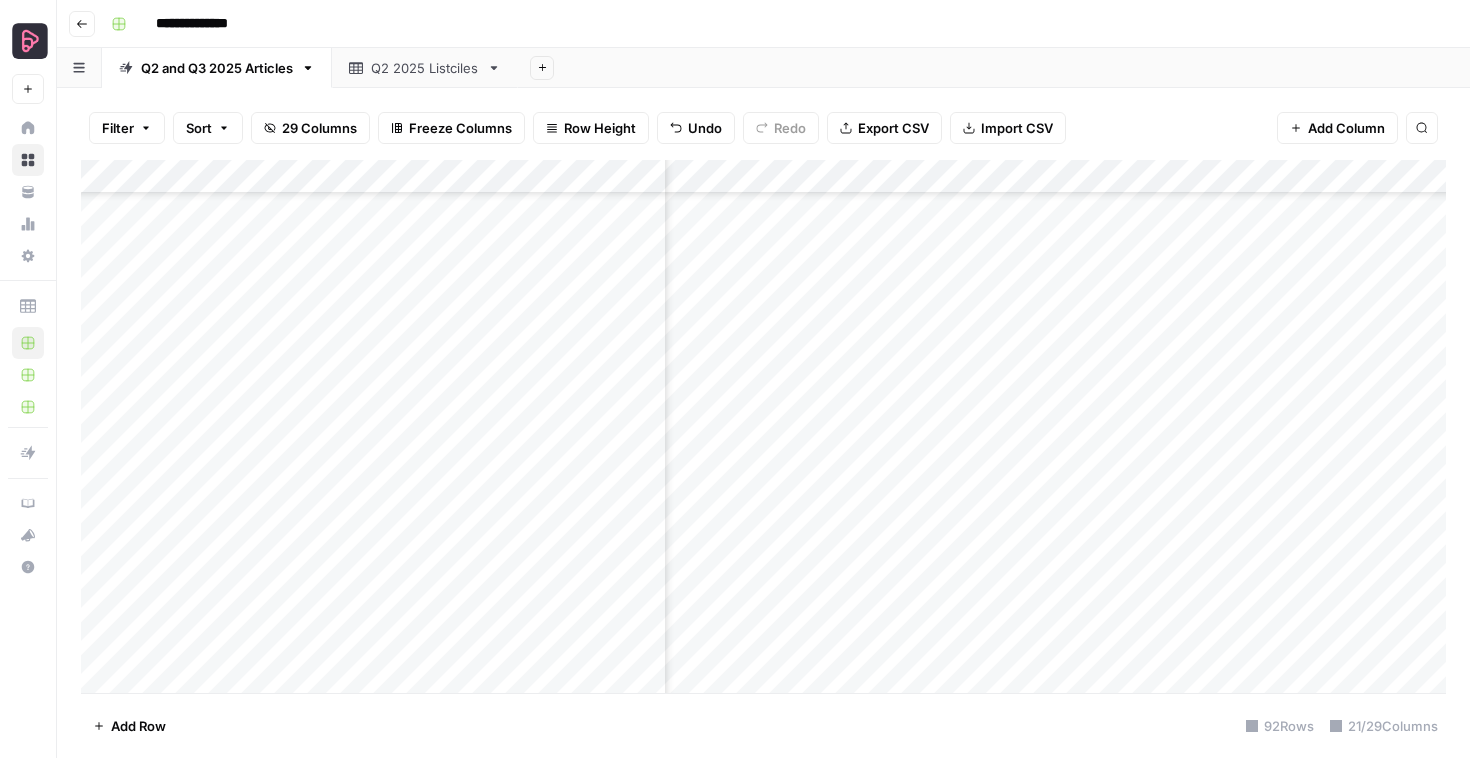 click on "Add Column" at bounding box center (763, 426) 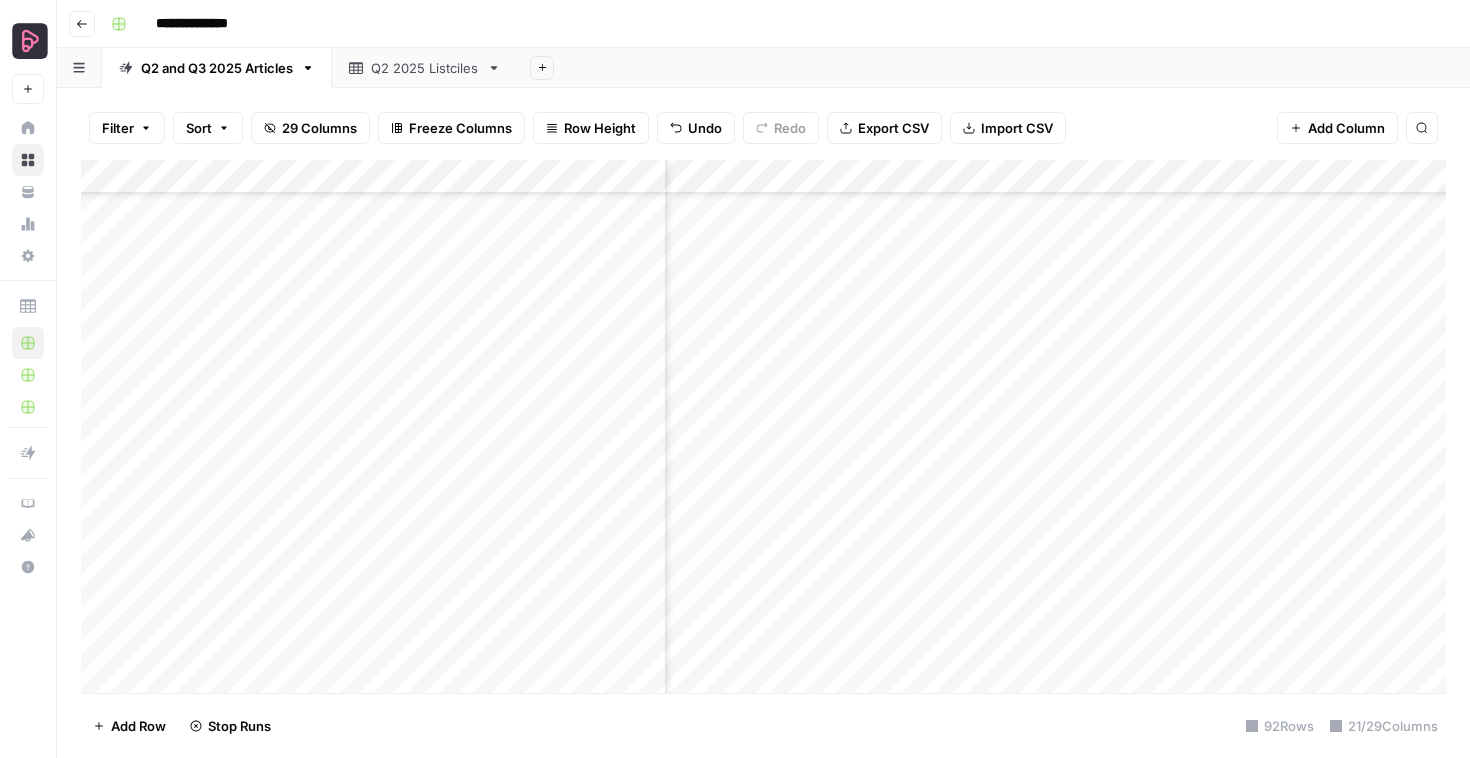 scroll, scrollTop: 2661, scrollLeft: 2639, axis: both 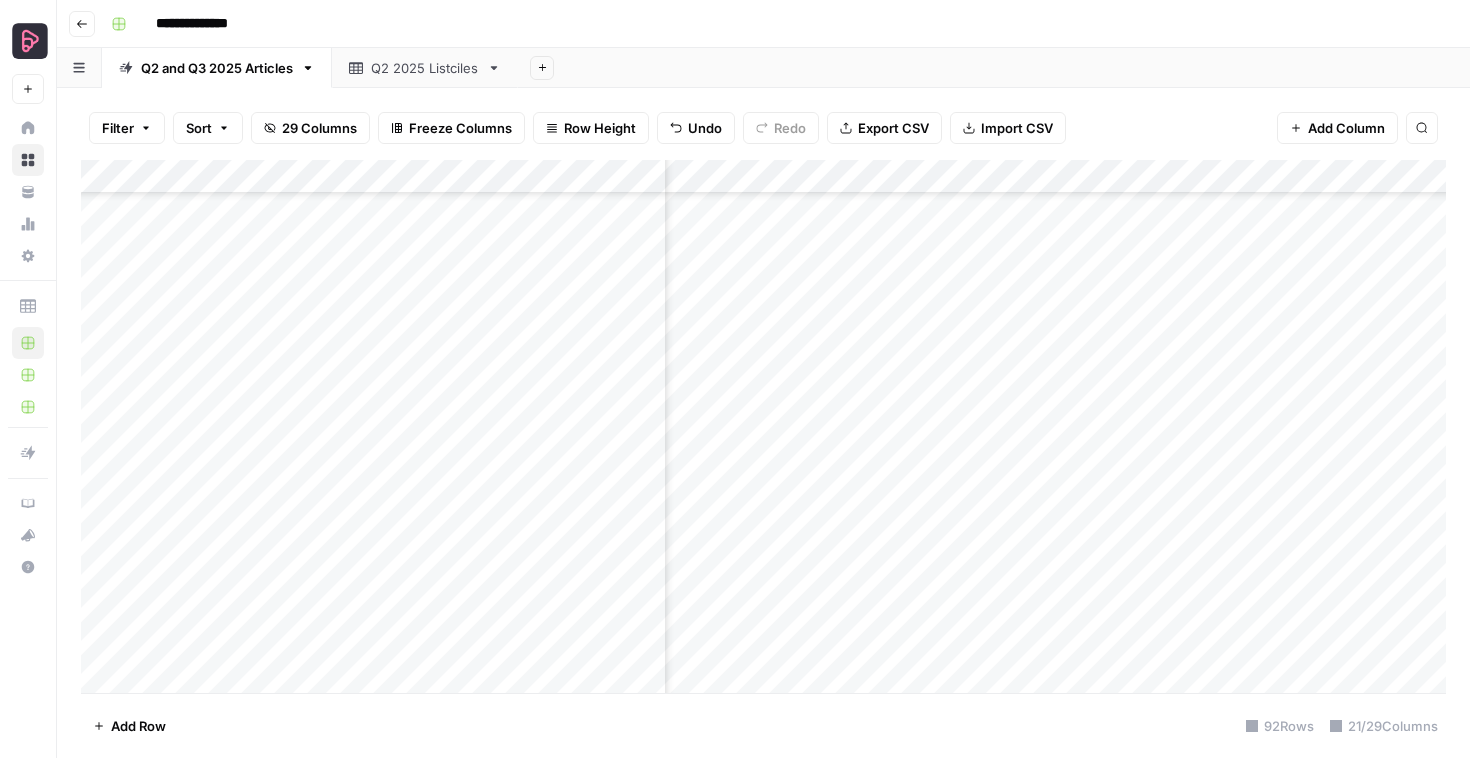 click on "Add Column" at bounding box center (763, 426) 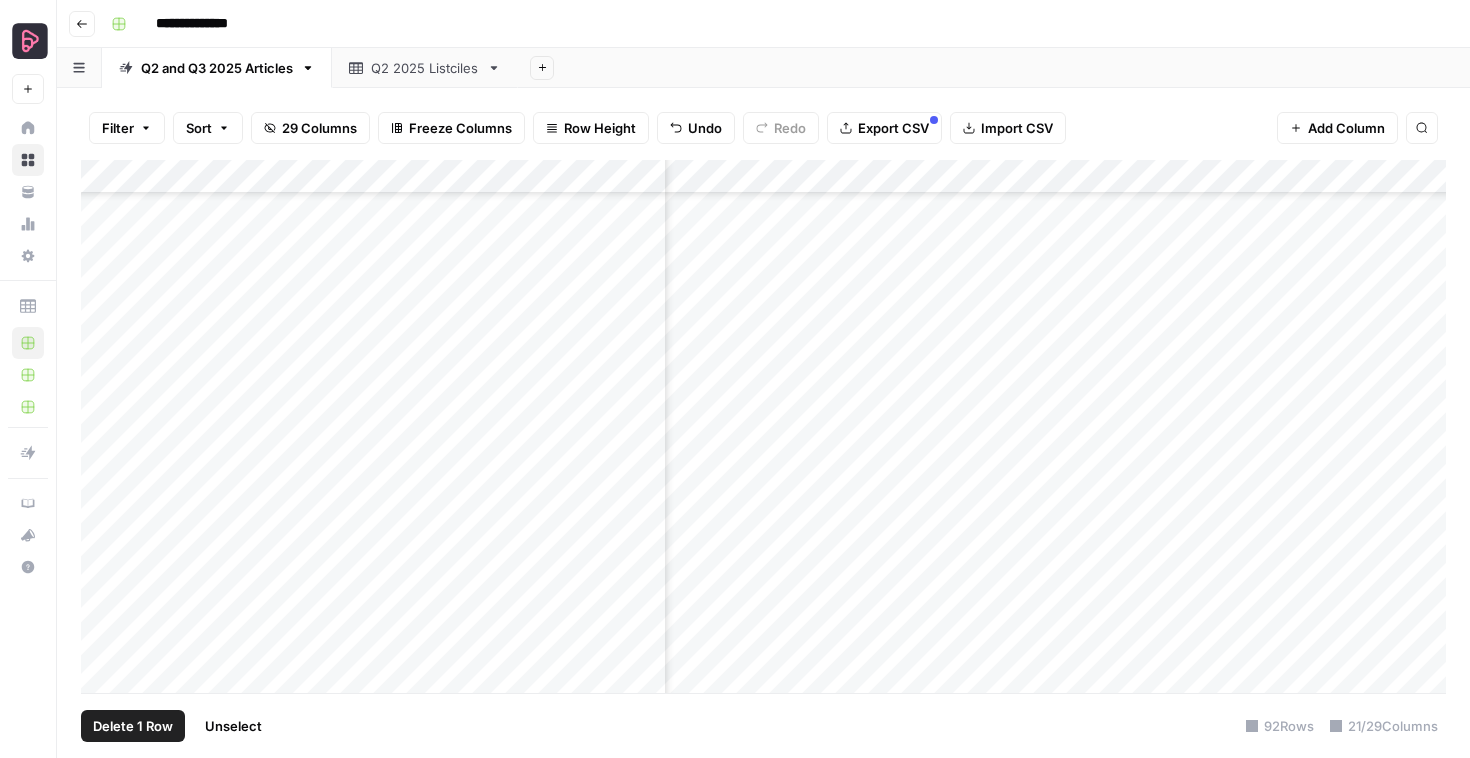 click on "Delete 1 Row" at bounding box center (133, 726) 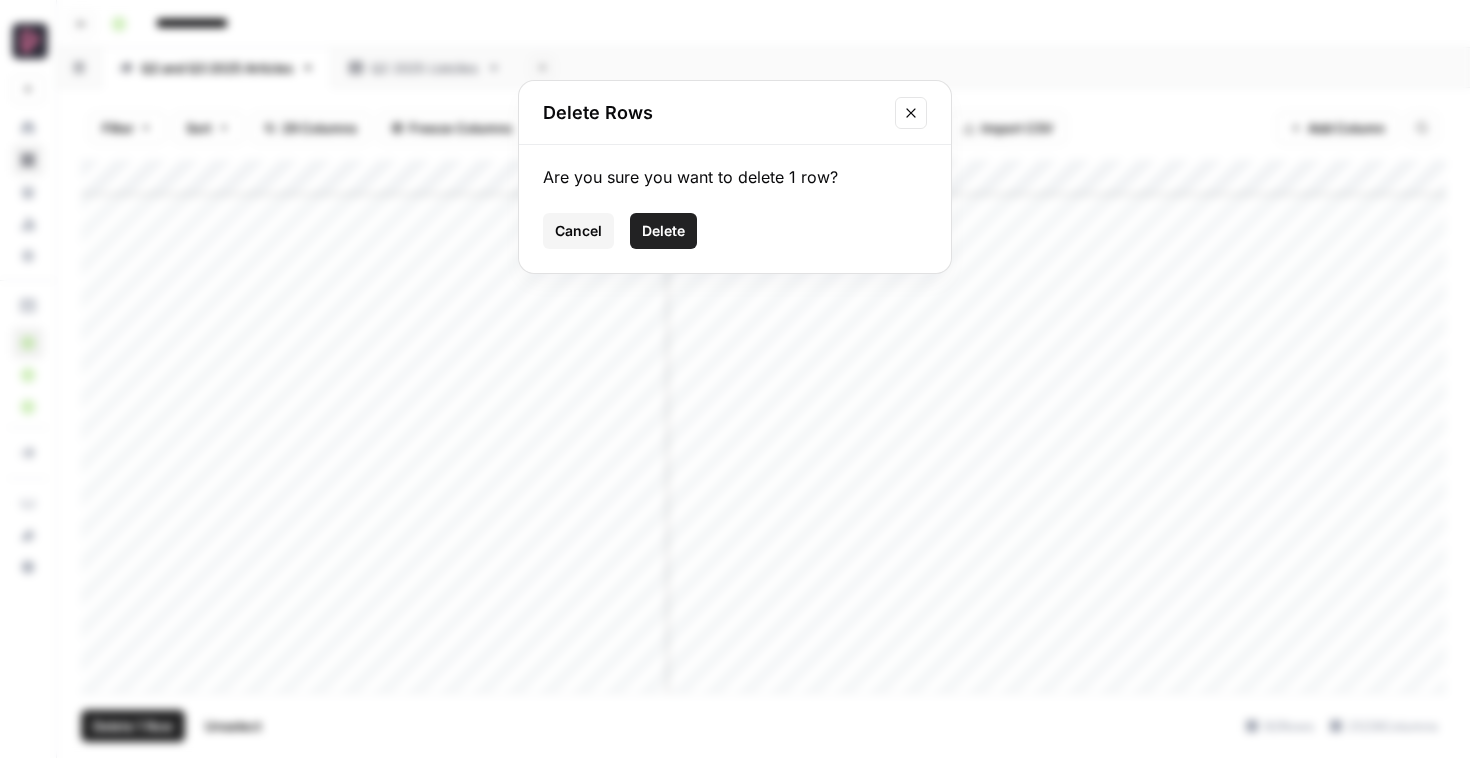 click on "Delete" at bounding box center [663, 231] 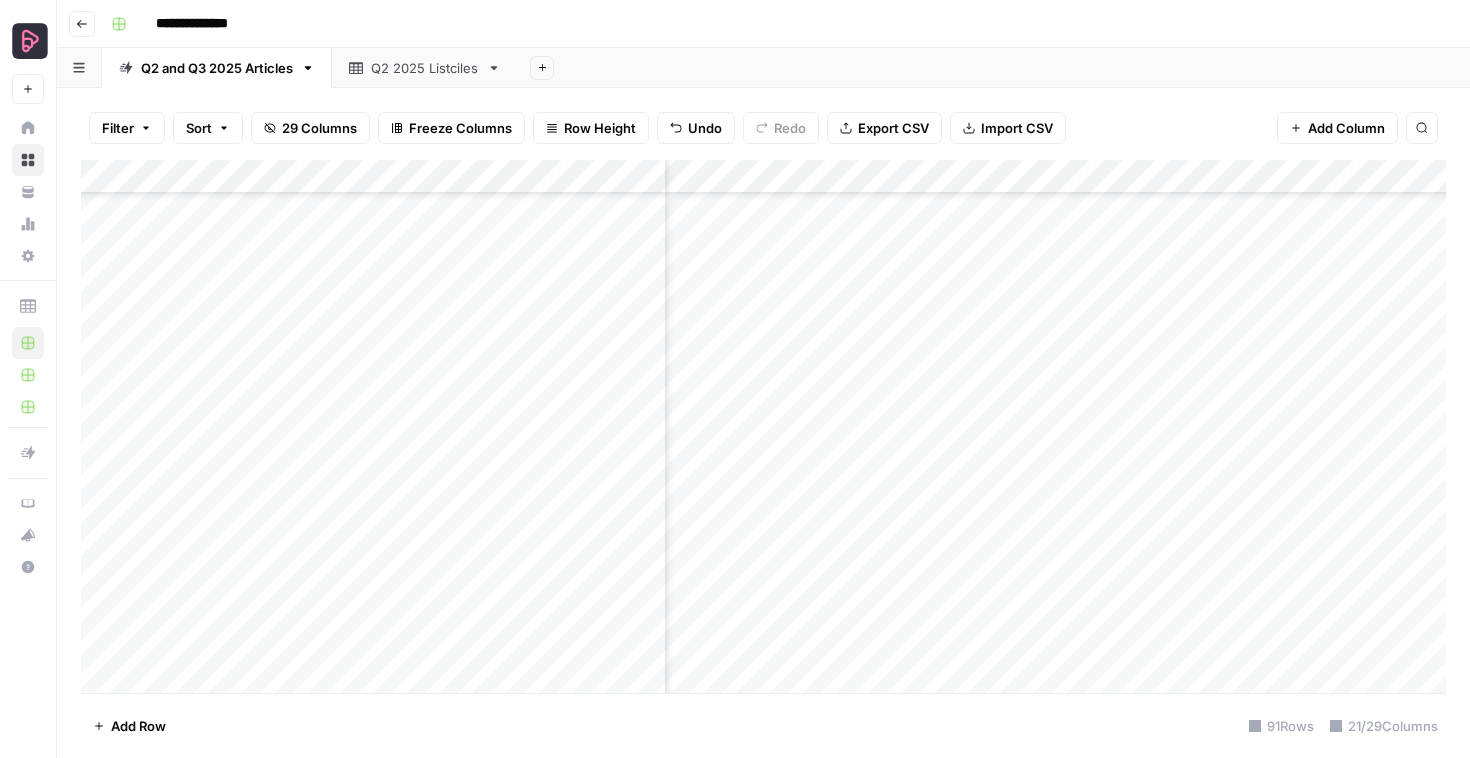 scroll, scrollTop: 2627, scrollLeft: 2669, axis: both 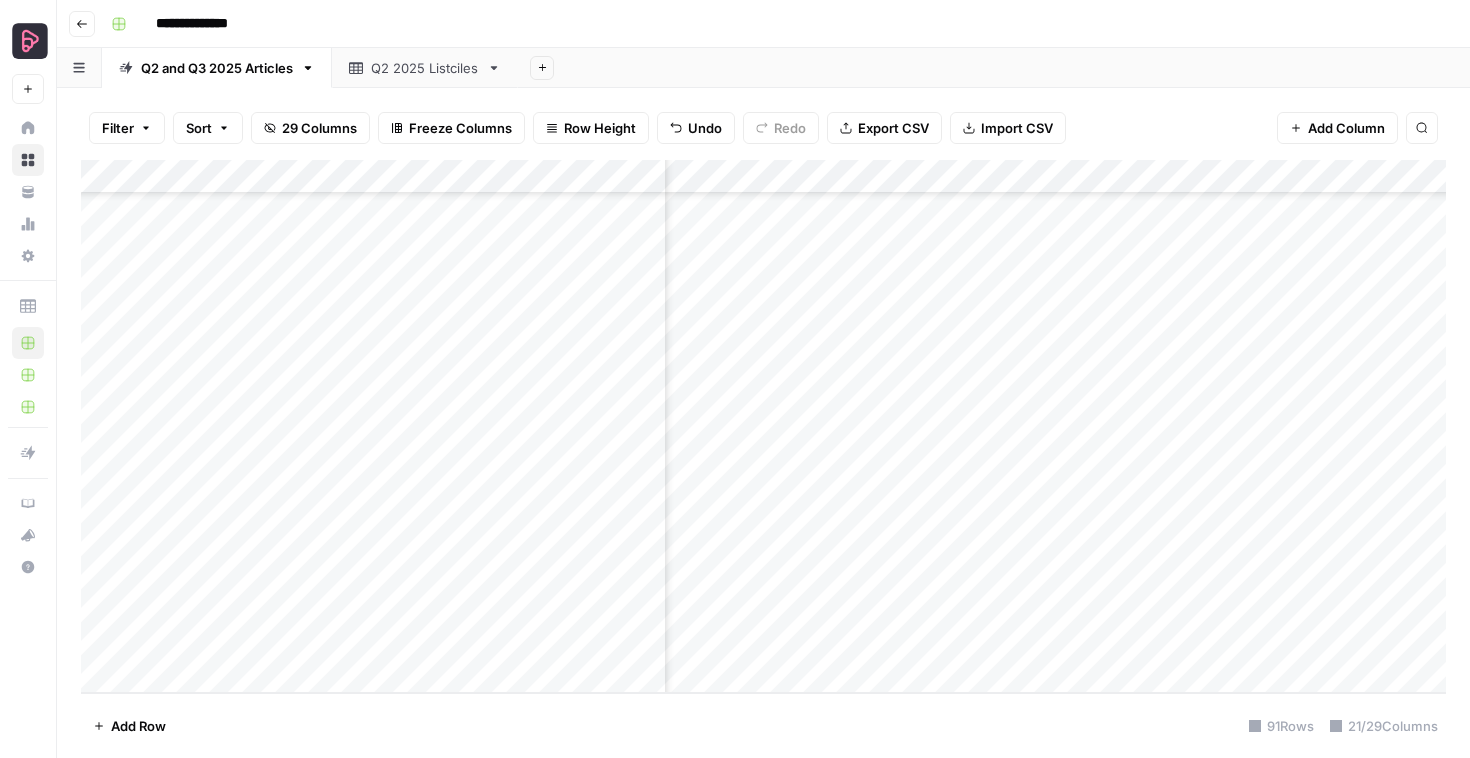 click on "Add Row" at bounding box center [138, 726] 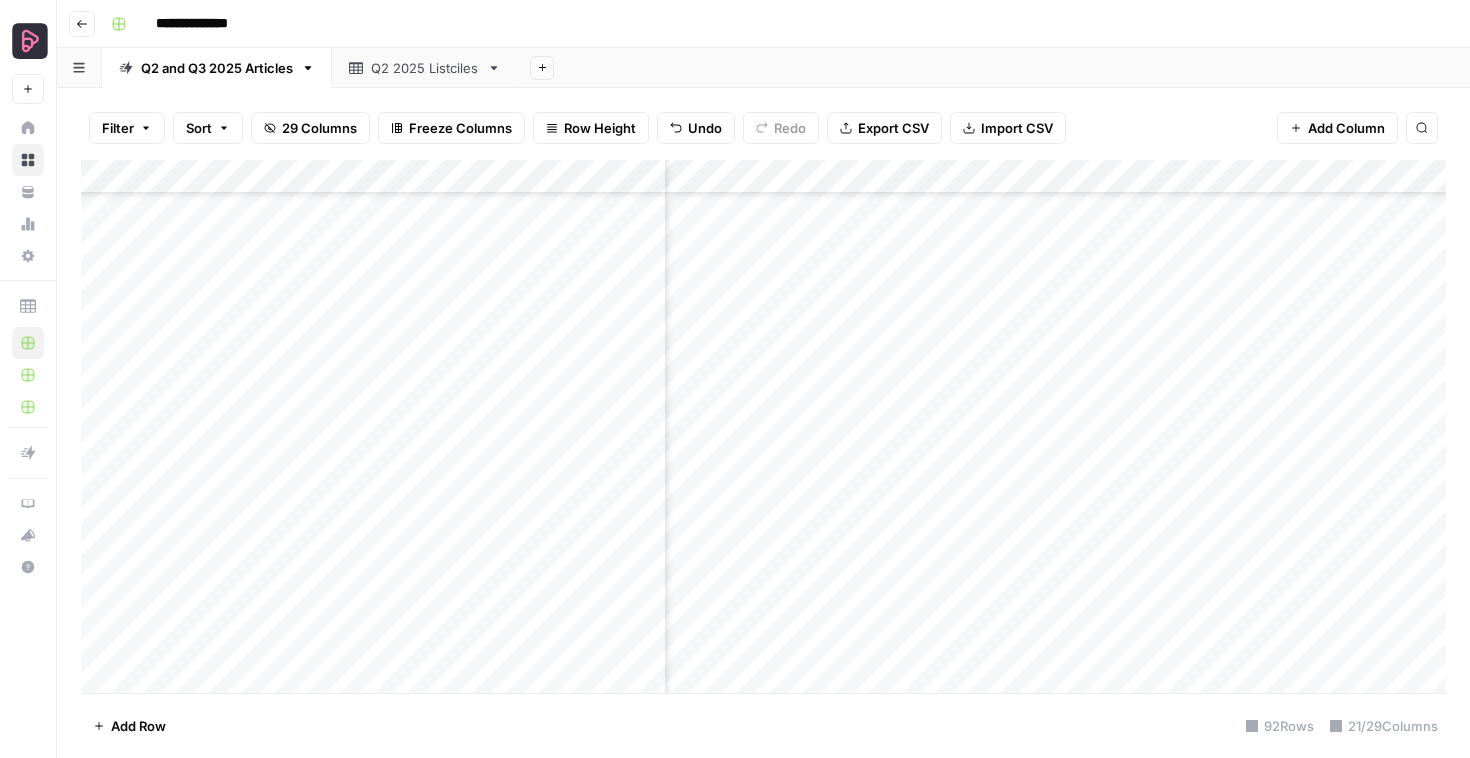 click on "Add Row" at bounding box center [138, 726] 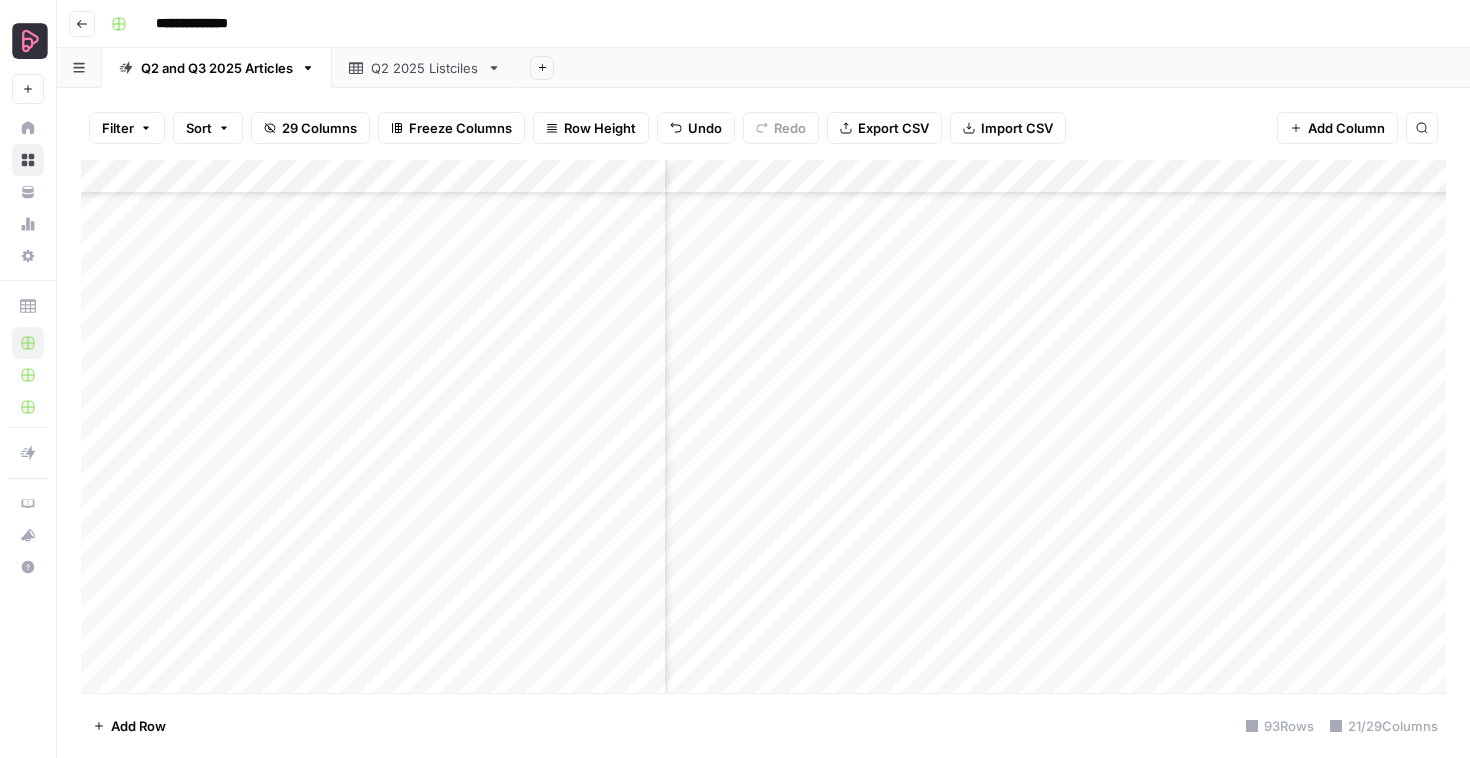 scroll, scrollTop: 2695, scrollLeft: 2669, axis: both 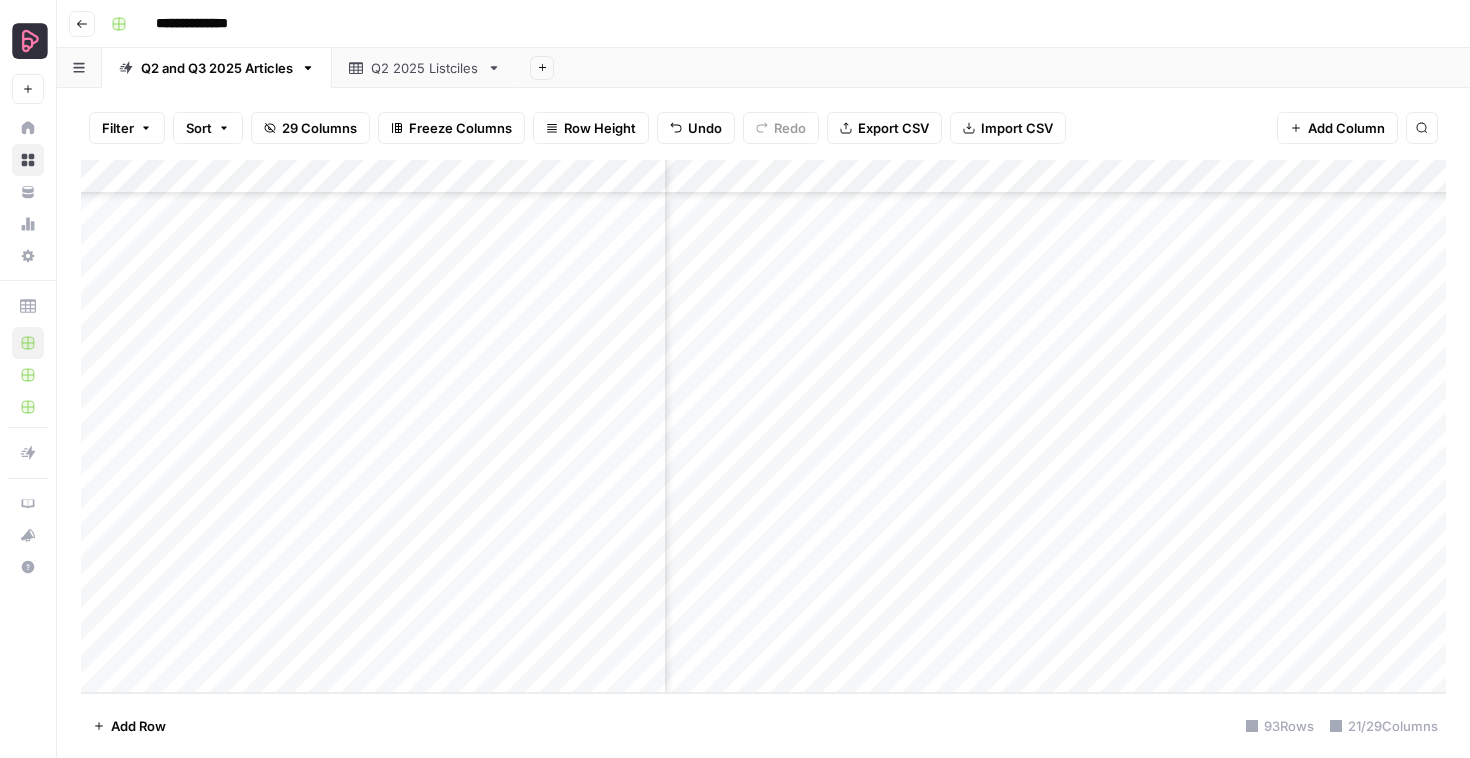 click on "Add Row" at bounding box center [138, 726] 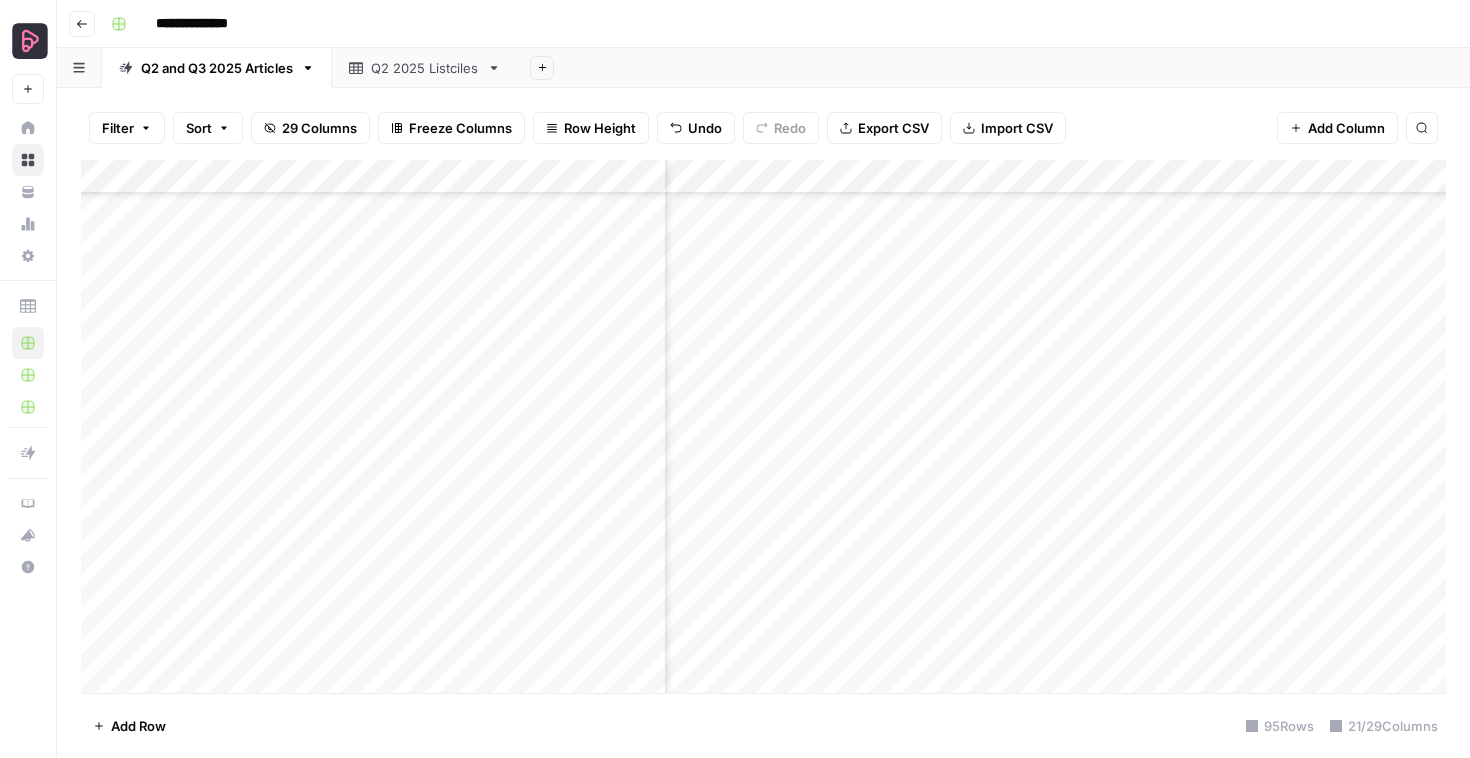 scroll, scrollTop: 2730, scrollLeft: 2669, axis: both 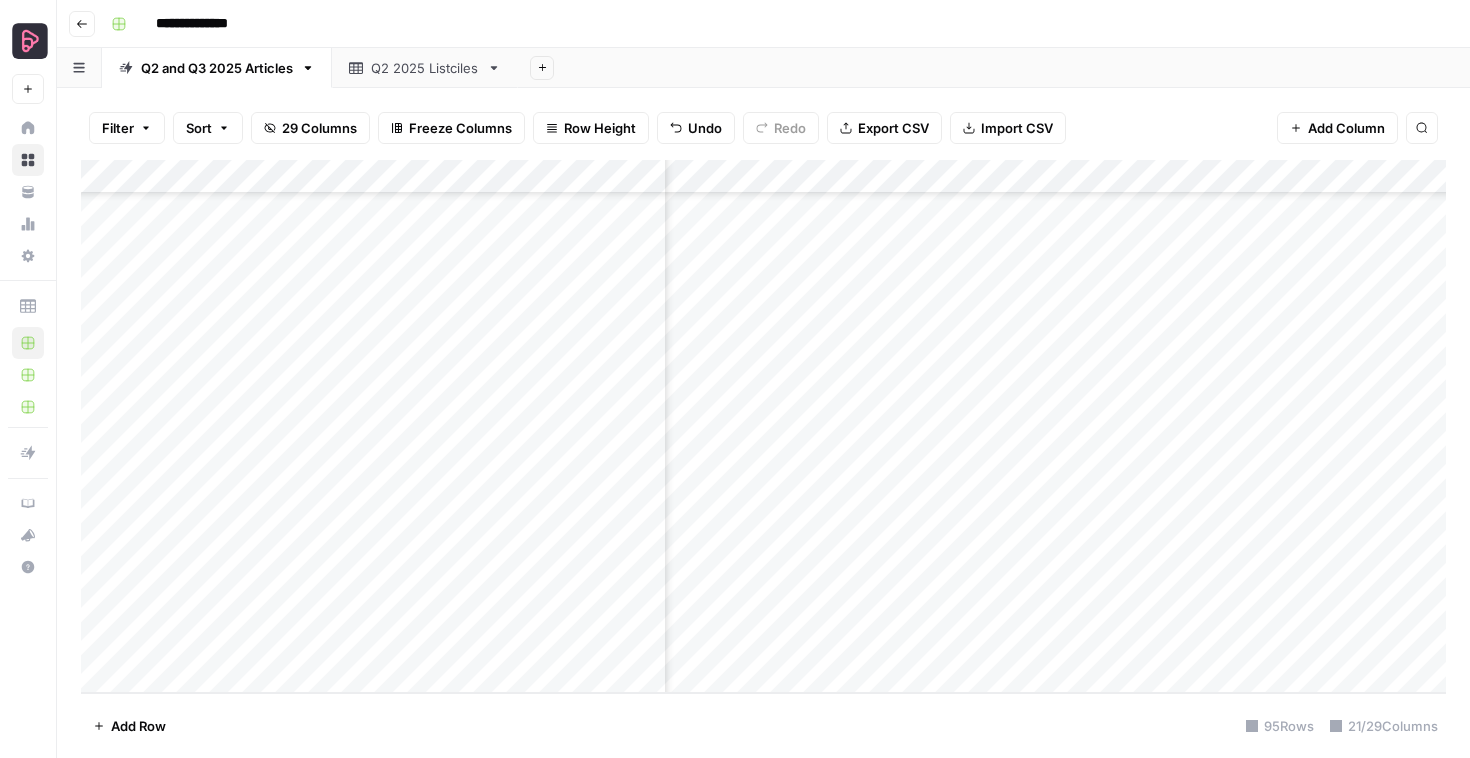 click on "Add Column" at bounding box center [763, 426] 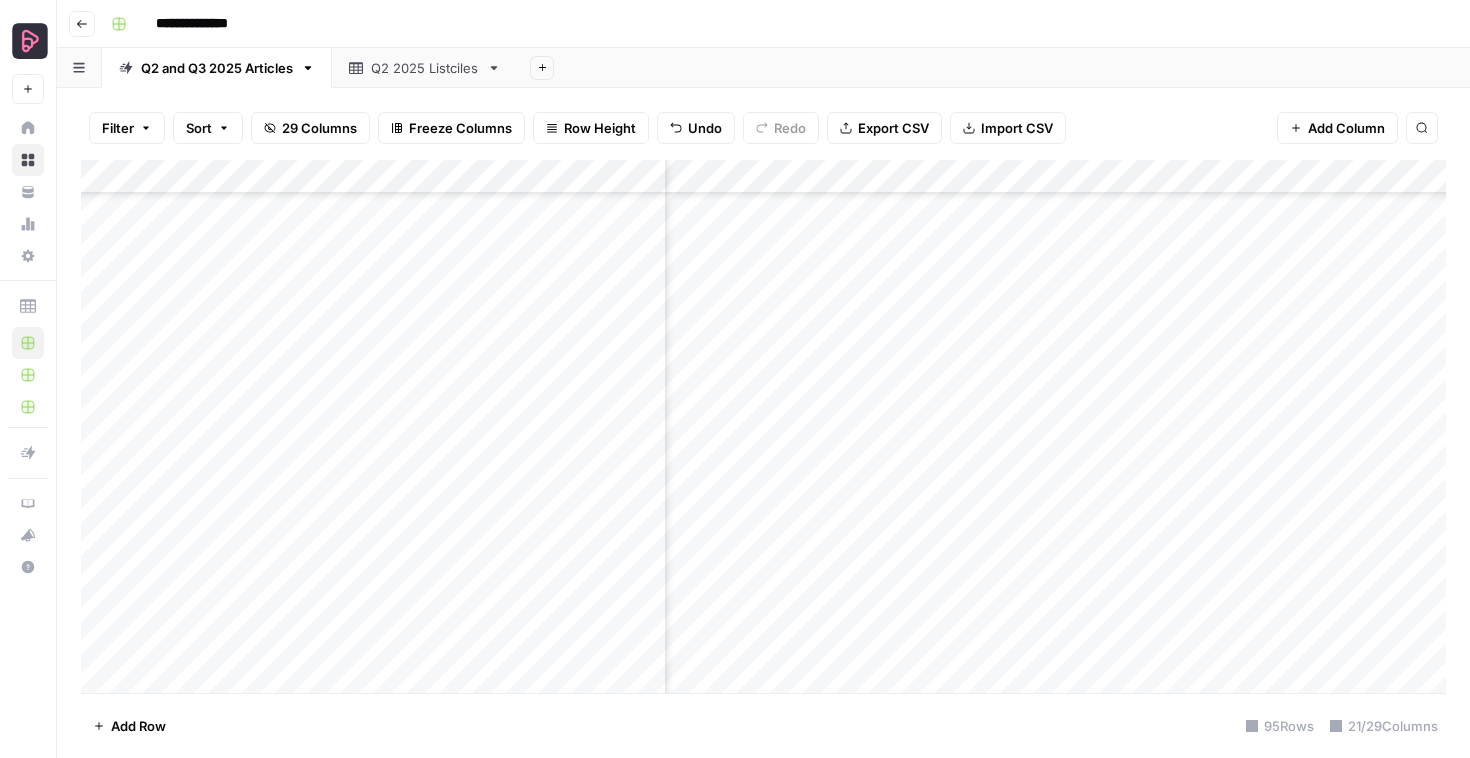 scroll, scrollTop: 2688, scrollLeft: 2321, axis: both 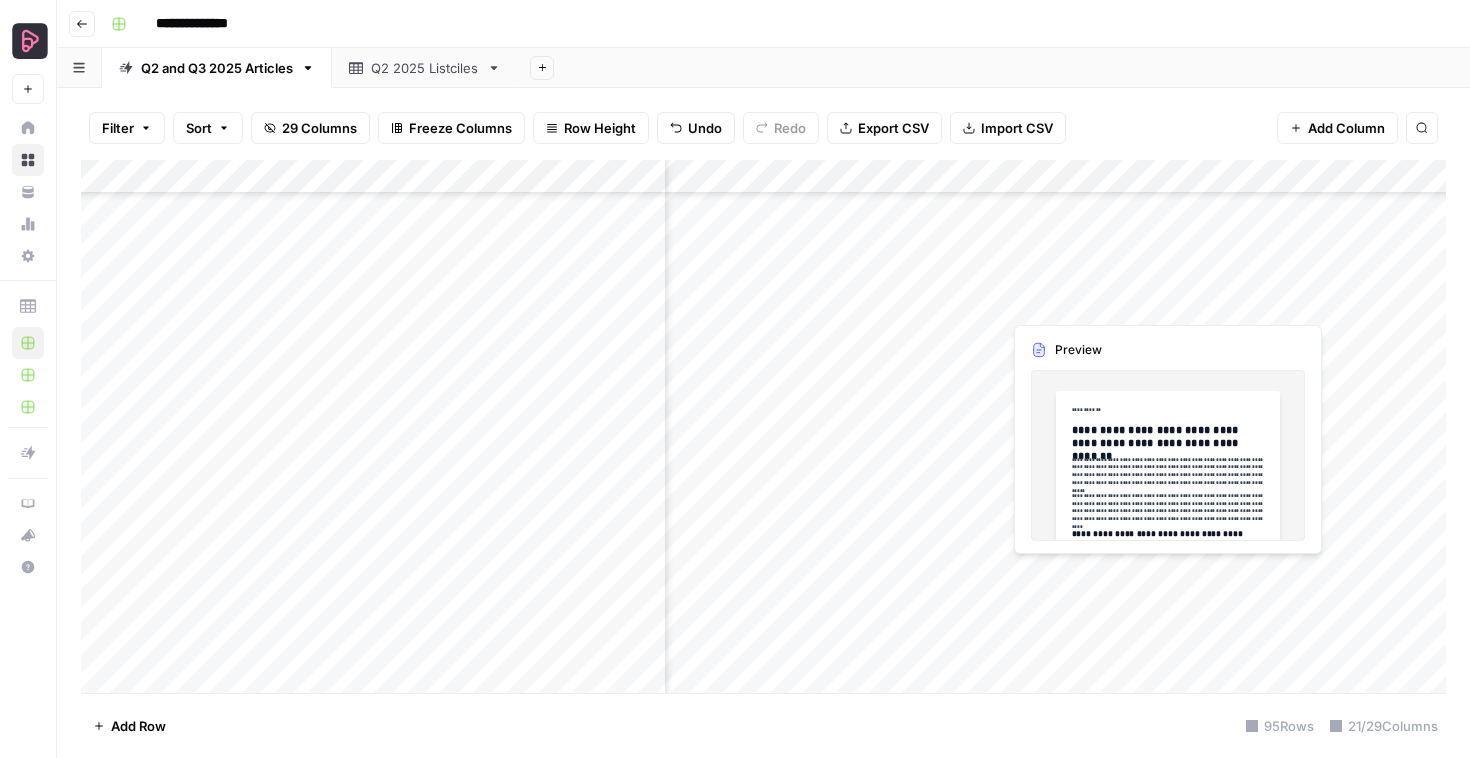 click on "Add Column" at bounding box center (763, 426) 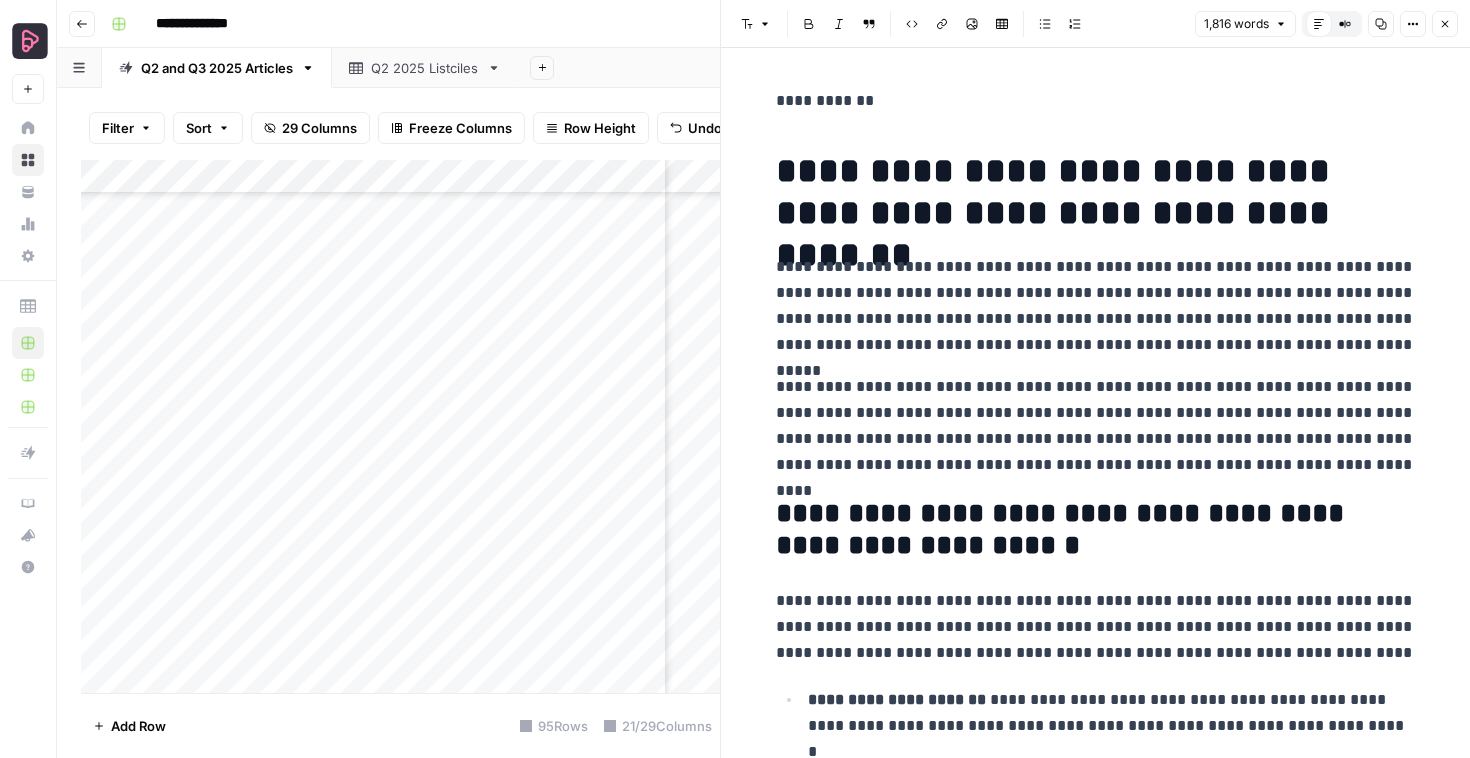 scroll, scrollTop: 0, scrollLeft: 0, axis: both 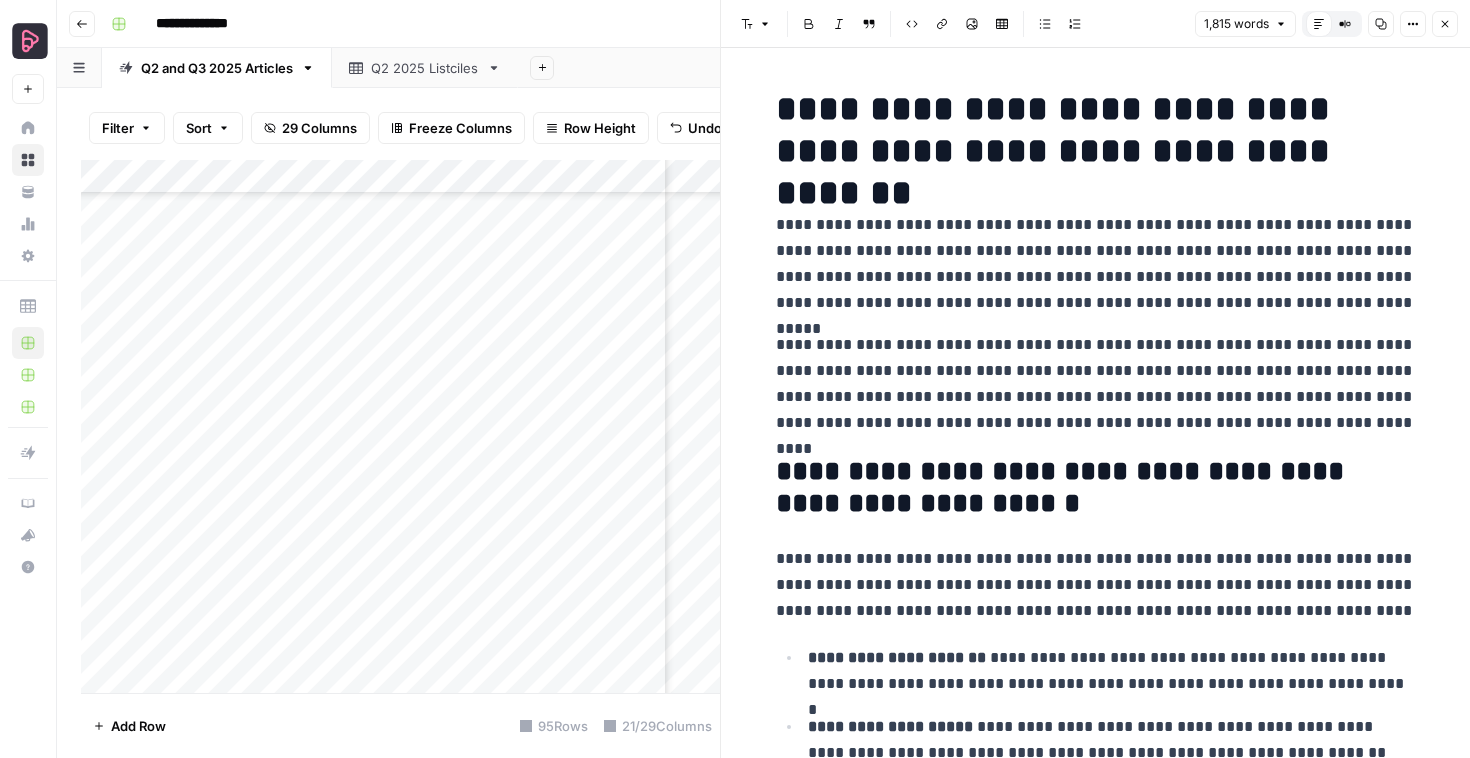 click on "**********" at bounding box center [1096, 130] 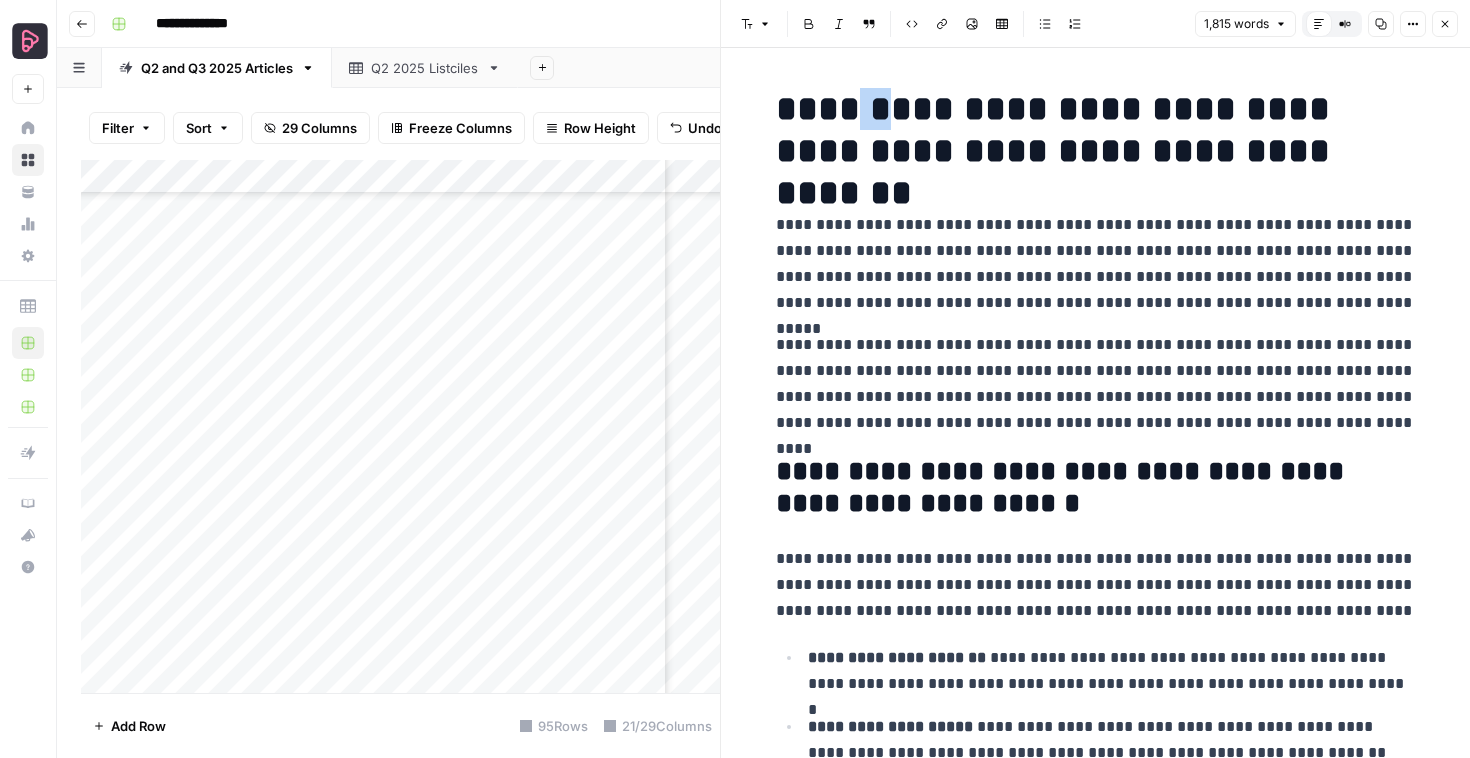 click on "**********" at bounding box center (1096, 130) 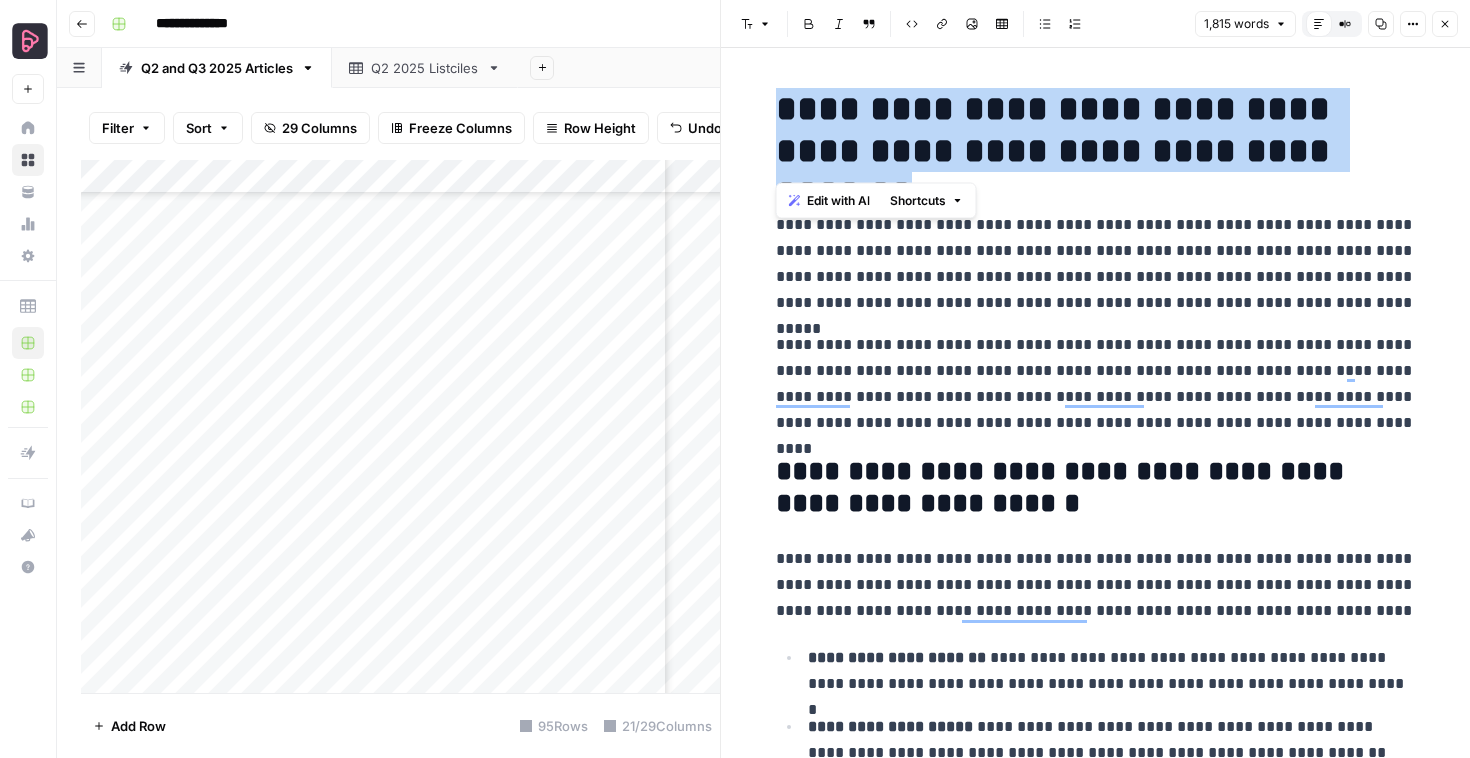 copy on "**********" 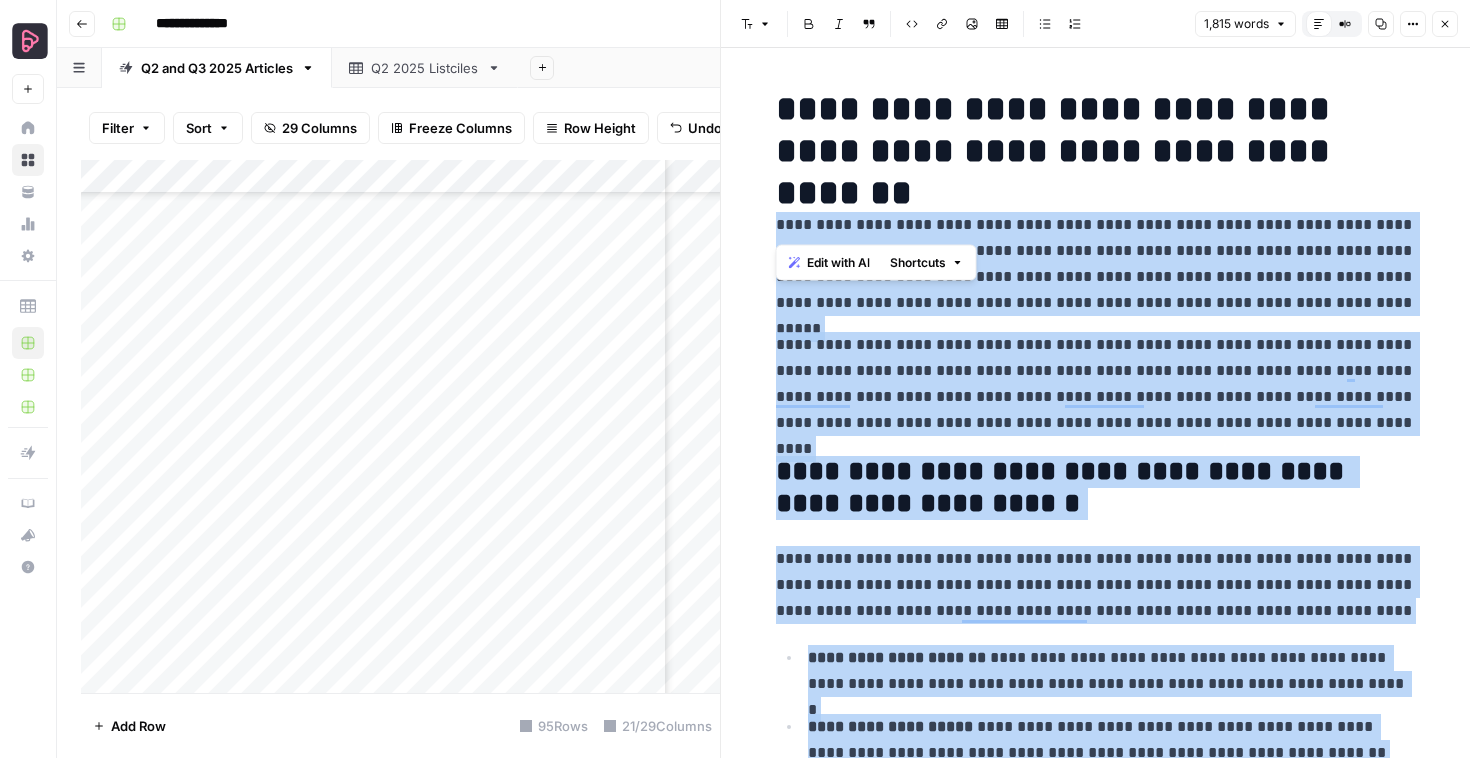 scroll, scrollTop: 676, scrollLeft: 0, axis: vertical 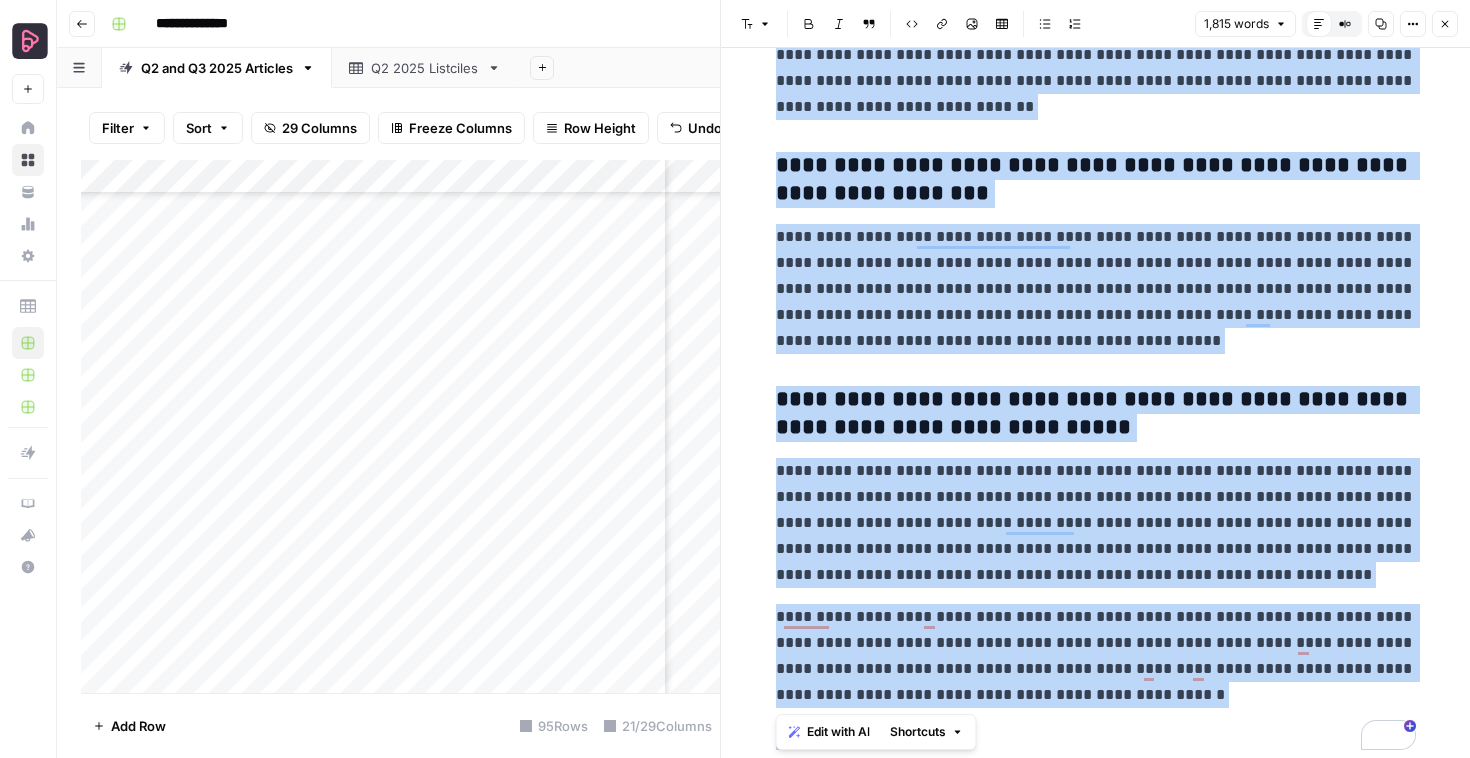 drag, startPoint x: 778, startPoint y: 222, endPoint x: 1013, endPoint y: 831, distance: 652.76794 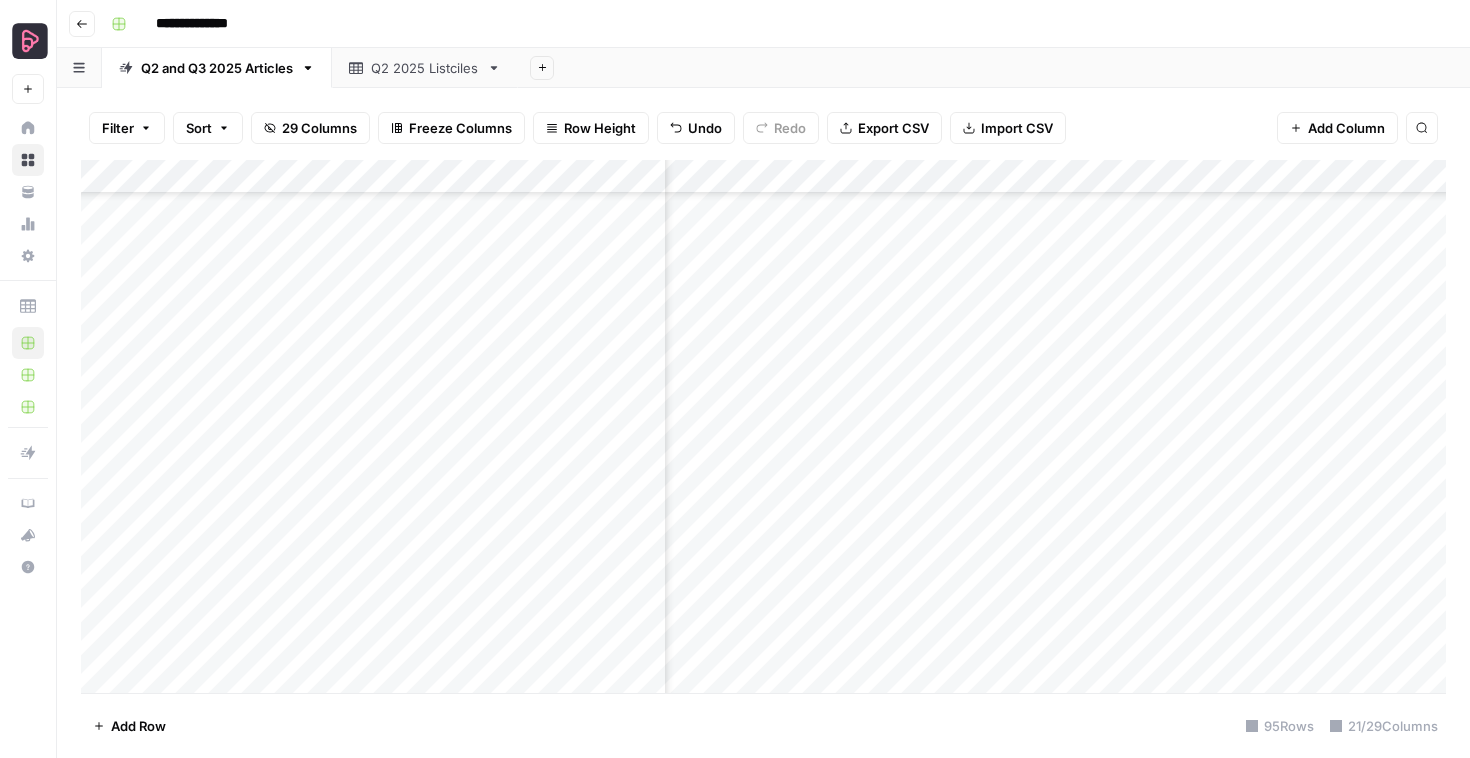 scroll, scrollTop: 2664, scrollLeft: 2685, axis: both 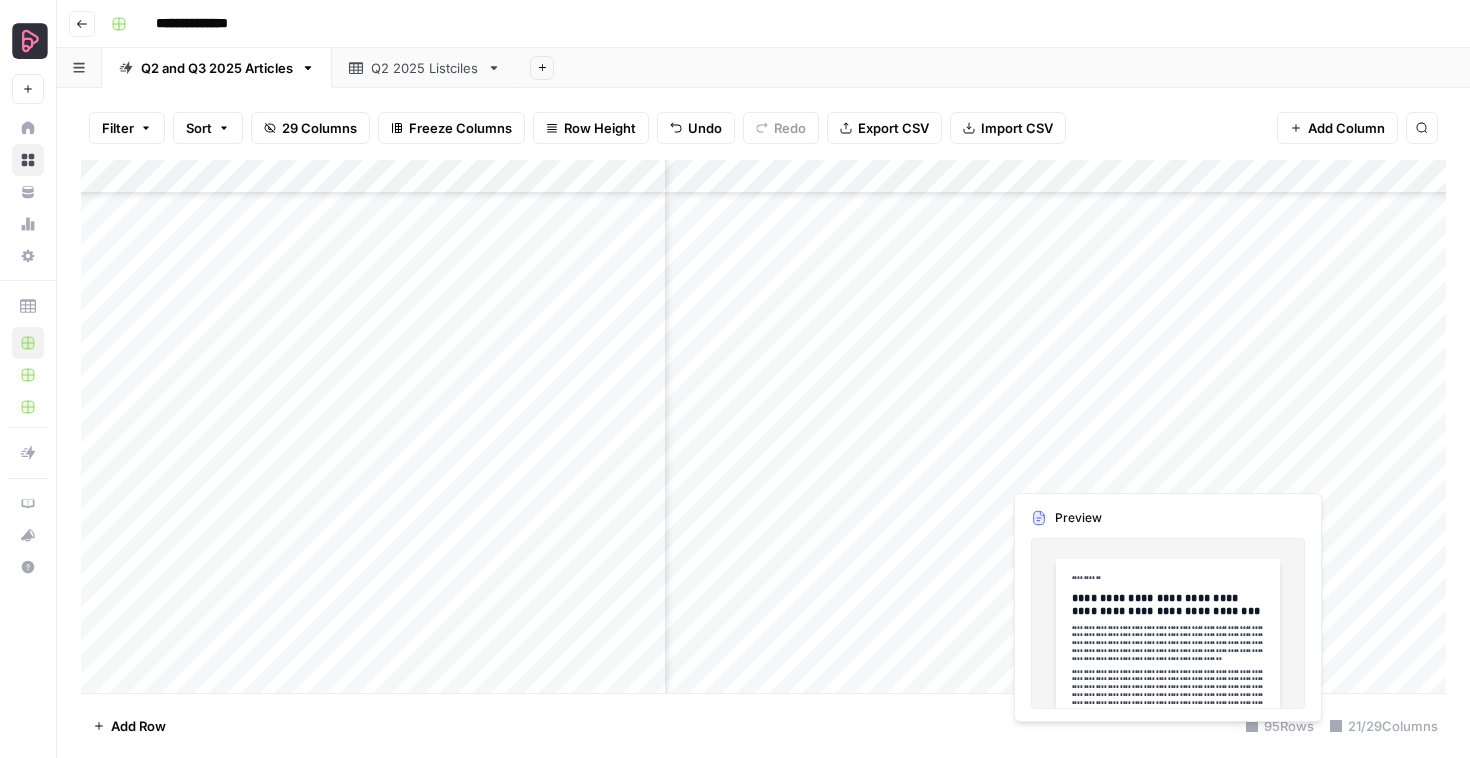 click on "Add Column" at bounding box center [763, 426] 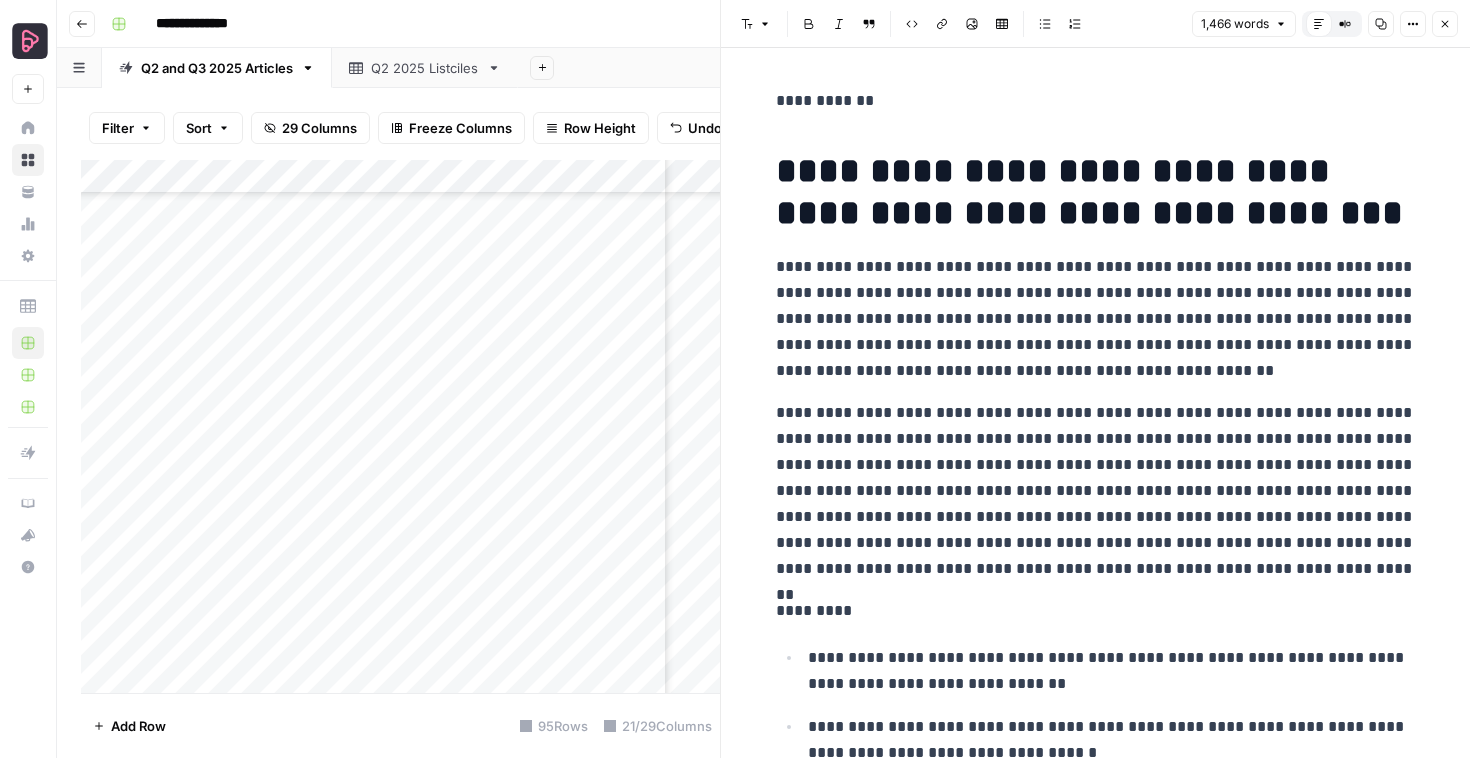 drag, startPoint x: 785, startPoint y: 142, endPoint x: 771, endPoint y: 94, distance: 50 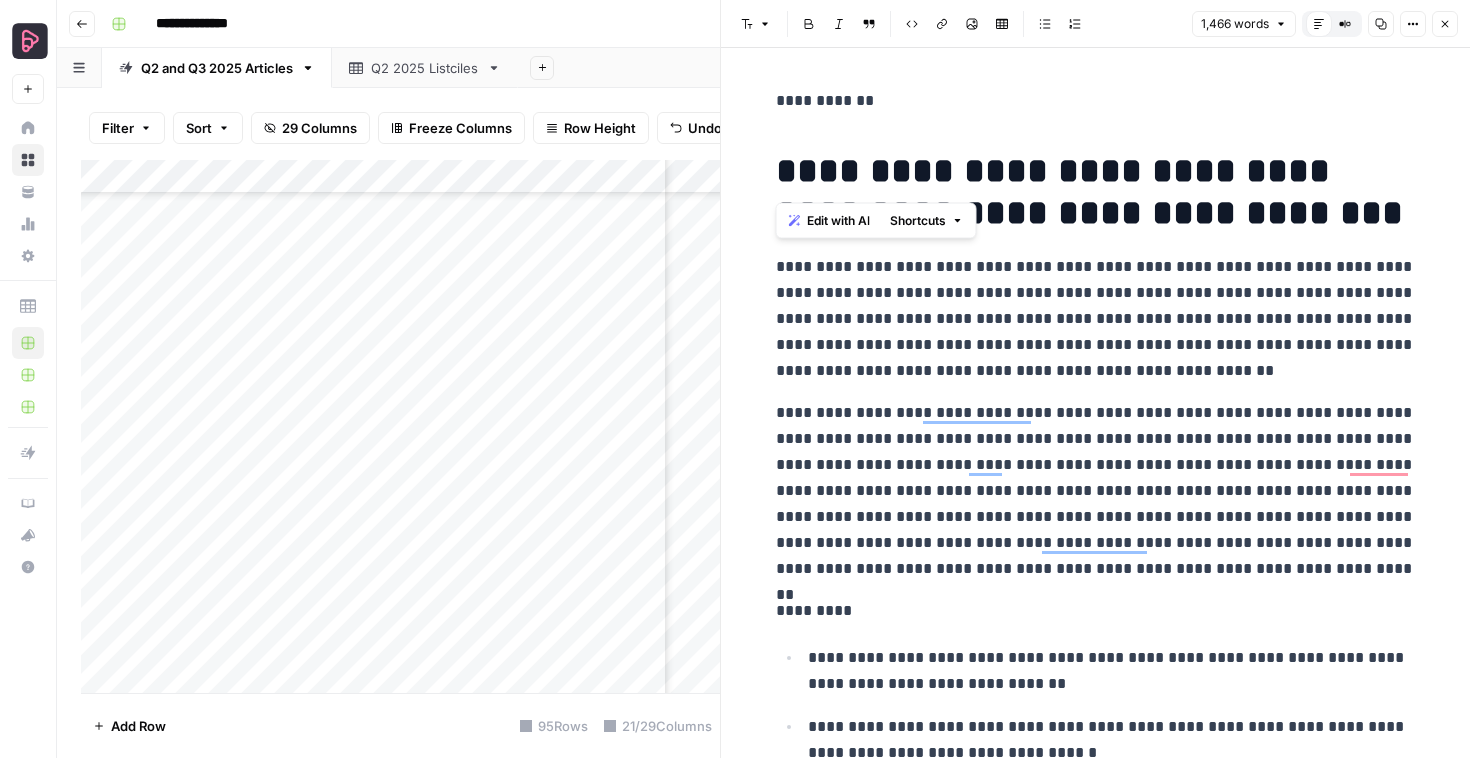 drag, startPoint x: 818, startPoint y: 122, endPoint x: 740, endPoint y: 101, distance: 80.77747 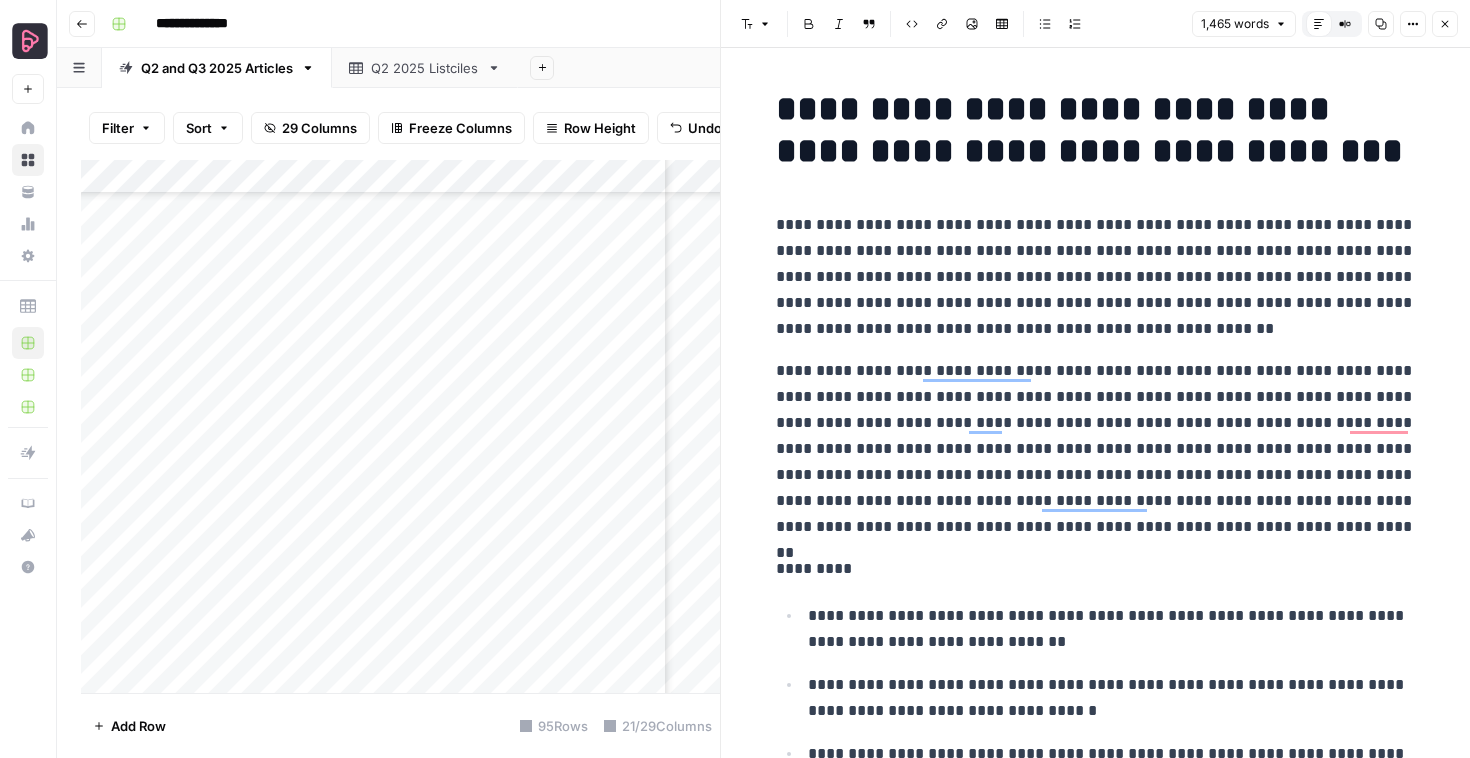 click on "**********" at bounding box center (1096, 130) 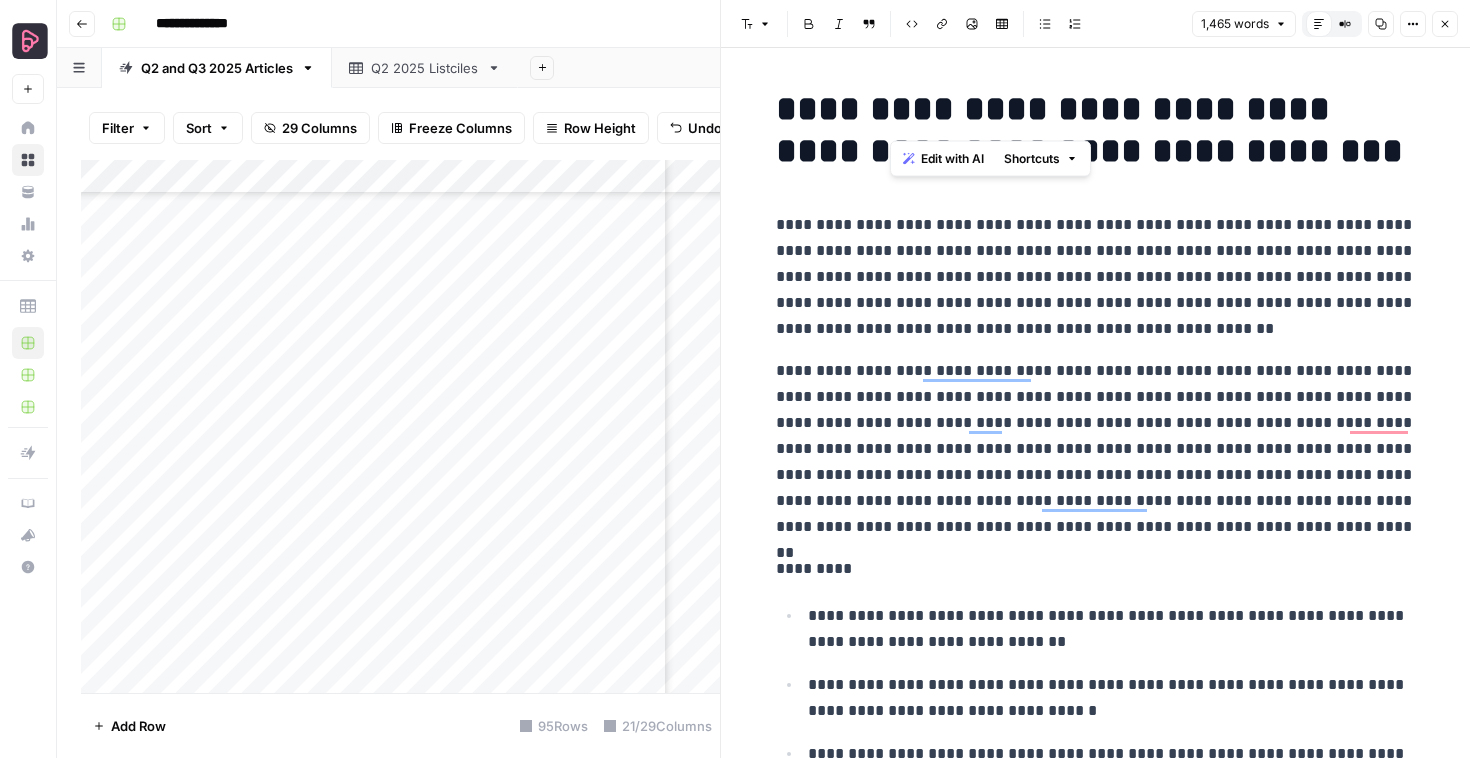 click on "**********" at bounding box center (1096, 130) 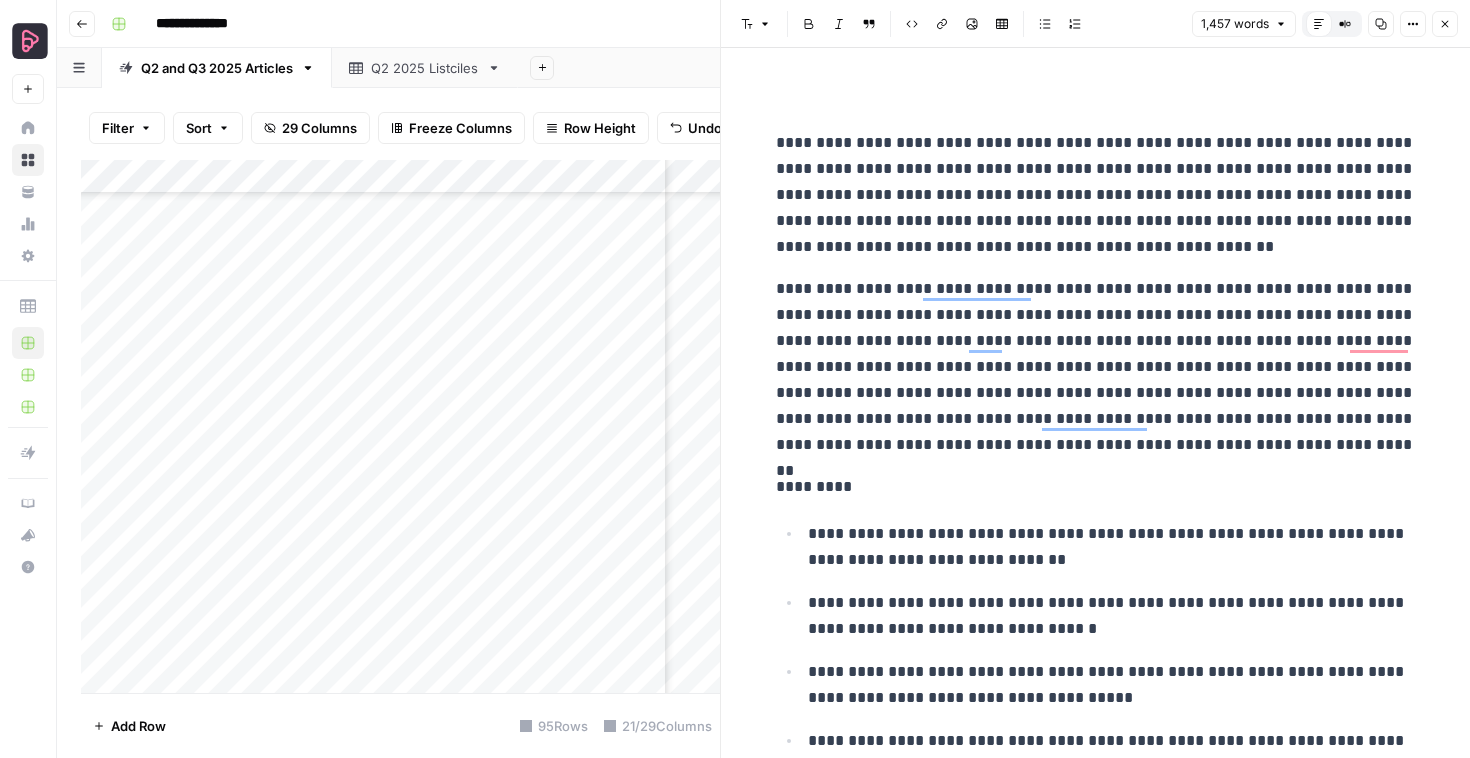 click on "**********" at bounding box center [1096, 195] 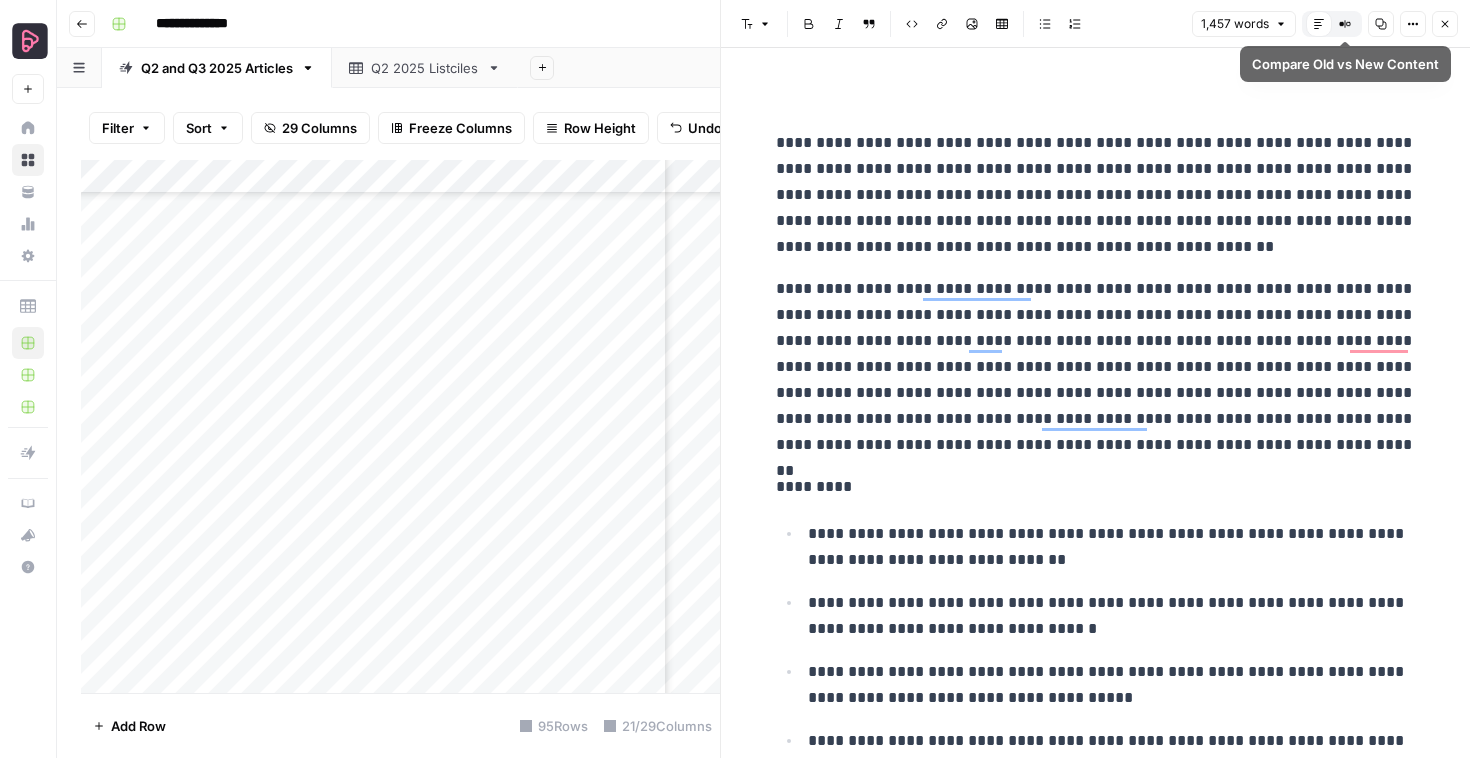 click 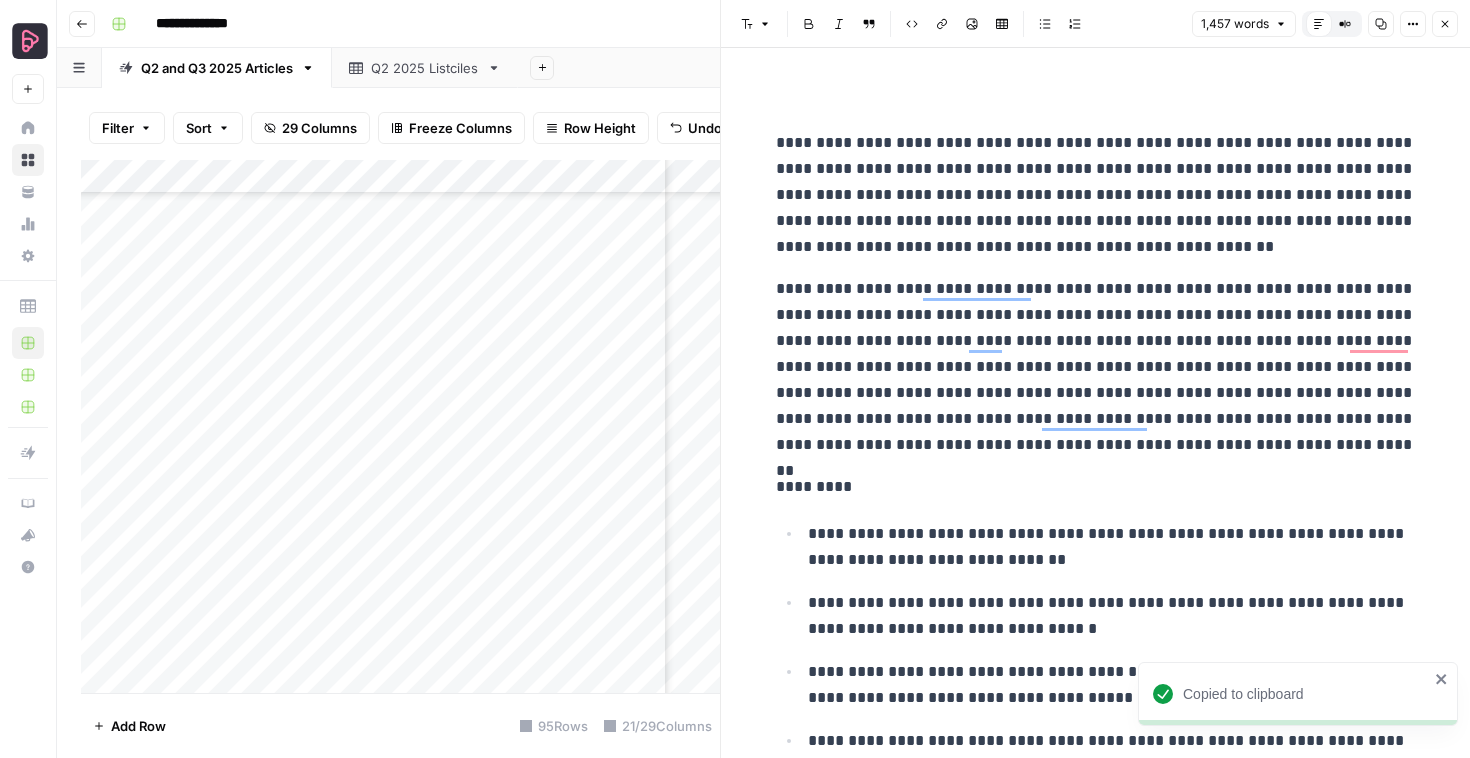 click 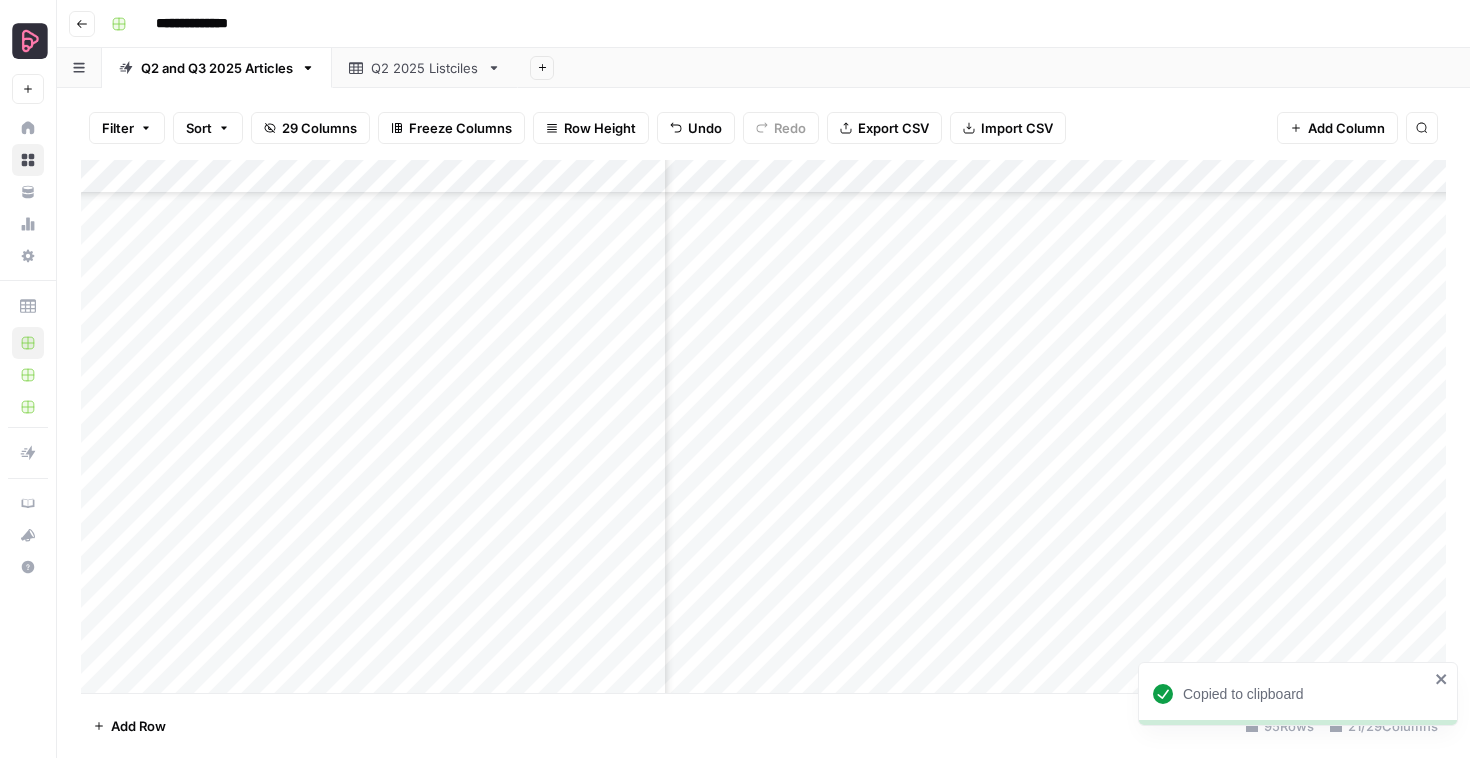 click on "Add Column" at bounding box center [763, 426] 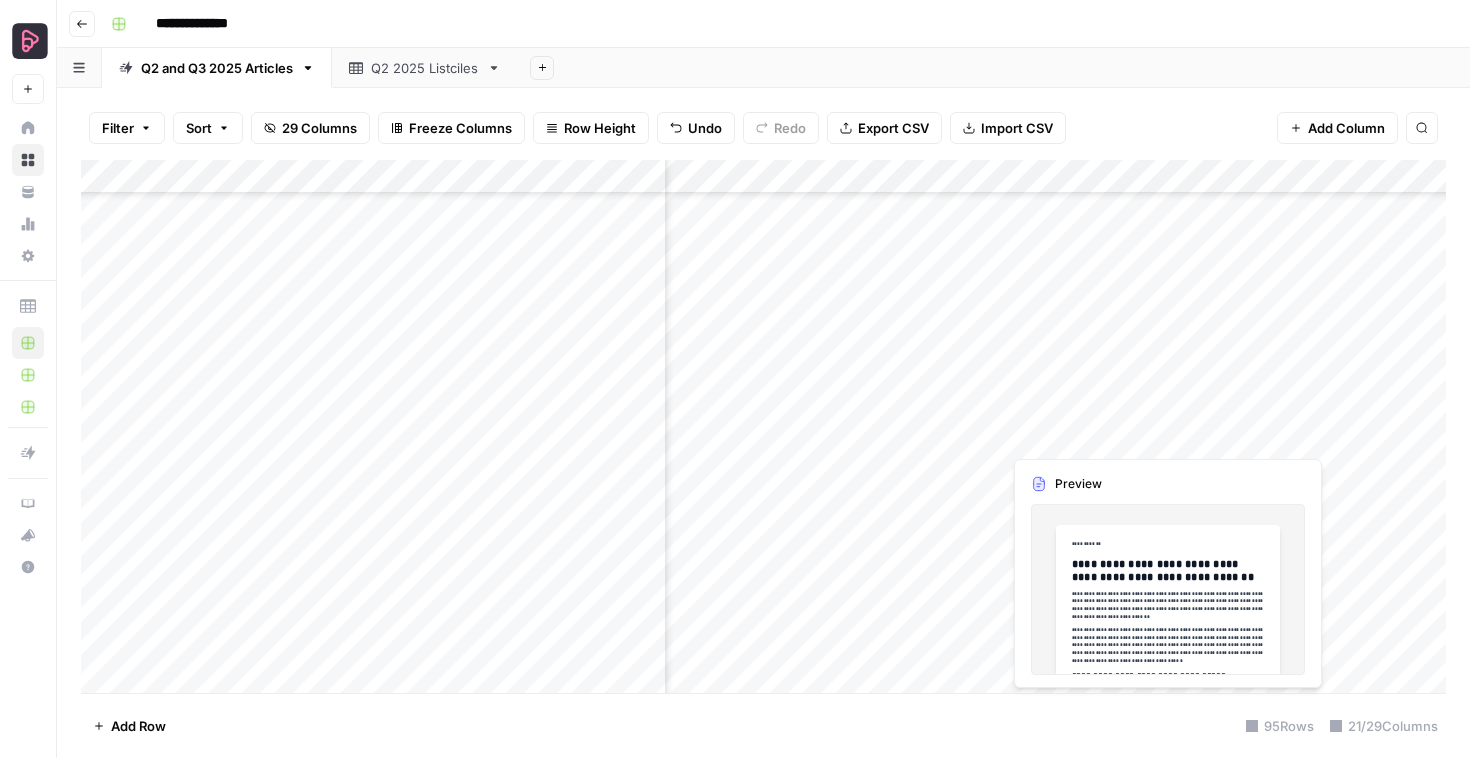 click on "Add Column" at bounding box center (763, 426) 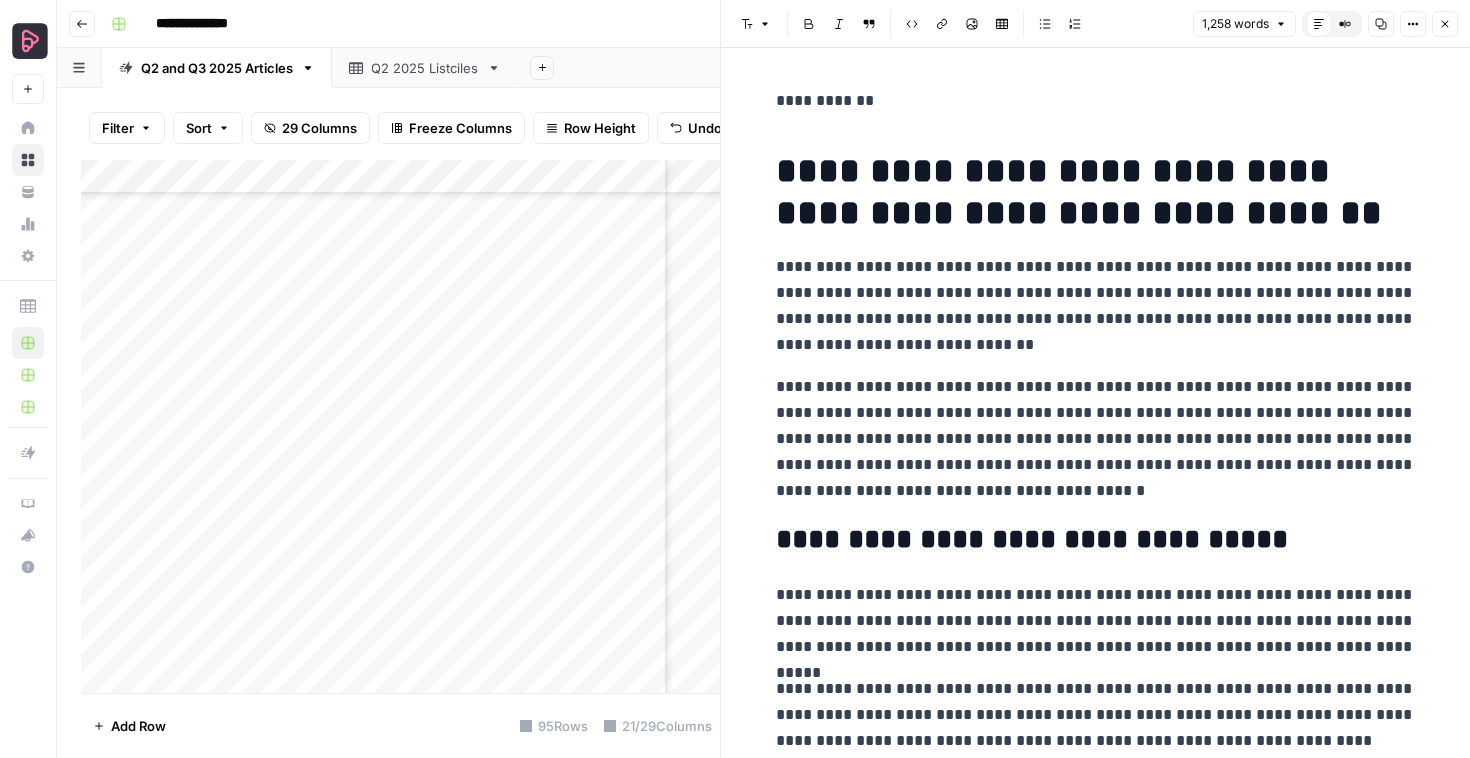 drag, startPoint x: 780, startPoint y: 131, endPoint x: 765, endPoint y: 93, distance: 40.853397 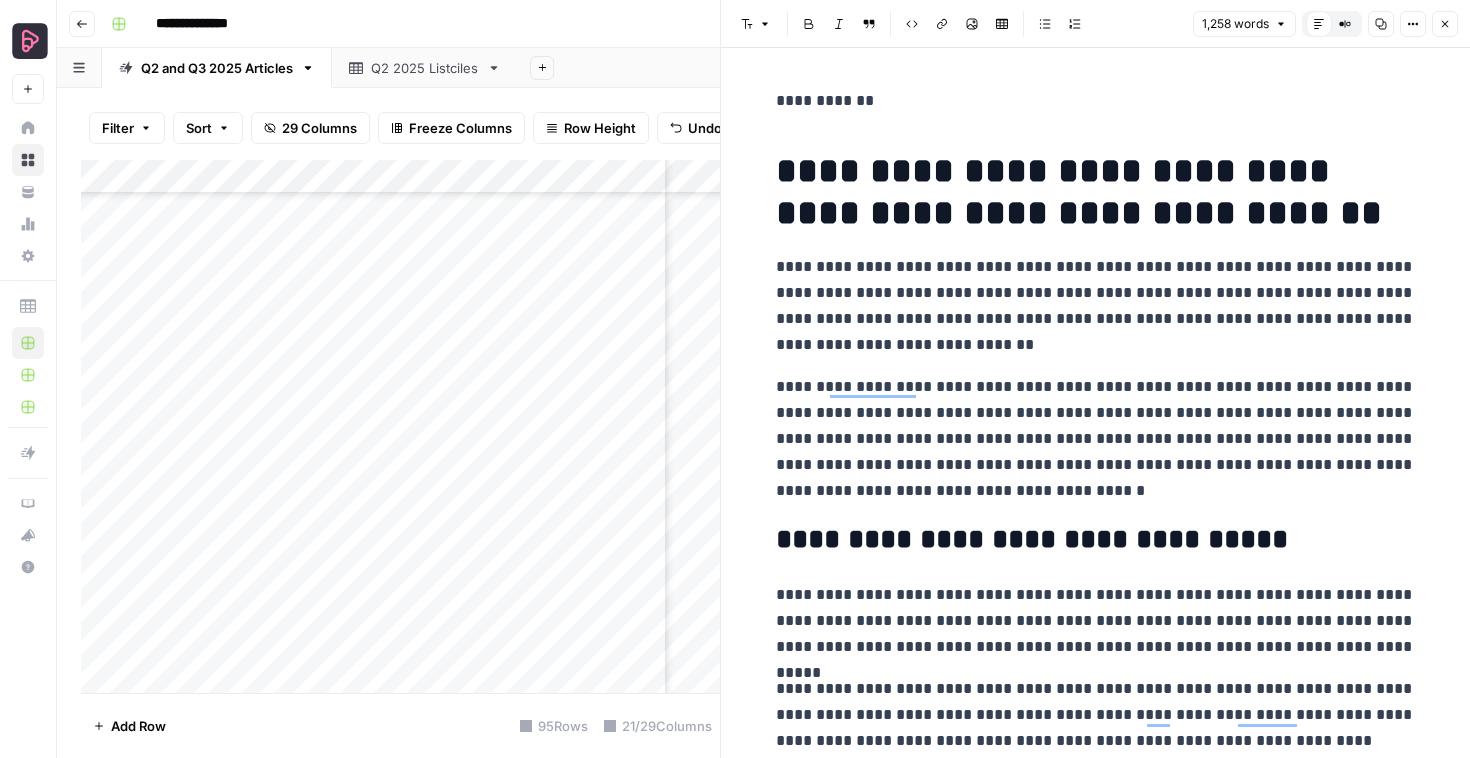 click on "**********" at bounding box center (1096, 101) 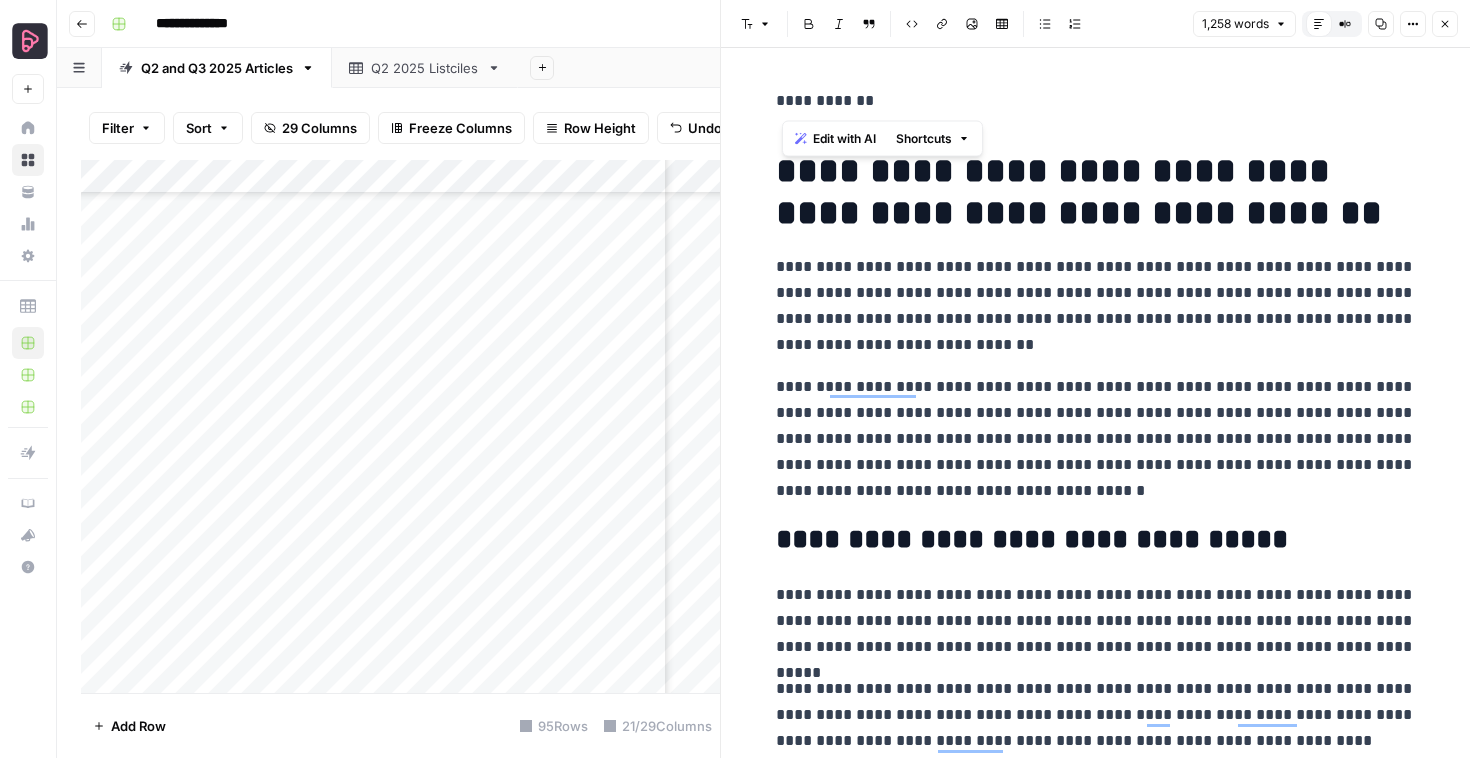 click on "**********" at bounding box center [1096, 101] 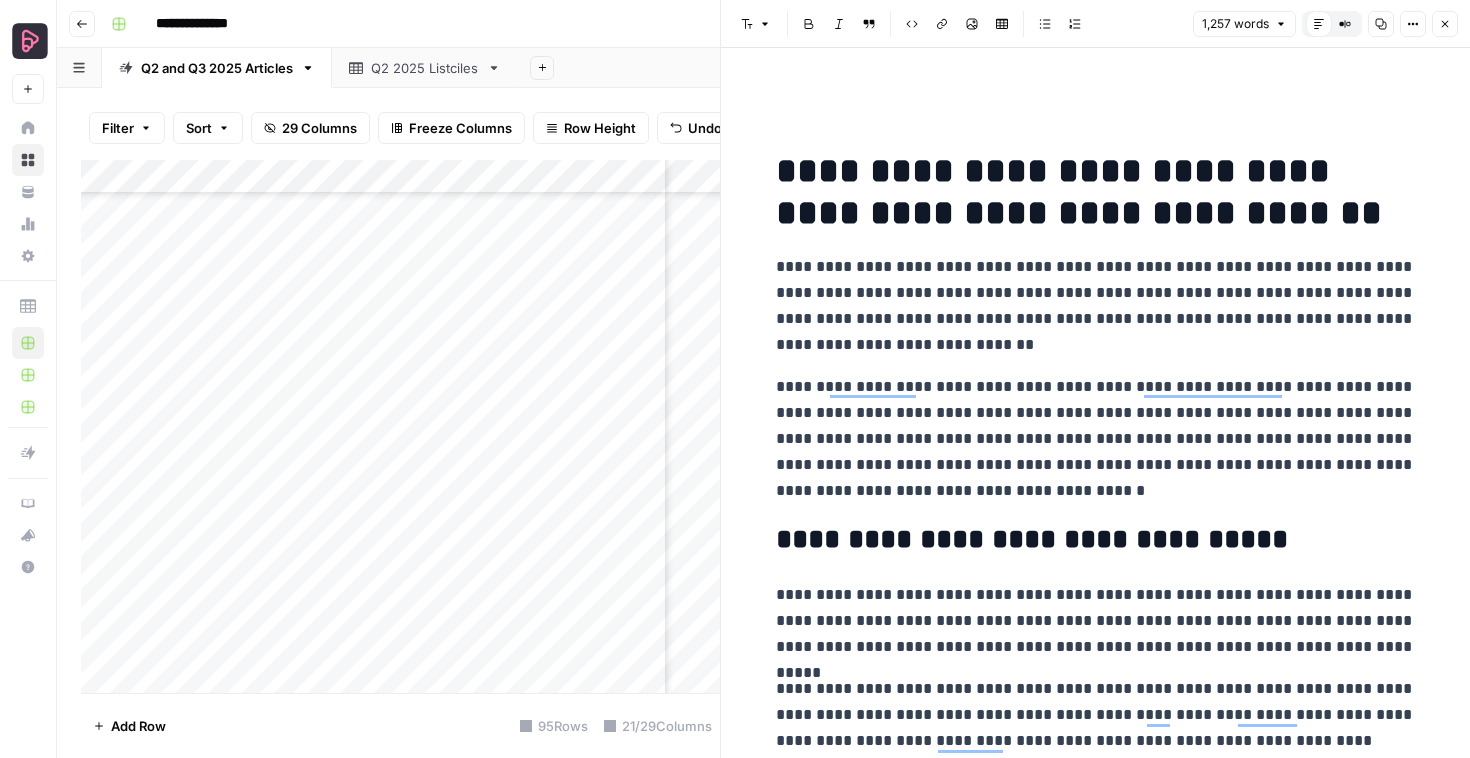 click 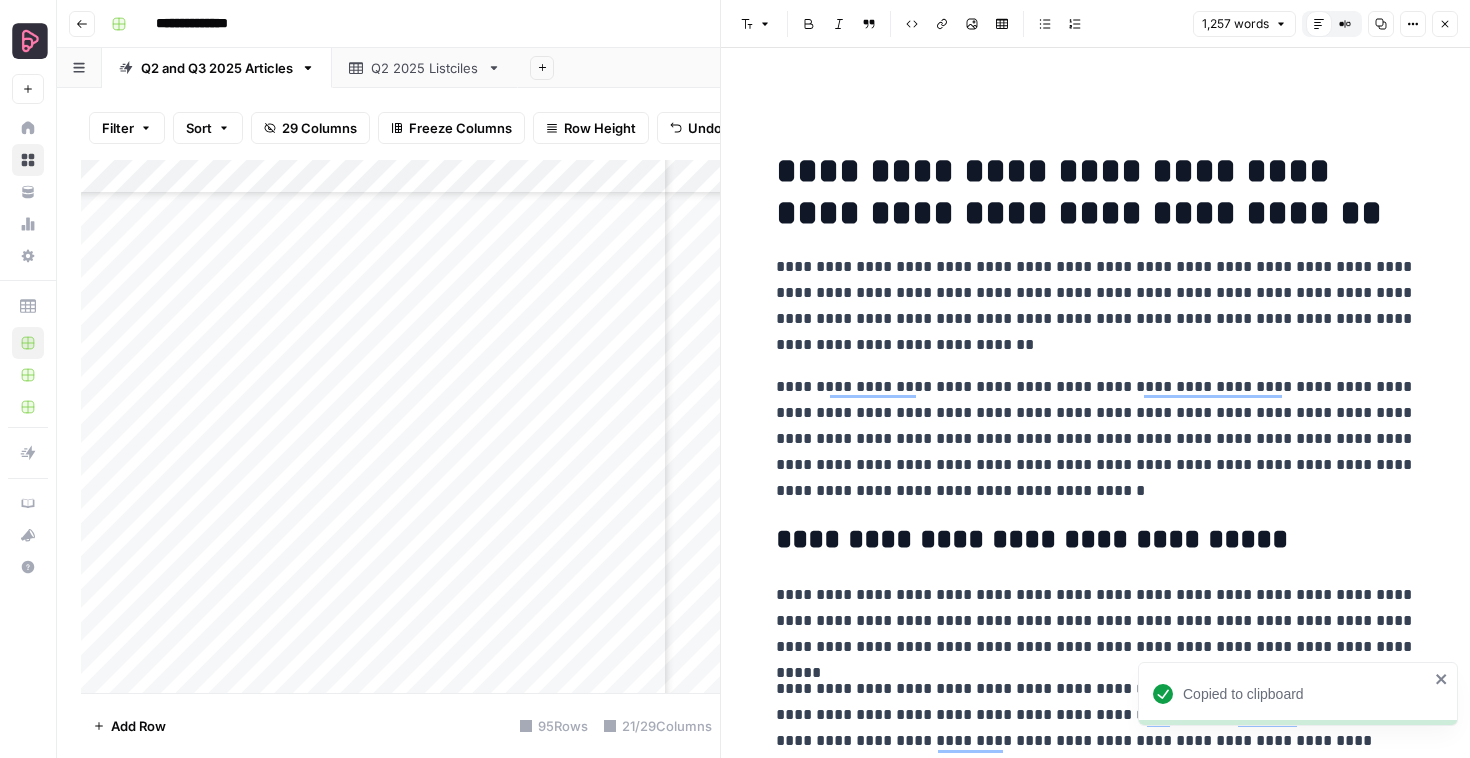 click on "Close" at bounding box center (1445, 24) 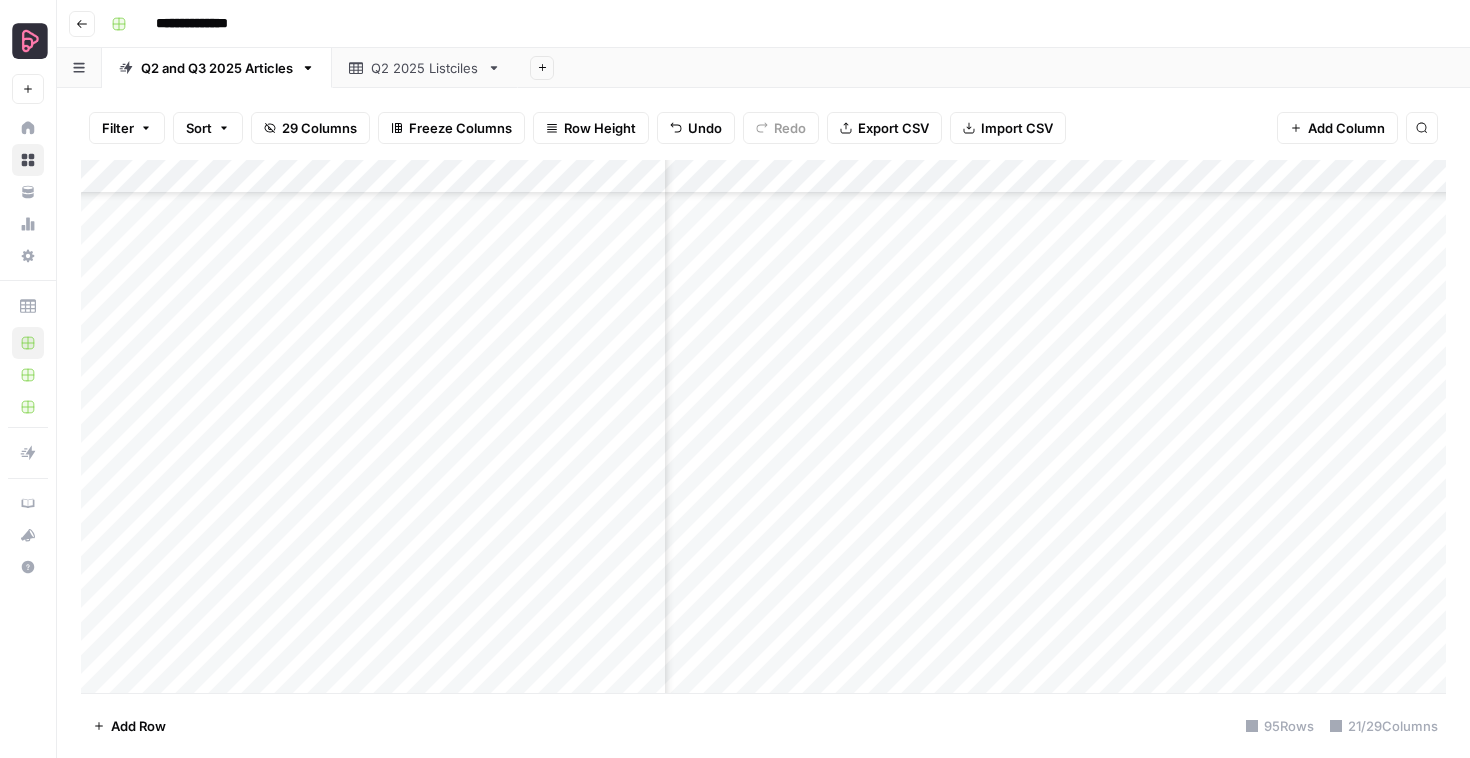 scroll, scrollTop: 2204, scrollLeft: 2685, axis: both 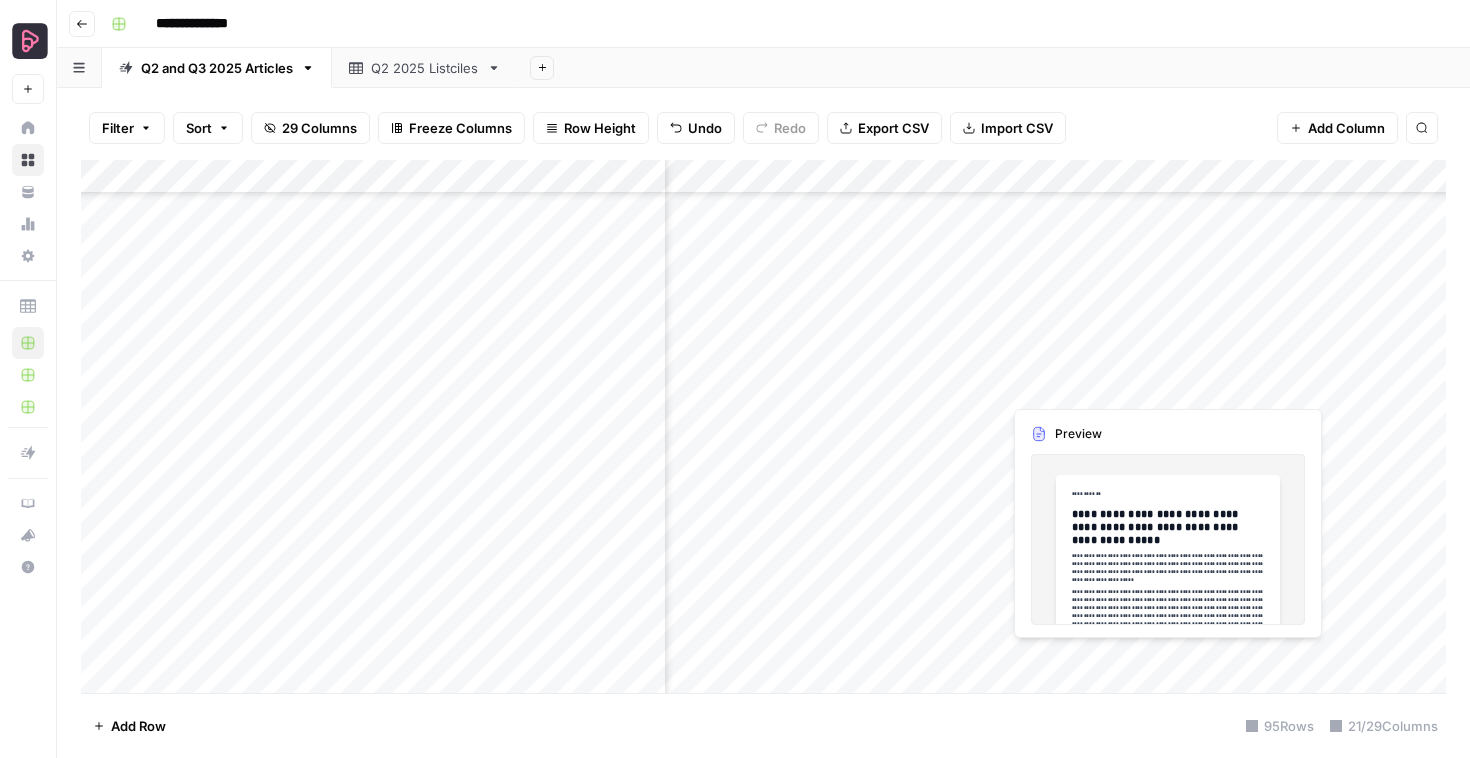 click on "Add Column" at bounding box center (763, 426) 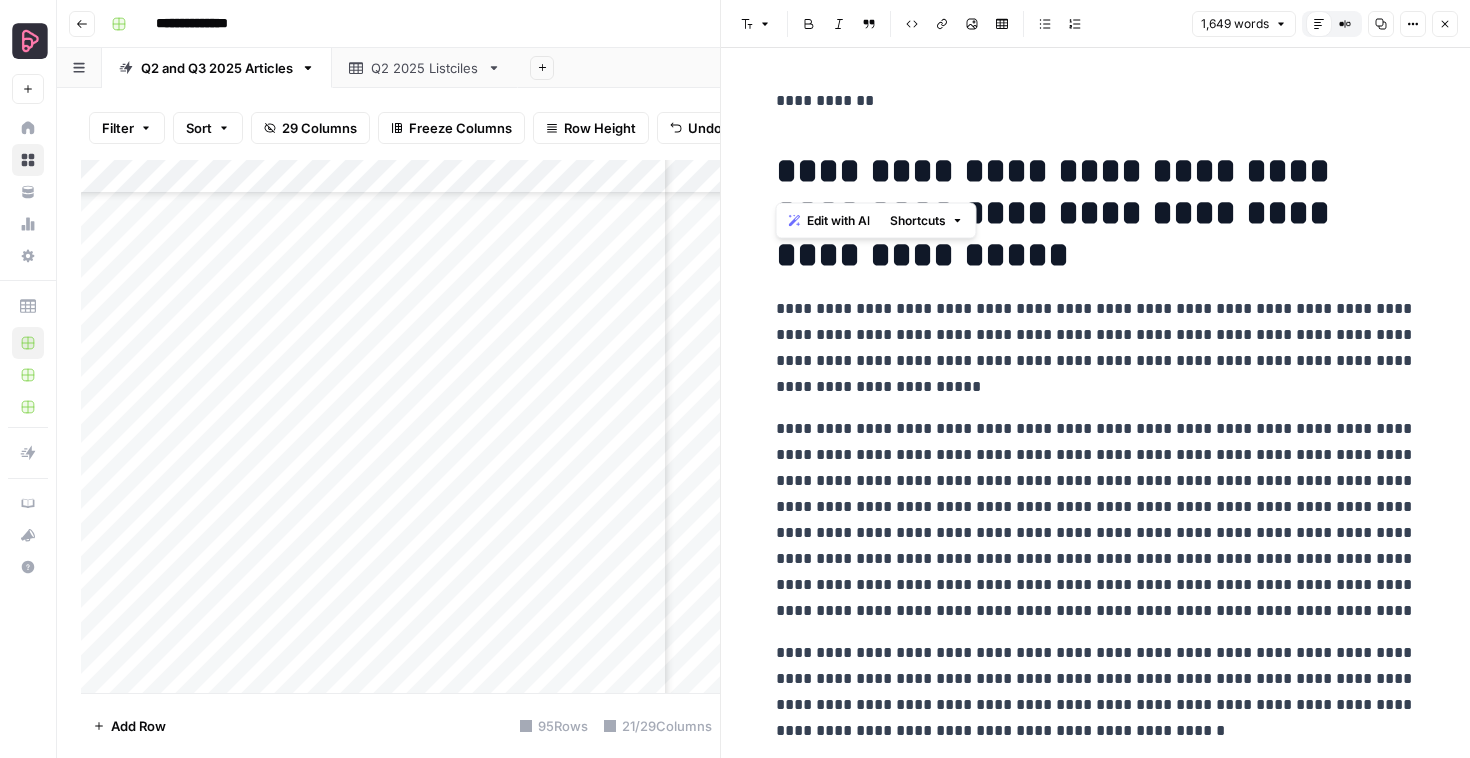 drag, startPoint x: 815, startPoint y: 144, endPoint x: 754, endPoint y: 101, distance: 74.63243 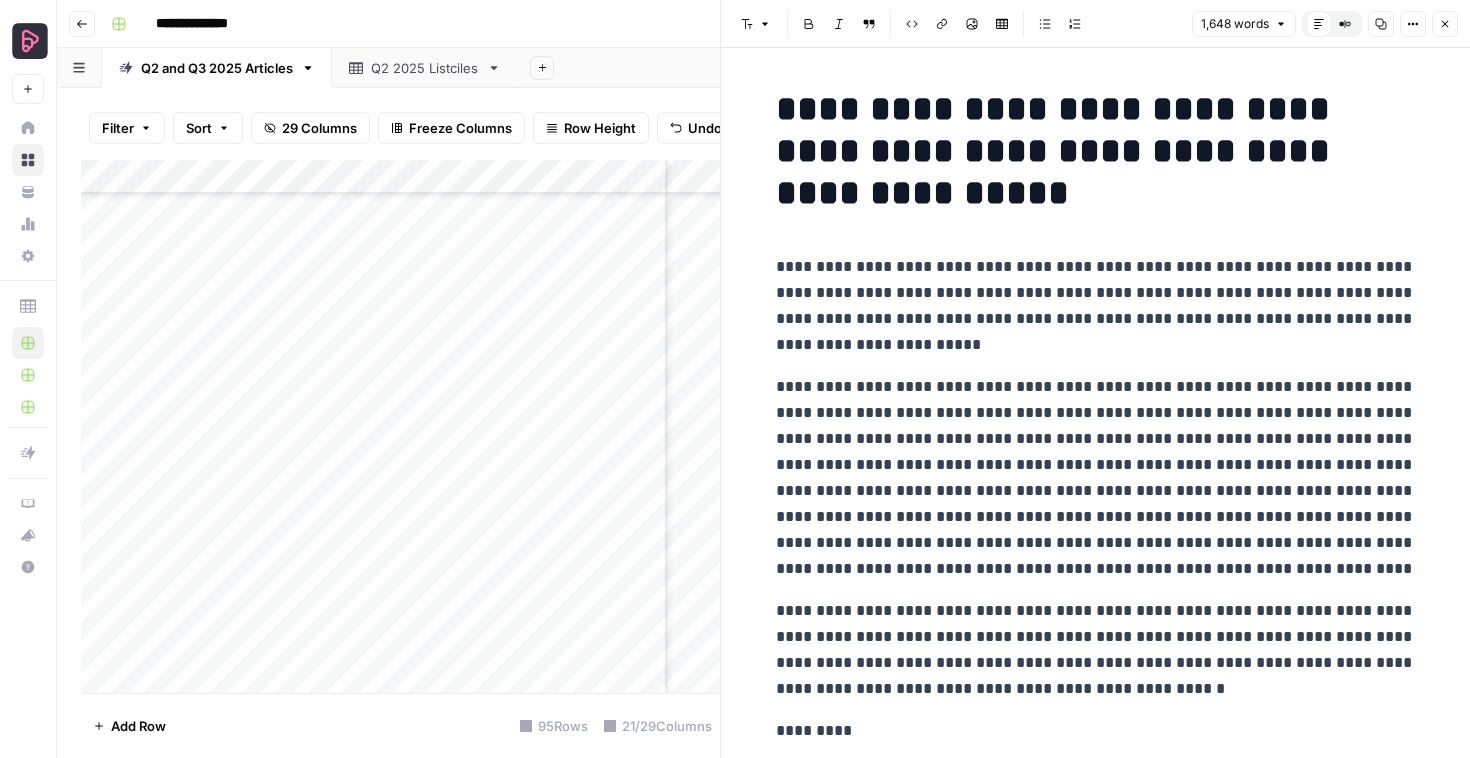 click on "**********" at bounding box center [1096, 3824] 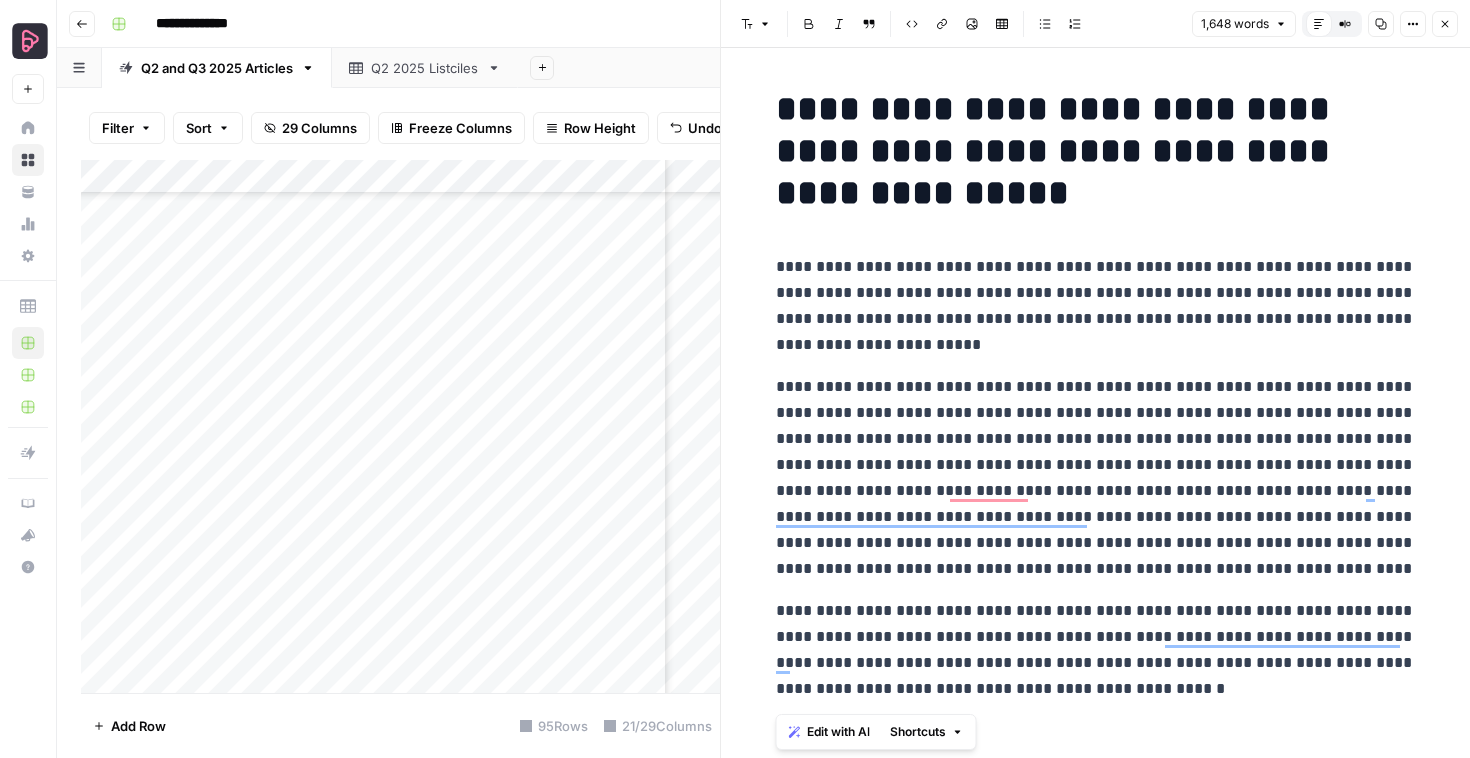 copy on "**********" 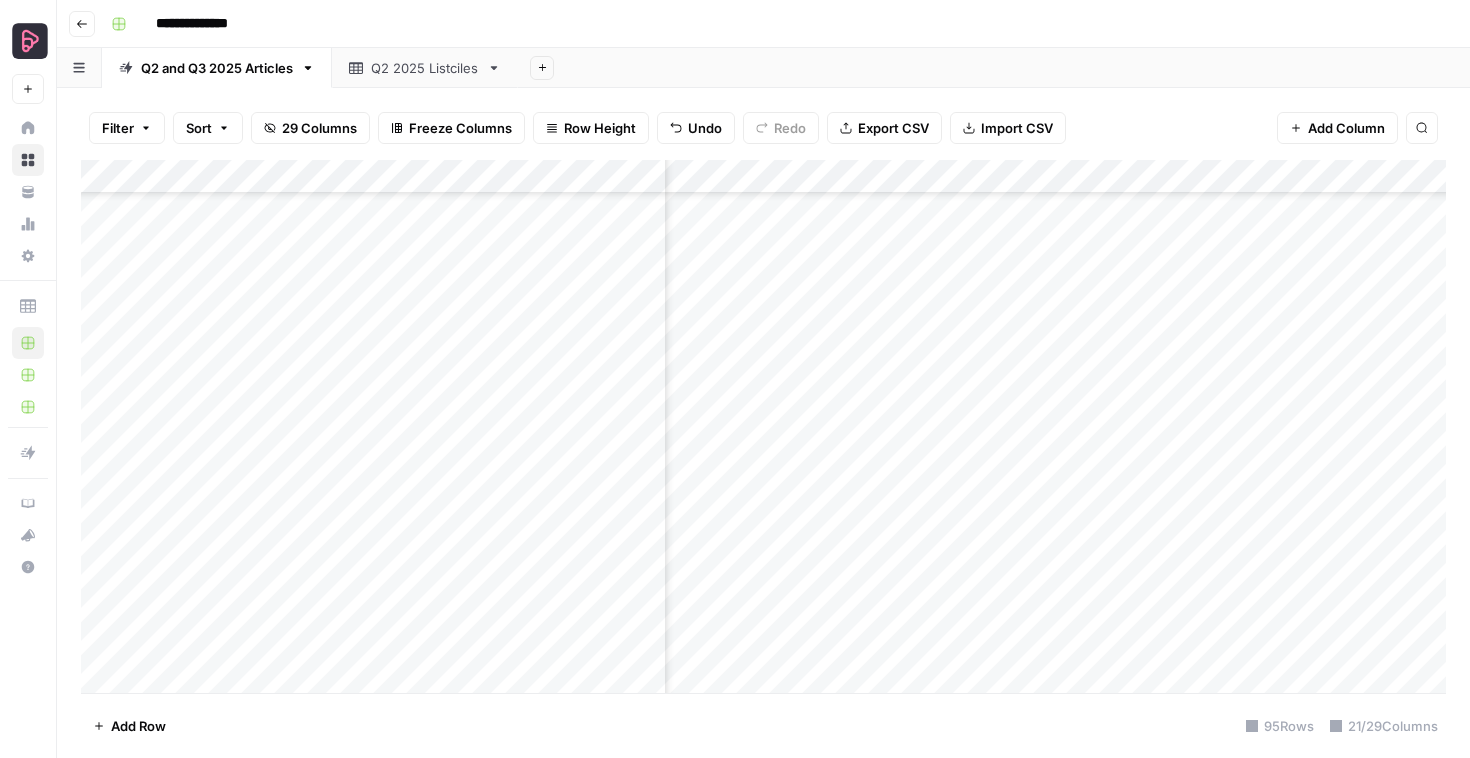scroll, scrollTop: 2763, scrollLeft: 2685, axis: both 